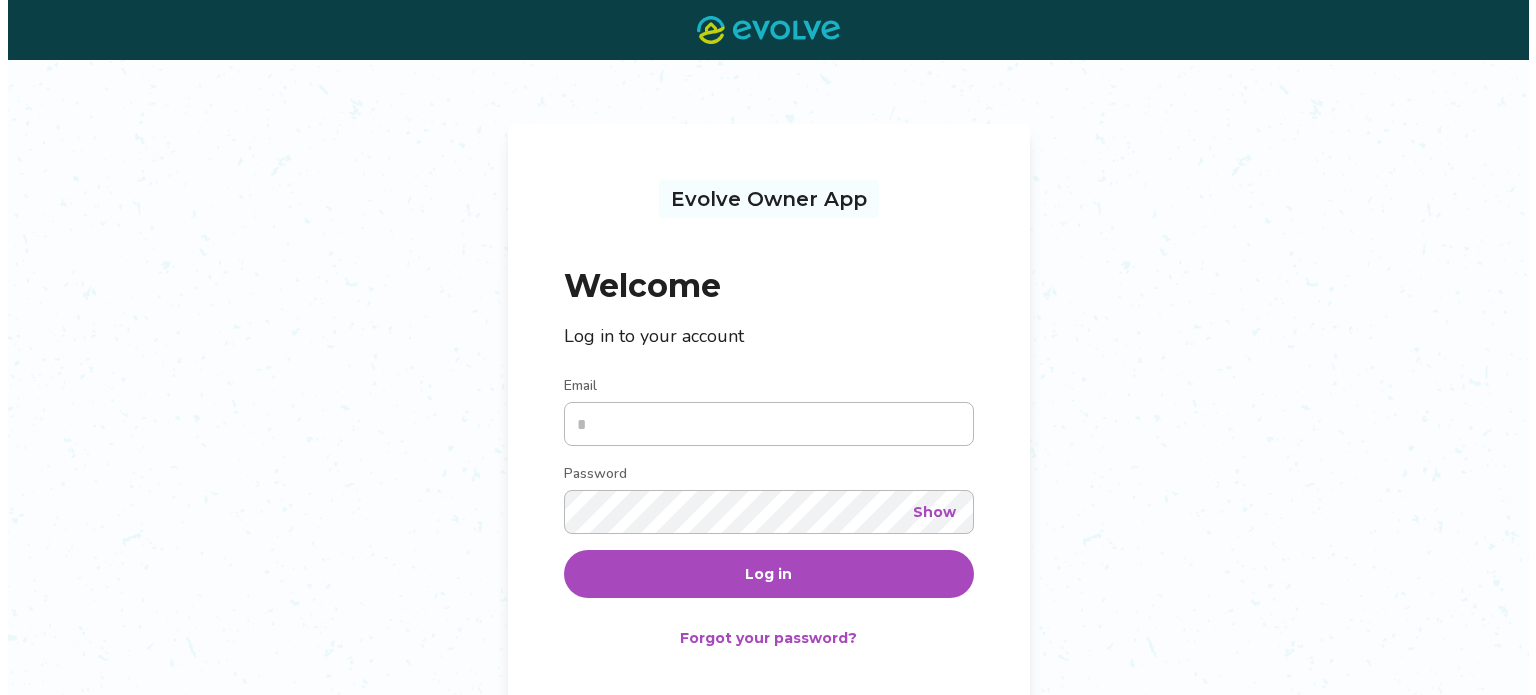 scroll, scrollTop: 0, scrollLeft: 0, axis: both 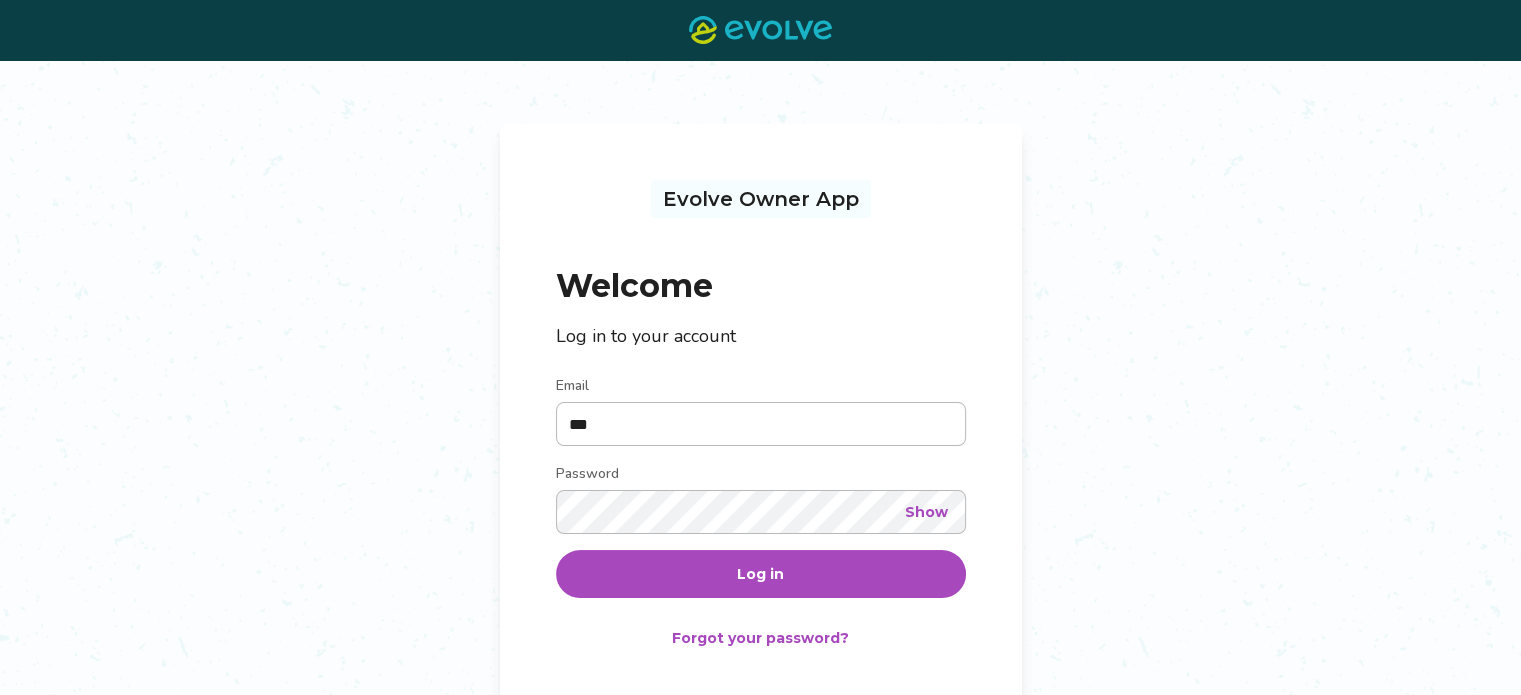 type on "**********" 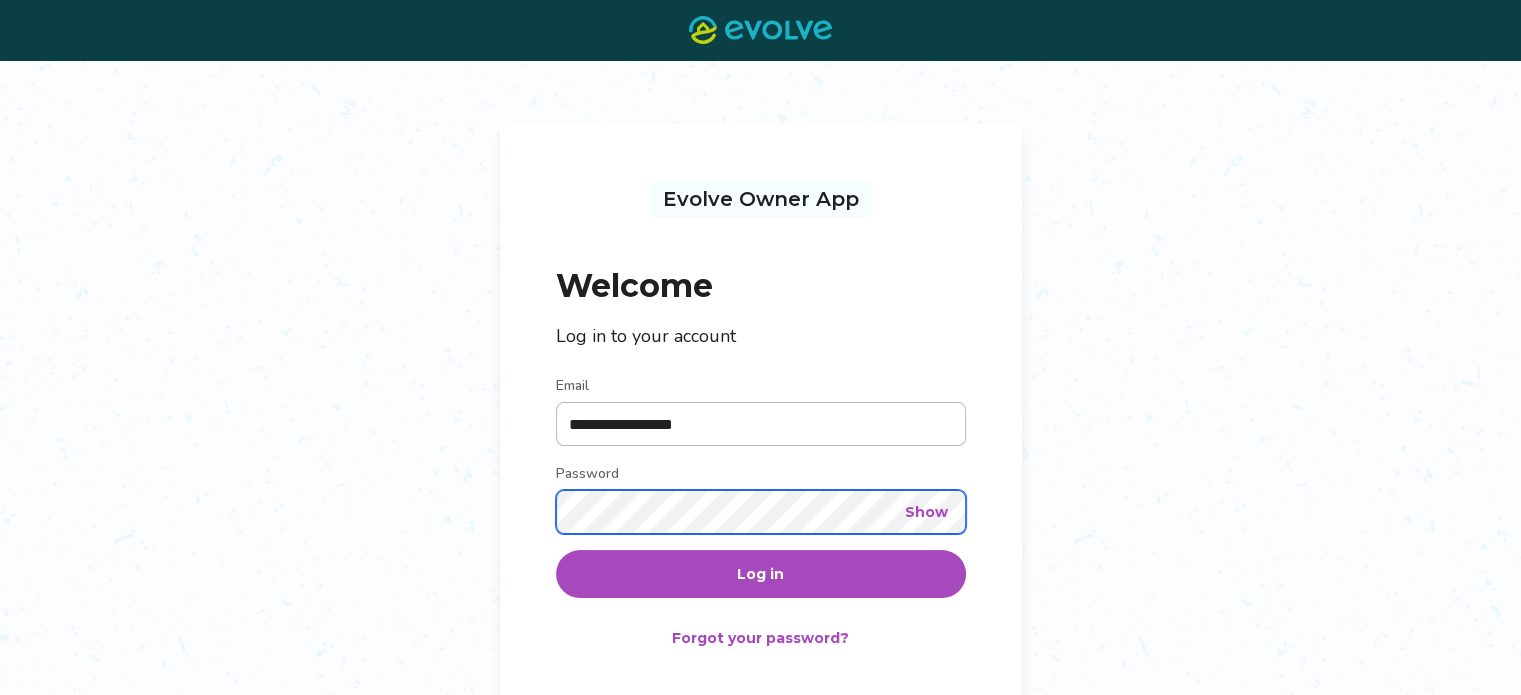 click on "**********" at bounding box center [761, 518] 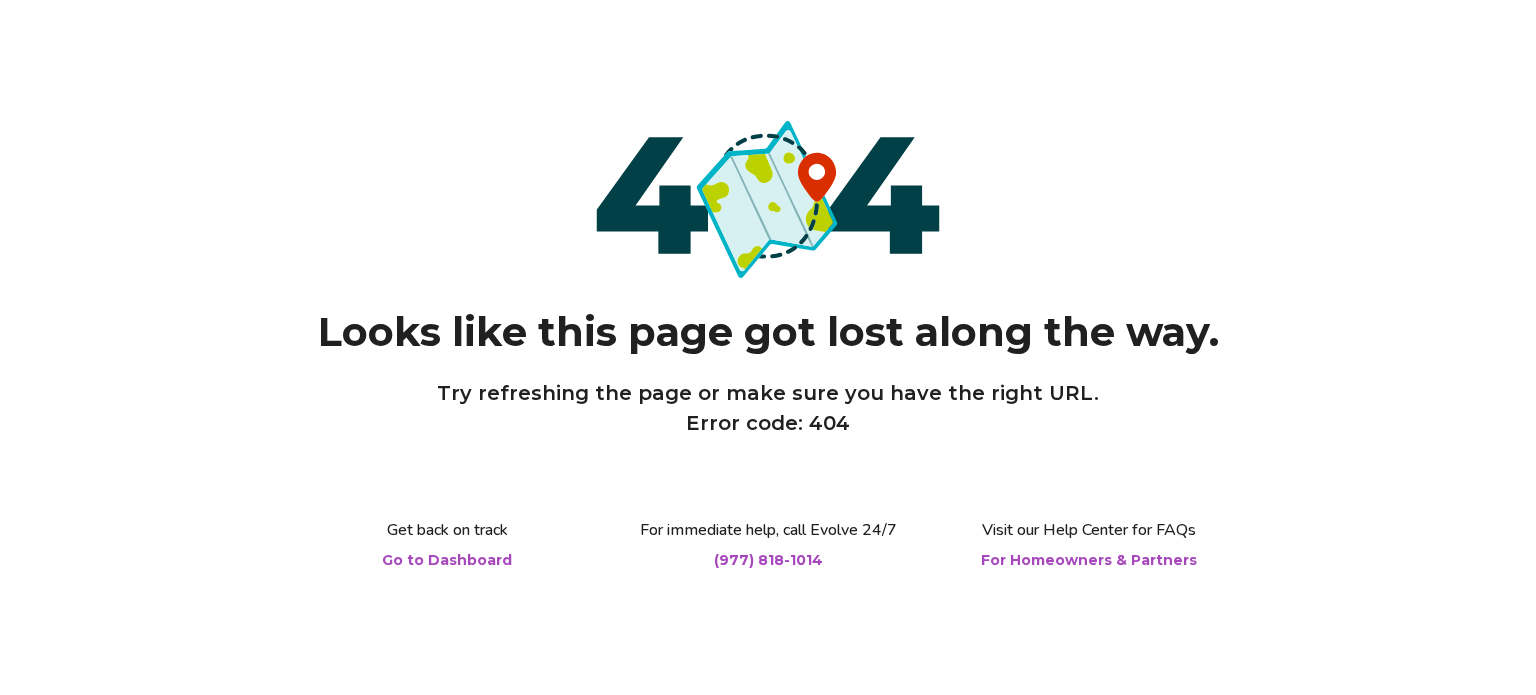 scroll, scrollTop: 0, scrollLeft: 0, axis: both 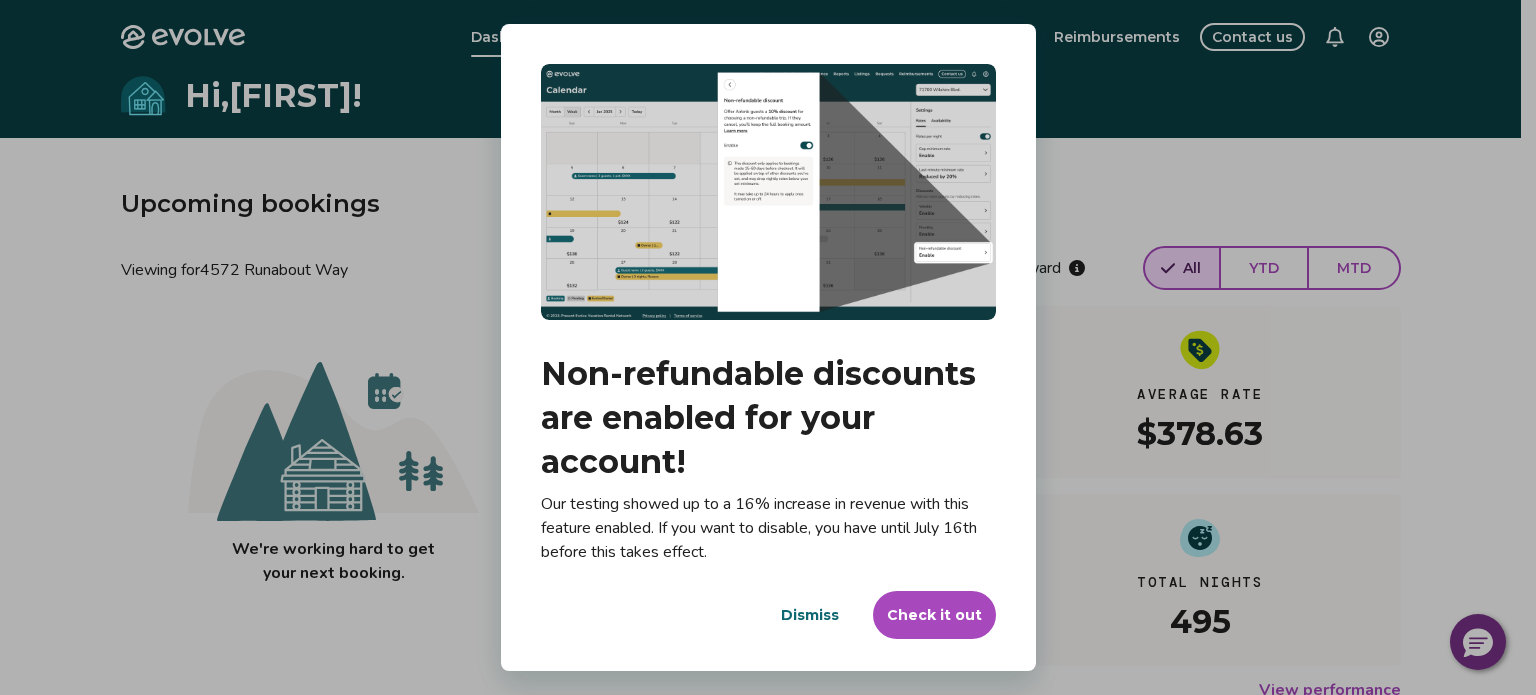 click on "Dismiss" at bounding box center (810, 615) 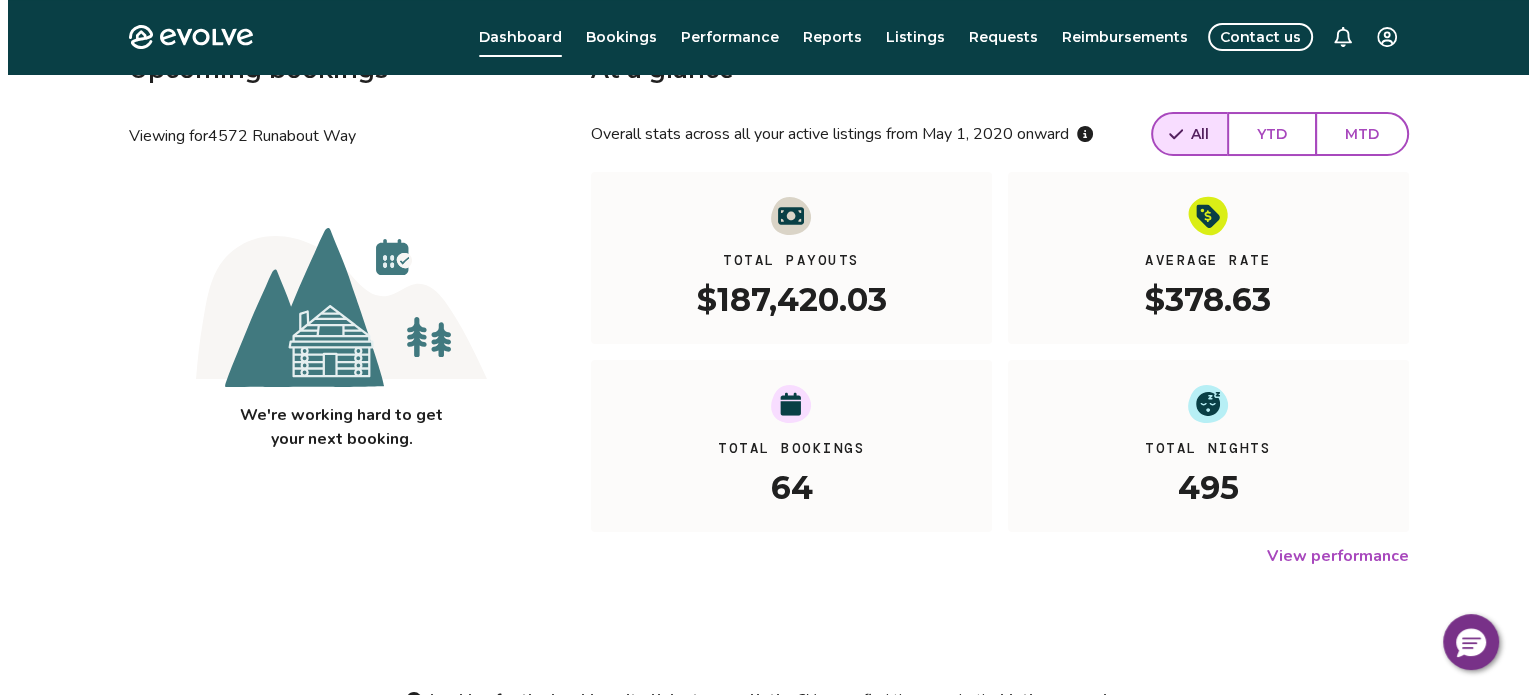 scroll, scrollTop: 0, scrollLeft: 0, axis: both 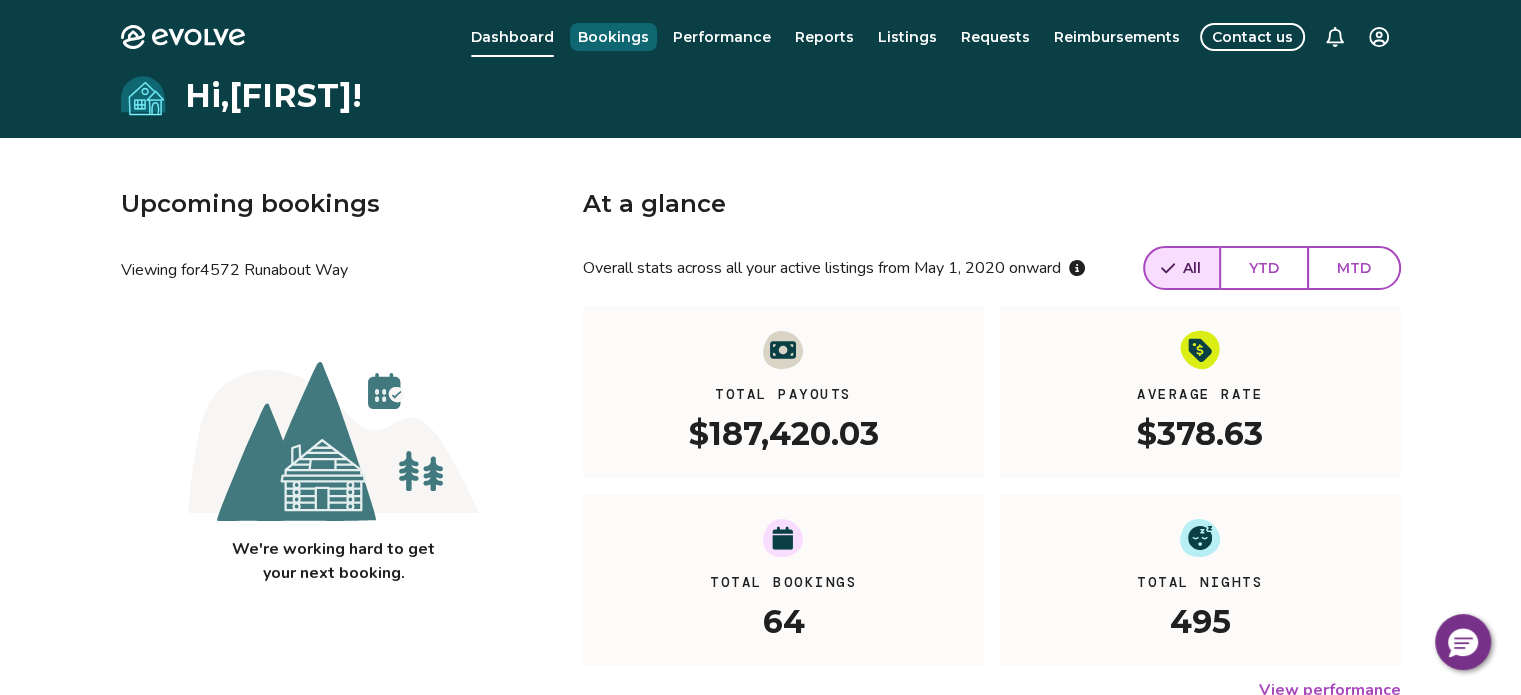 click on "Bookings" at bounding box center (613, 37) 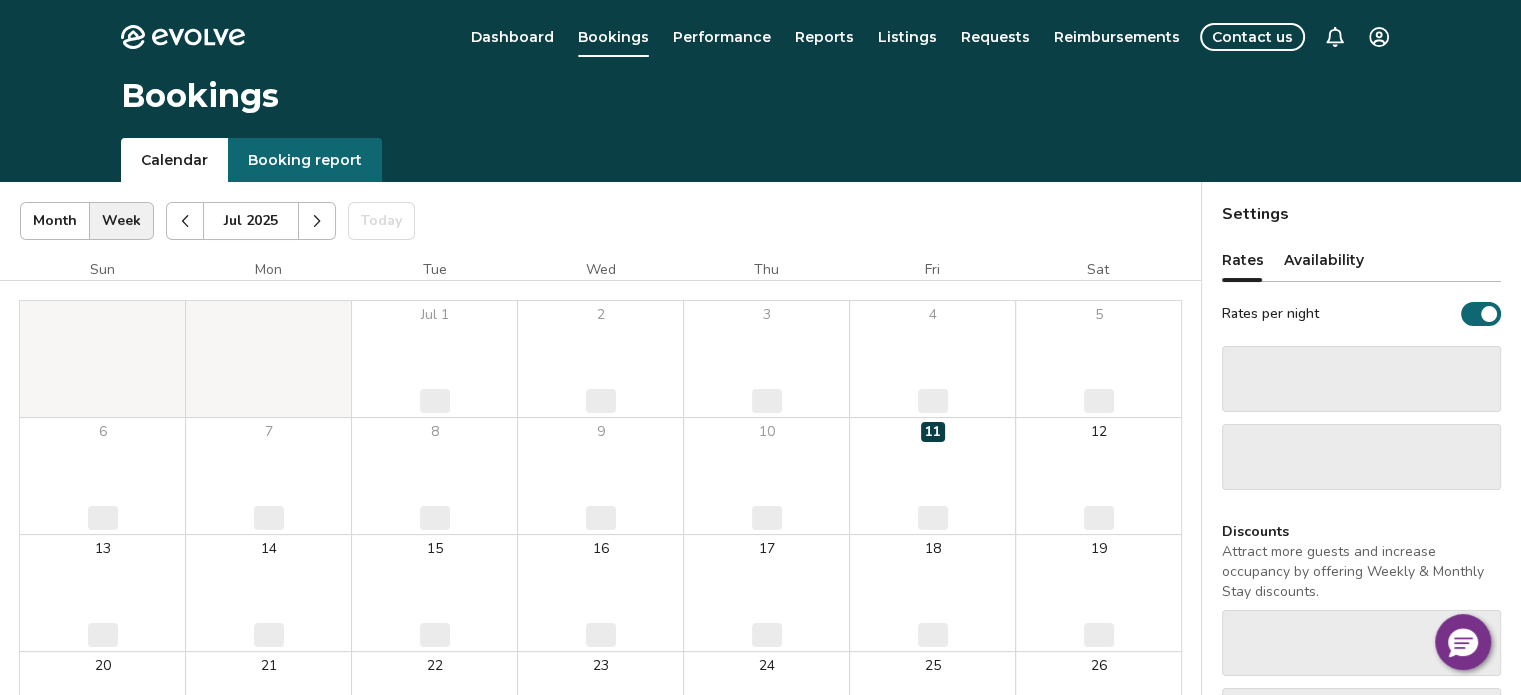 click at bounding box center (317, 221) 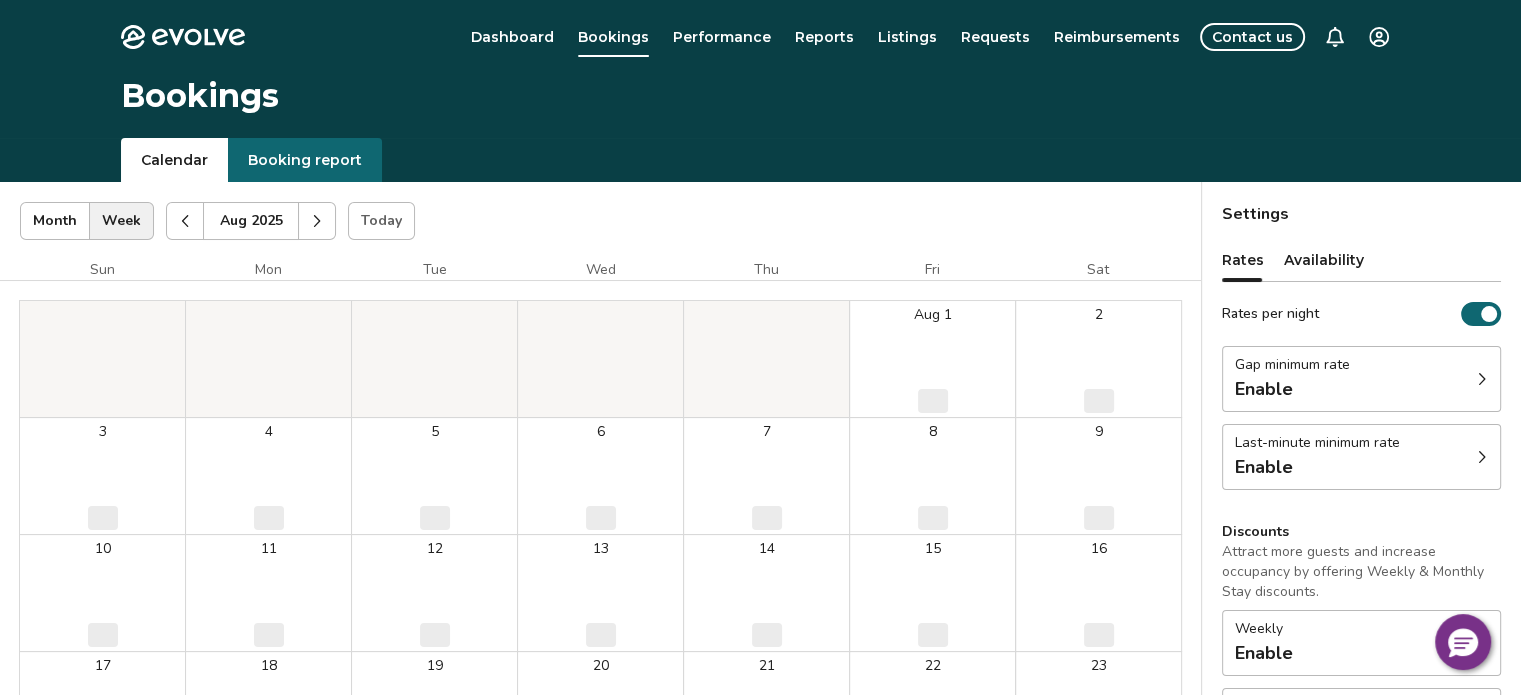 click at bounding box center (317, 221) 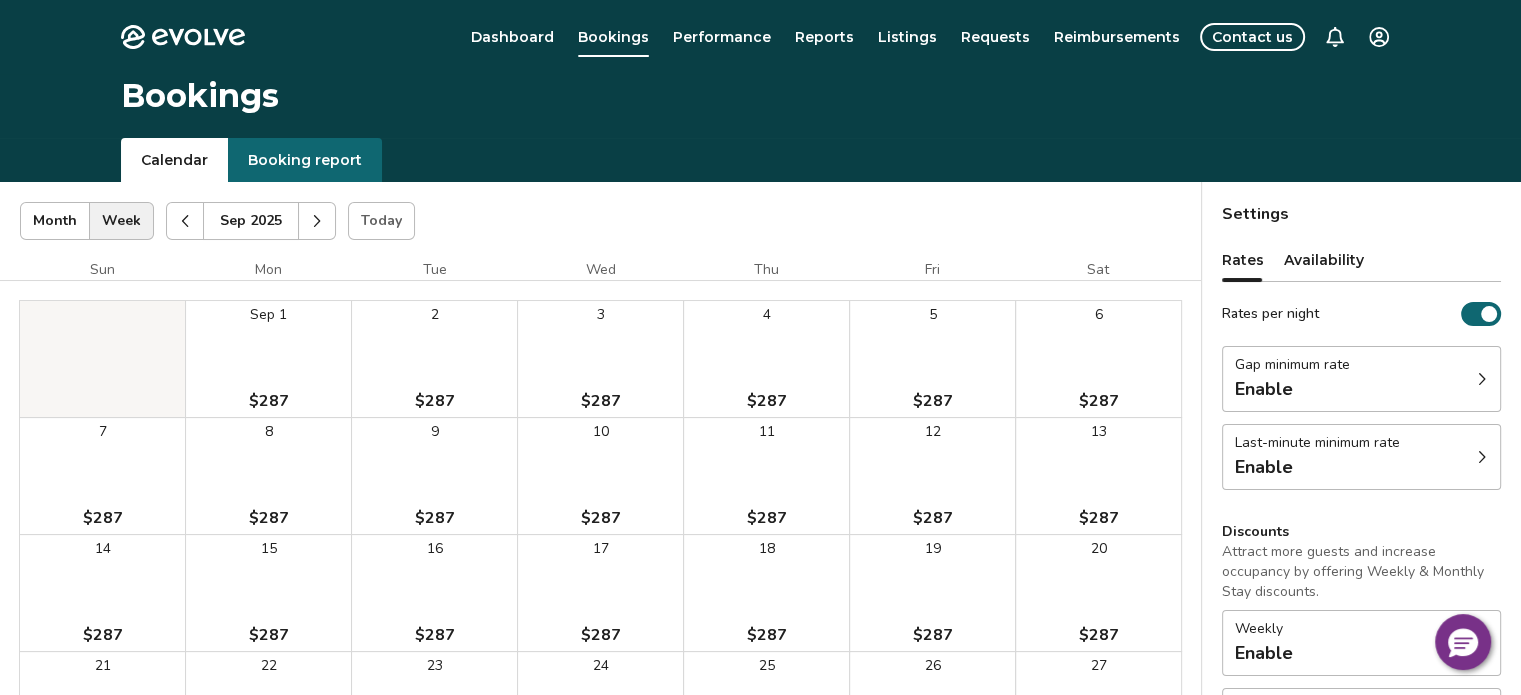 click at bounding box center (317, 221) 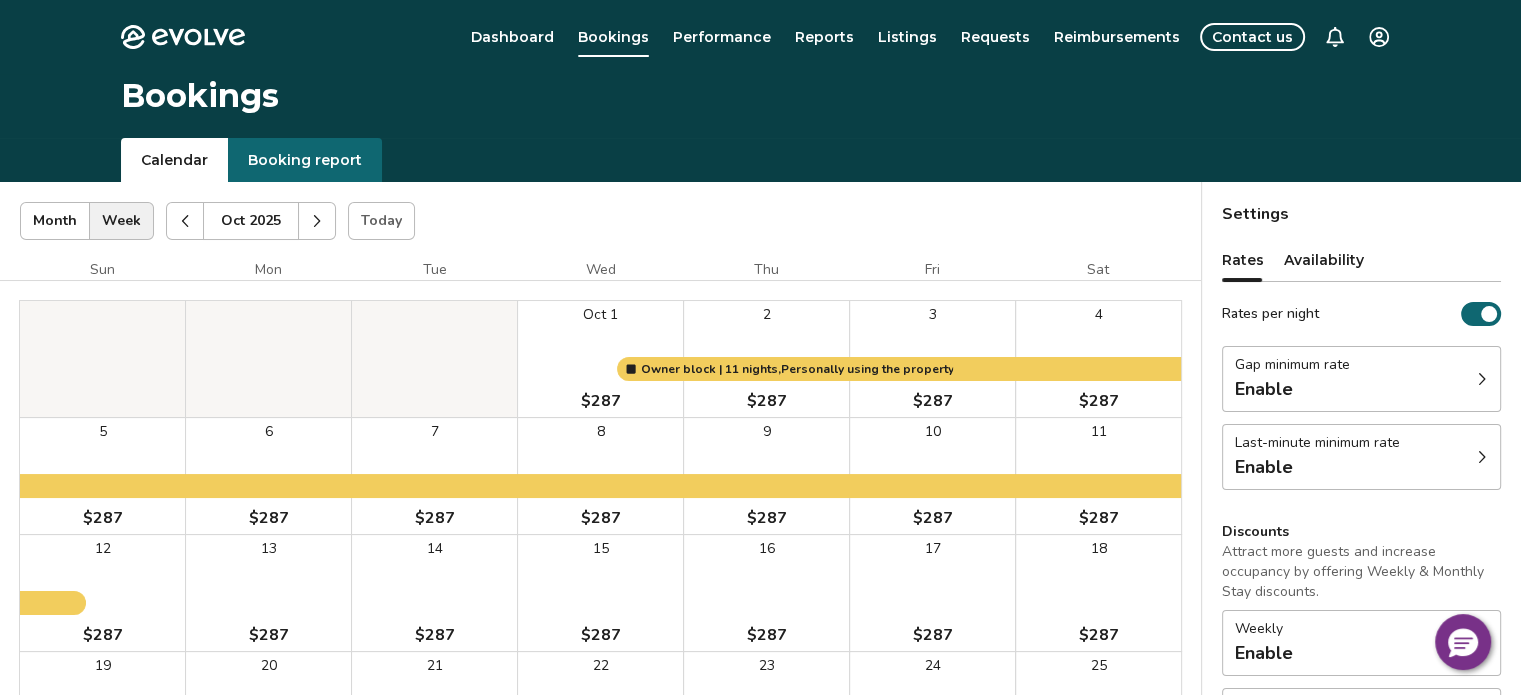 click at bounding box center [317, 221] 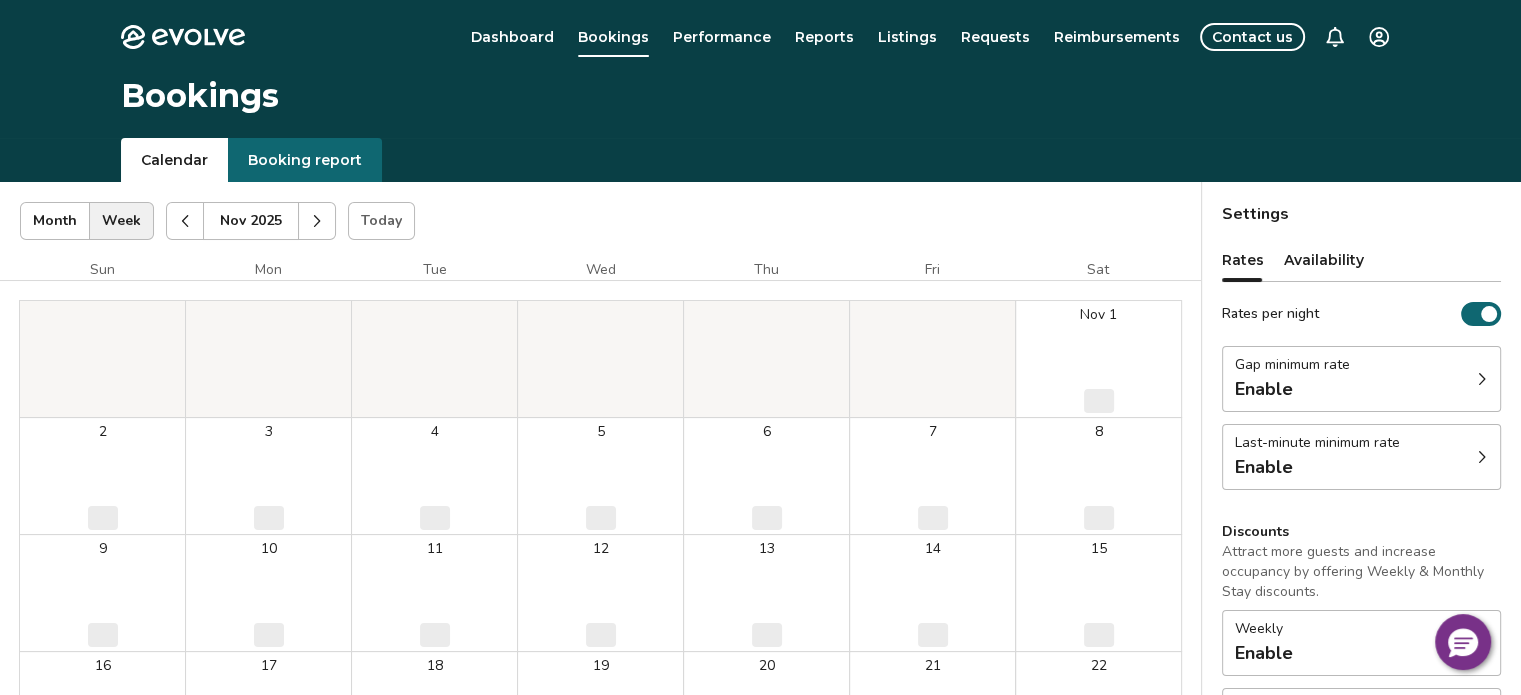 click at bounding box center (317, 221) 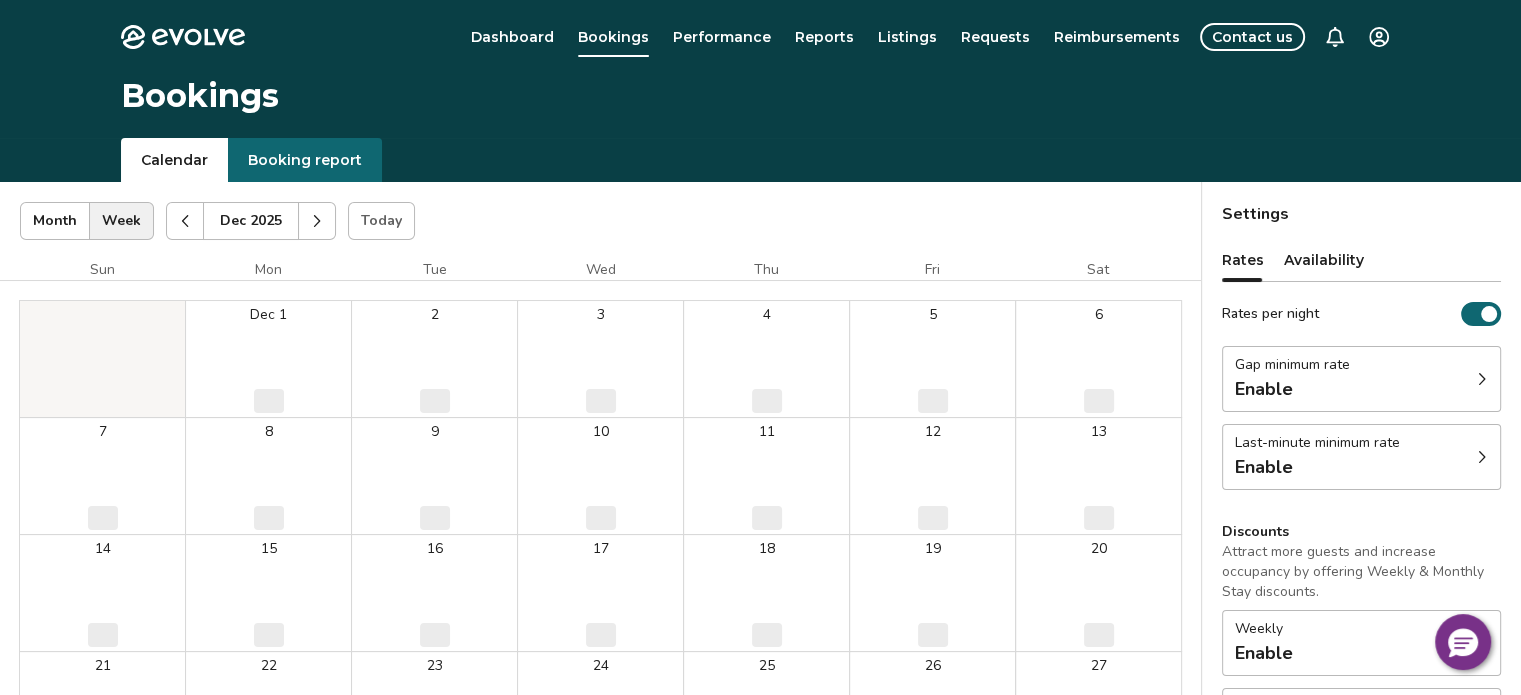 click at bounding box center (317, 221) 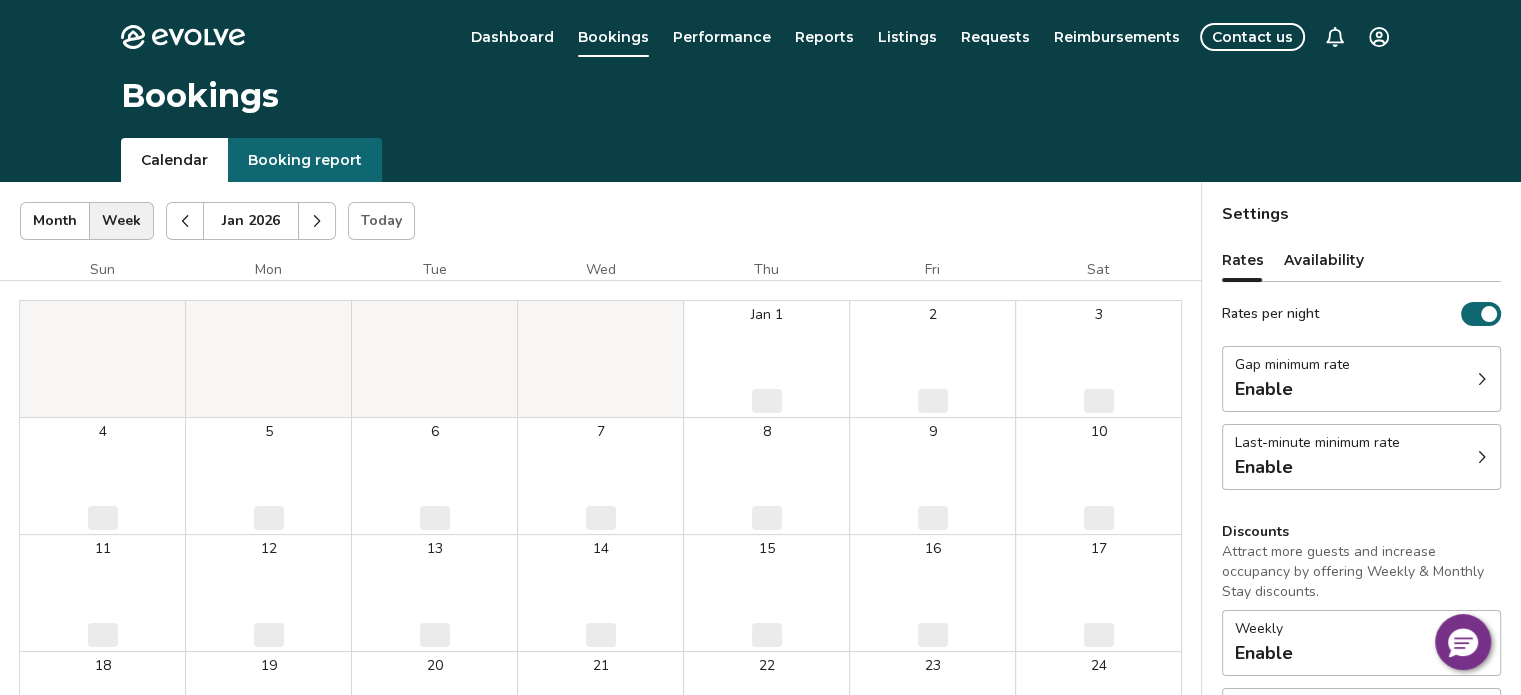 click at bounding box center (317, 221) 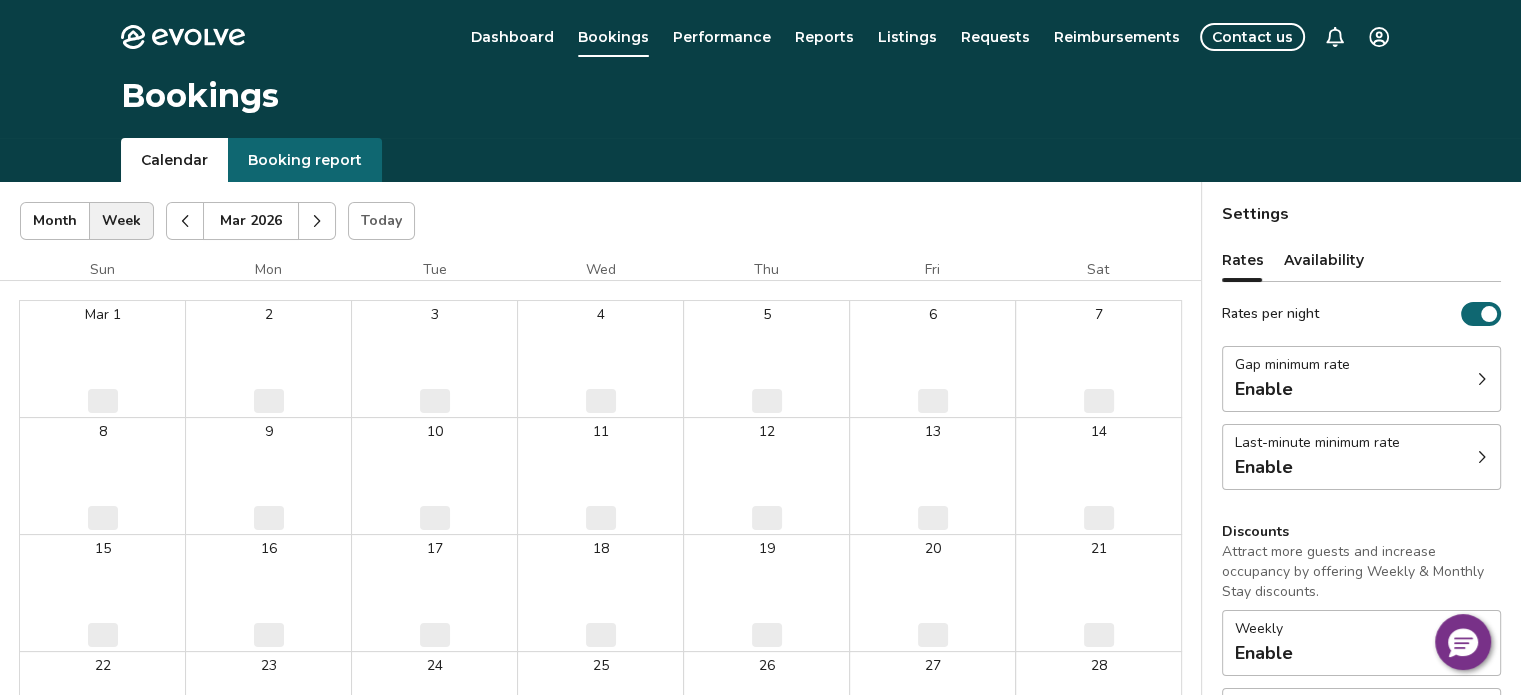 click at bounding box center (317, 221) 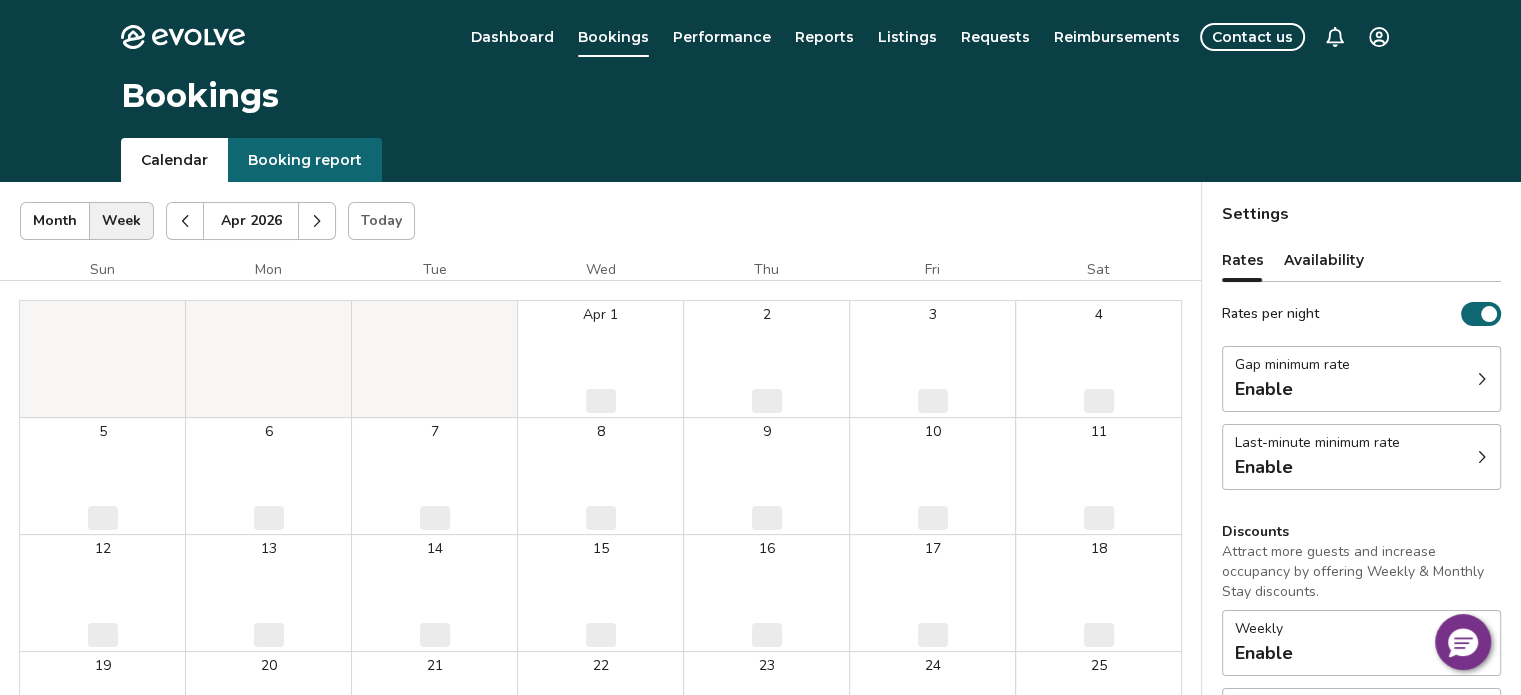 click at bounding box center (317, 221) 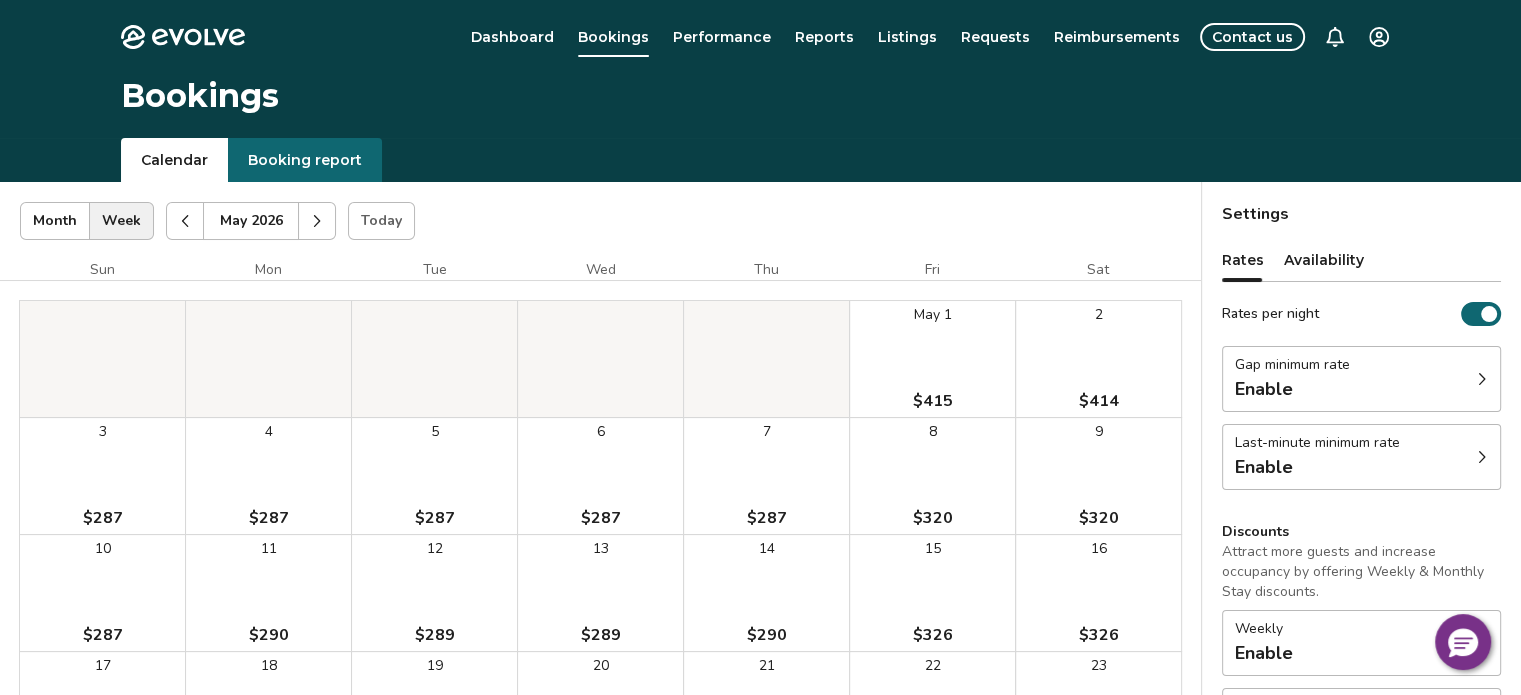 click on "May 1 $415" at bounding box center [932, 359] 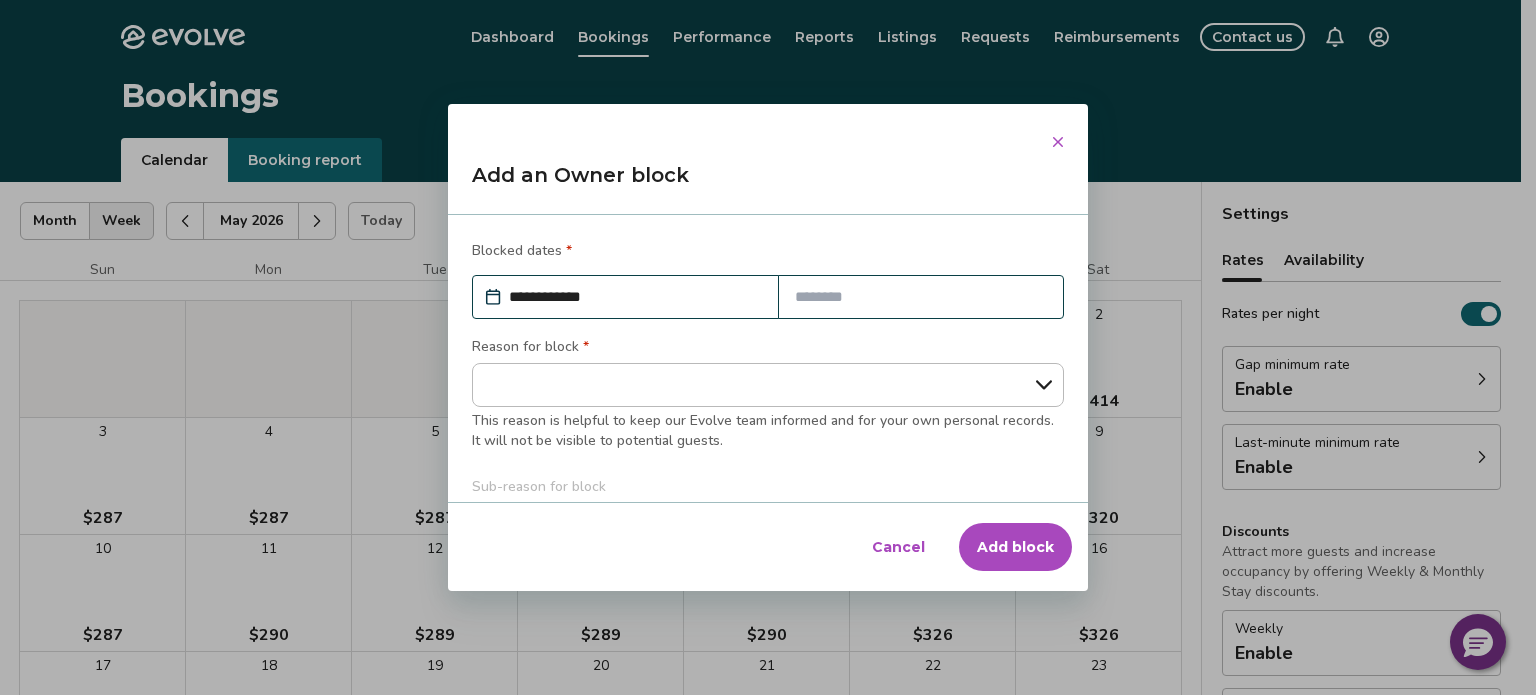 click at bounding box center [921, 297] 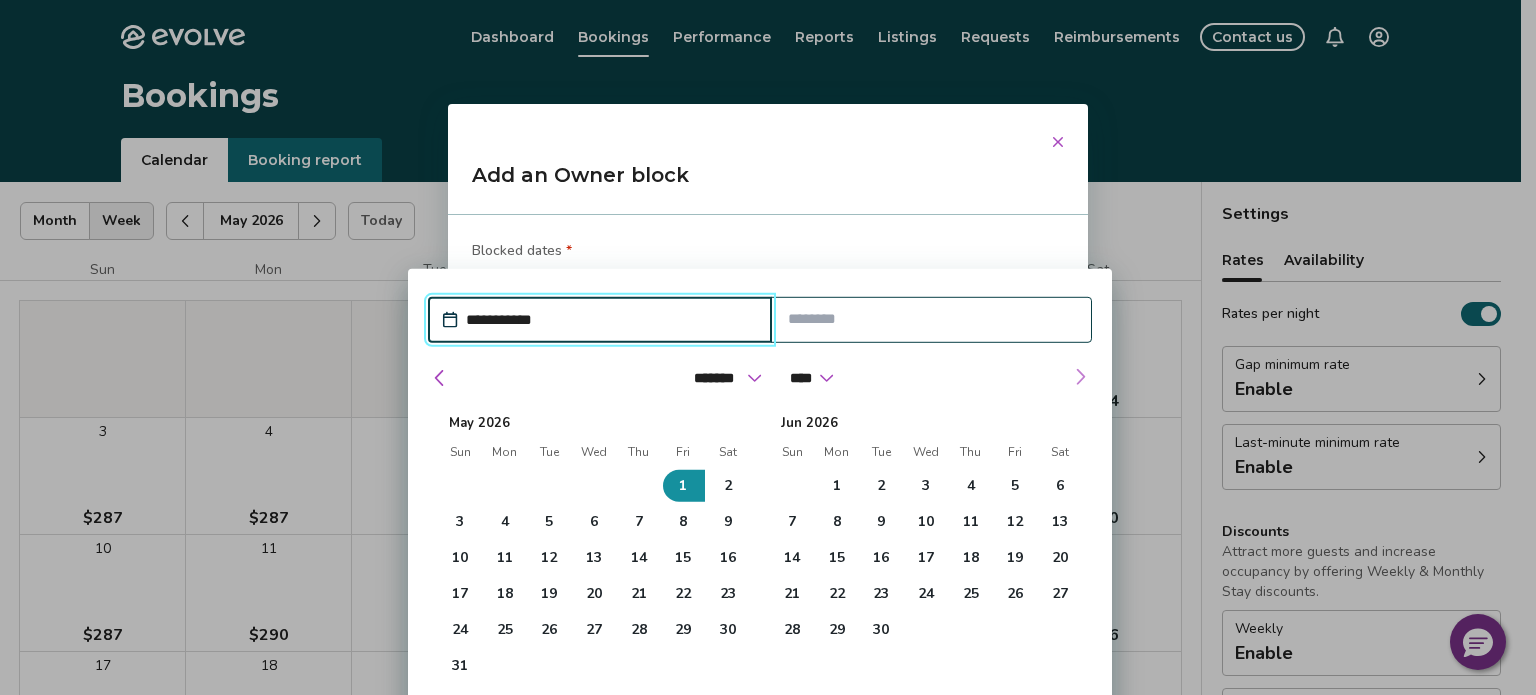 click at bounding box center [1080, 377] 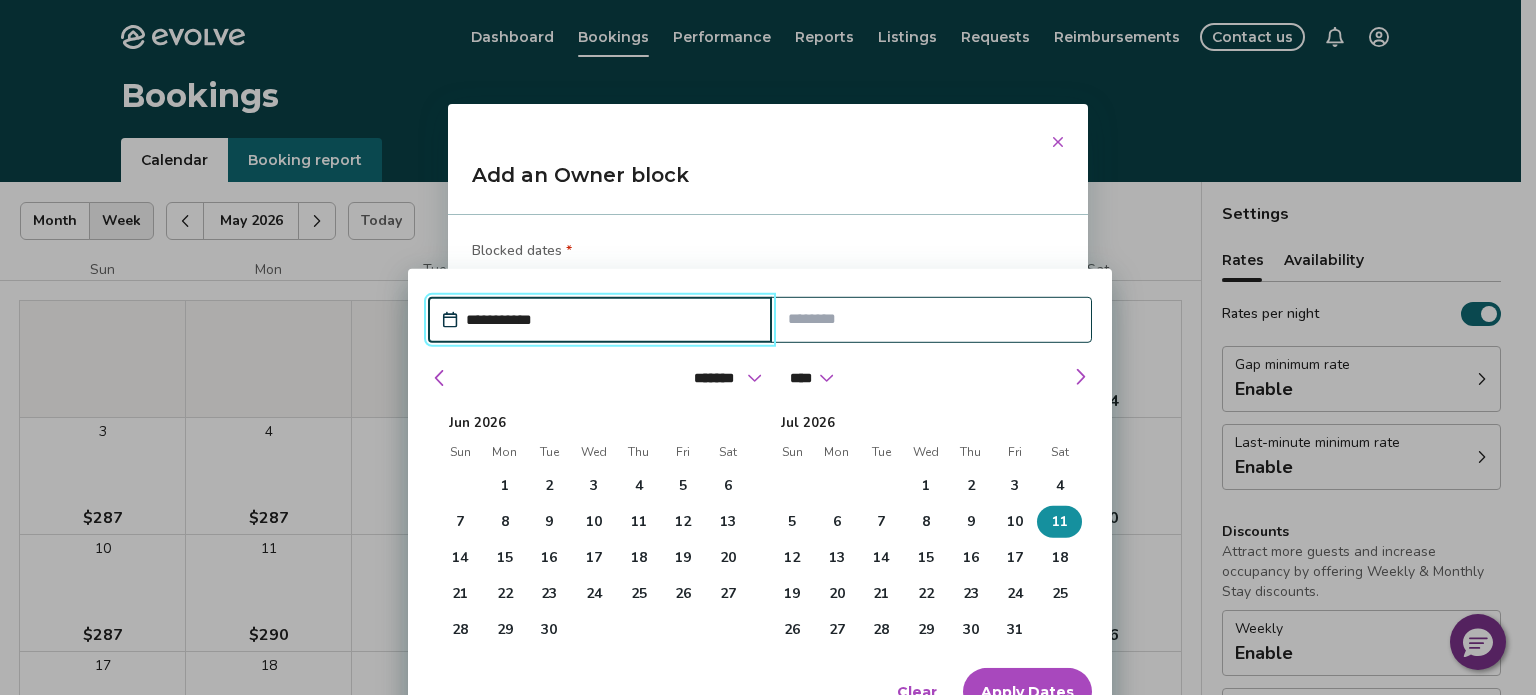 click on "11" at bounding box center [1060, 522] 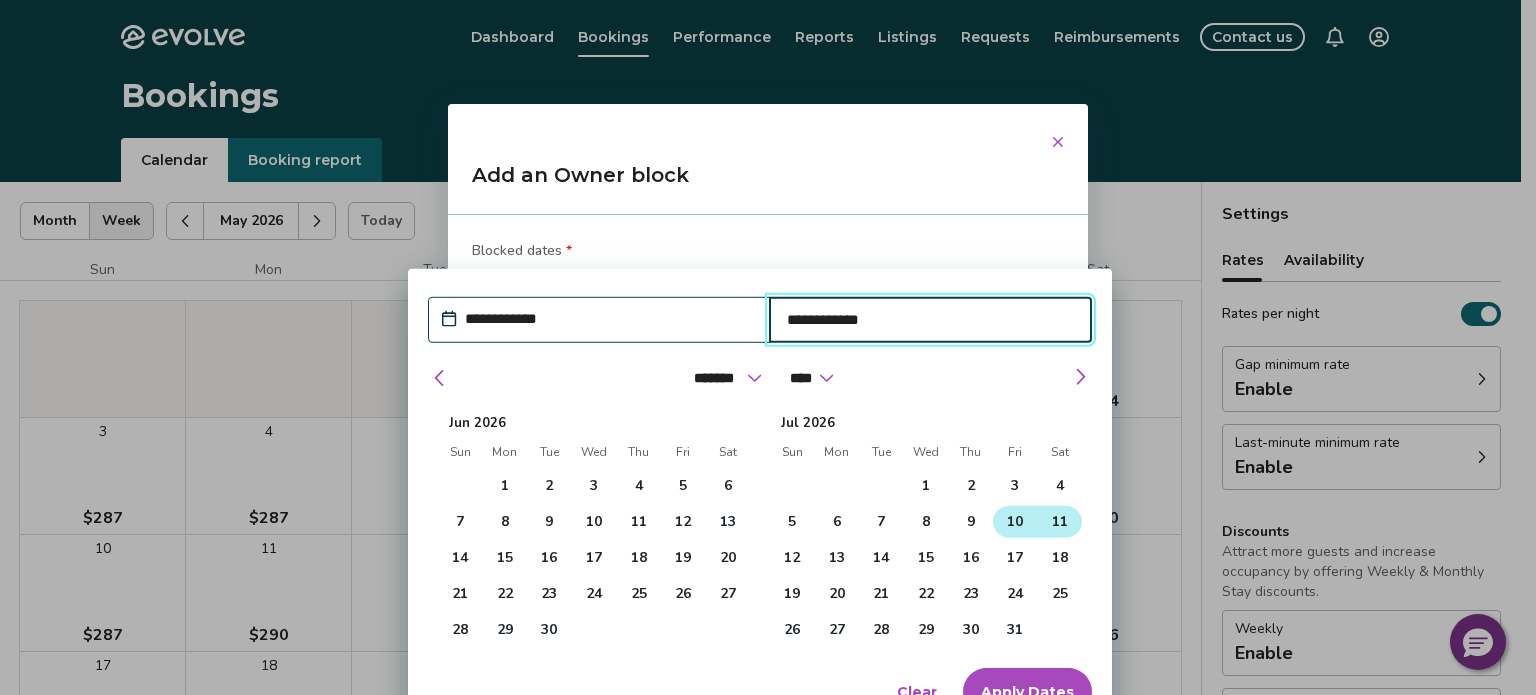 type on "*" 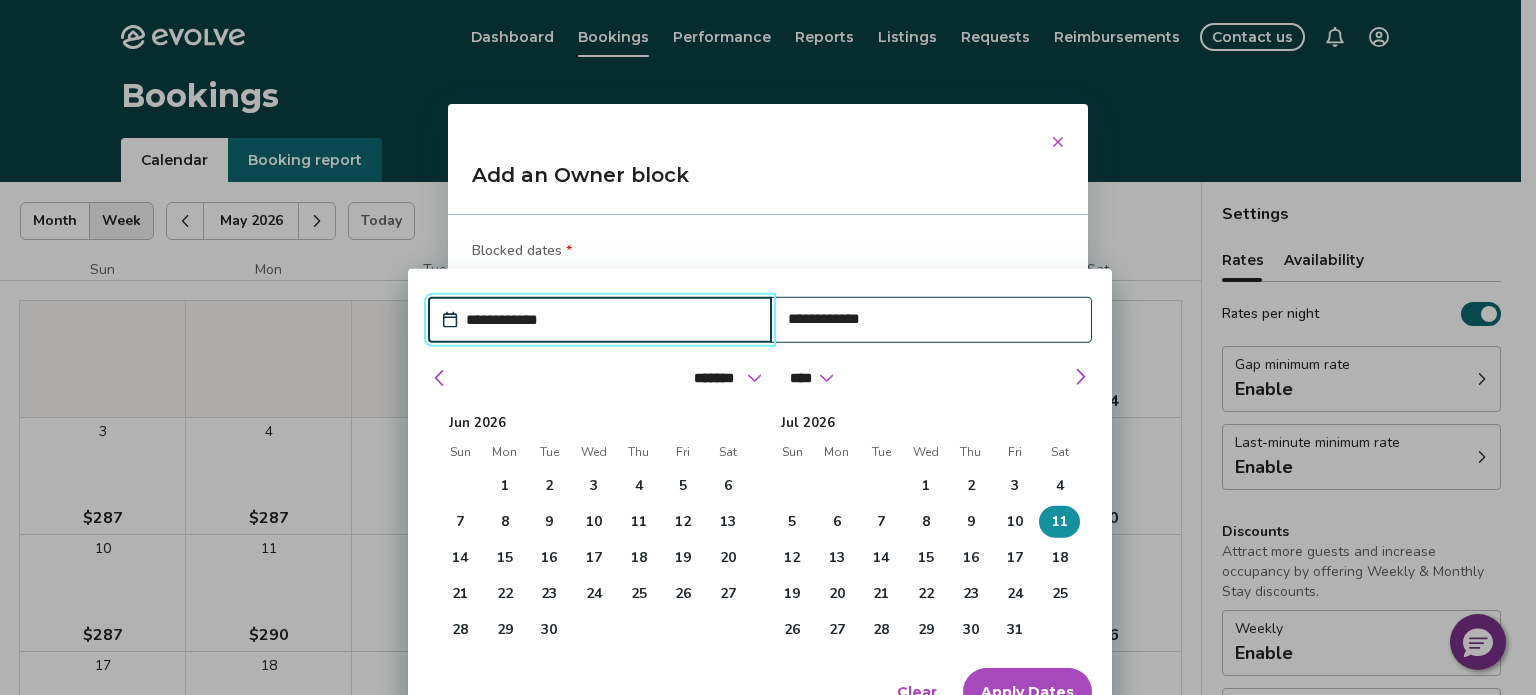drag, startPoint x: 638, startPoint y: 331, endPoint x: 636, endPoint y: 321, distance: 10.198039 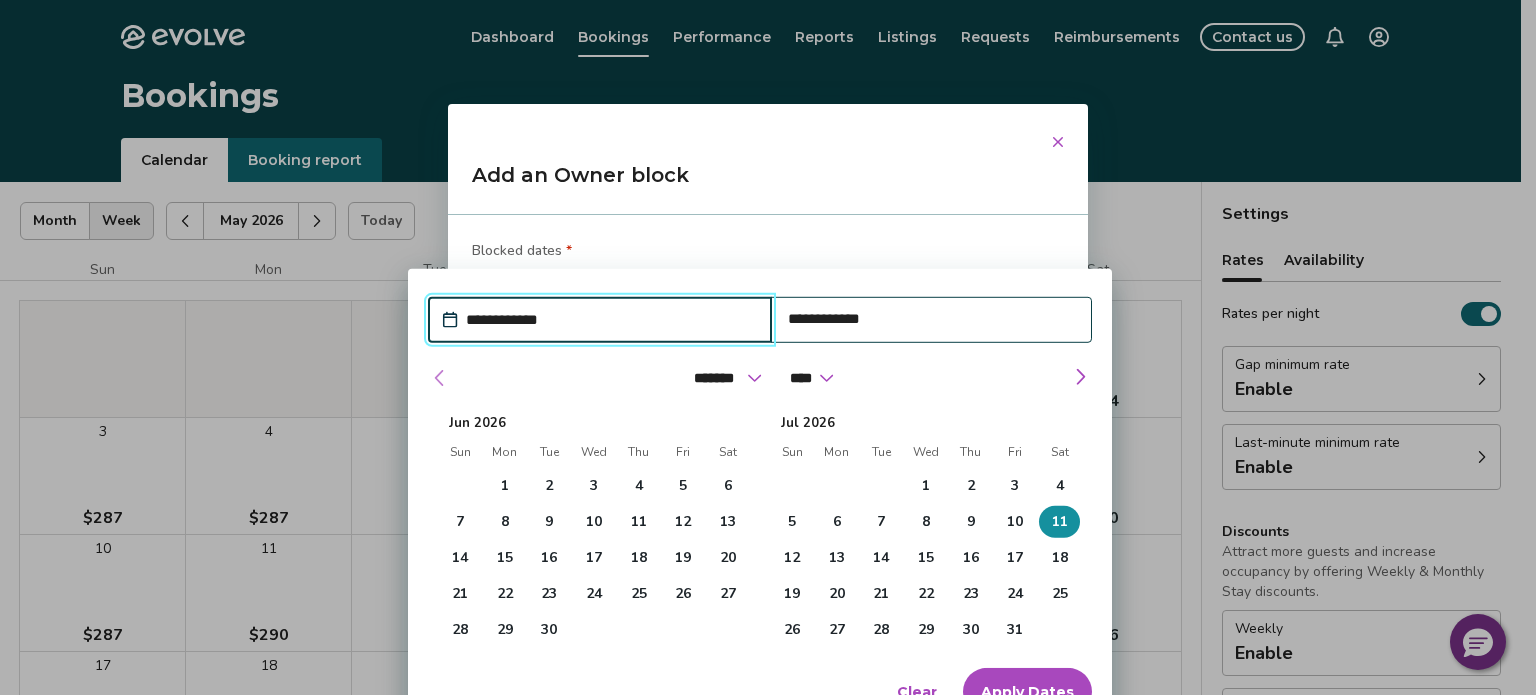 click at bounding box center (440, 378) 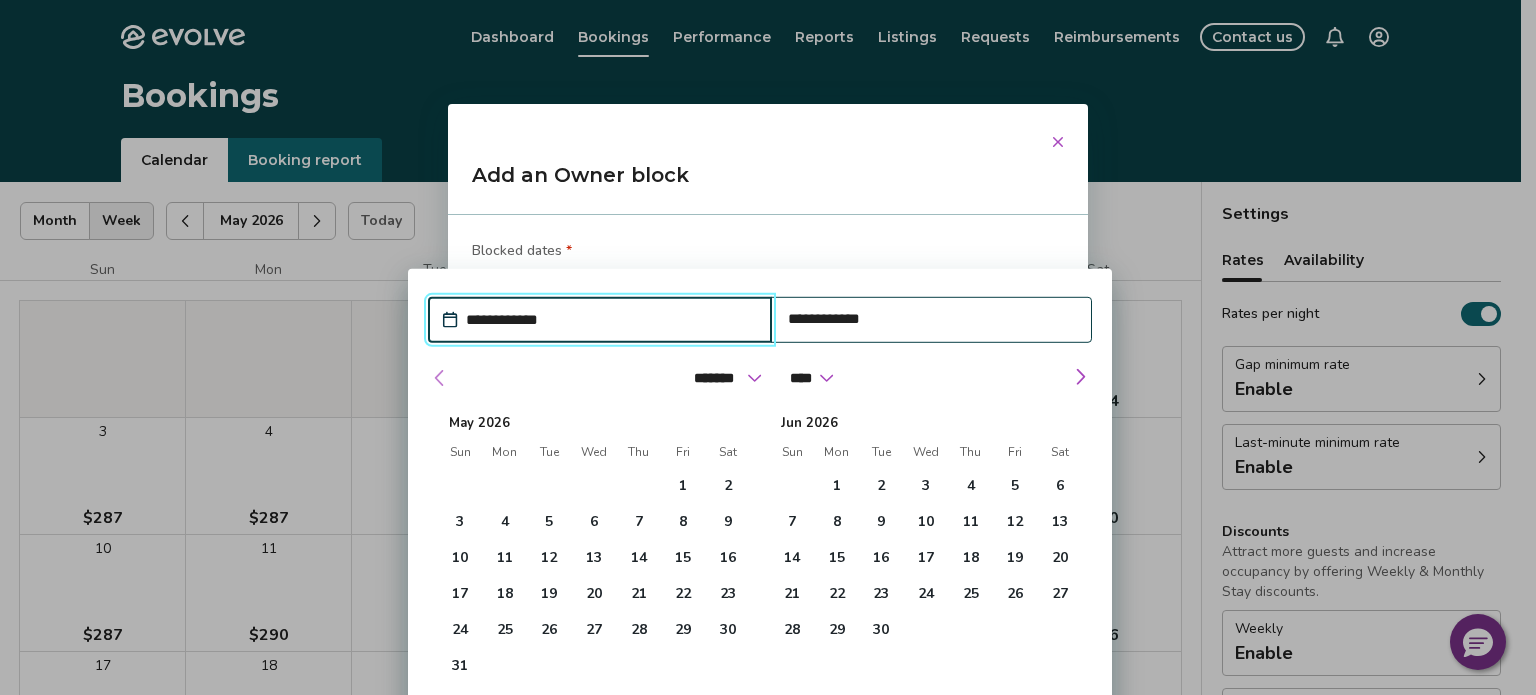 click at bounding box center [440, 378] 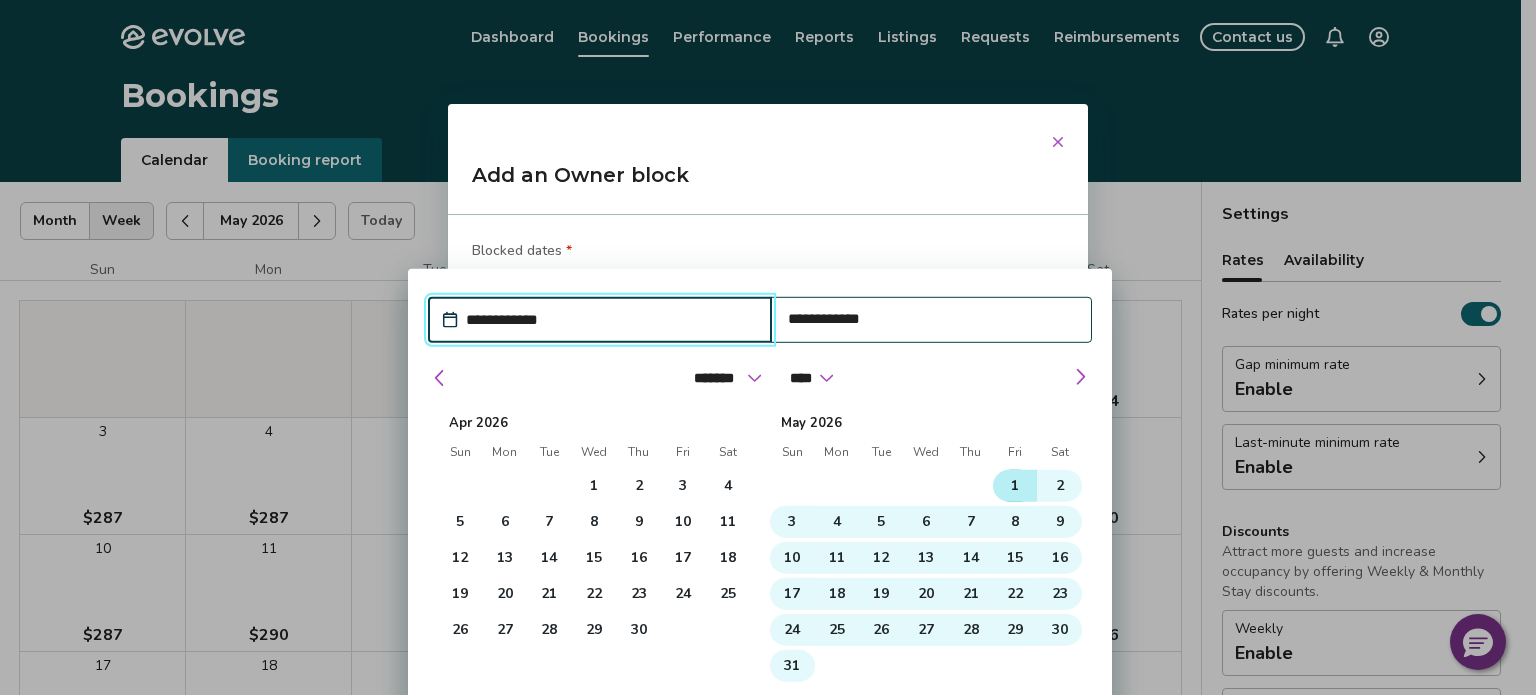 click on "1" at bounding box center (1015, 486) 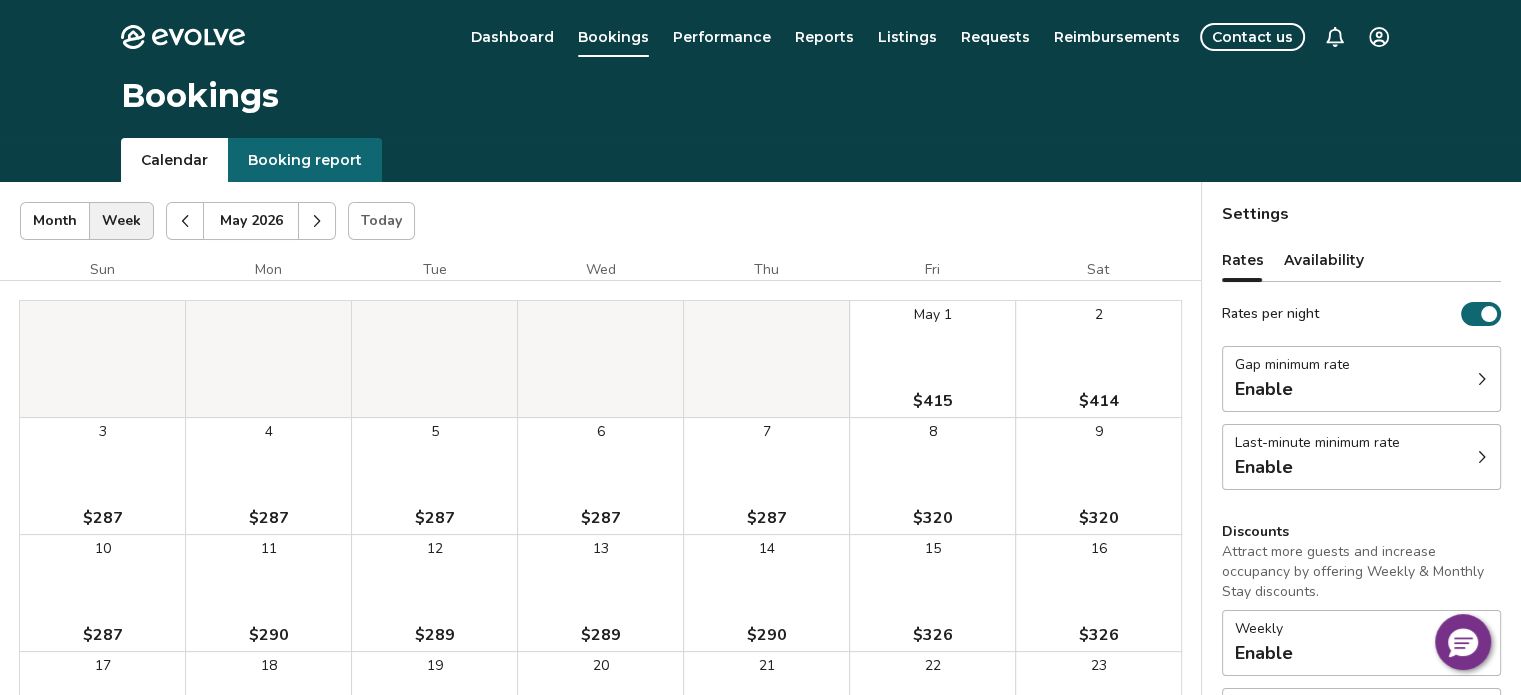 click on "May 1 $415" at bounding box center (932, 359) 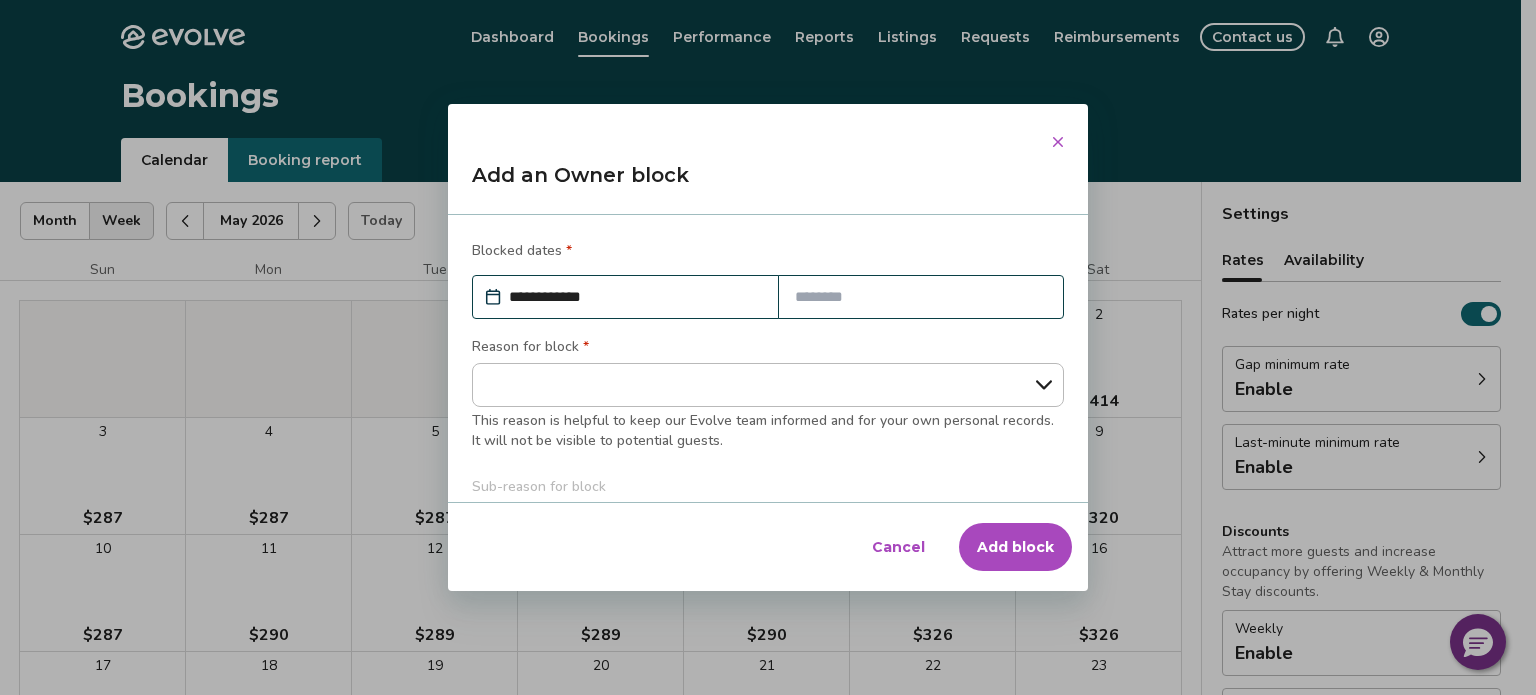 click at bounding box center [921, 297] 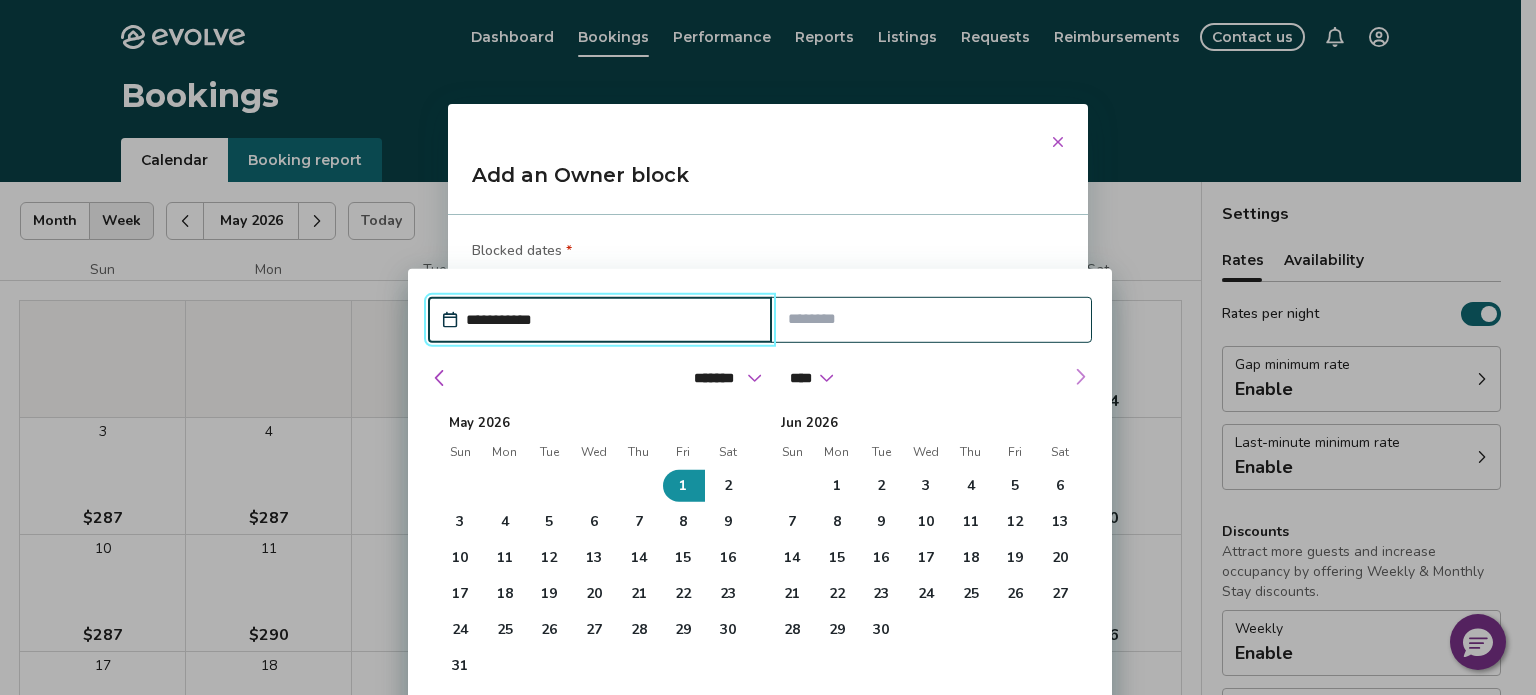click at bounding box center [1080, 377] 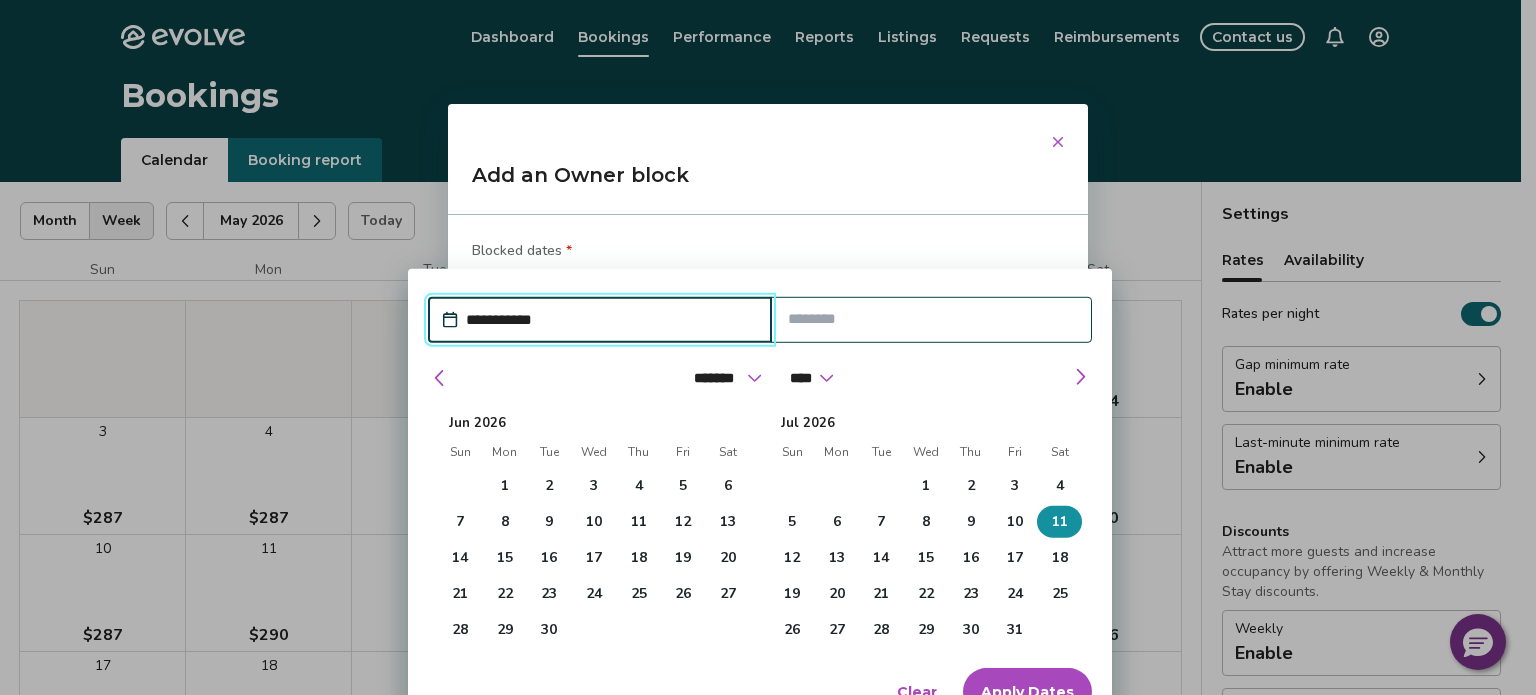click on "11" at bounding box center [1060, 522] 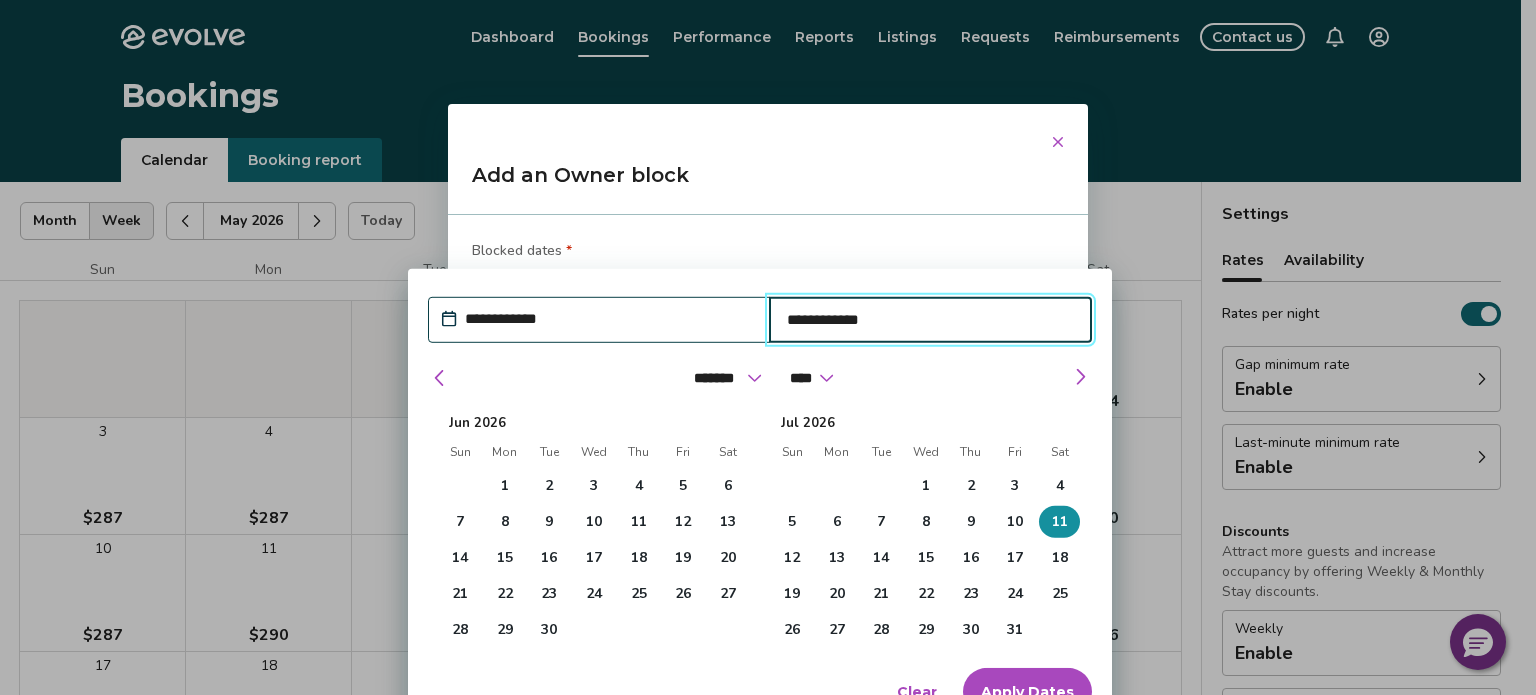 click on "Apply Dates" at bounding box center [1027, 692] 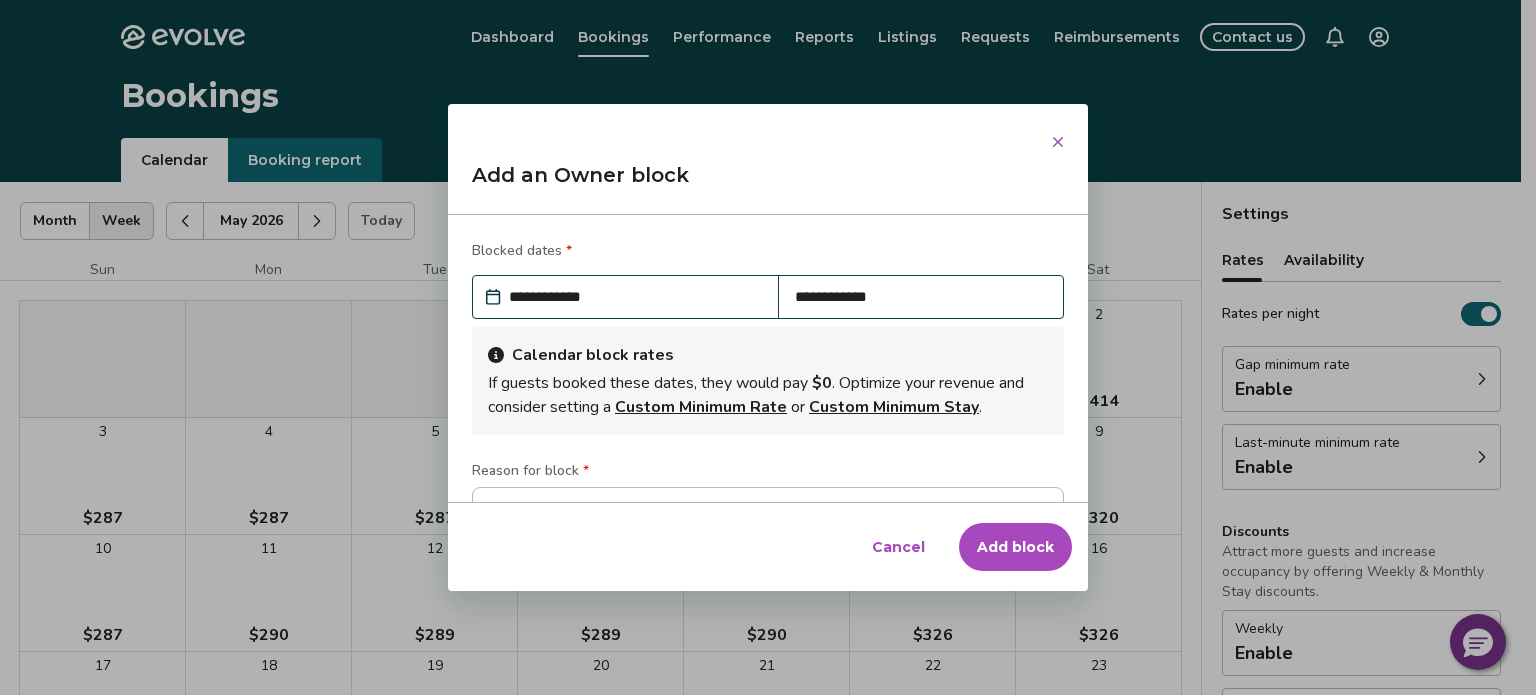 click on "**********" at bounding box center [635, 297] 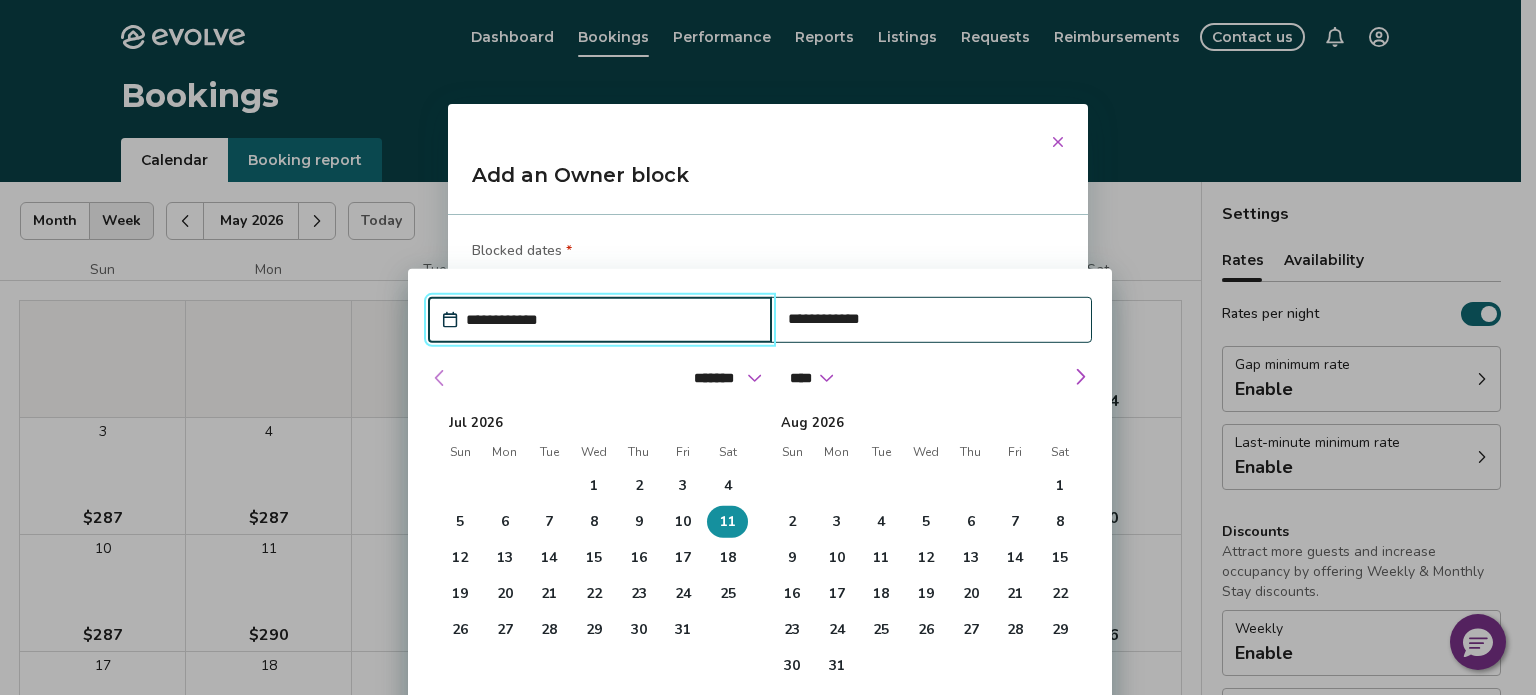 click at bounding box center [440, 378] 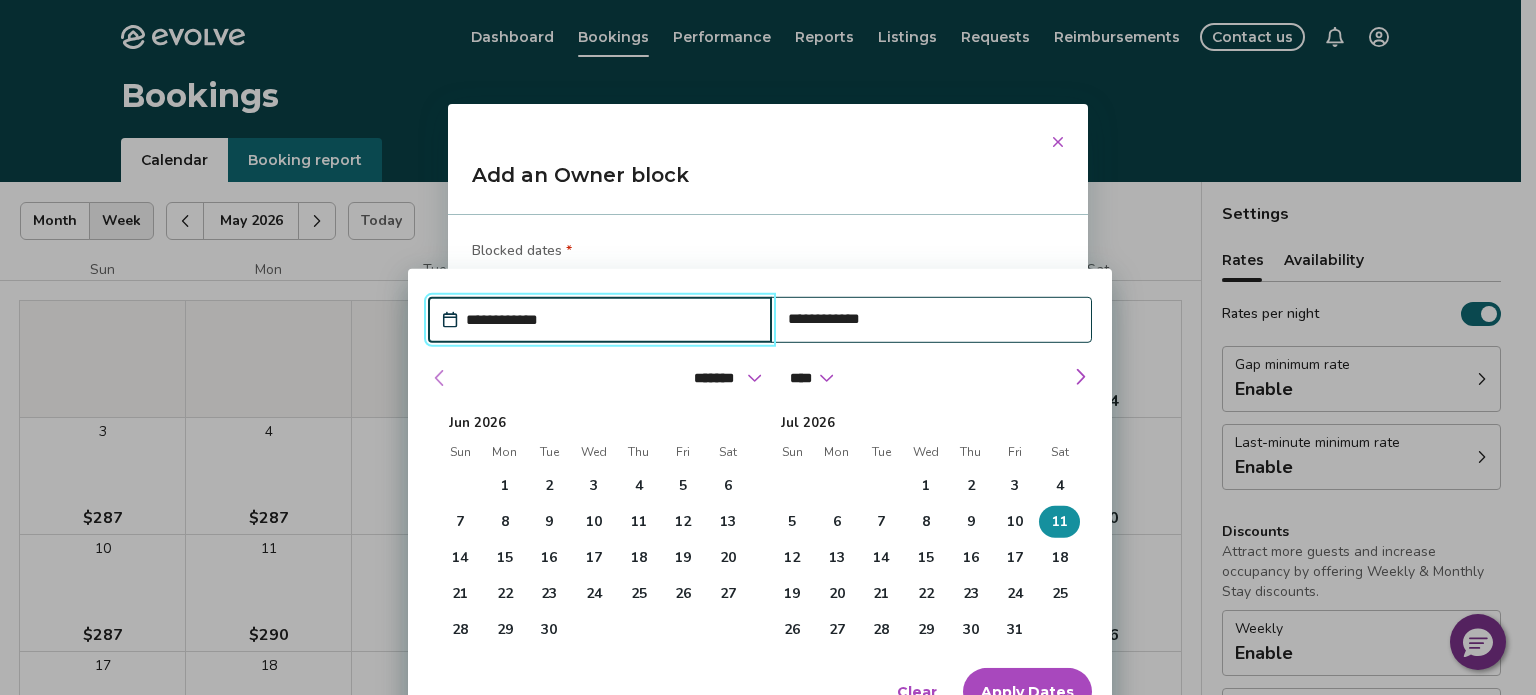 click at bounding box center [440, 378] 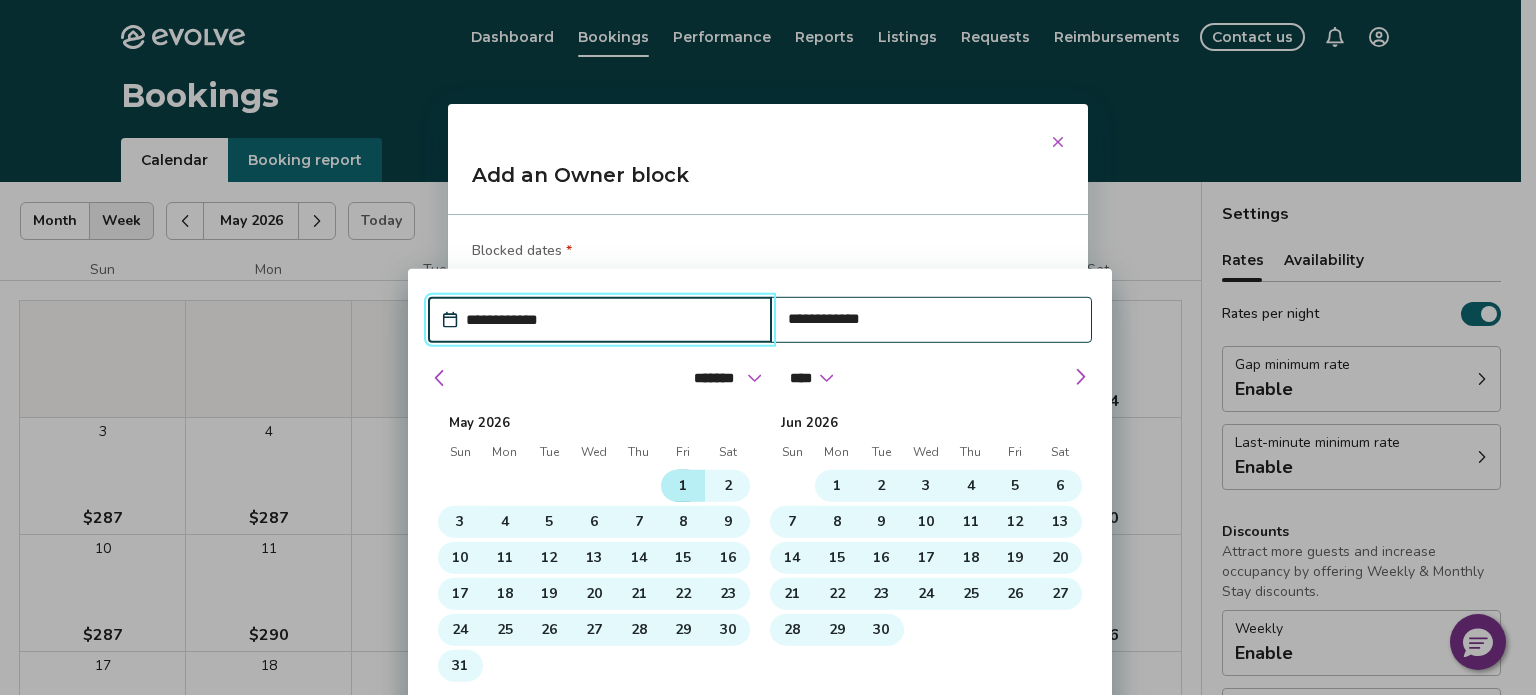click on "1" at bounding box center (683, 486) 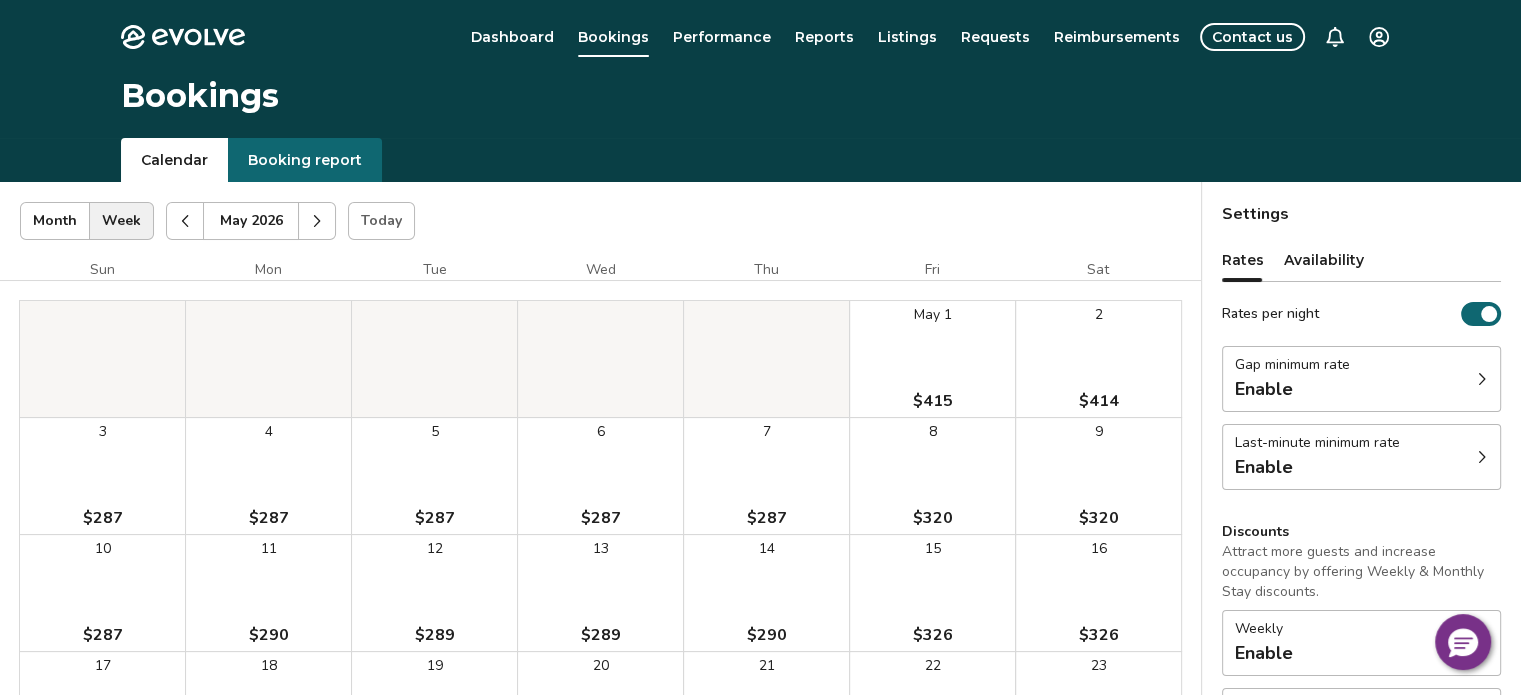 click on "May 1 $415" at bounding box center [932, 359] 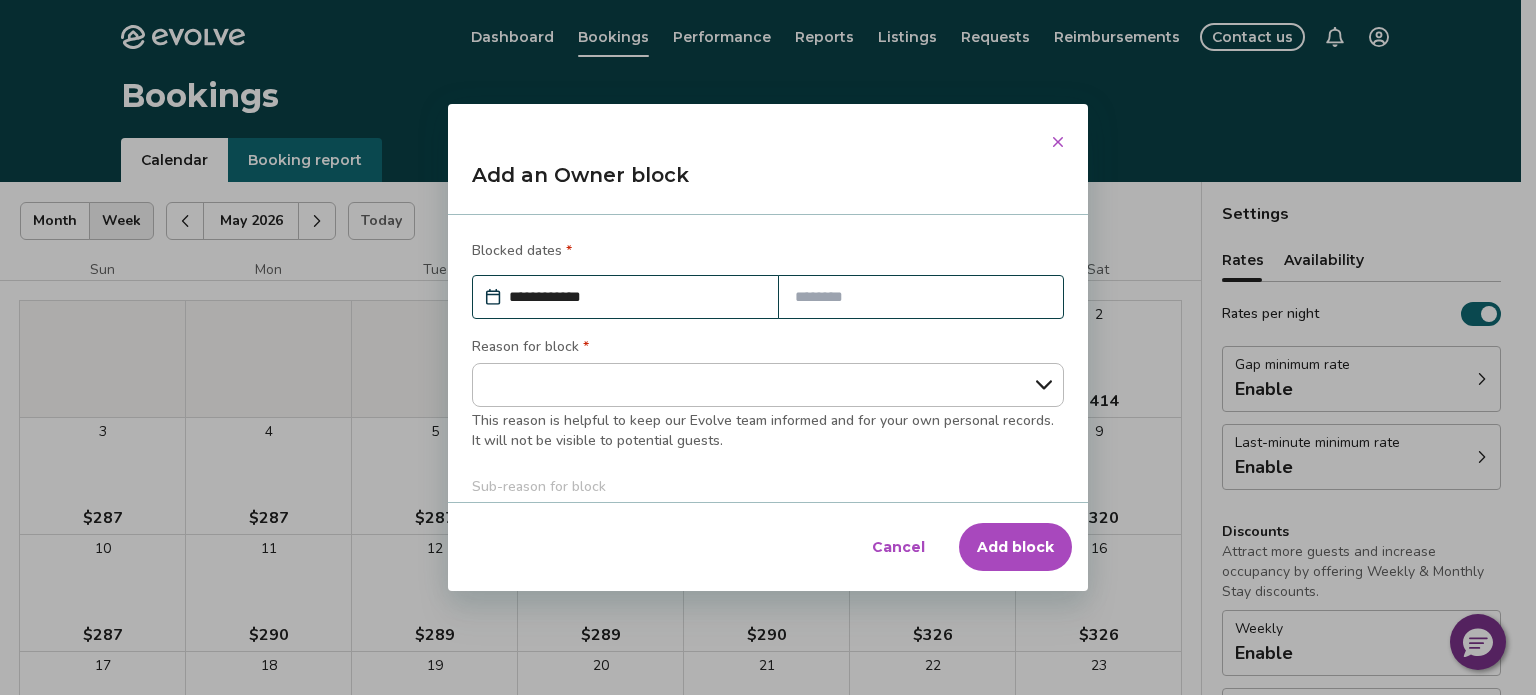 click at bounding box center [921, 297] 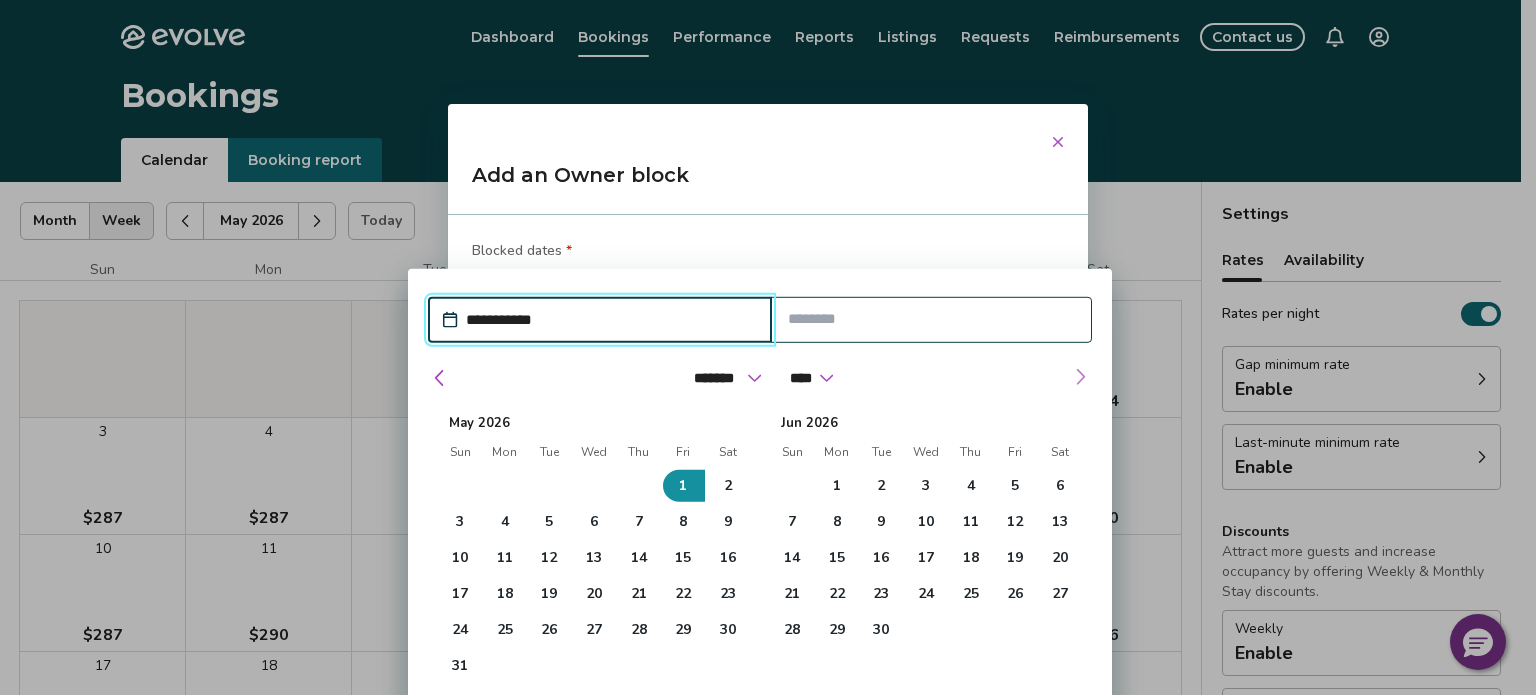 click at bounding box center [1080, 377] 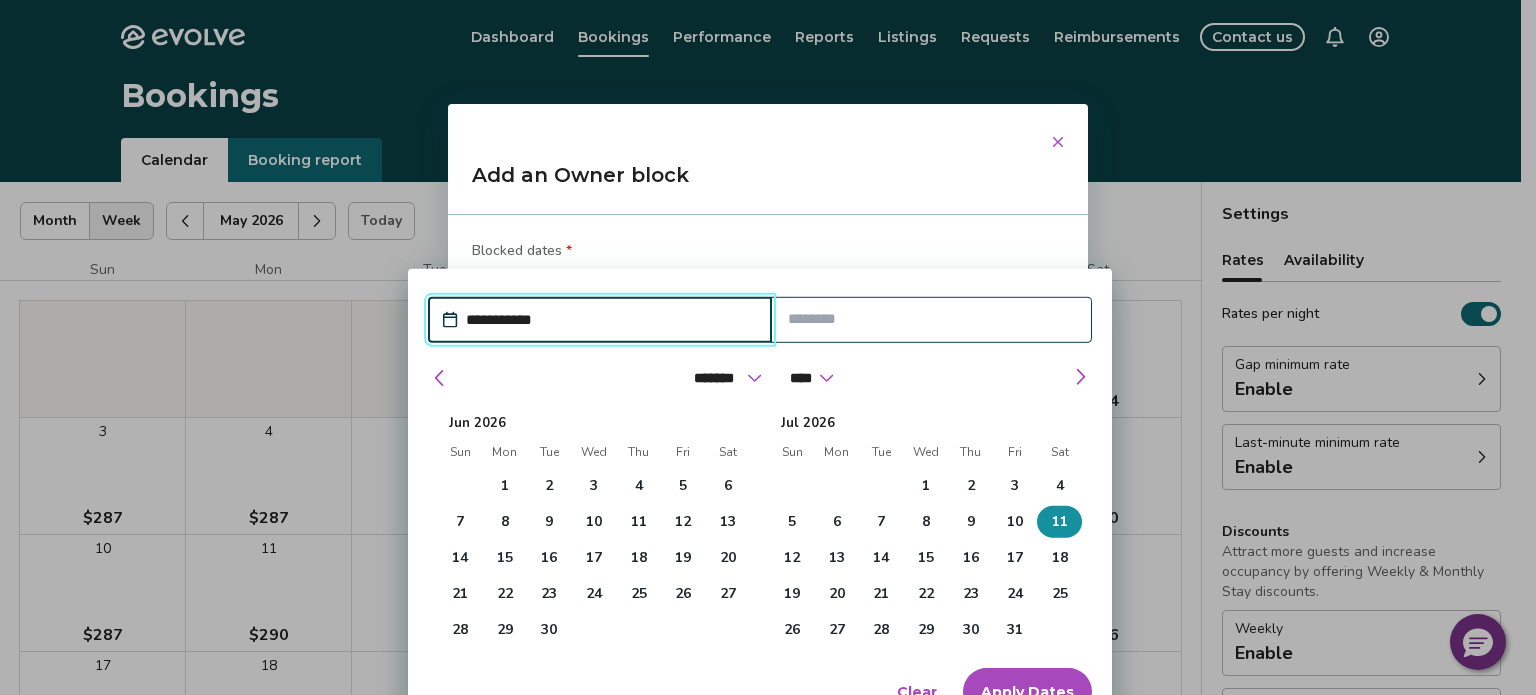 click on "11" at bounding box center (1060, 522) 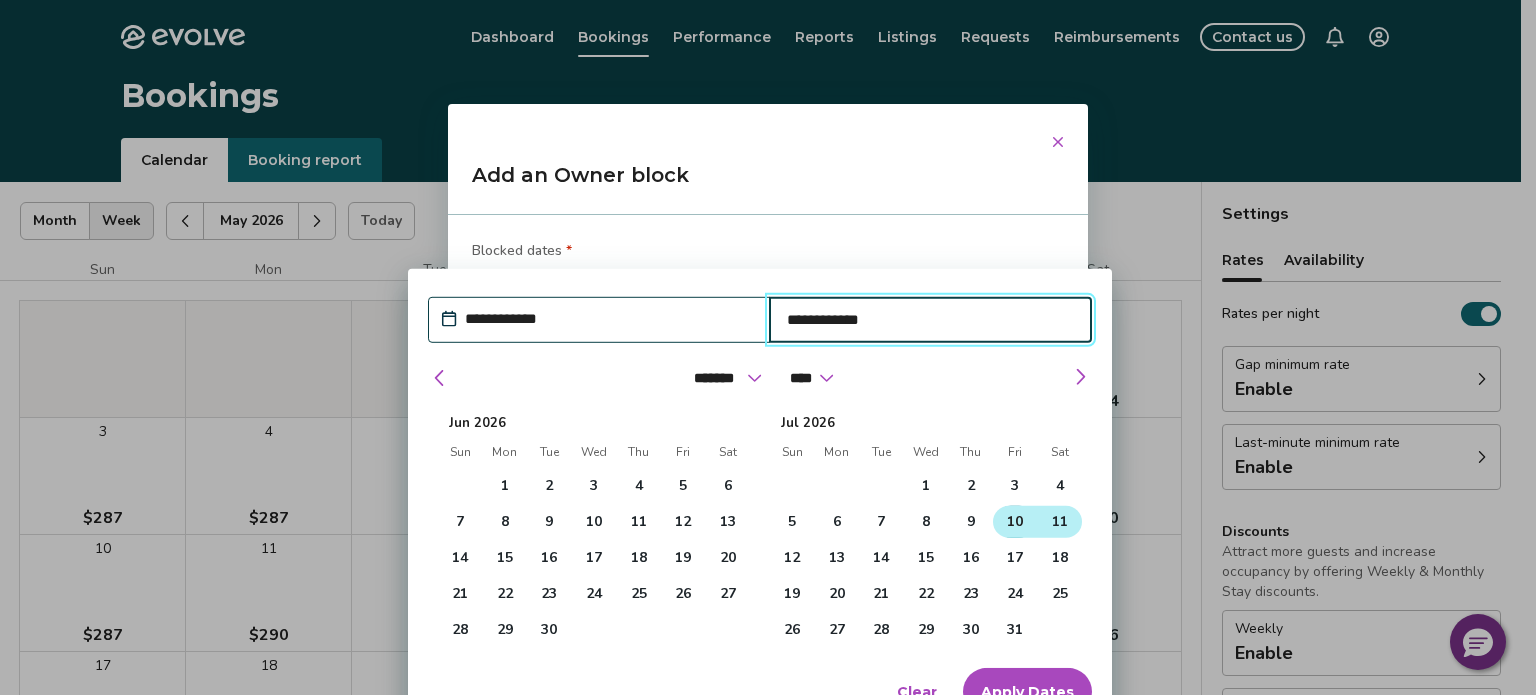 click on "10" at bounding box center (1015, 522) 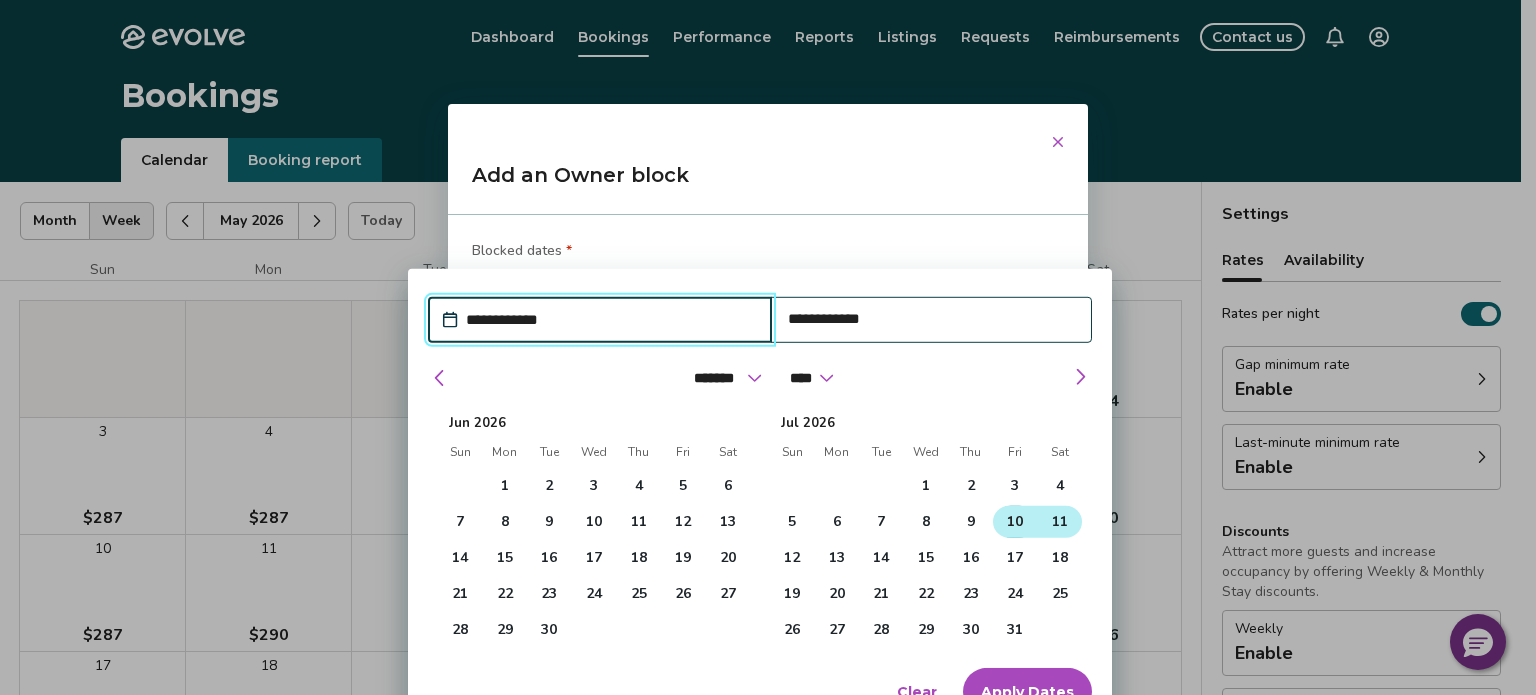 click on "10" at bounding box center (1015, 522) 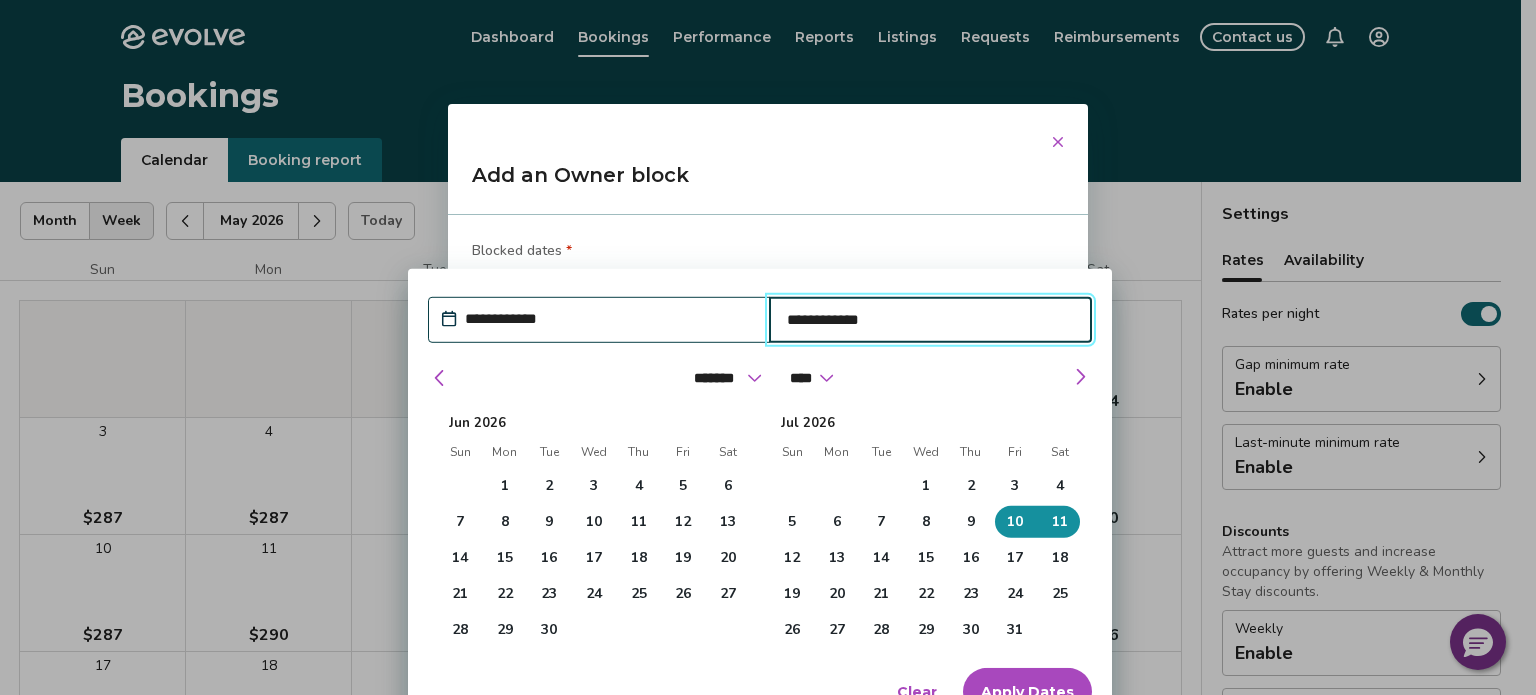 click on "Apply Dates" at bounding box center [1027, 692] 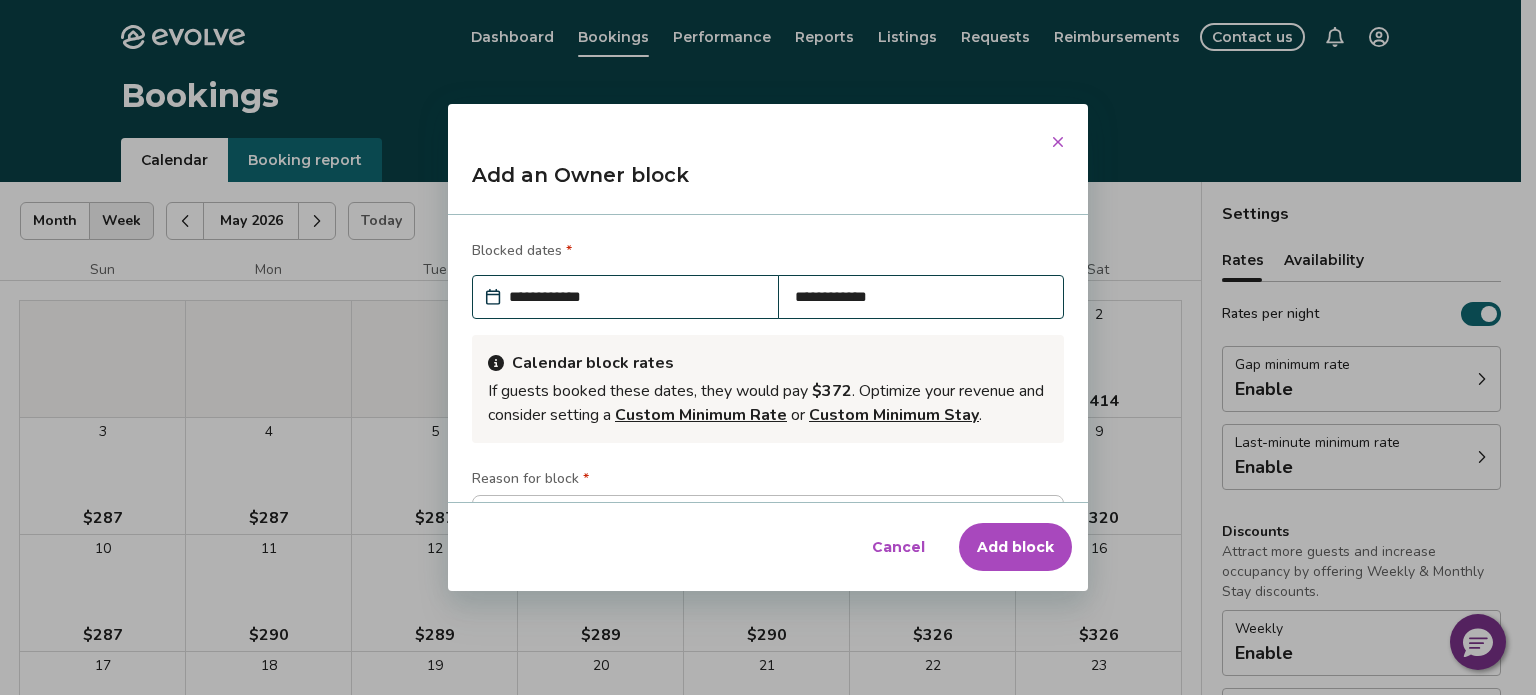 click on "**********" at bounding box center [635, 297] 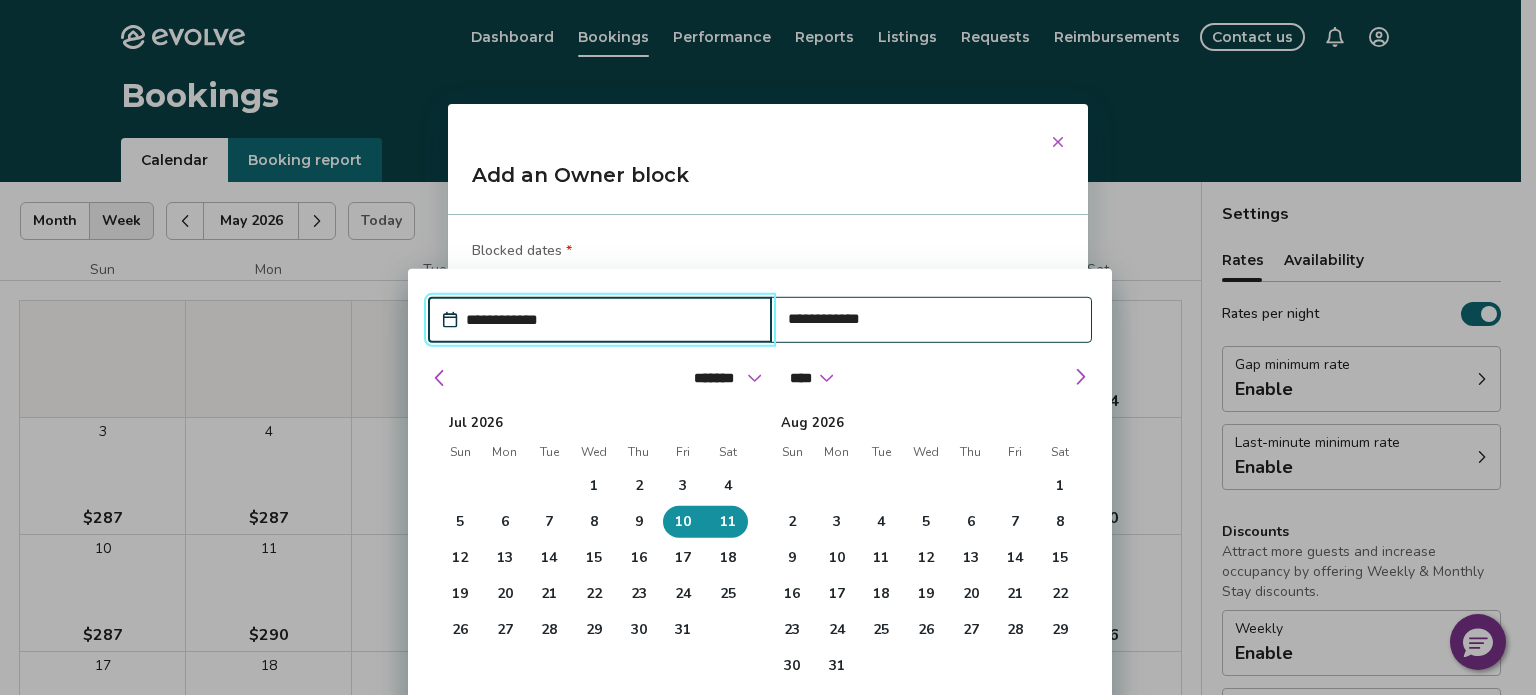 click on "**********" at bounding box center [610, 320] 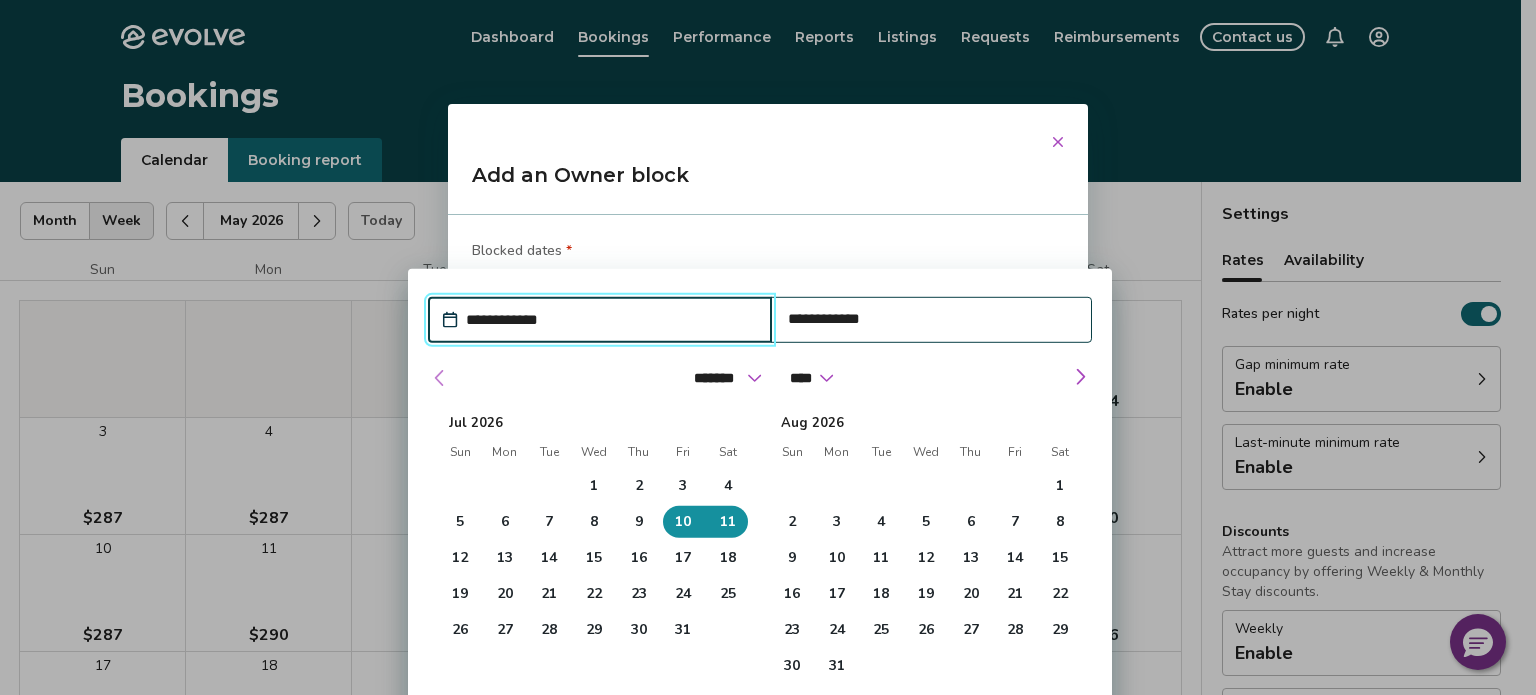 click at bounding box center (440, 378) 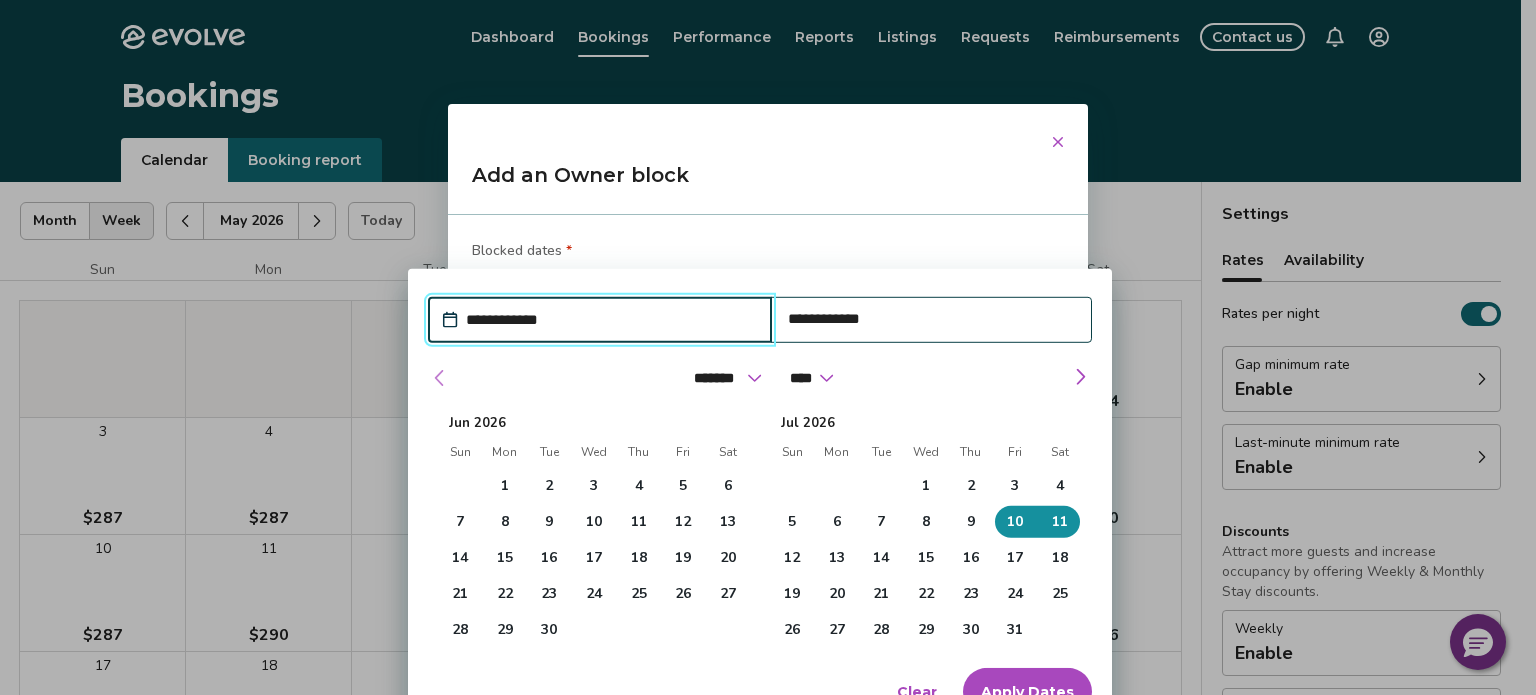 click at bounding box center [440, 378] 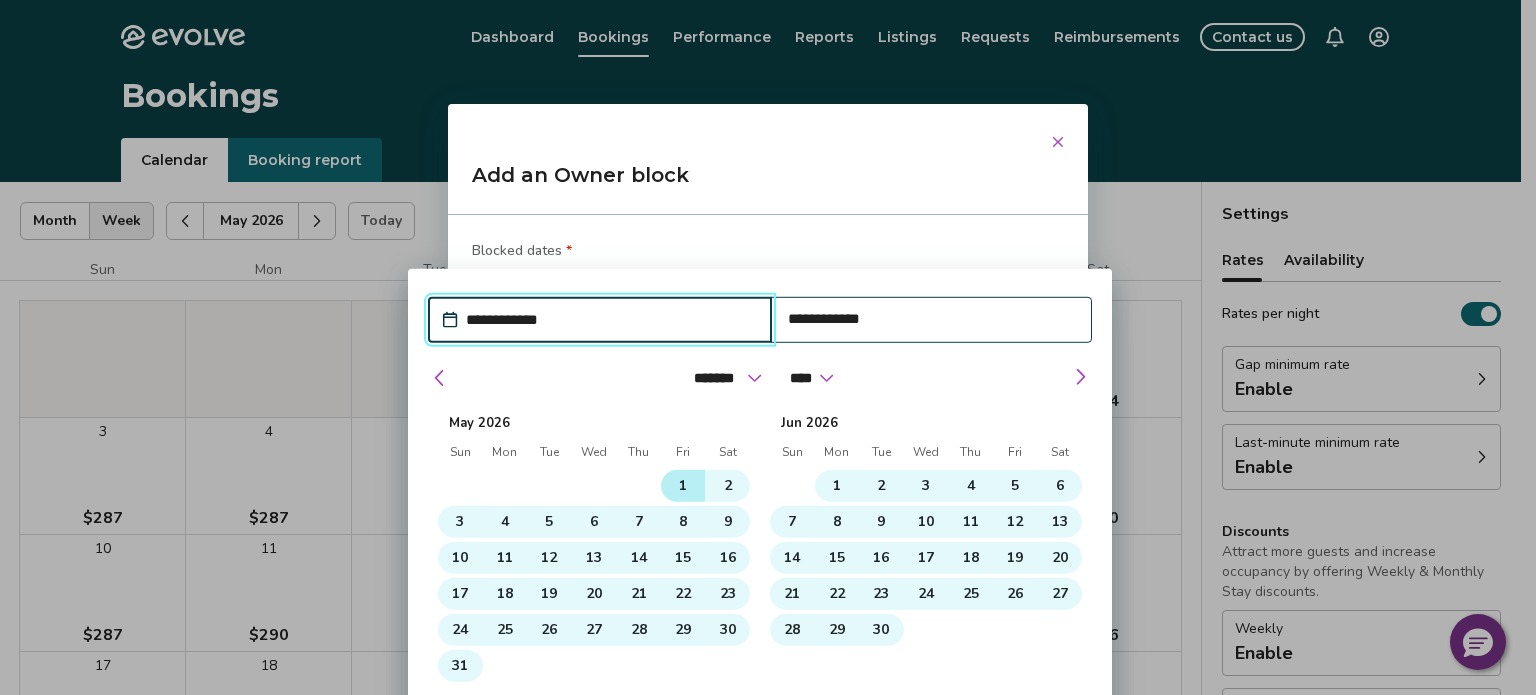 click on "1" at bounding box center (683, 486) 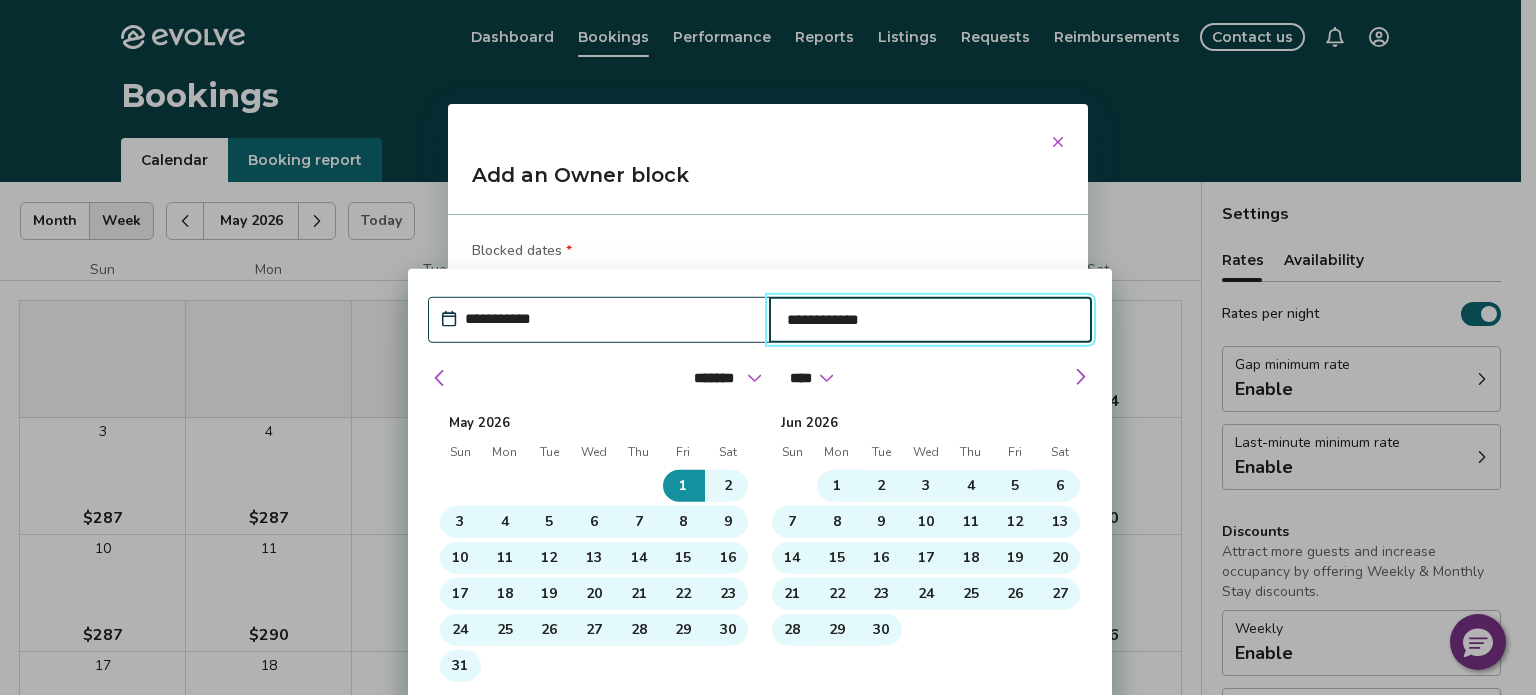 drag, startPoint x: 981, startPoint y: 279, endPoint x: 658, endPoint y: 275, distance: 323.02478 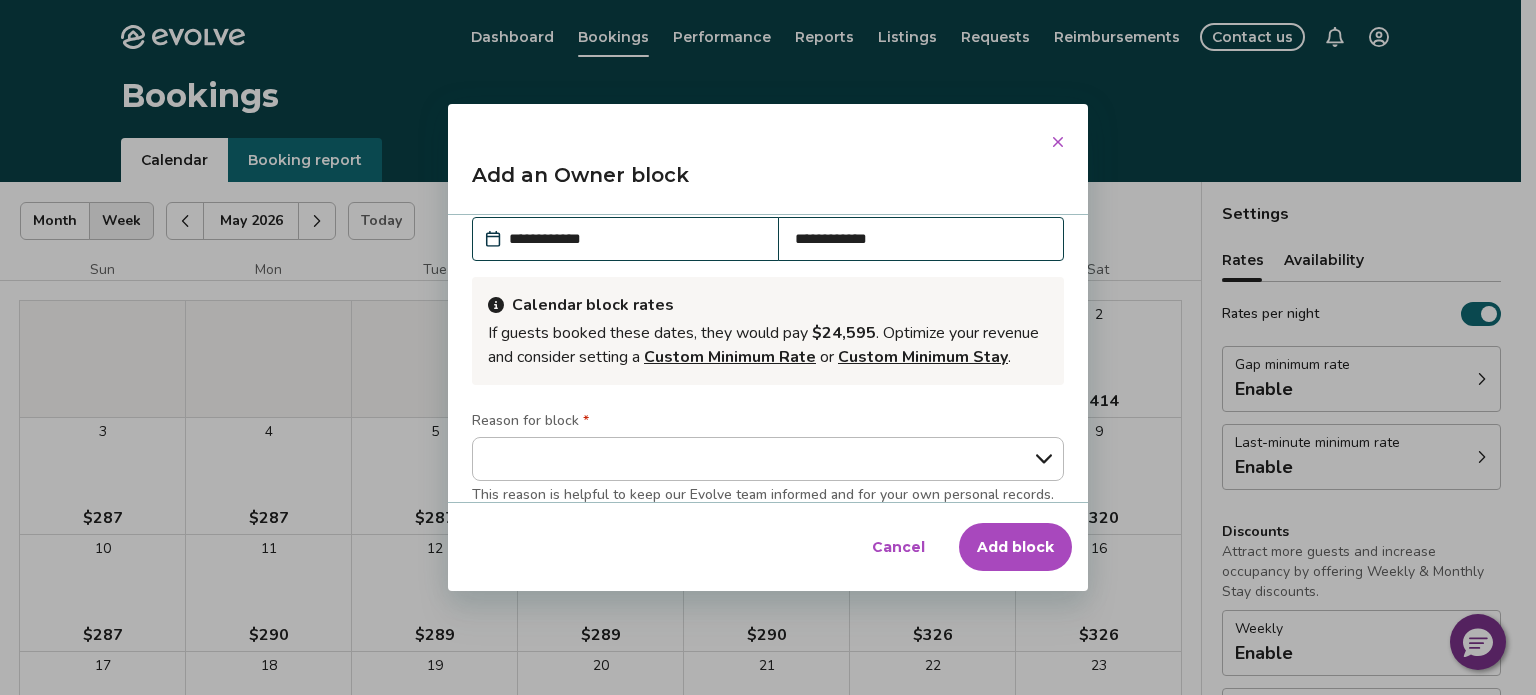 scroll, scrollTop: 0, scrollLeft: 0, axis: both 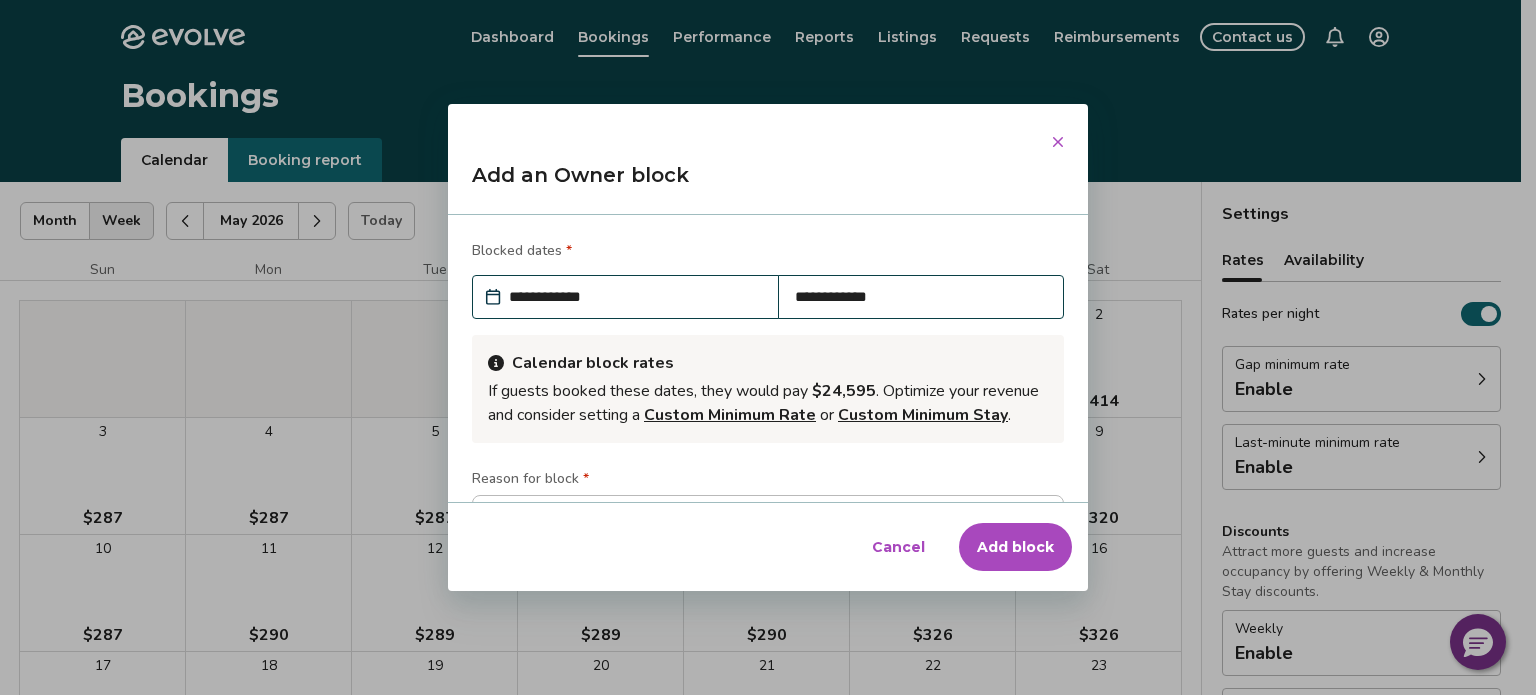 click on "Add block" at bounding box center [1015, 547] 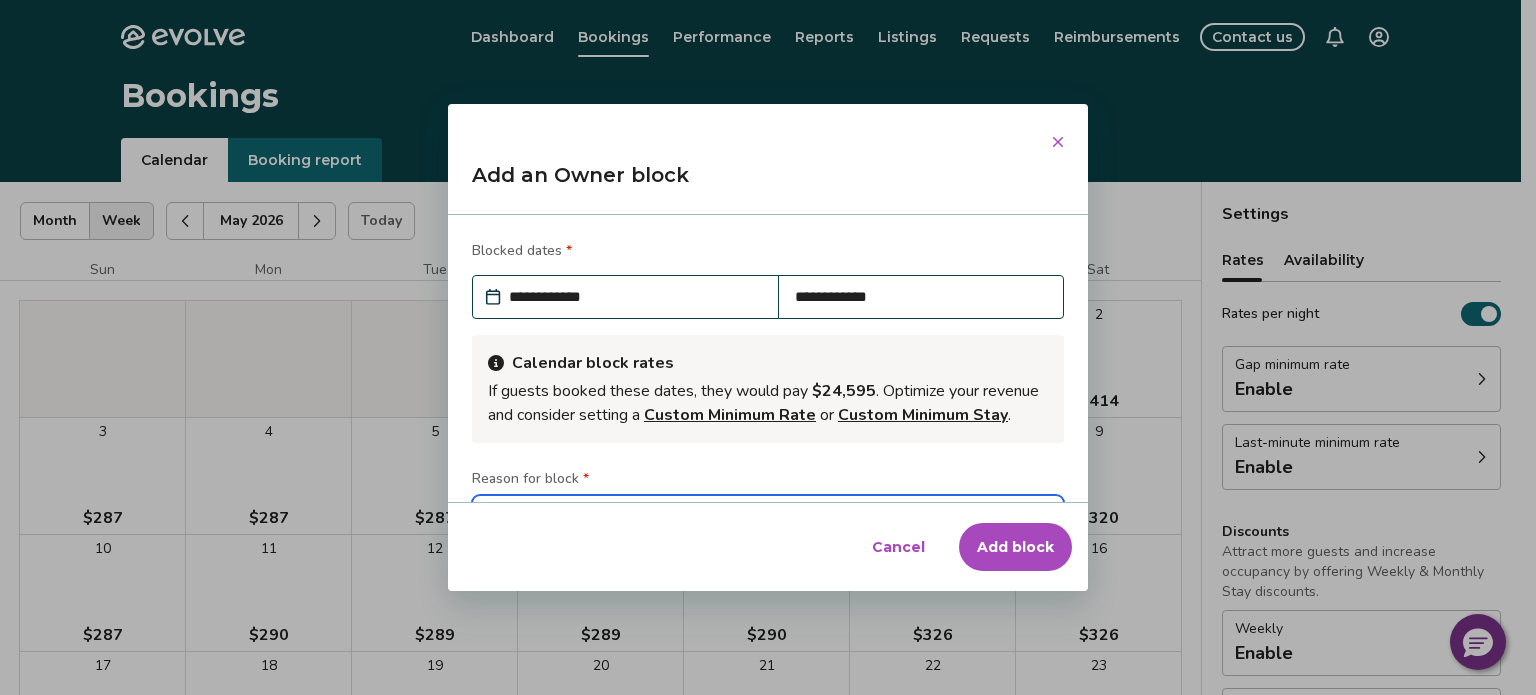 type on "*" 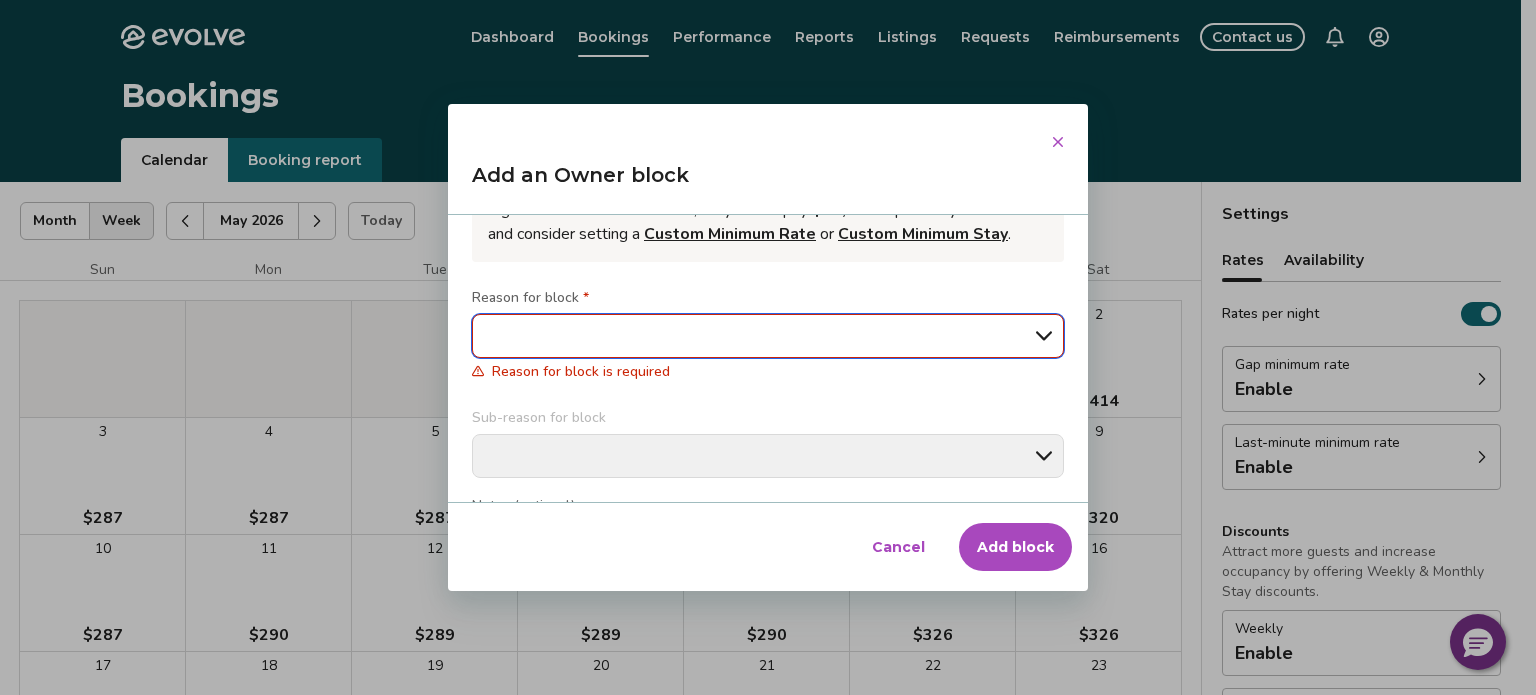 click on "**********" at bounding box center [768, 336] 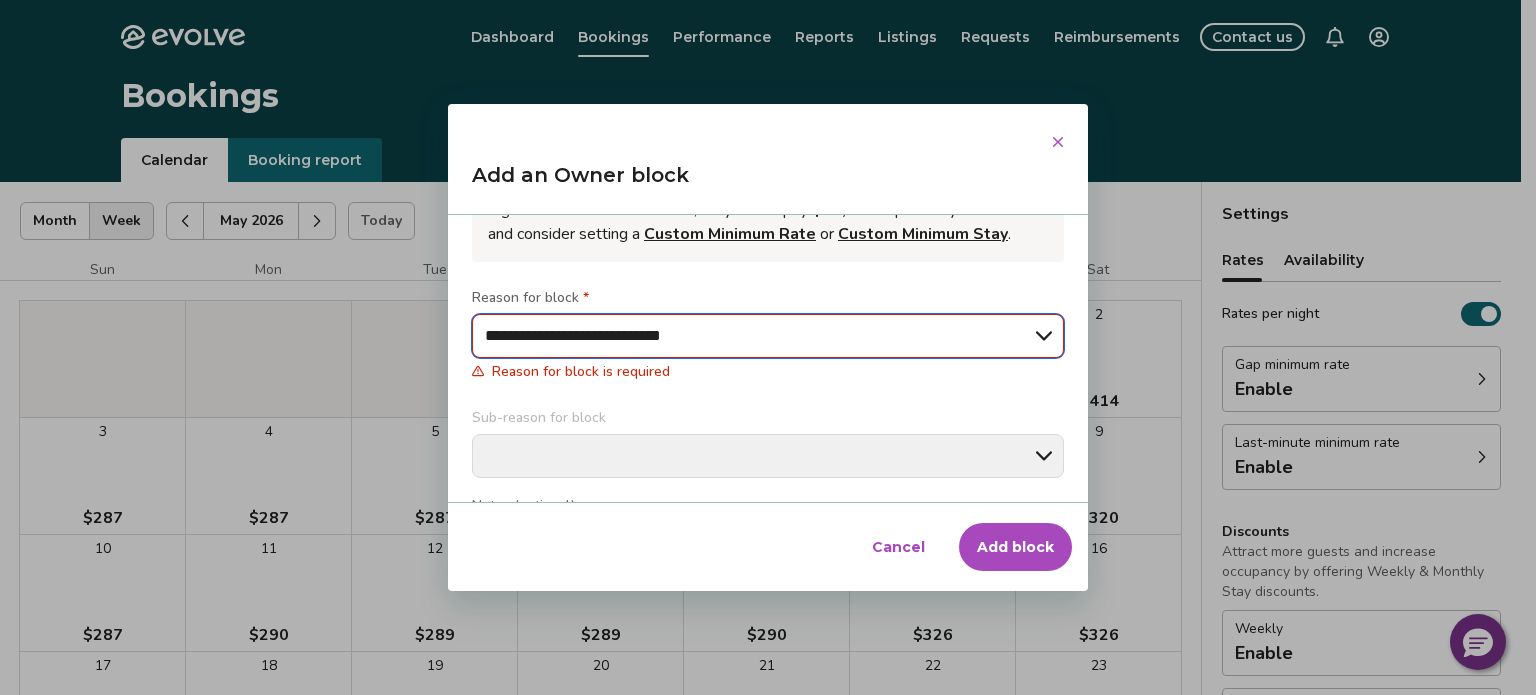 click on "**********" at bounding box center (768, 336) 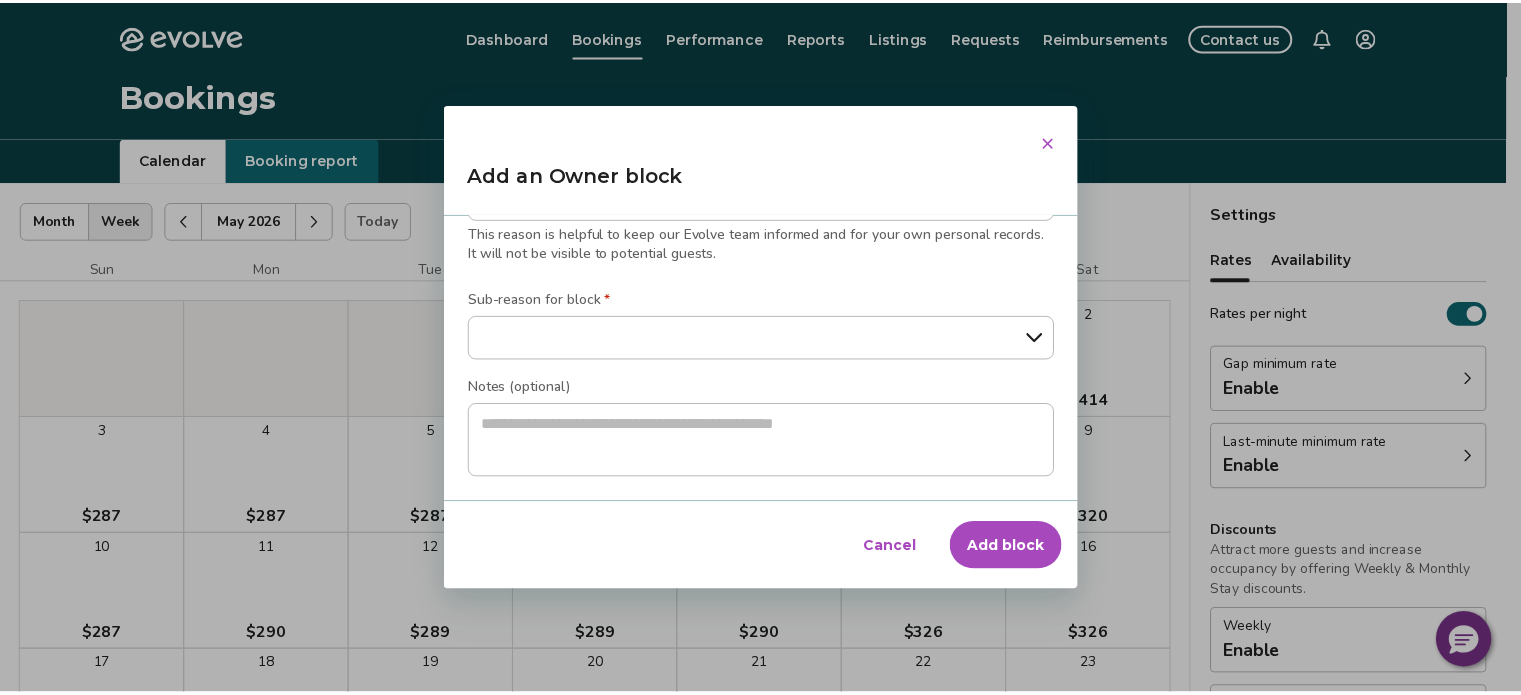 scroll, scrollTop: 341, scrollLeft: 0, axis: vertical 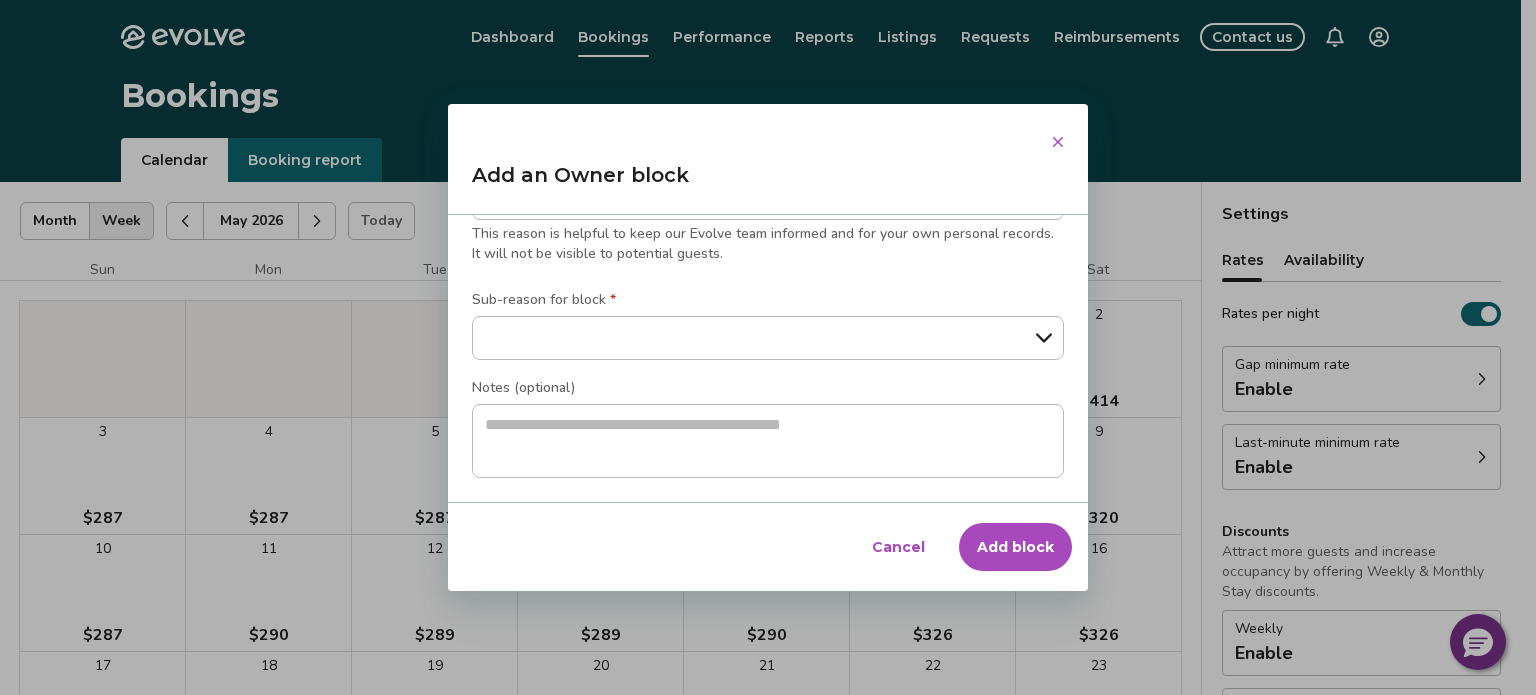 click on "Add block" at bounding box center (1015, 547) 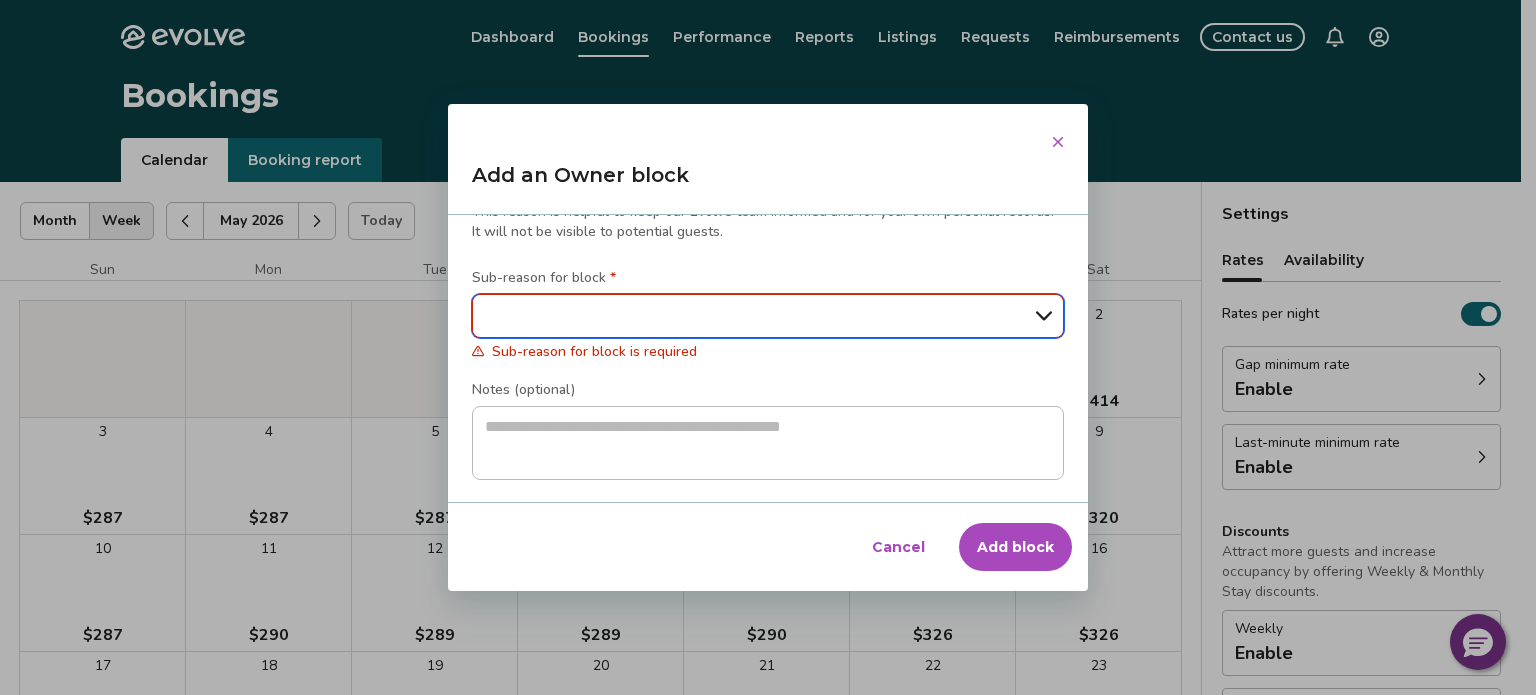 click on "**********" at bounding box center [768, 316] 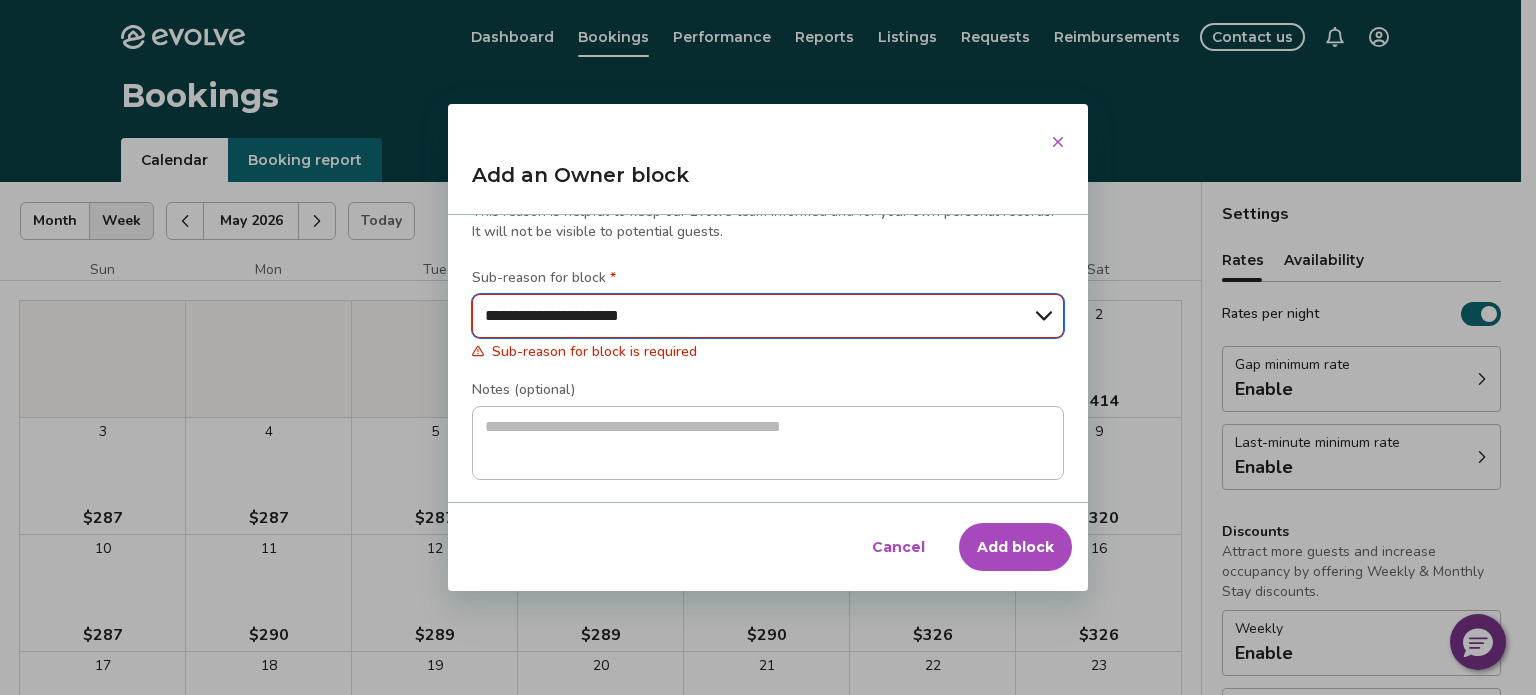 click on "**********" at bounding box center [768, 316] 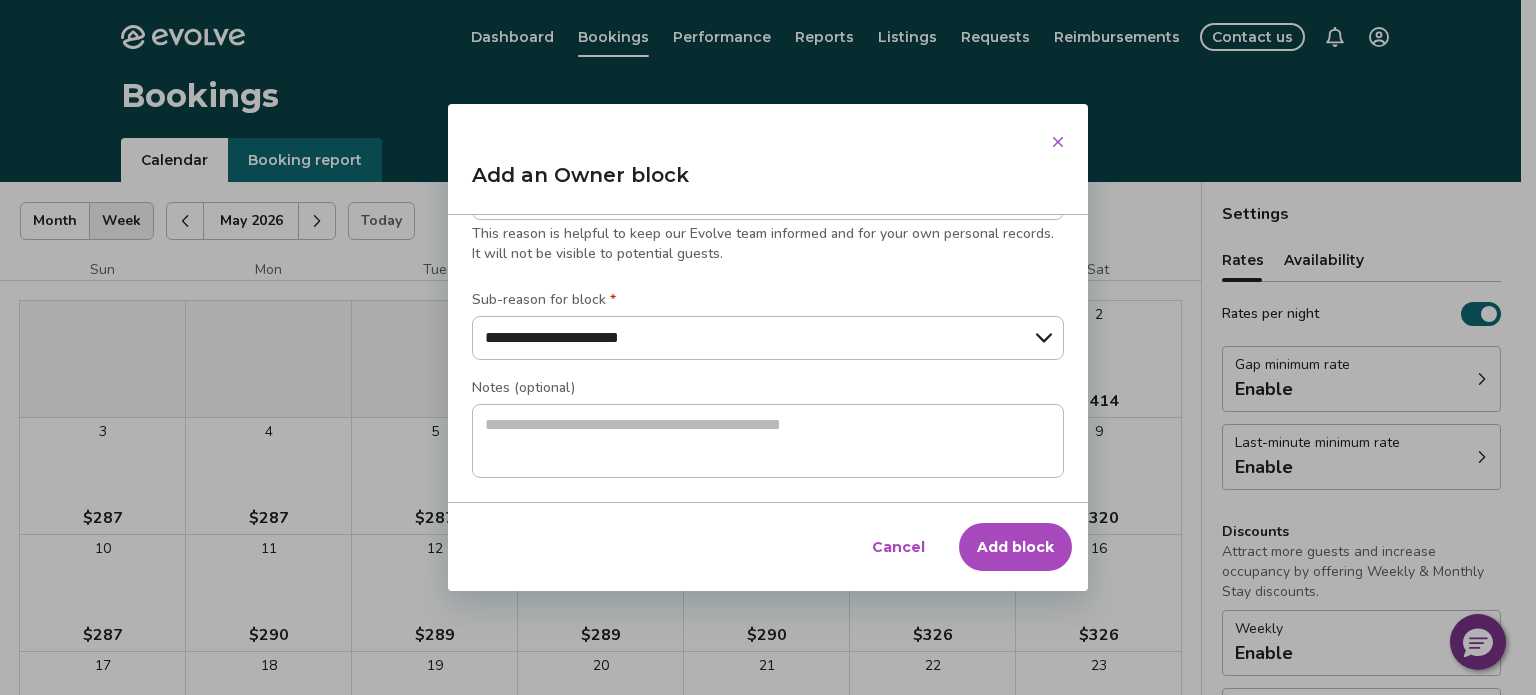 click on "Add block" at bounding box center [1015, 547] 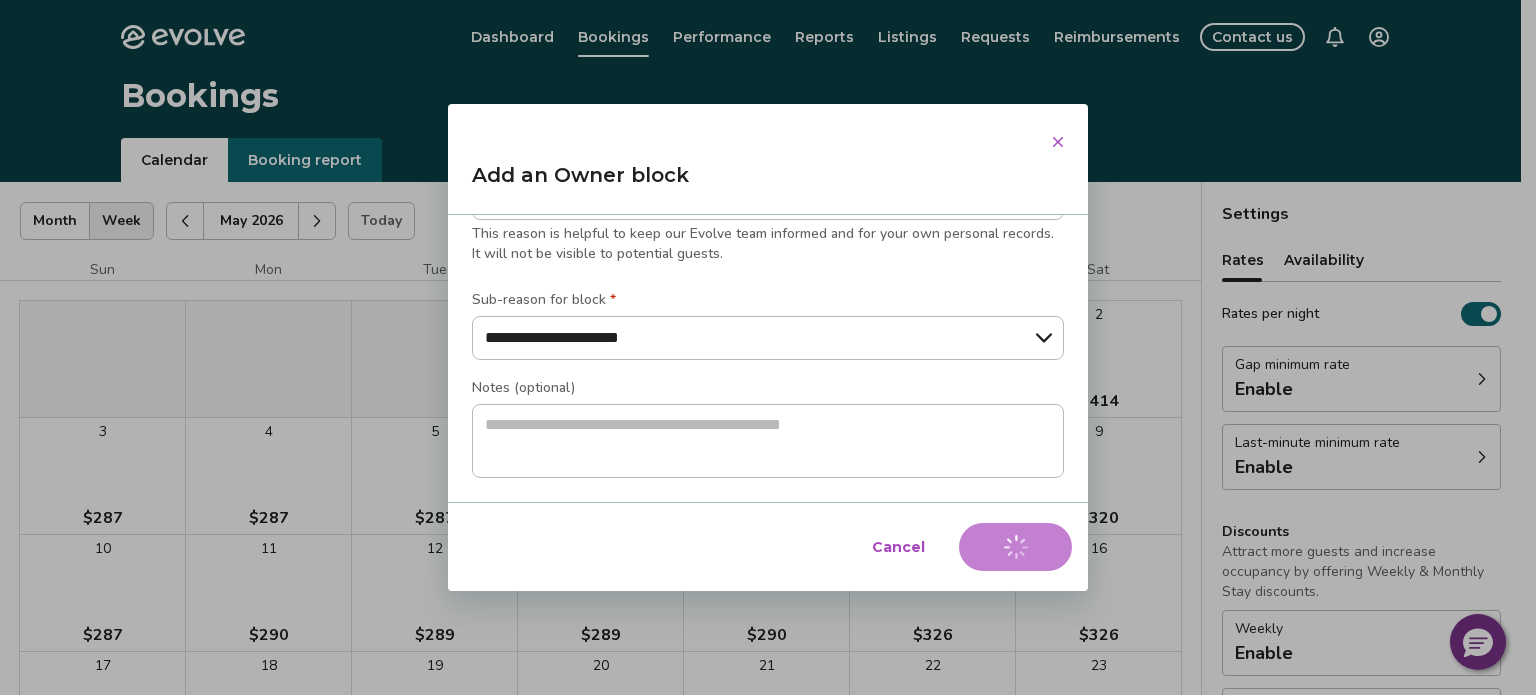 type on "*" 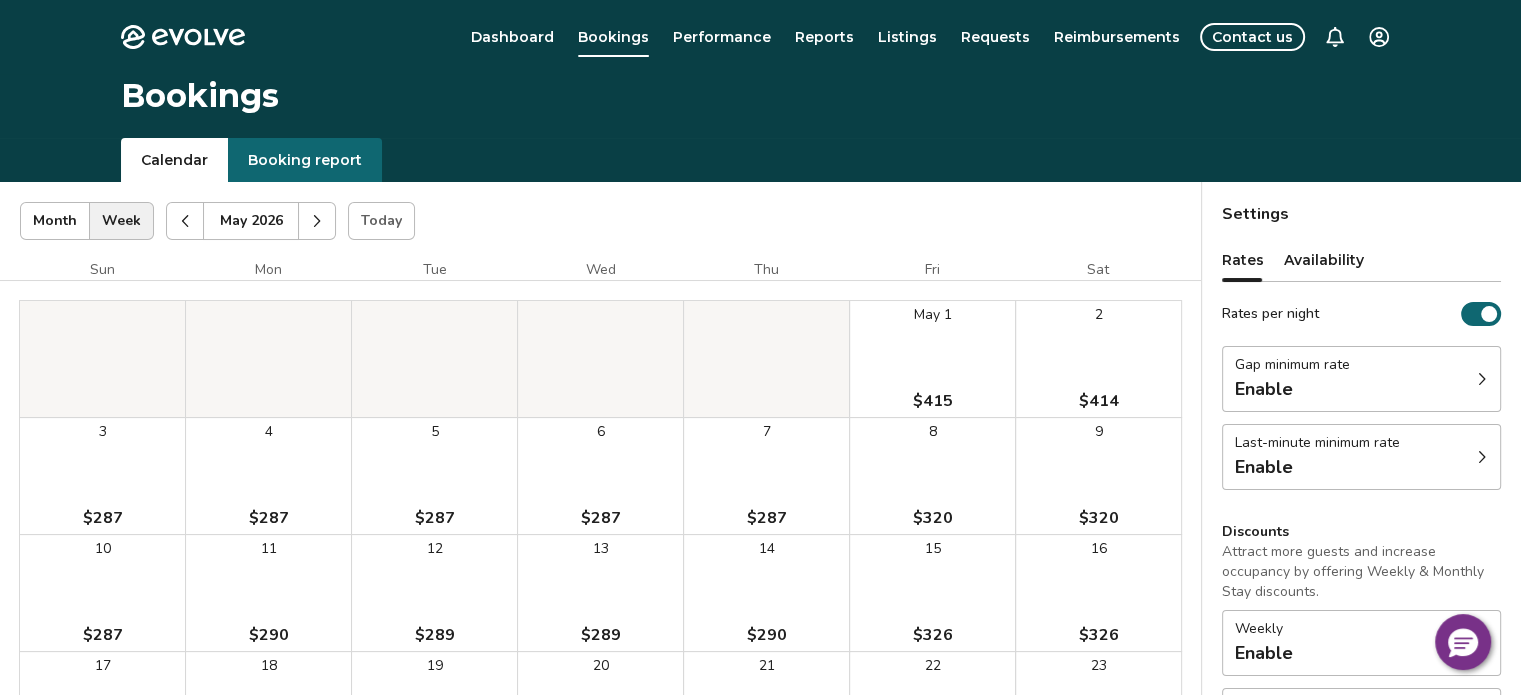 click at bounding box center [185, 221] 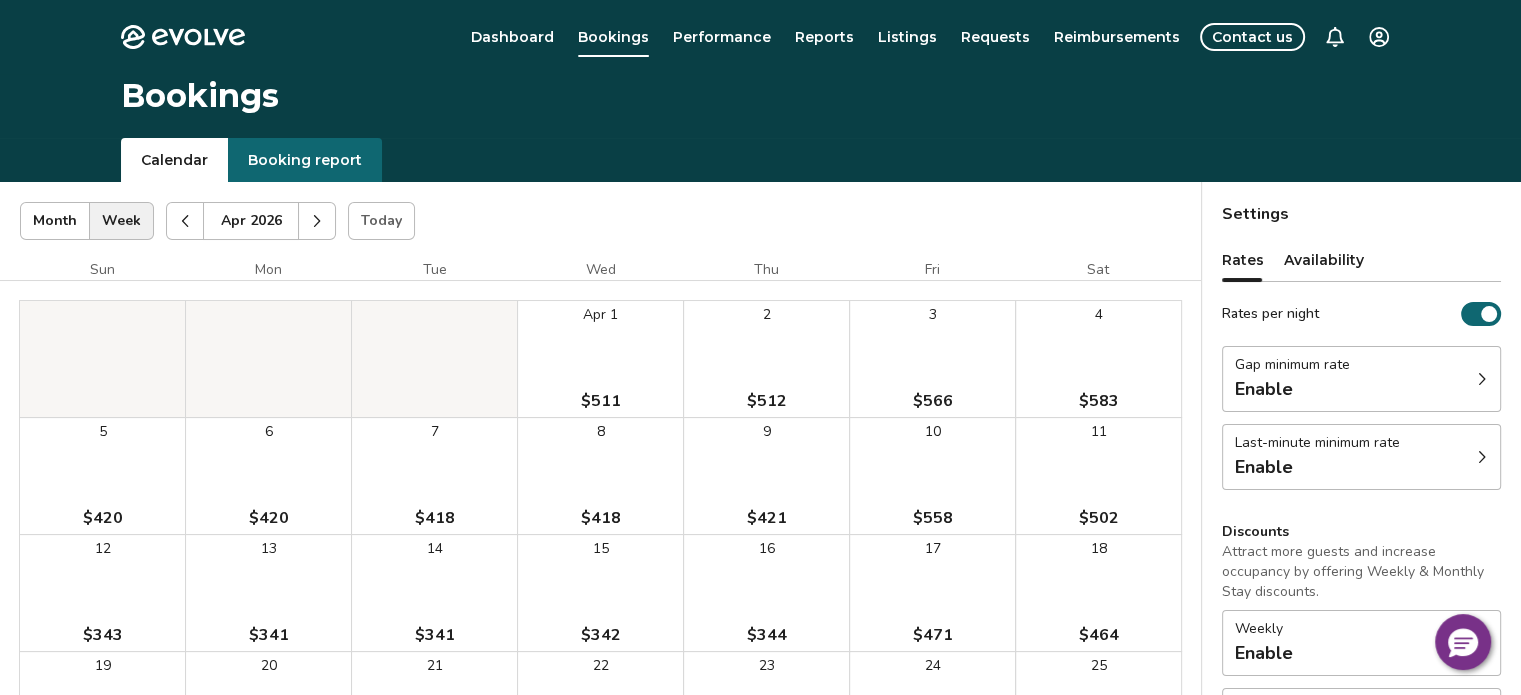 click at bounding box center (317, 221) 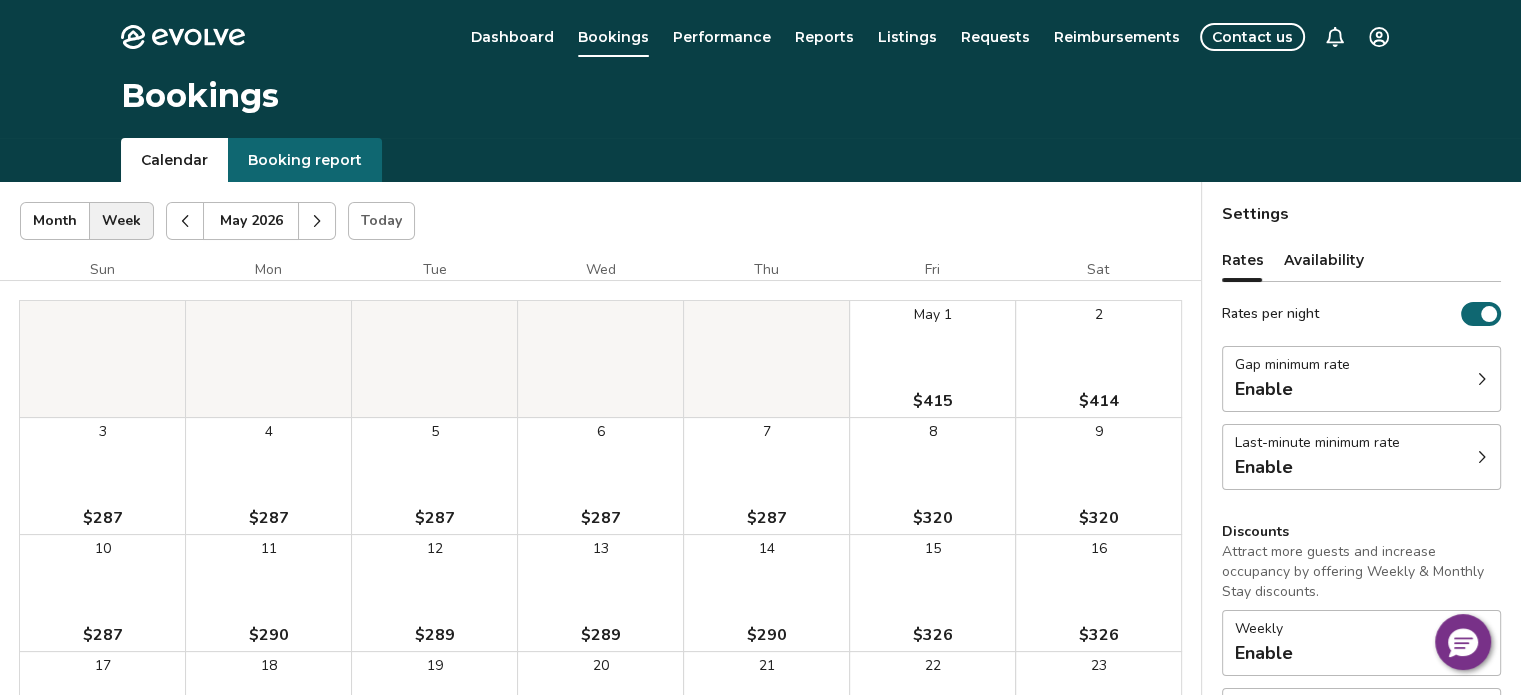 click 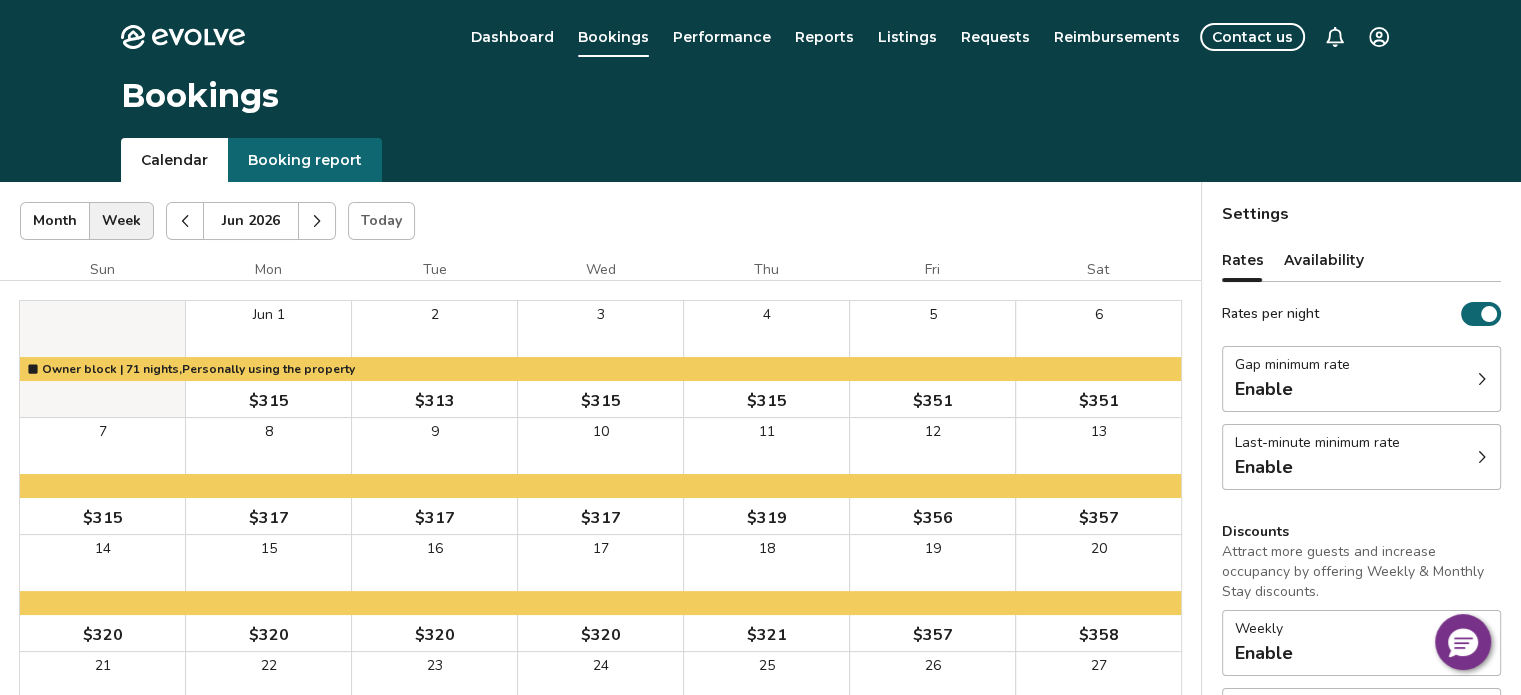 click 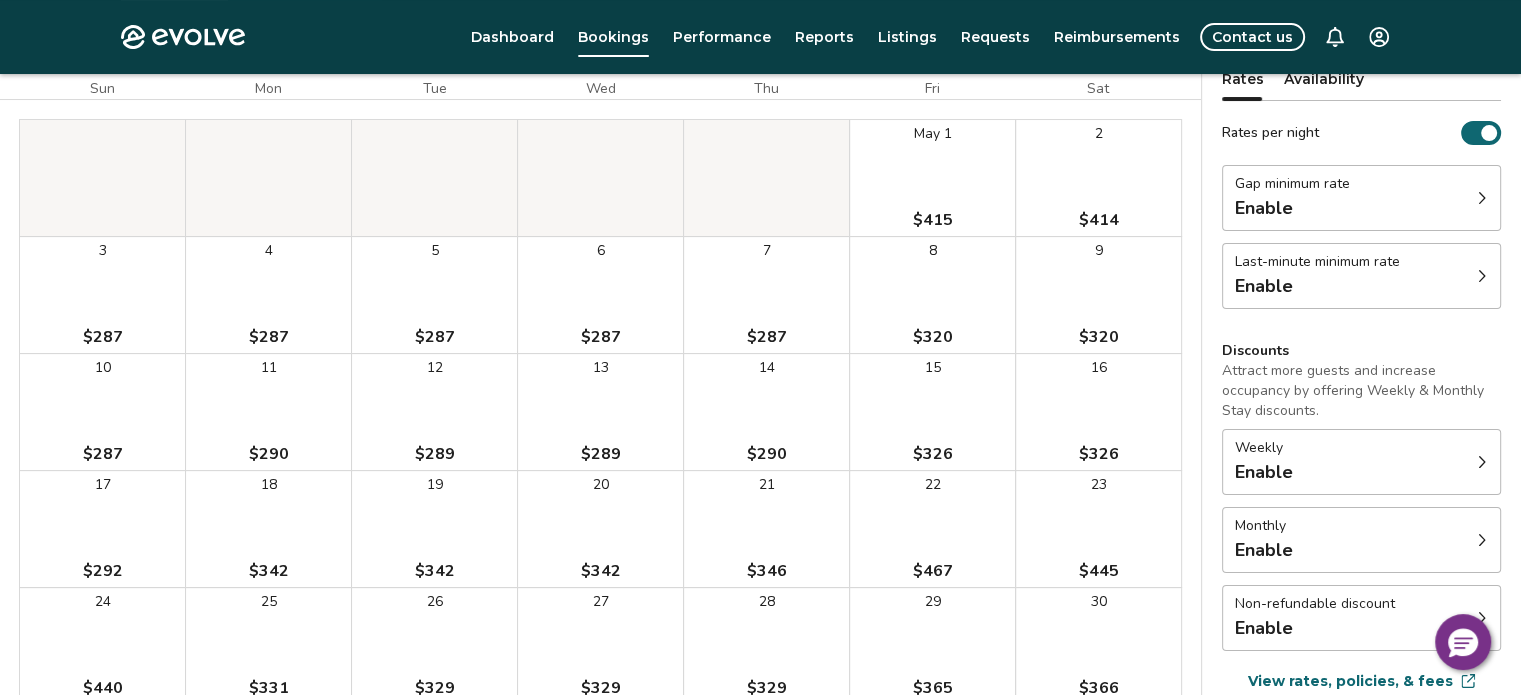 scroll, scrollTop: 0, scrollLeft: 0, axis: both 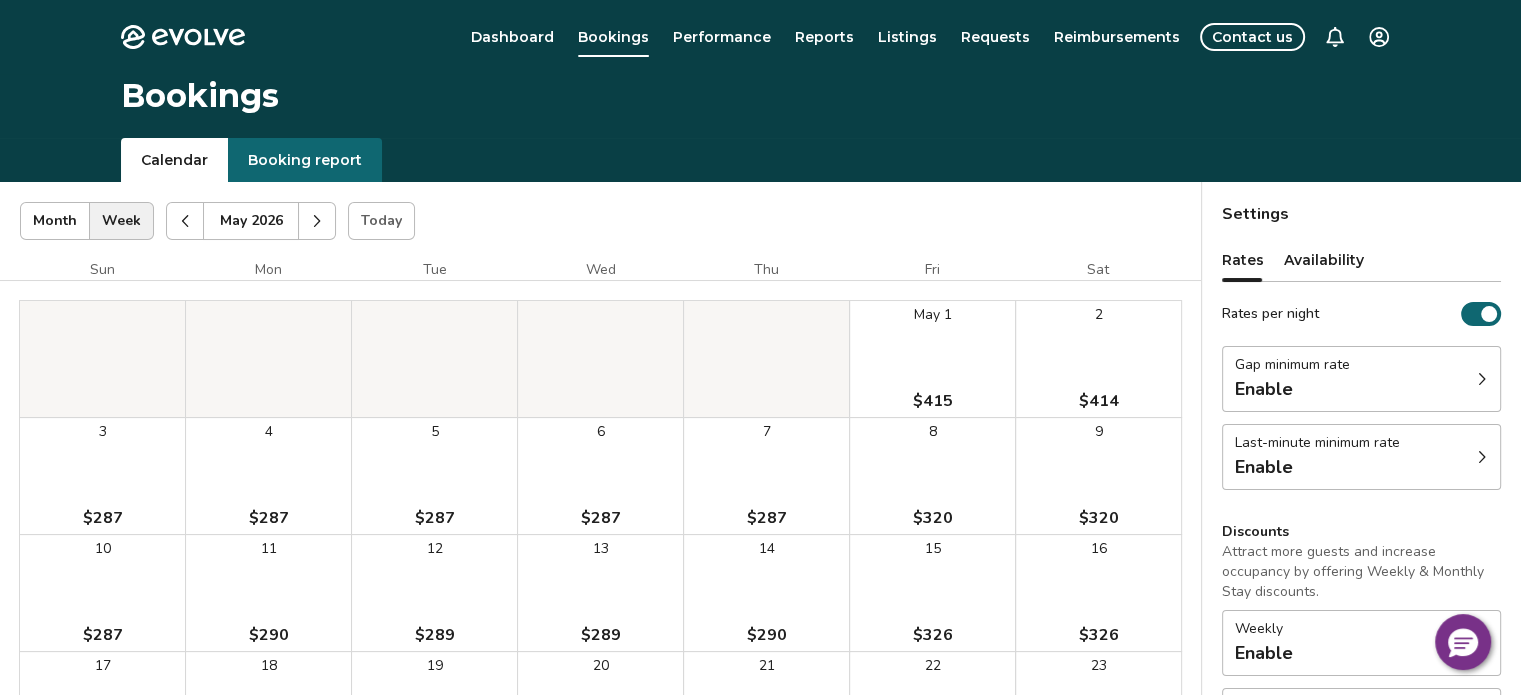 click 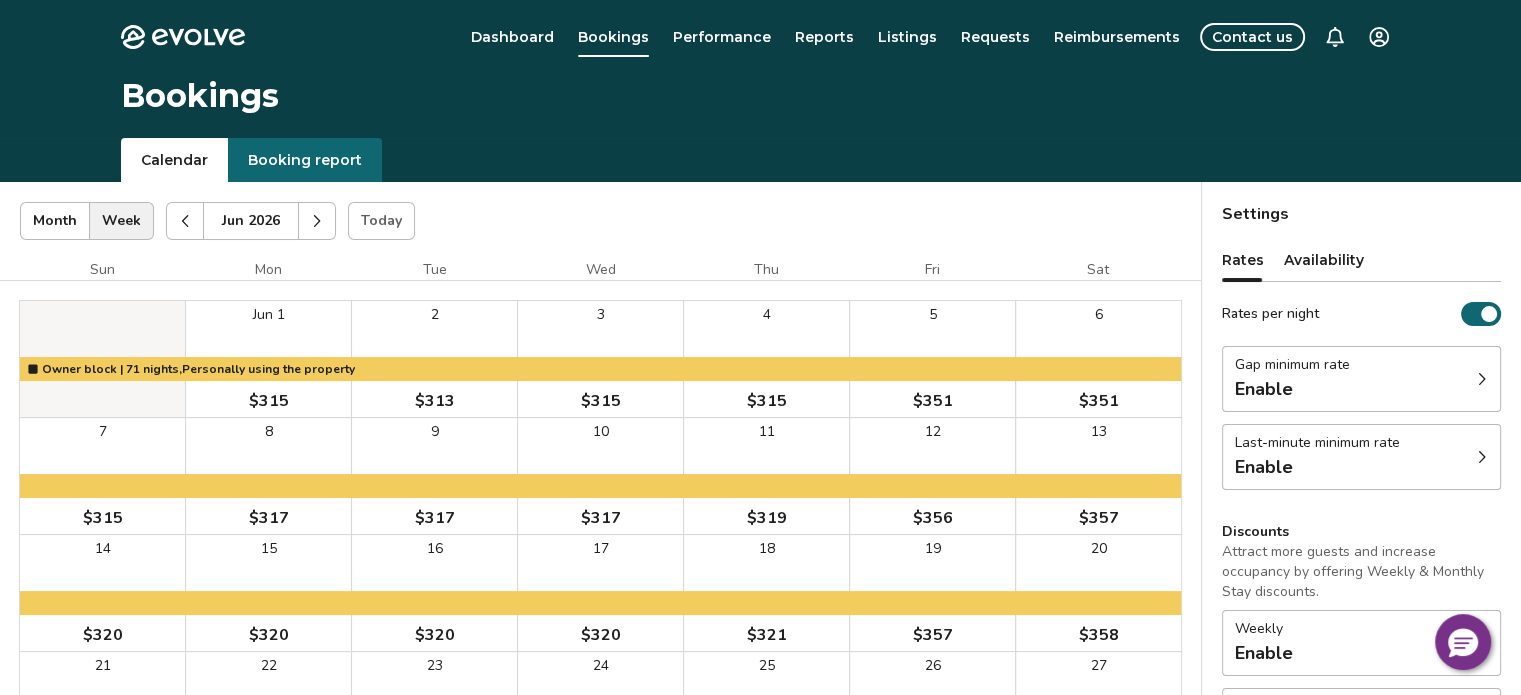 click 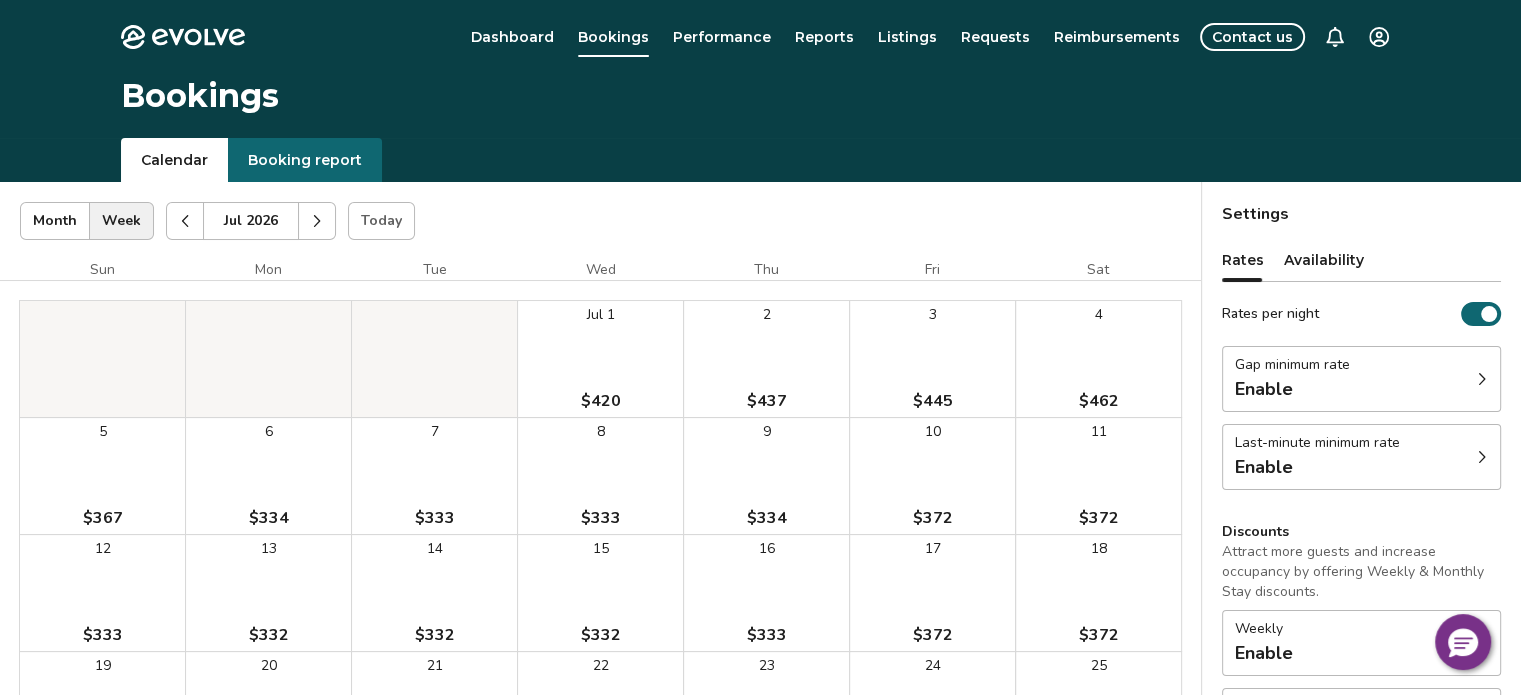 click 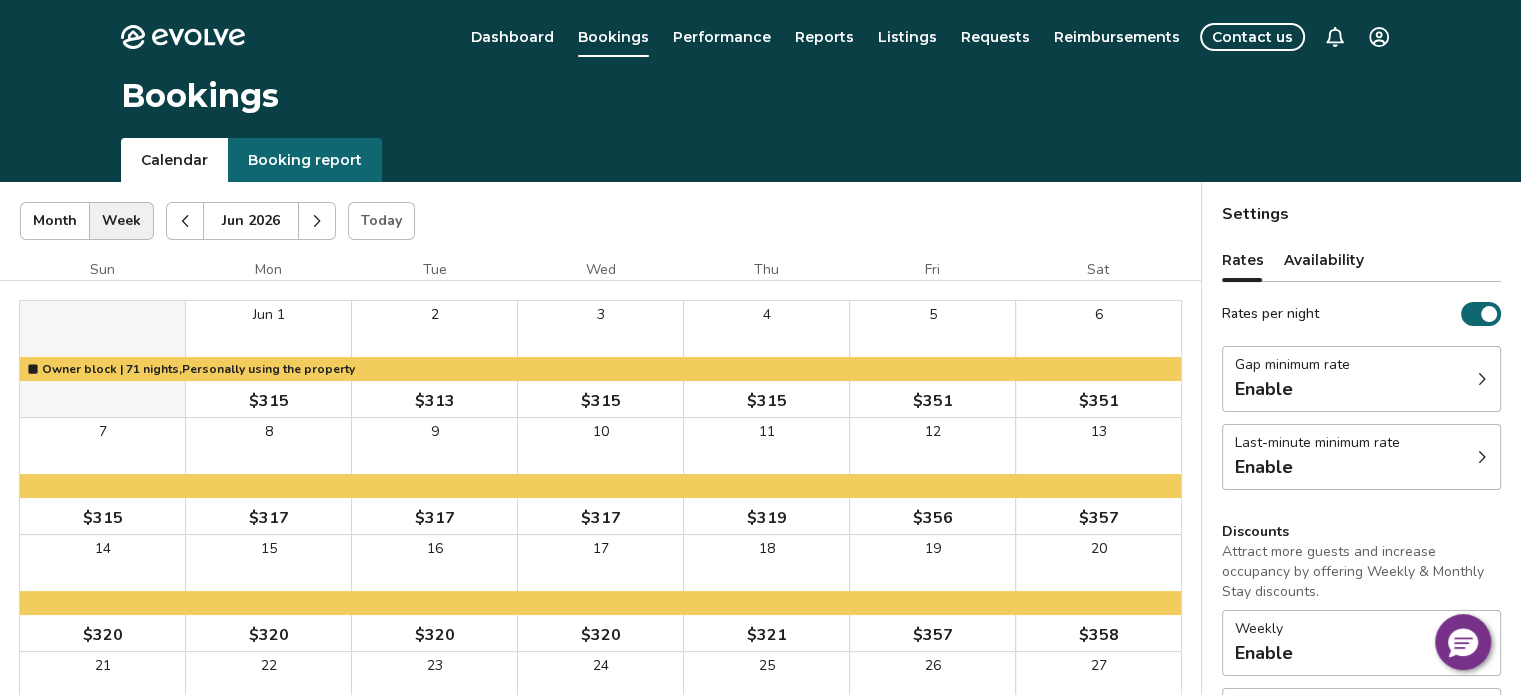 click 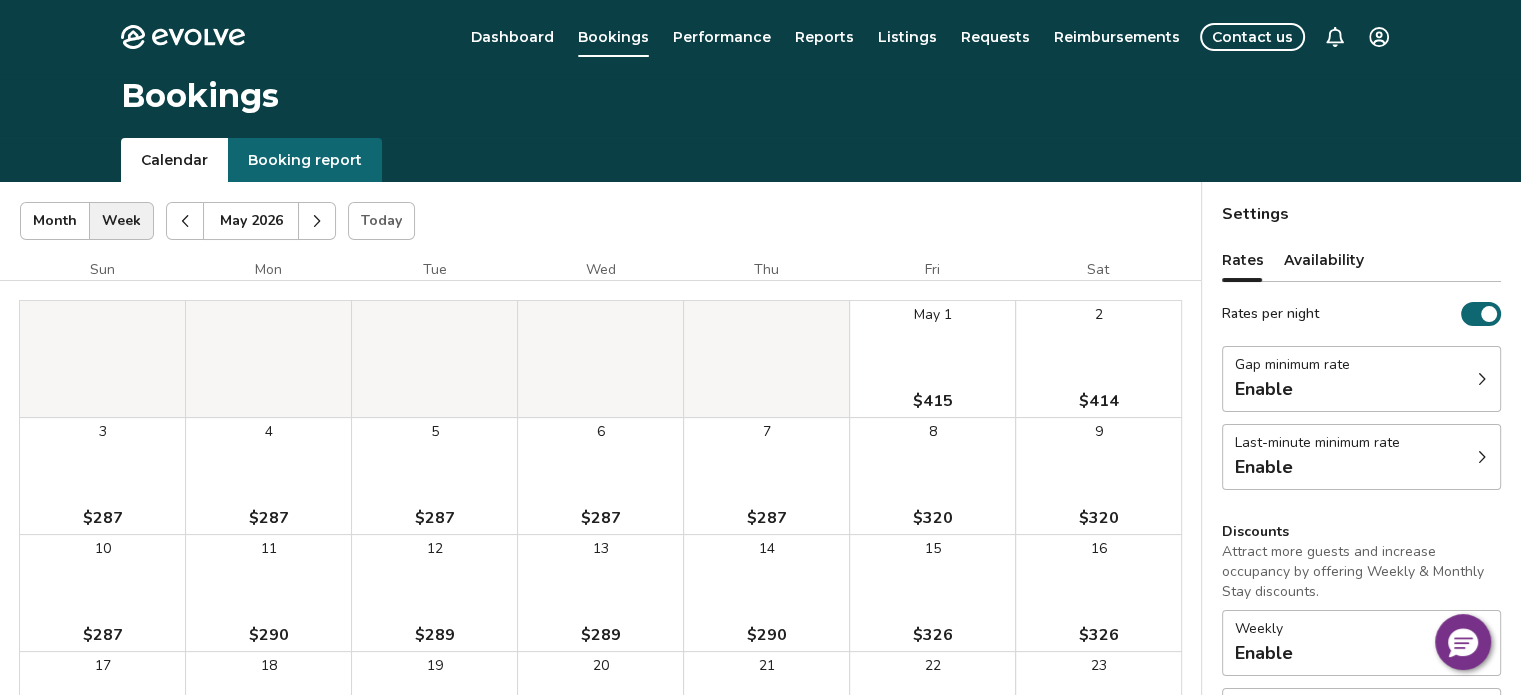 click on "May 1 $415" at bounding box center (932, 359) 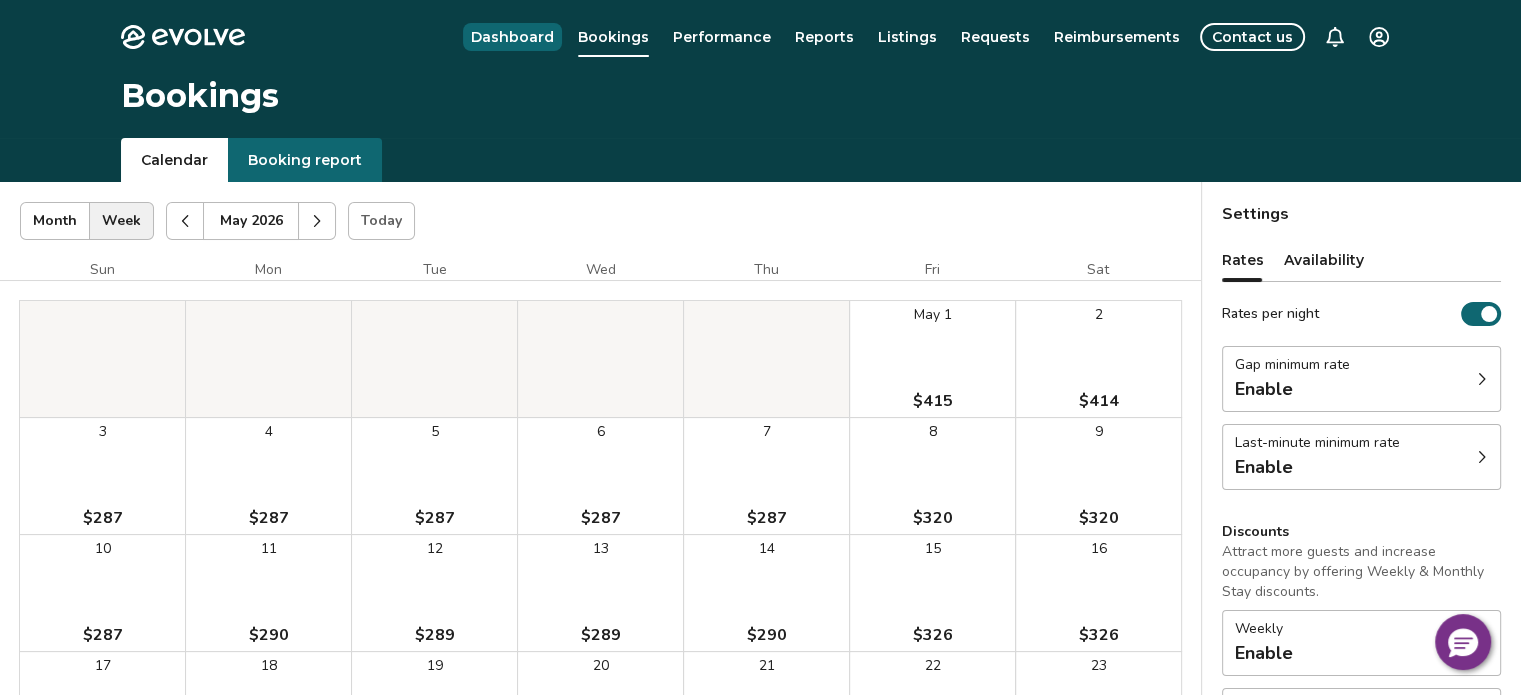 click on "Dashboard" at bounding box center [512, 37] 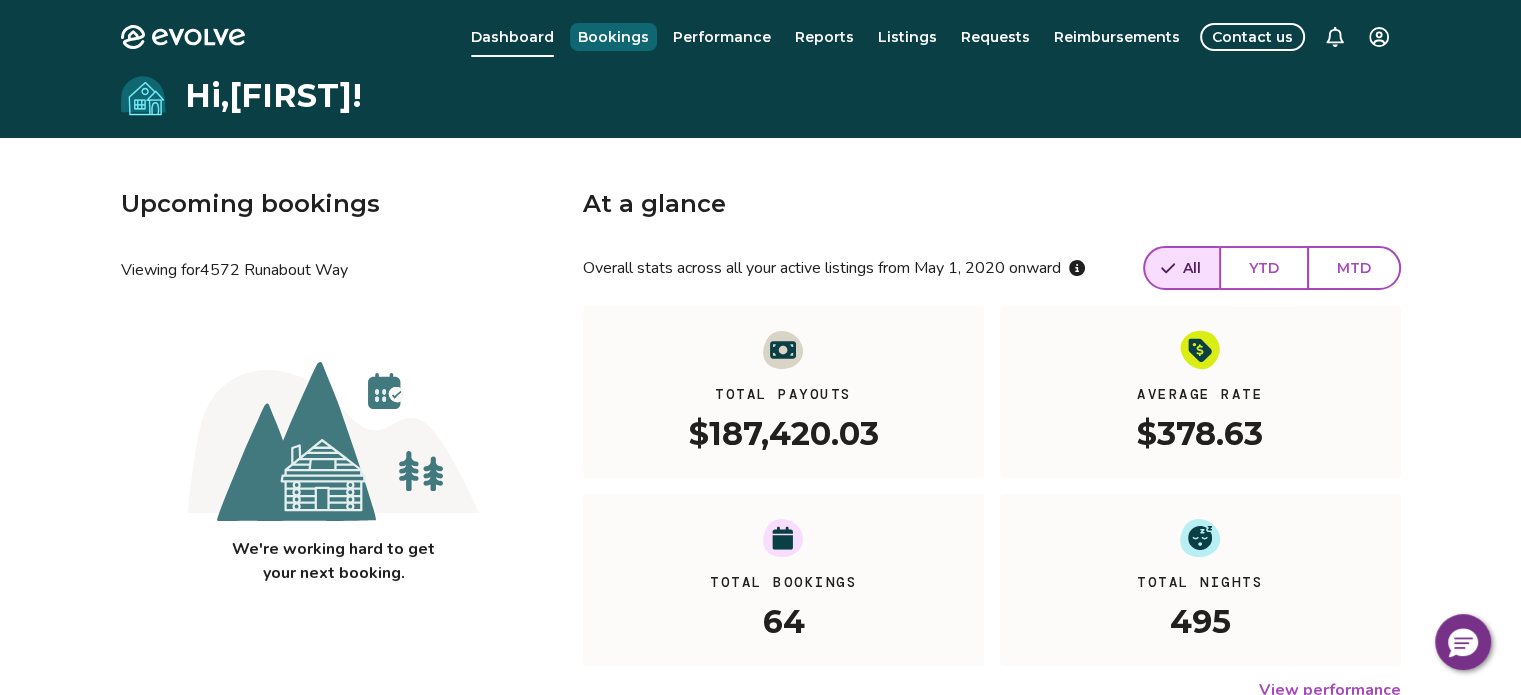 click on "Bookings" at bounding box center [613, 37] 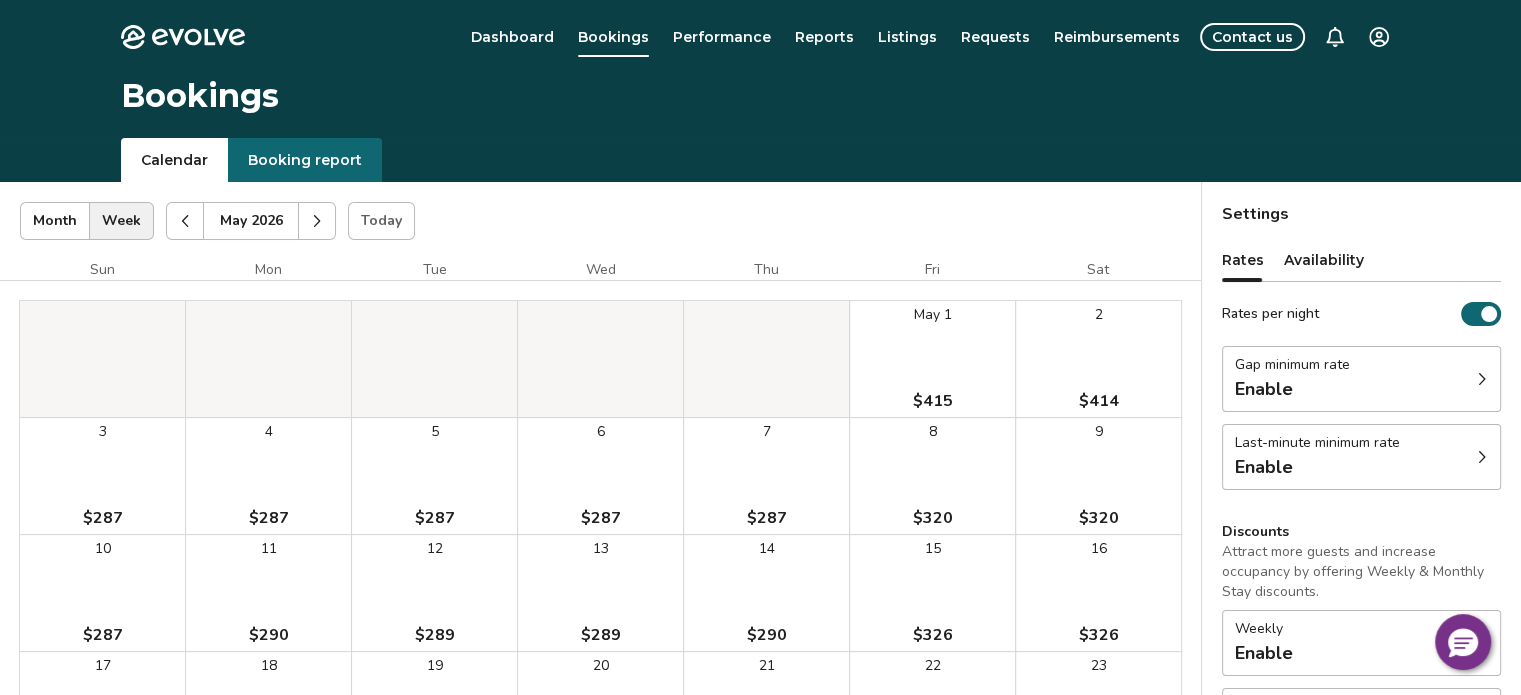 click on "Bookings" at bounding box center (613, 37) 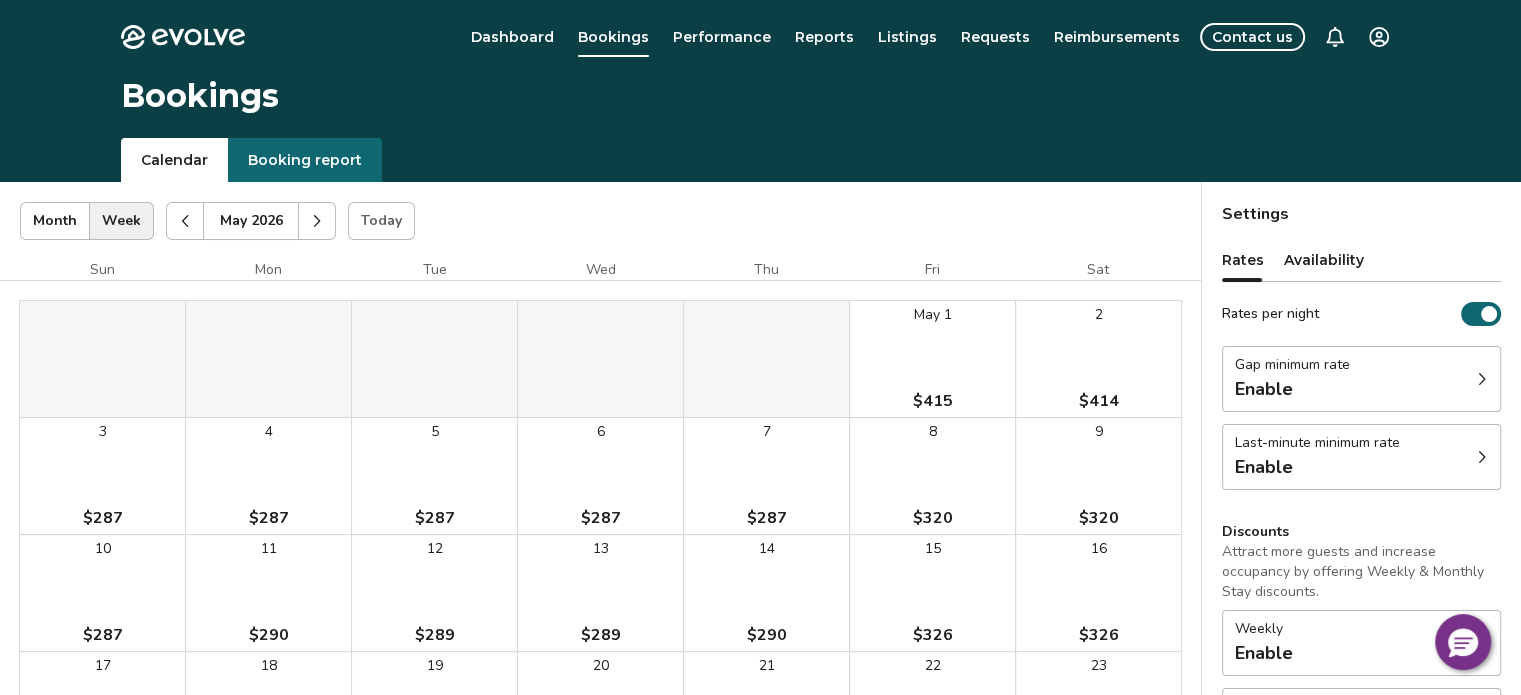 click on "Booking report" at bounding box center (305, 160) 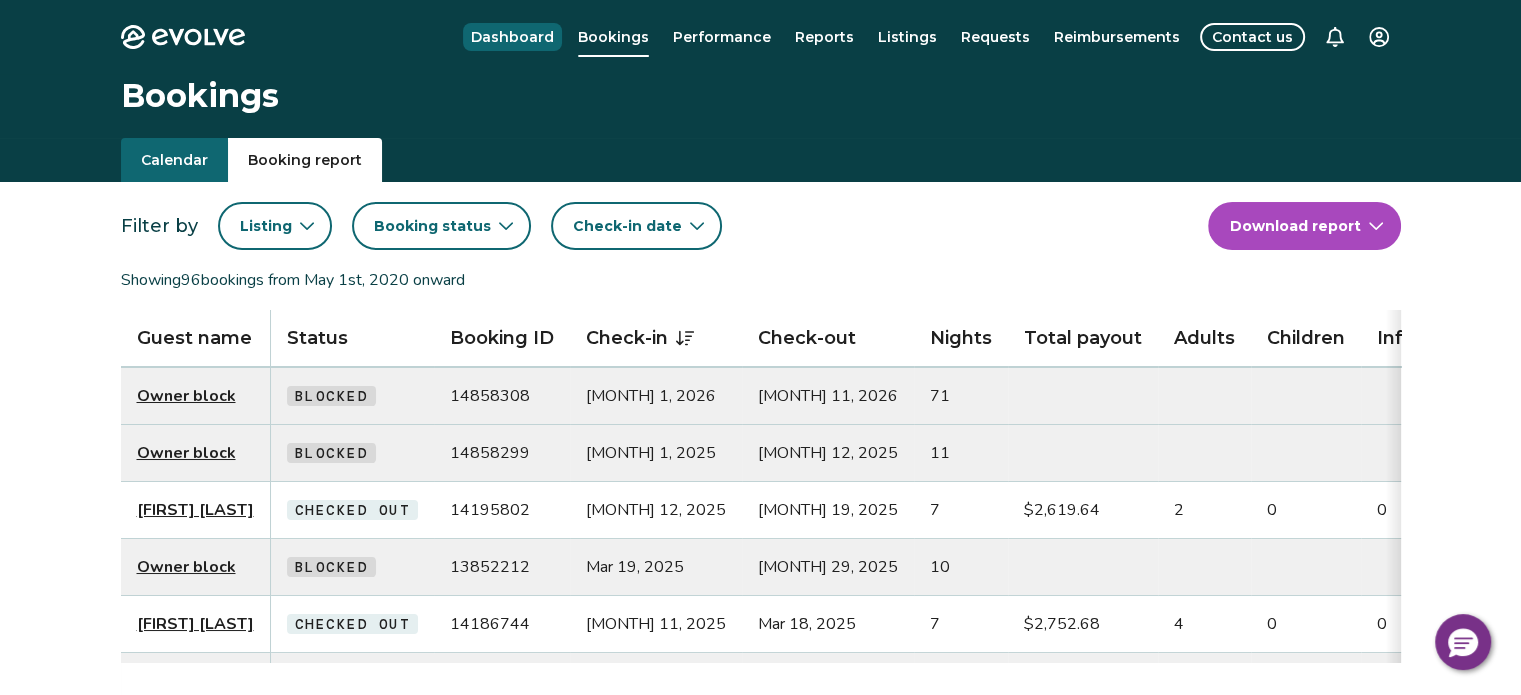 click on "Dashboard" at bounding box center (512, 37) 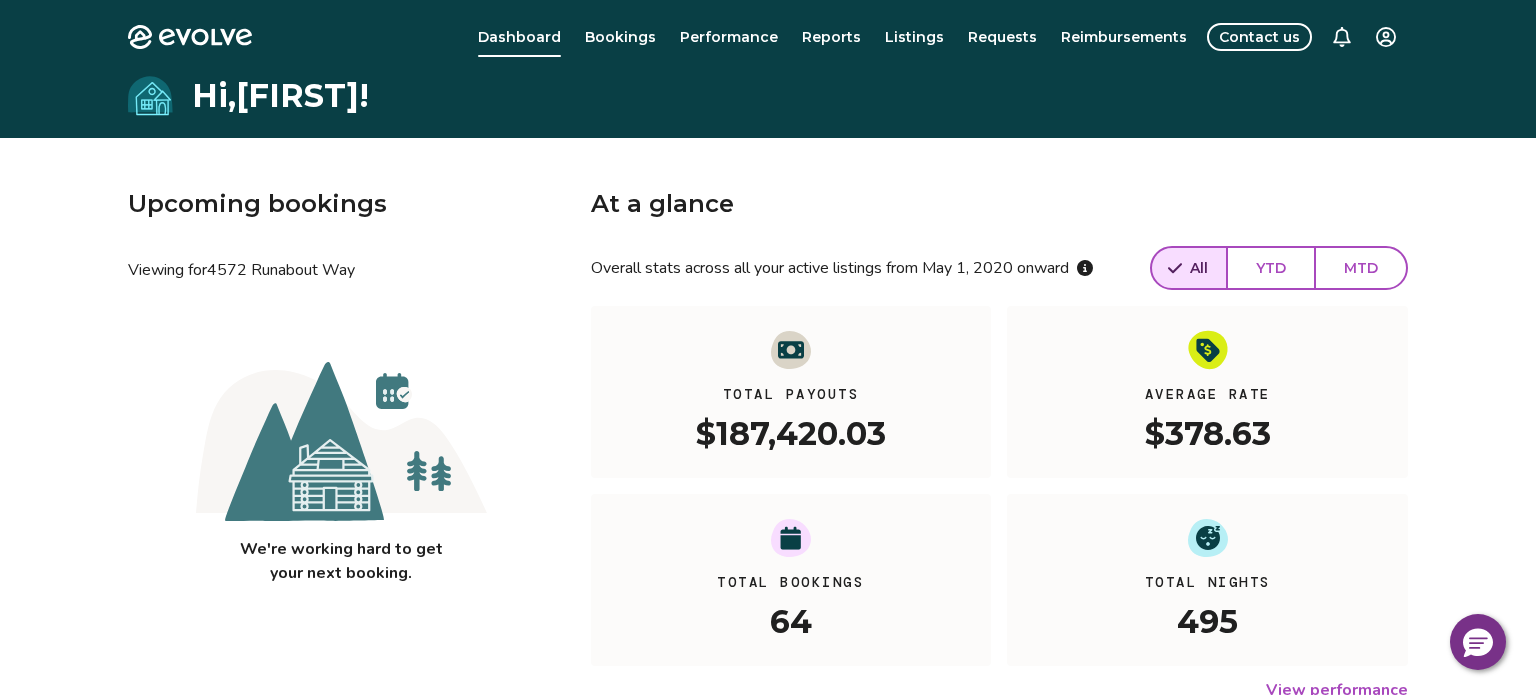click on "Evolve Dashboard Bookings Performance Reports Listings Requests Reimbursements Contact us Hi,  Annette ! Upcoming bookings Viewing for  4572 Runabout Way We're working hard to get   your next booking. At a glance Overall stats across all your active listings from May 1, 2020 onward All YTD MTD Total Payouts $187,420.03 Average Rate $378.63 Total Bookings 64 Total Nights 495 View performance Looking for the booking site links to your listing?  You can find these under  the  Listings  overview © 2013-Present Evolve Vacation Rental Network Privacy Policy | Terms of Service
*" at bounding box center [768, 517] 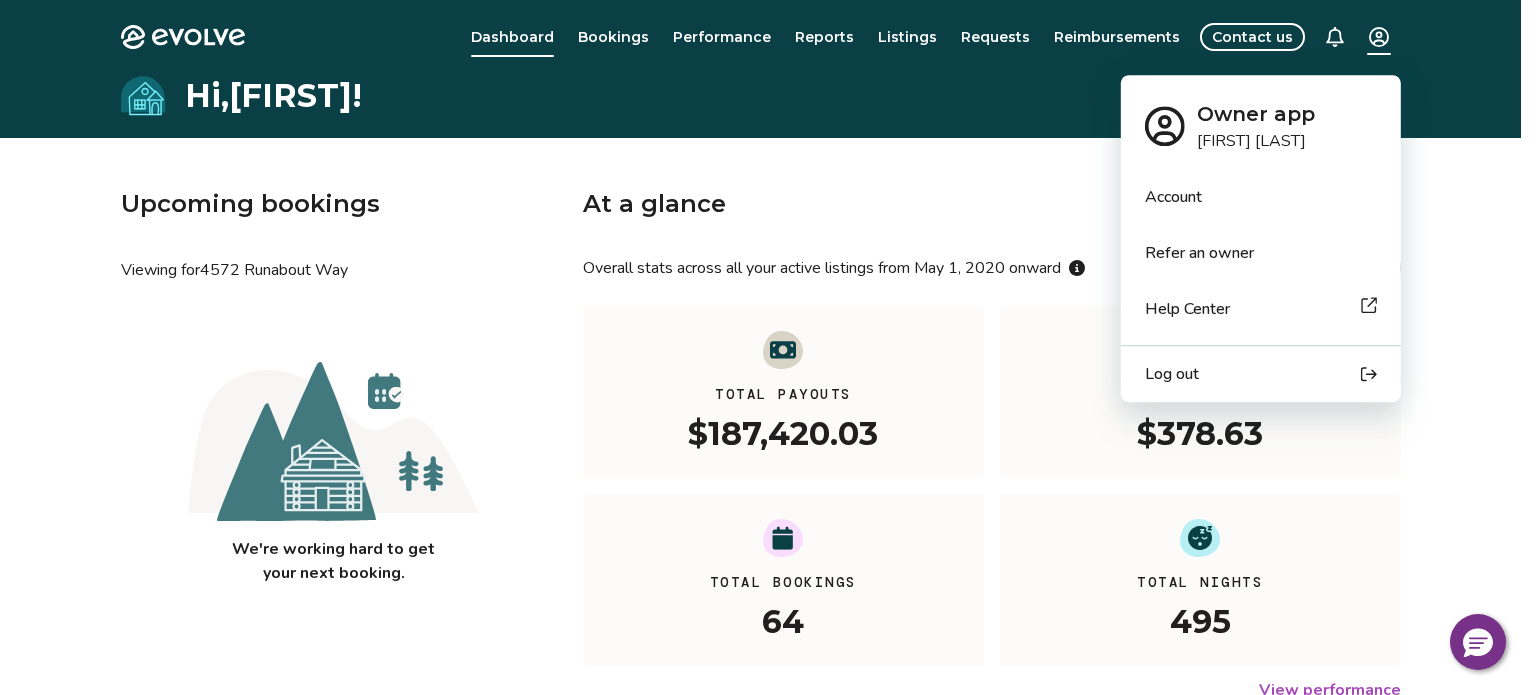 click on "Owner app Annette   Bojewski Account Refer an owner Help Center Log out" at bounding box center (1261, 238) 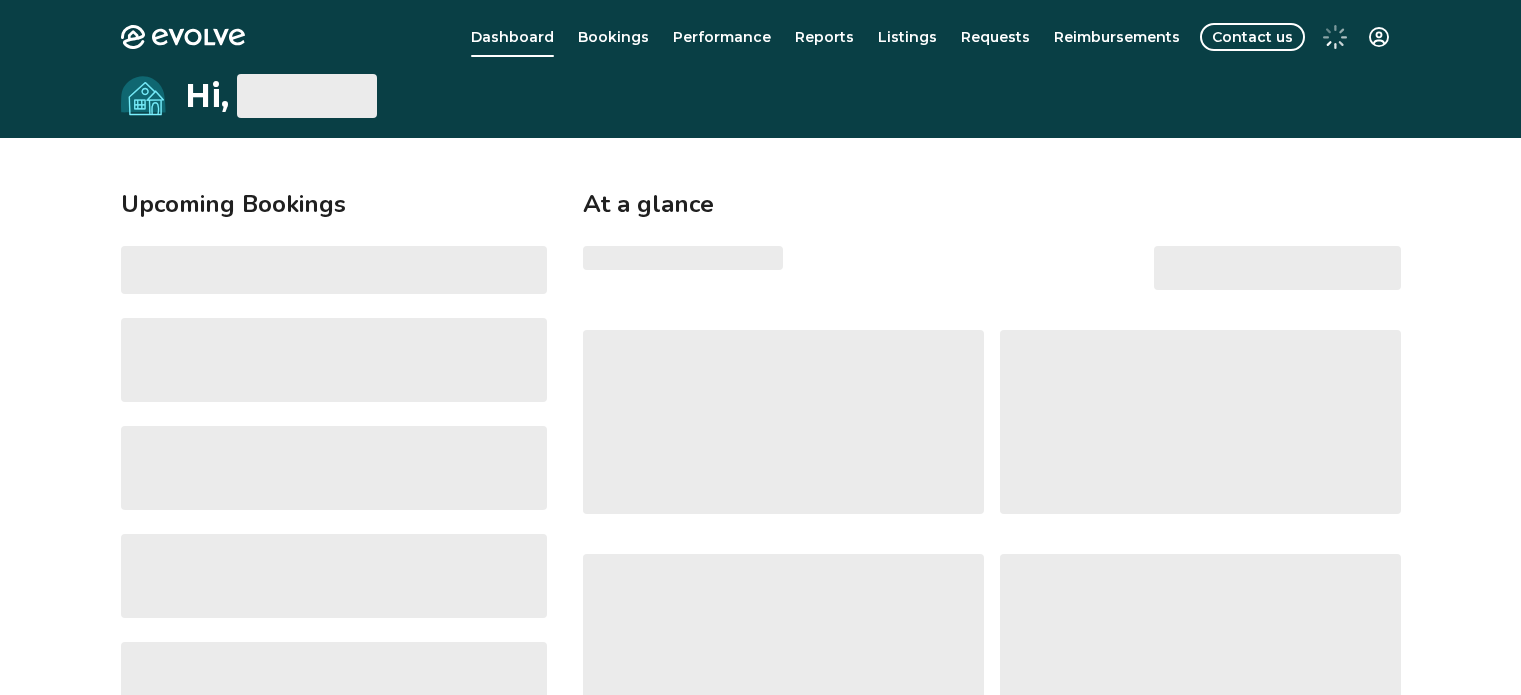 scroll, scrollTop: 0, scrollLeft: 0, axis: both 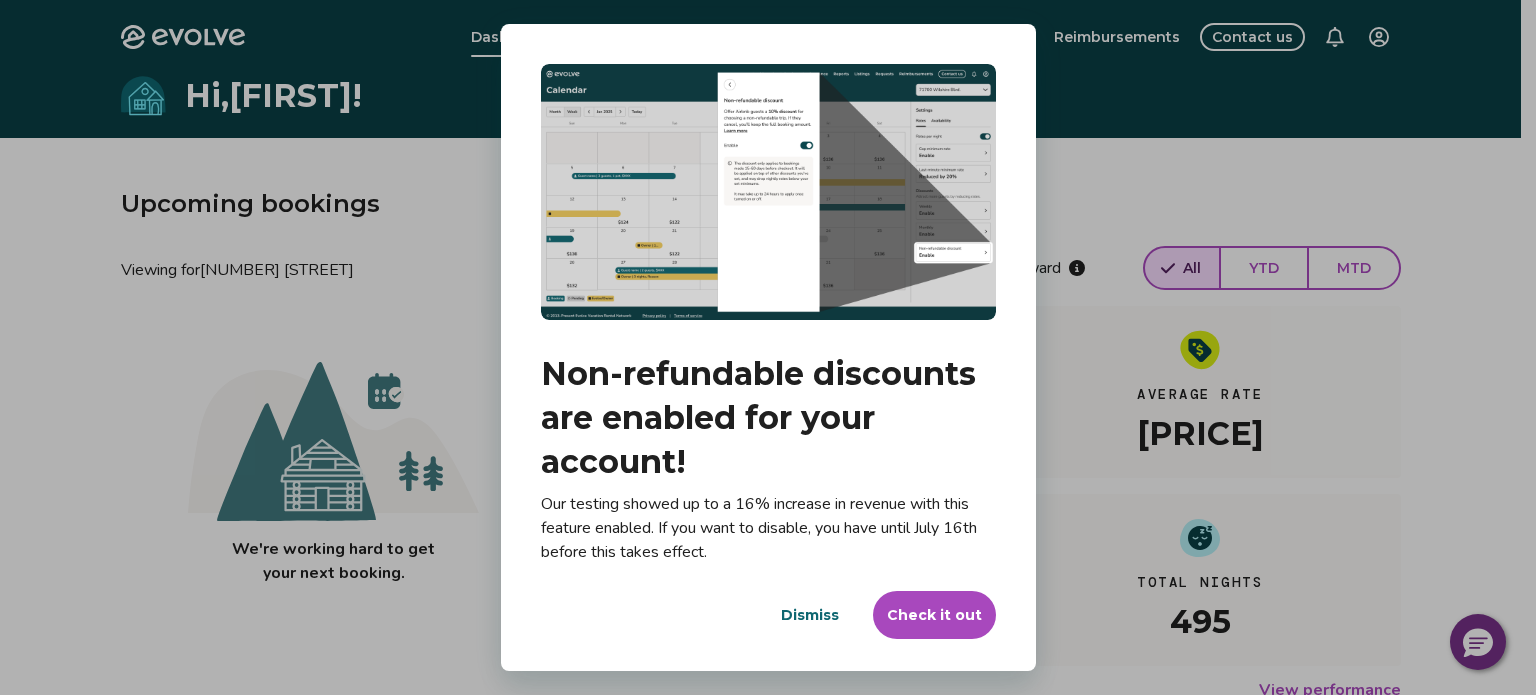 click on "Dialog Non-refundable discounts are enabled for your account! Our testing showed up to a 16% increase in revenue with this feature enabled. If you want to disable, you have until July 16th before this takes effect. Dismiss Check it out" at bounding box center [768, 347] 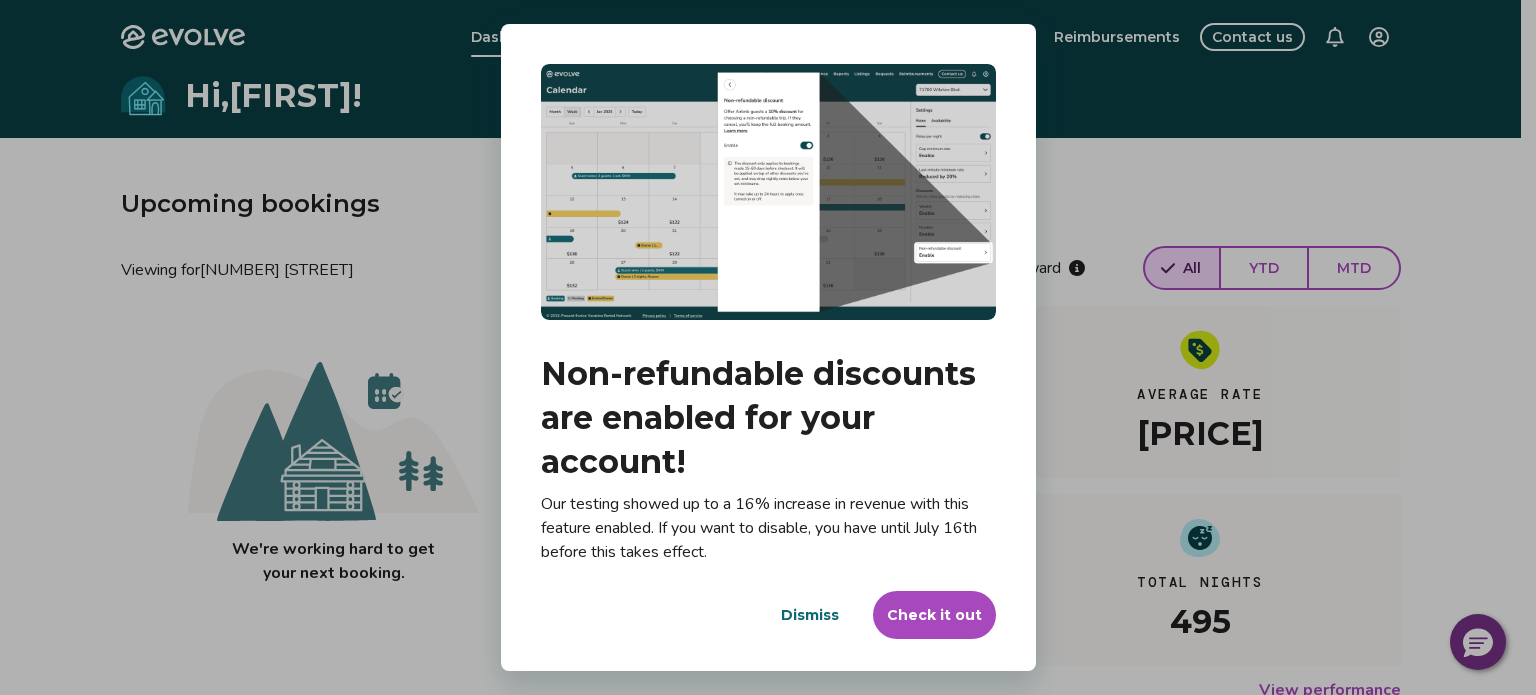 click on "Dismiss" at bounding box center [810, 615] 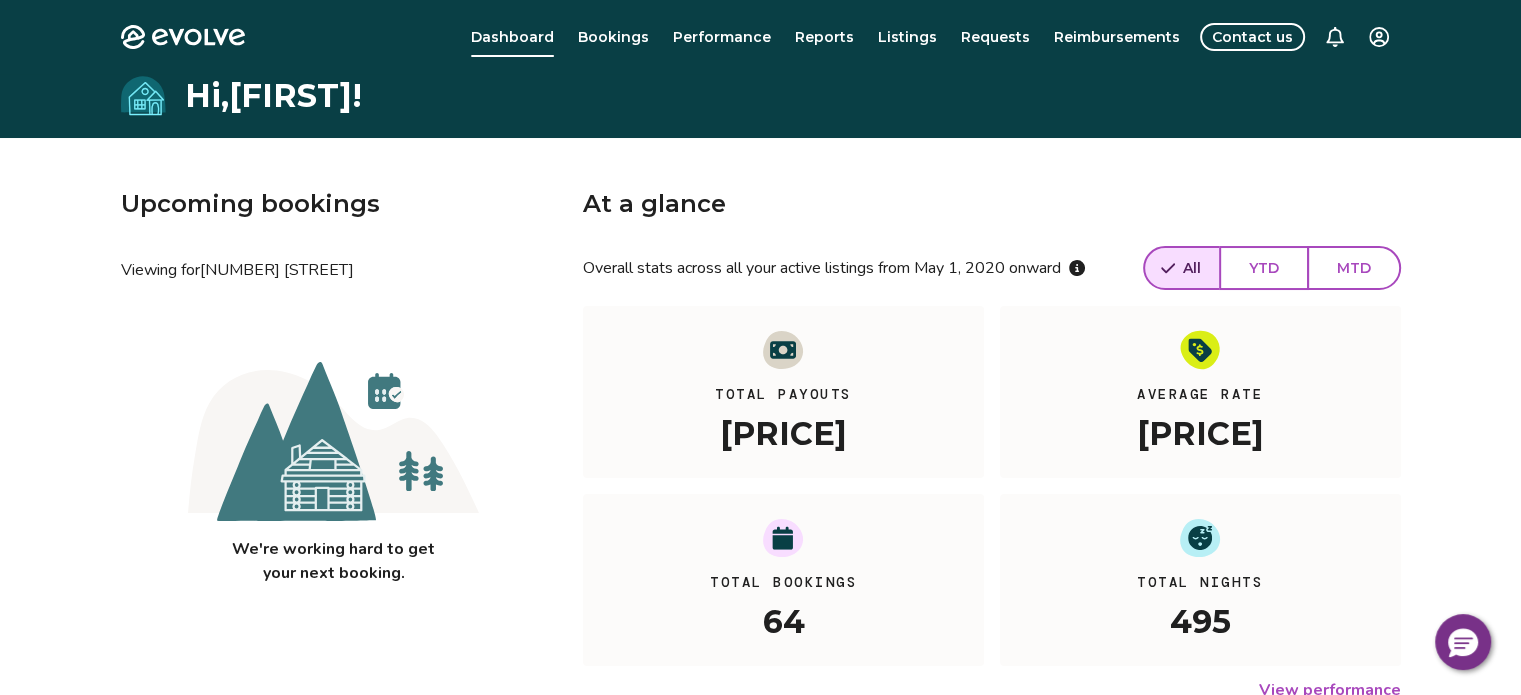 click on "Contact us" at bounding box center [1252, 37] 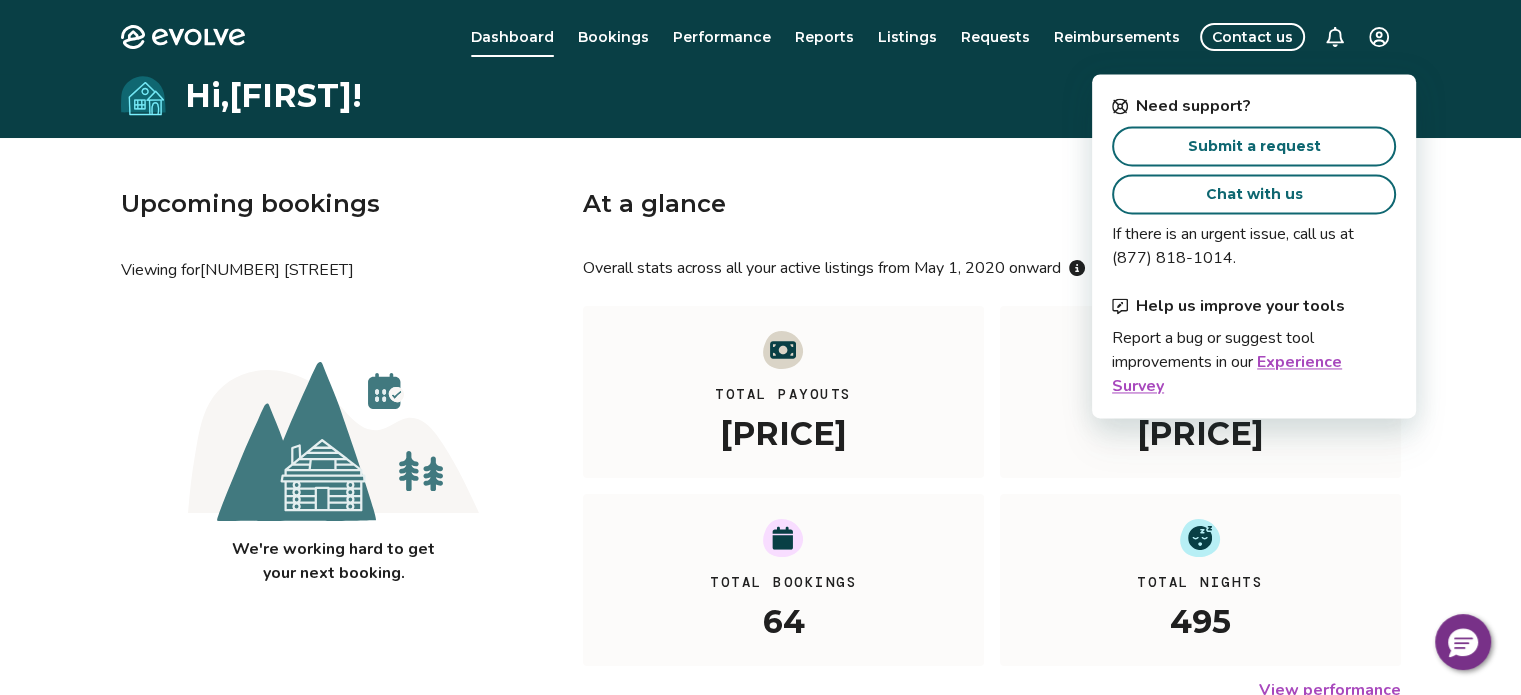 click on "Submit a request" at bounding box center [1254, 146] 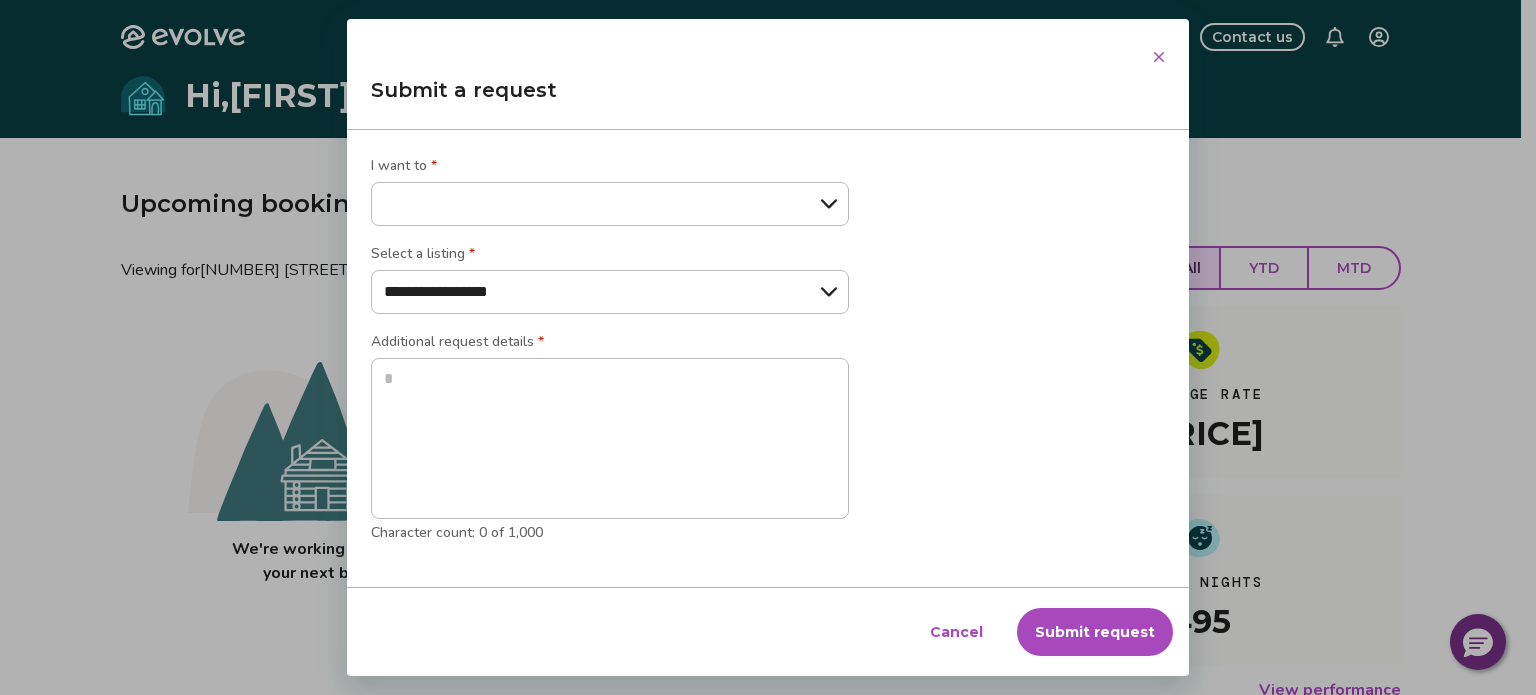 click on "**********" at bounding box center (610, 204) 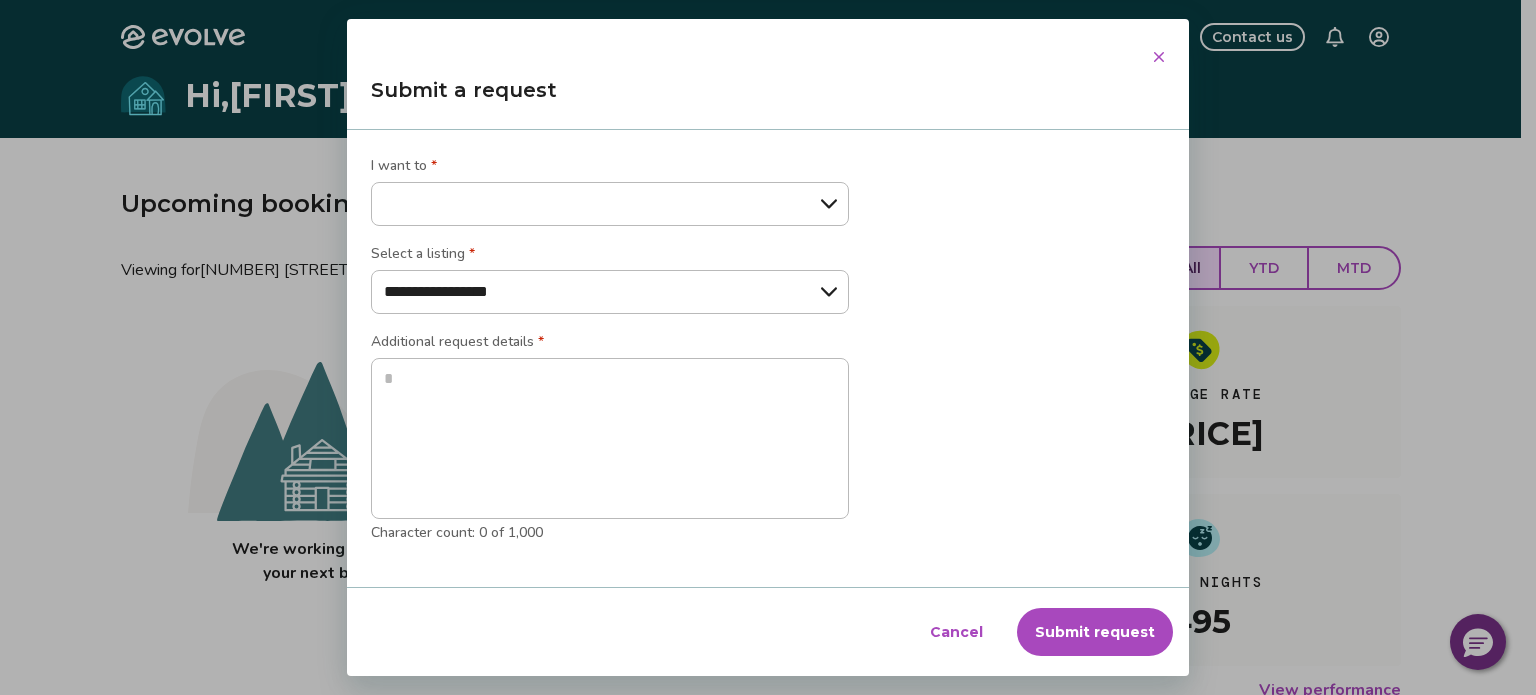 click on "Cancel" at bounding box center (956, 632) 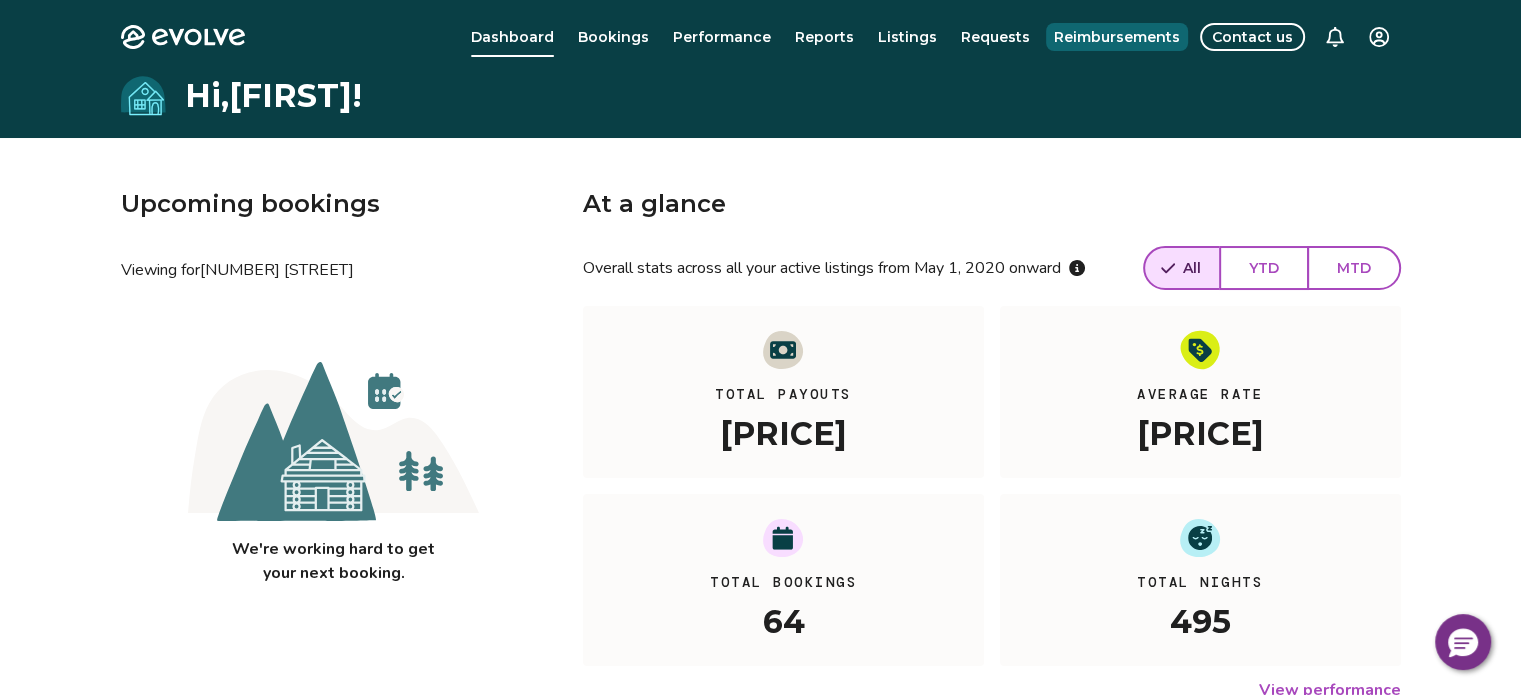 click on "Reimbursements" at bounding box center [1117, 37] 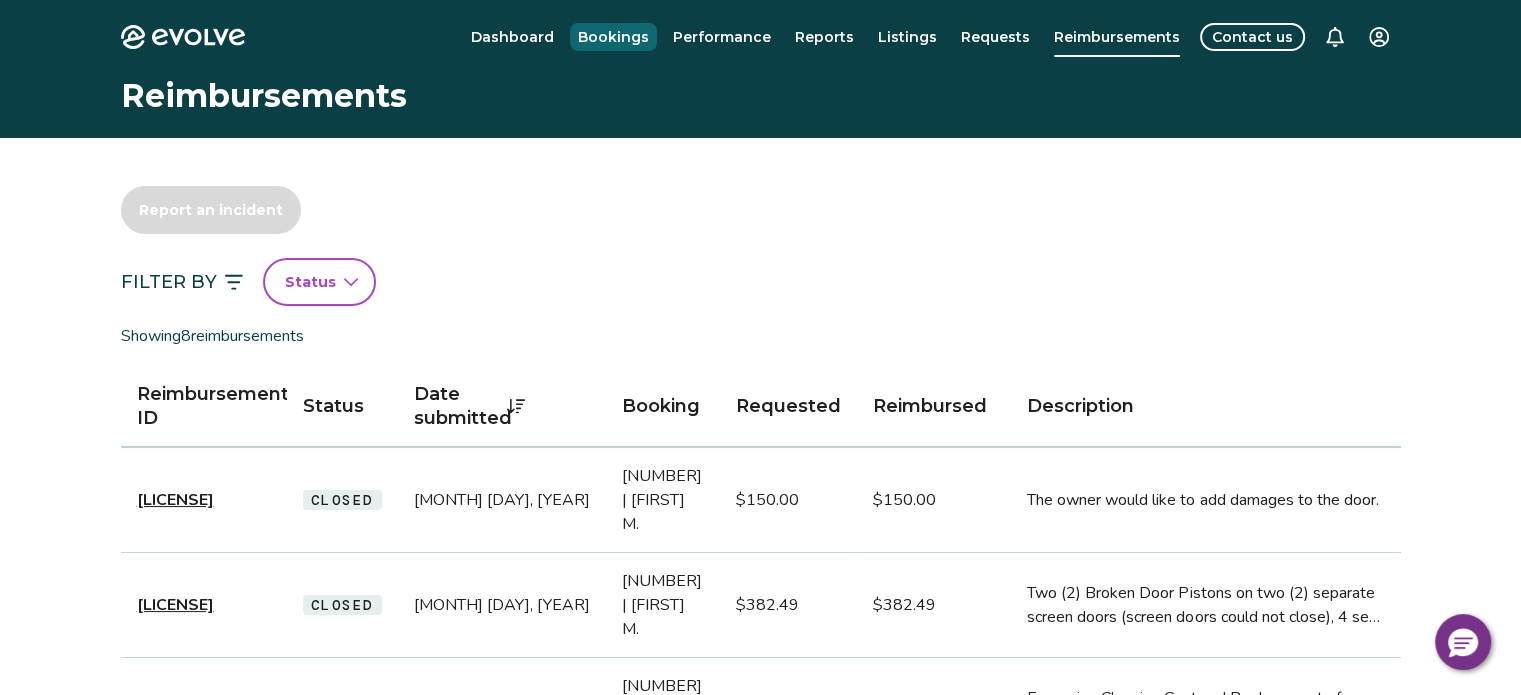 click on "Bookings" at bounding box center (613, 37) 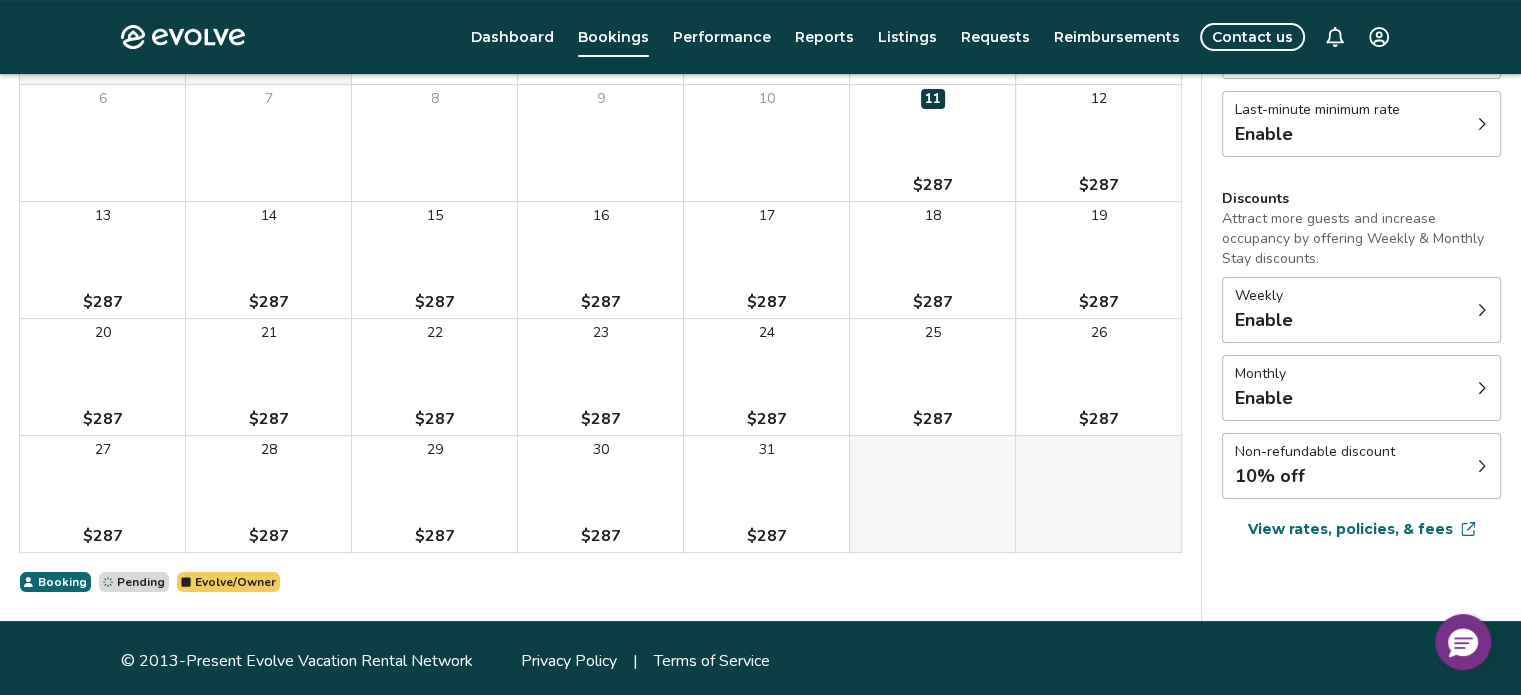 scroll, scrollTop: 339, scrollLeft: 0, axis: vertical 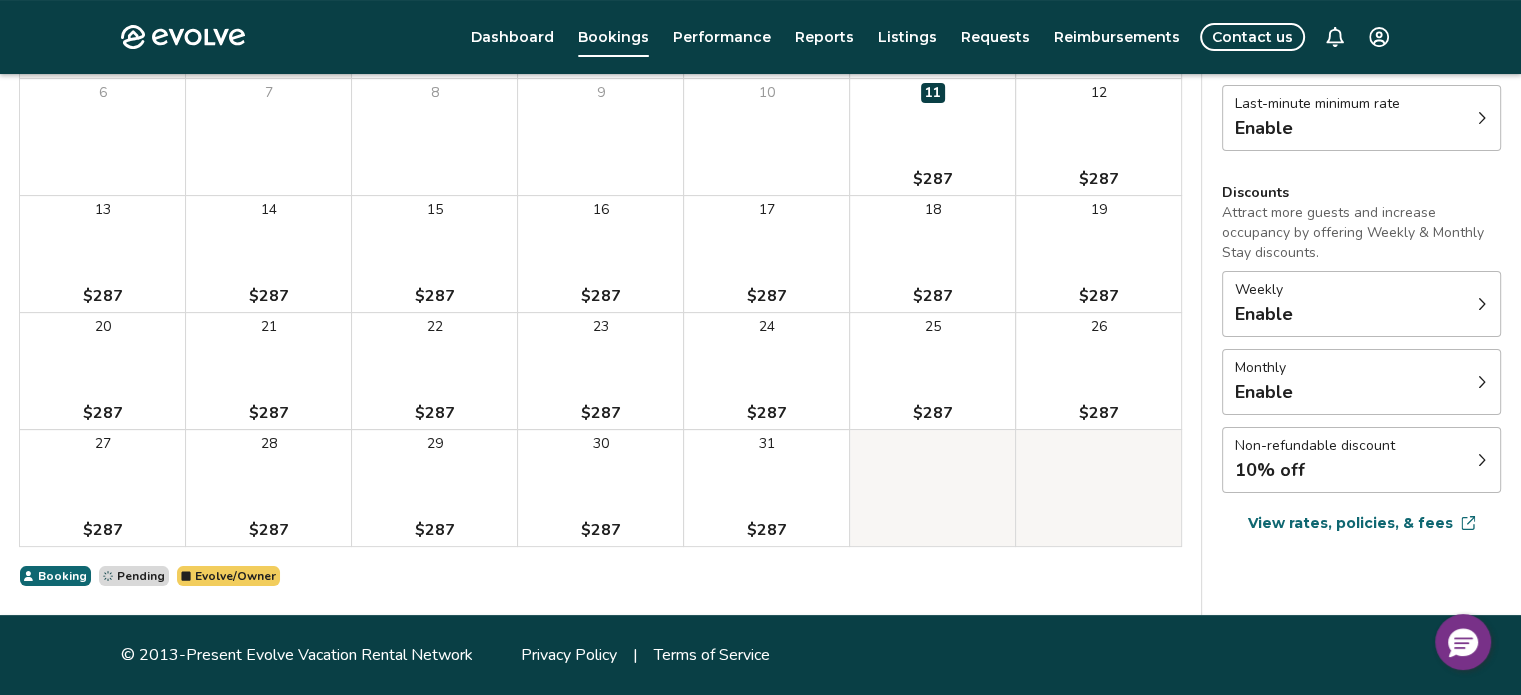 click 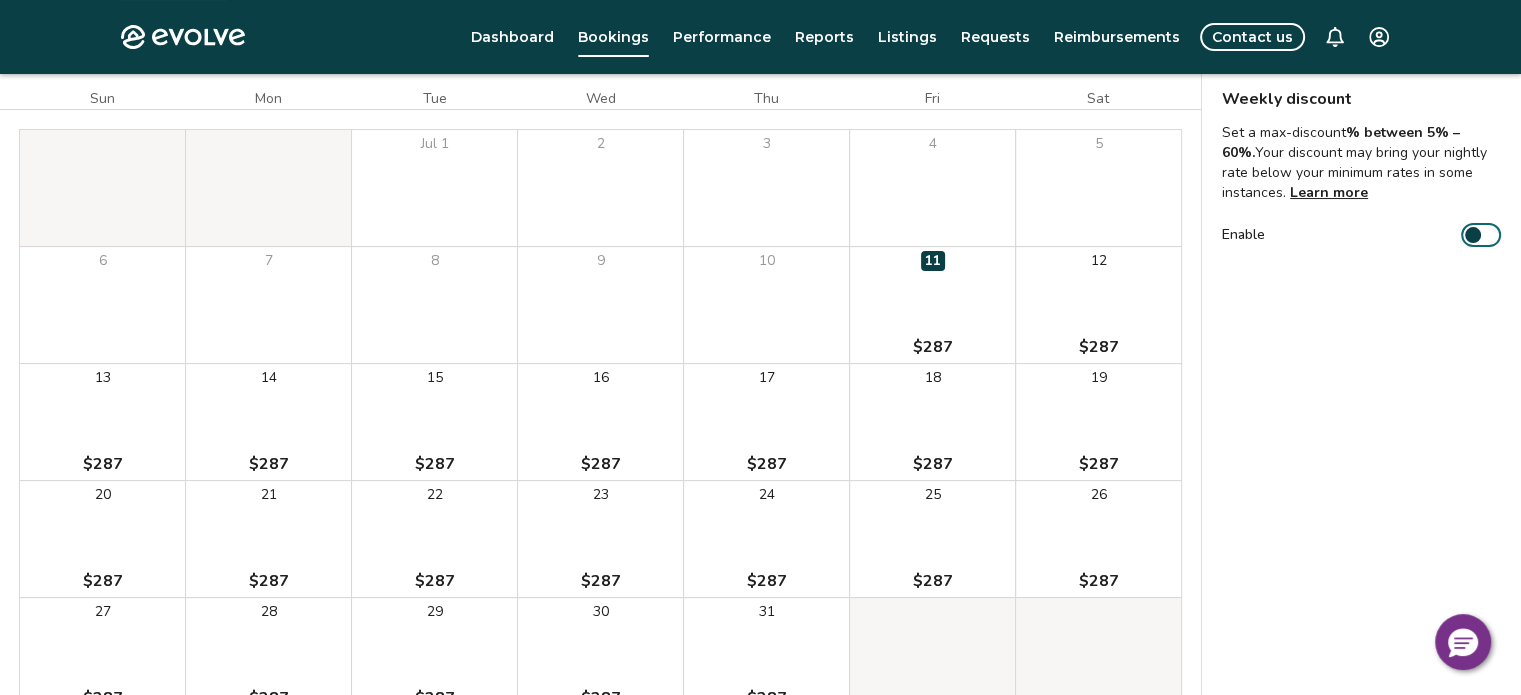 scroll, scrollTop: 146, scrollLeft: 0, axis: vertical 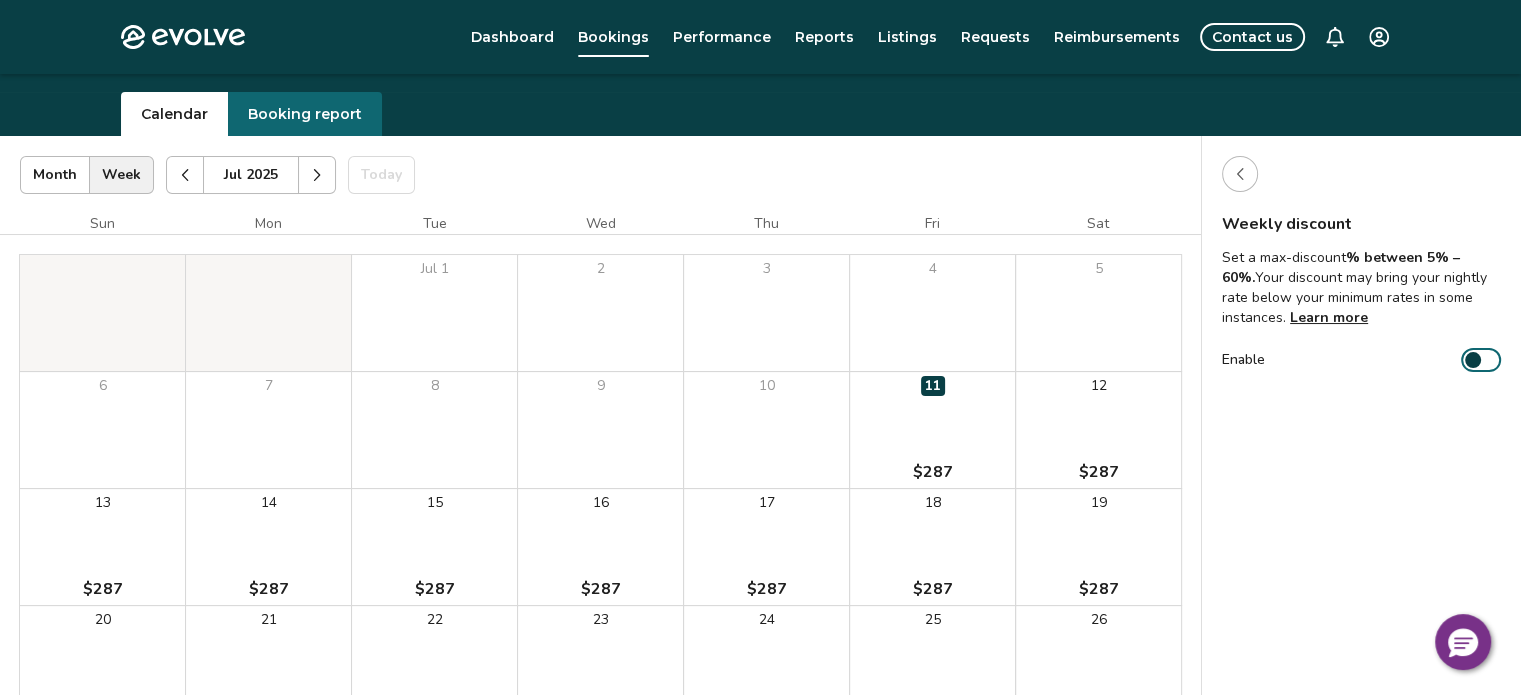 click at bounding box center (1473, 360) 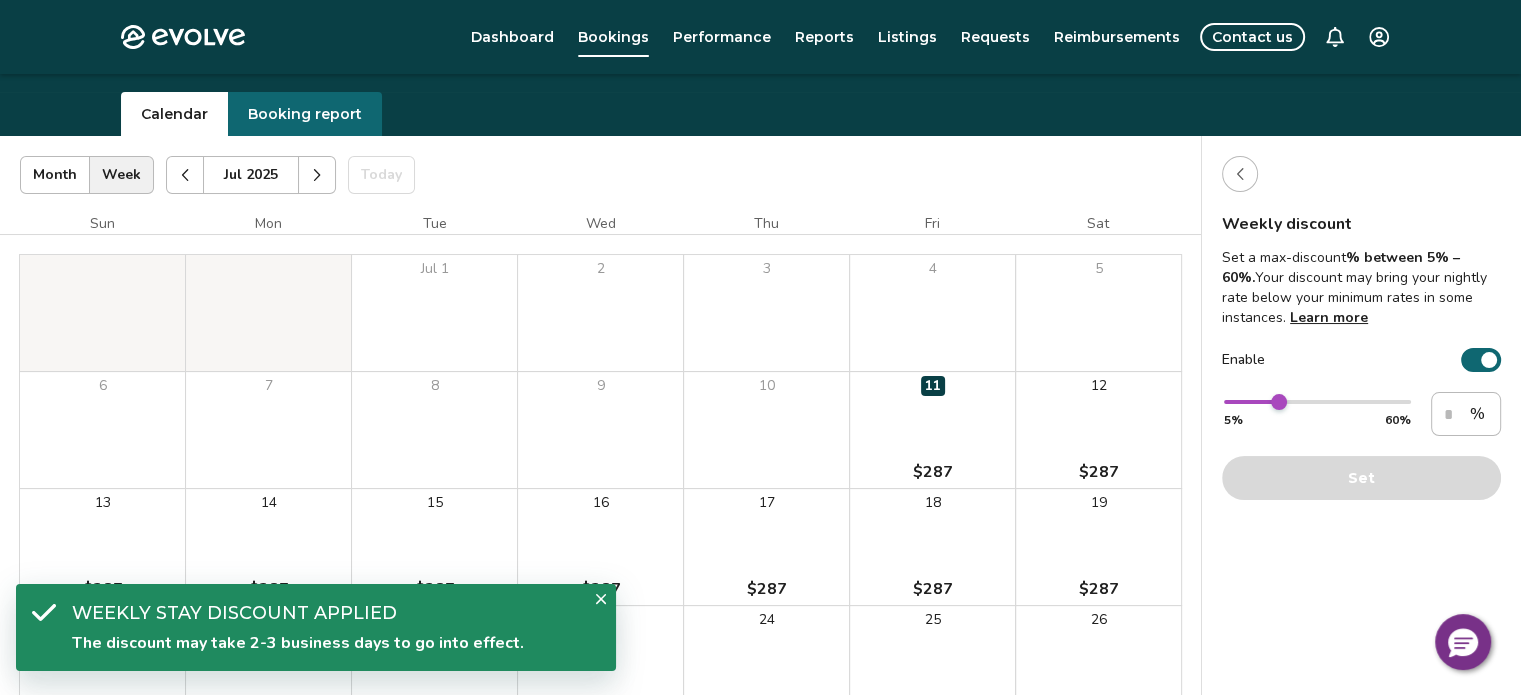 click 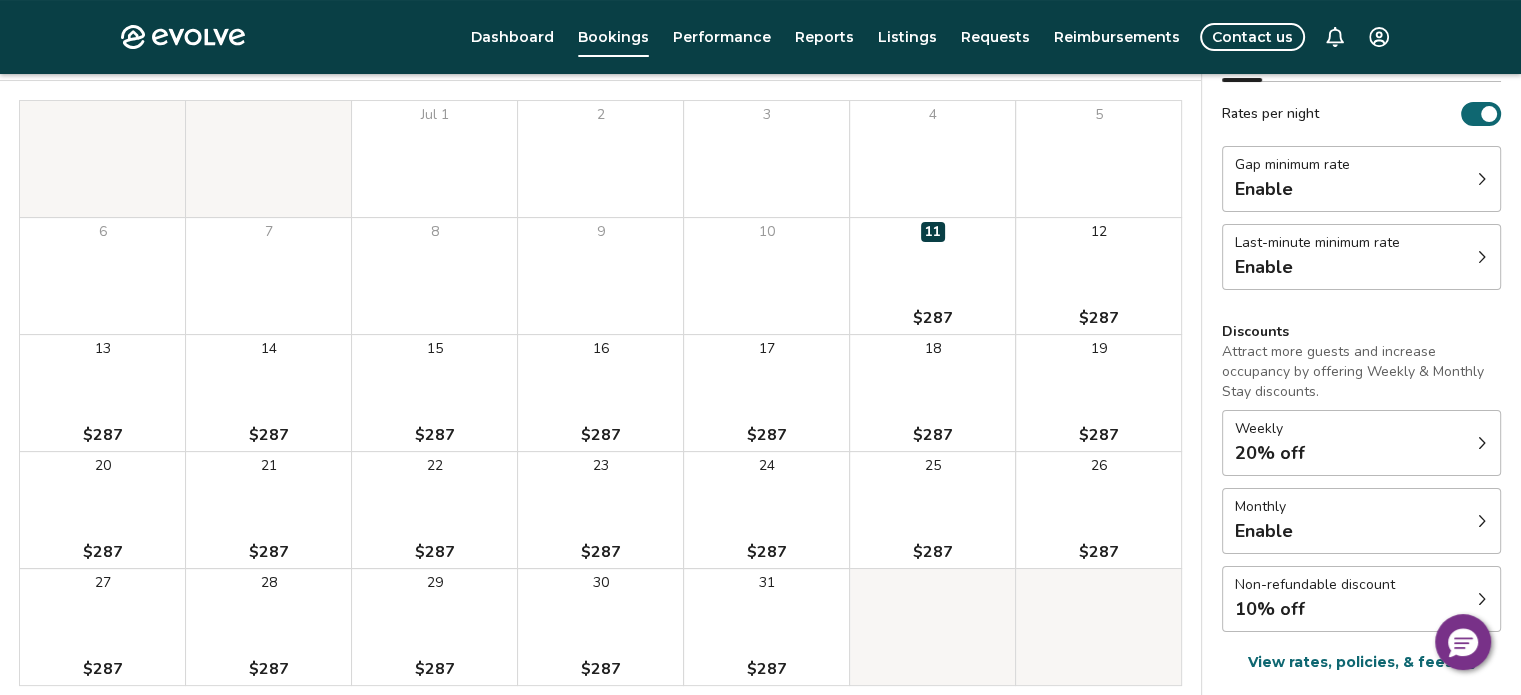 scroll, scrollTop: 300, scrollLeft: 0, axis: vertical 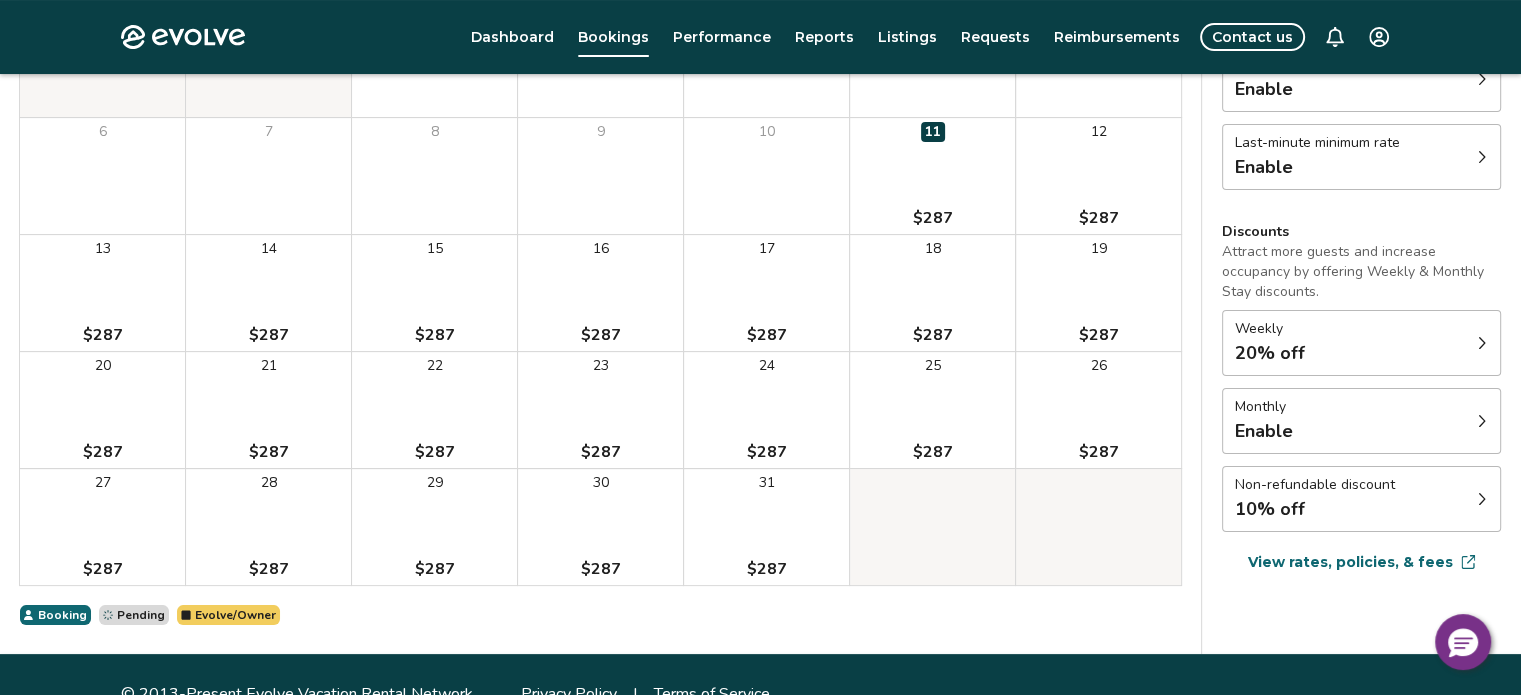 click 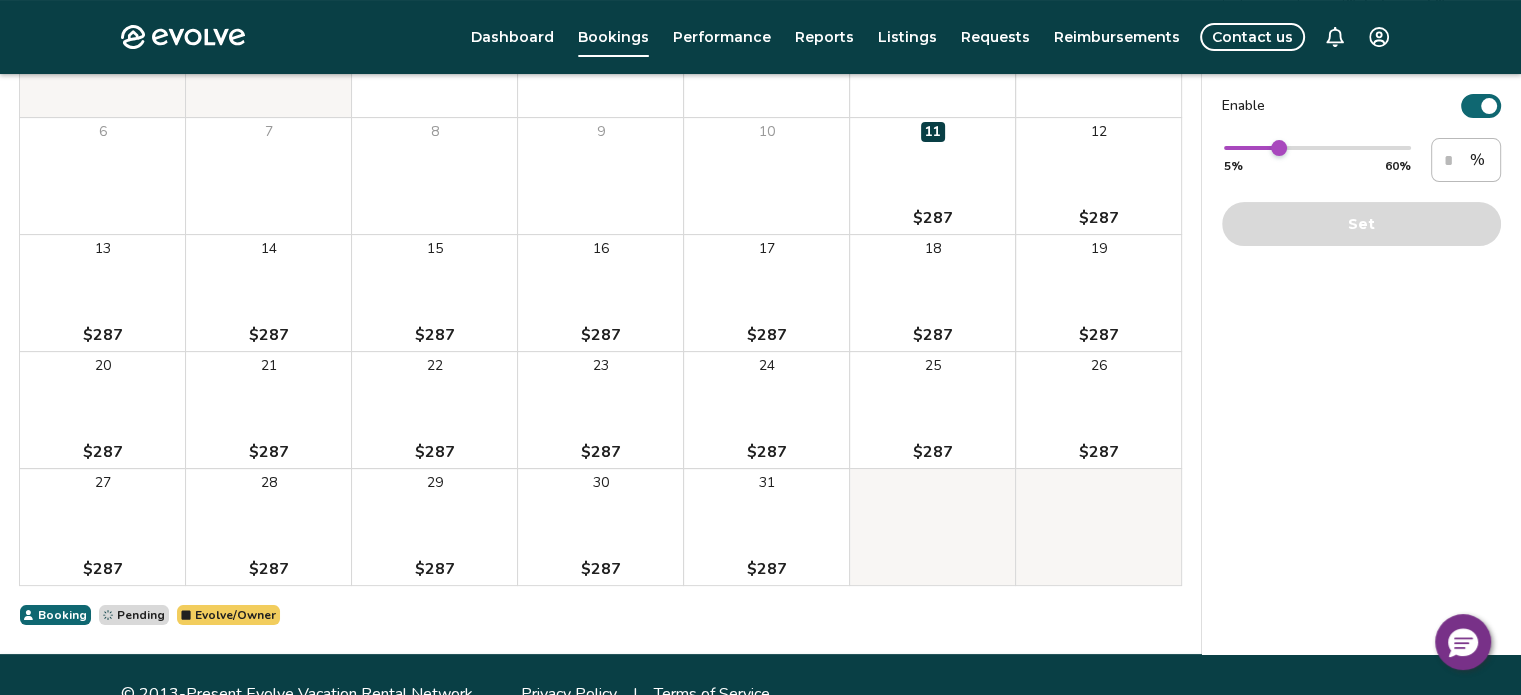 click on "Enable" at bounding box center (1481, 106) 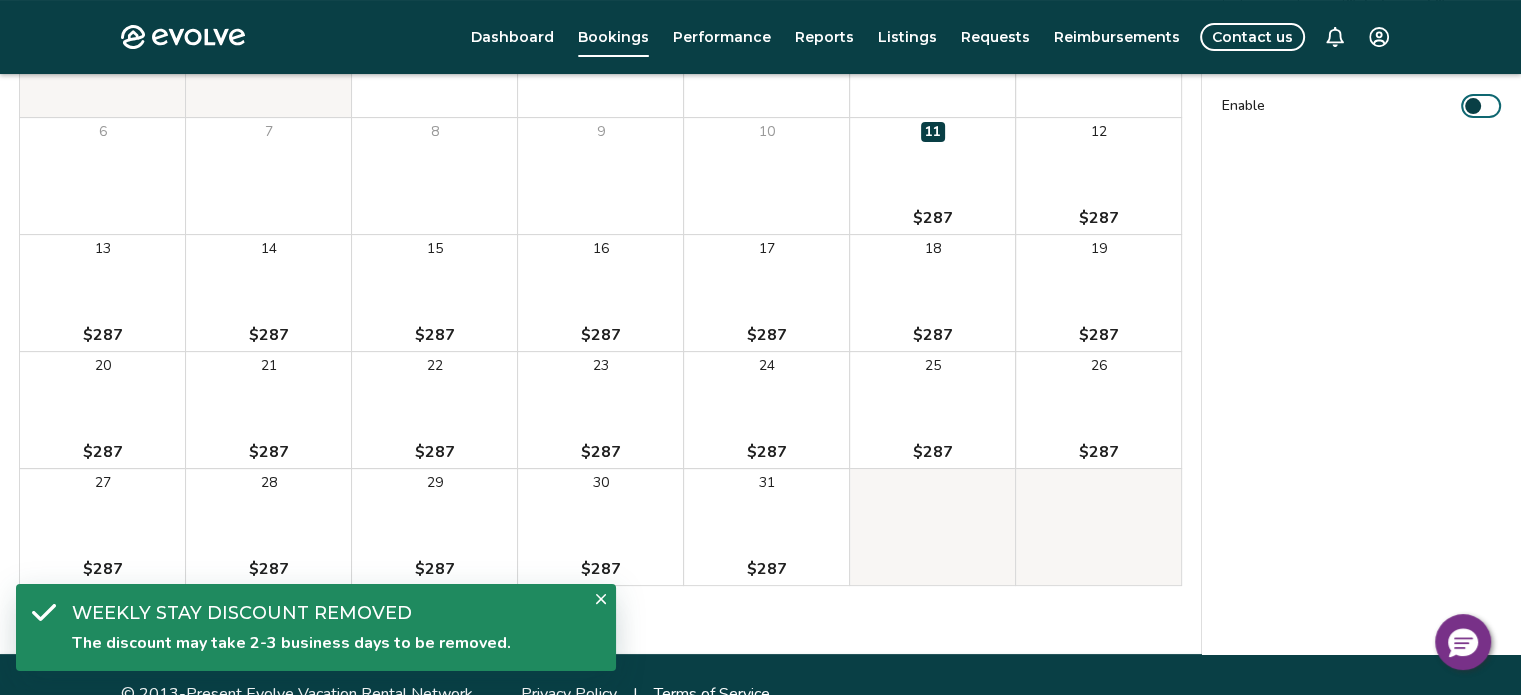 click on "Weekly discount Set a max-discount  % between 5% – 60%.  Your discount may bring your nightly rate below your minimum rates in some instances.   Learn more Enable" at bounding box center (1361, 268) 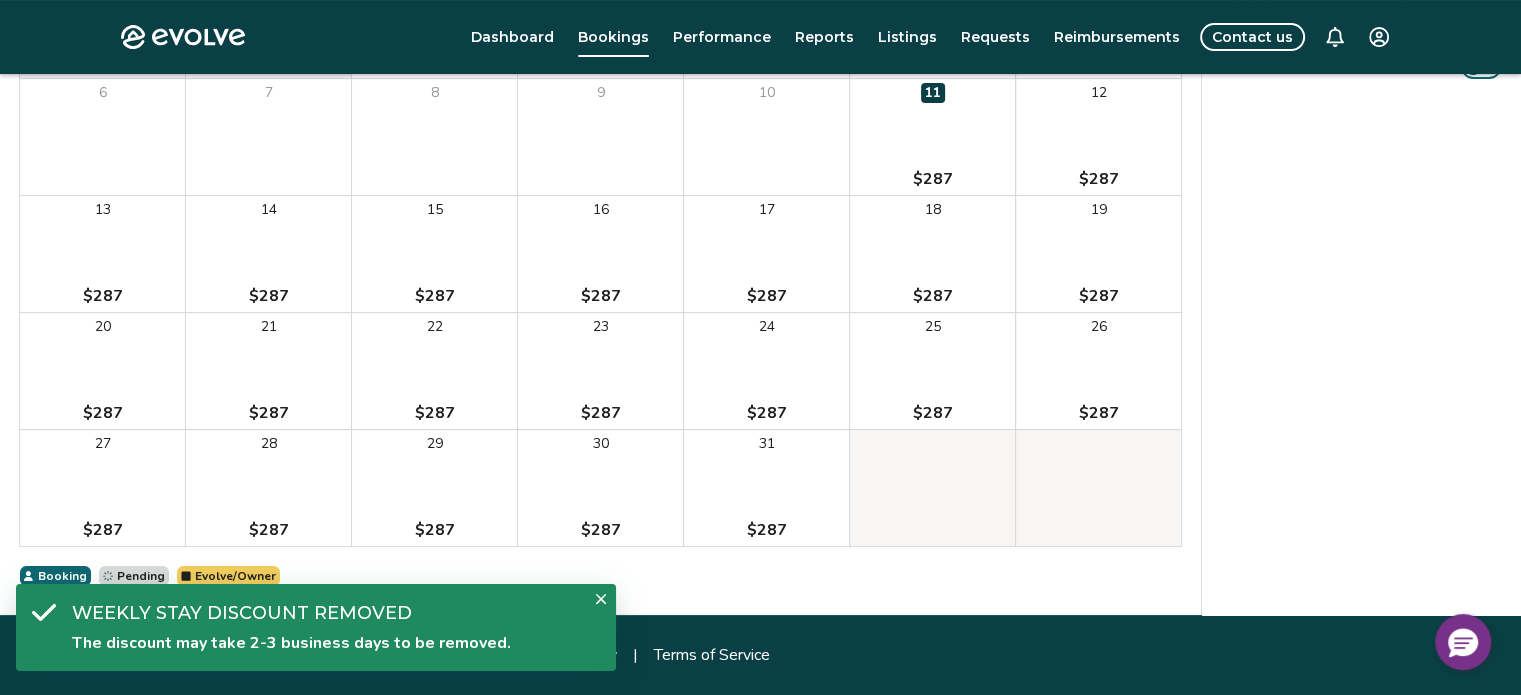 scroll, scrollTop: 0, scrollLeft: 0, axis: both 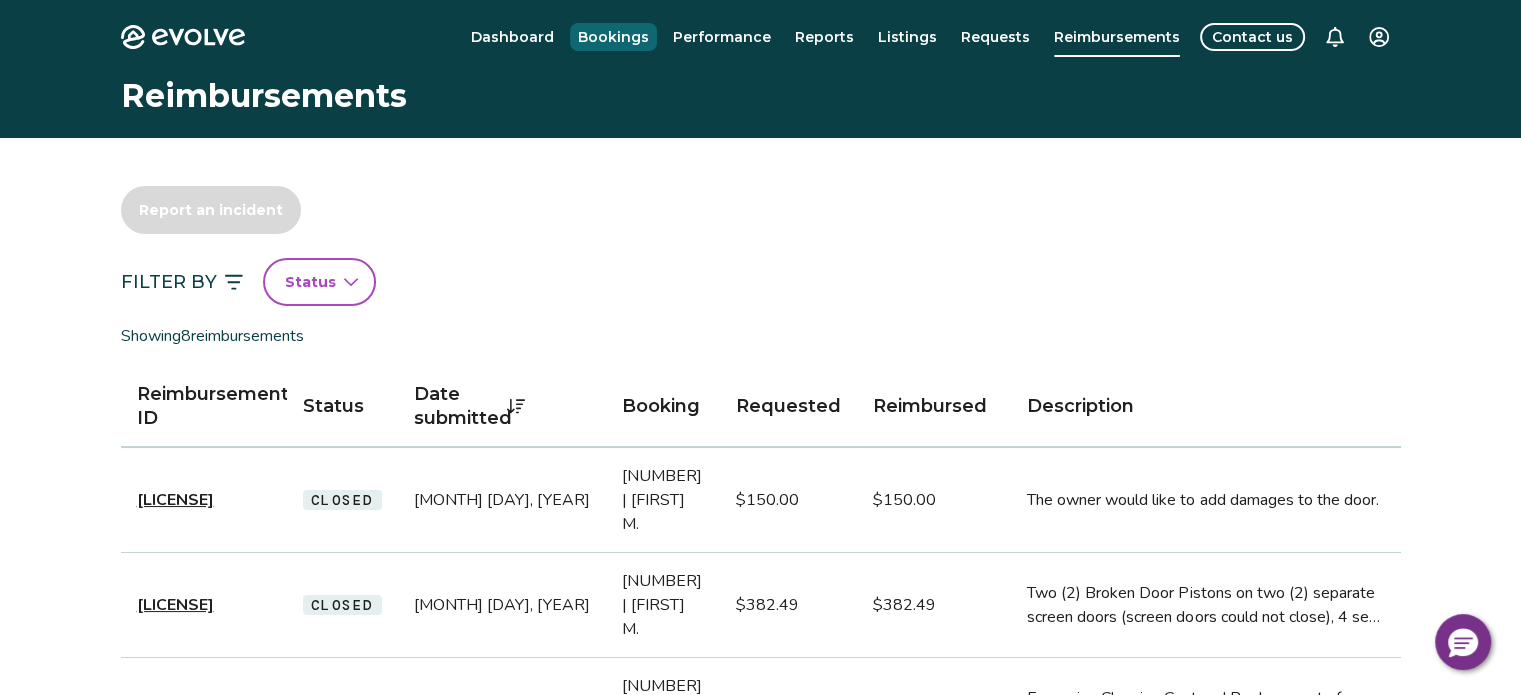 click on "Bookings" at bounding box center (613, 37) 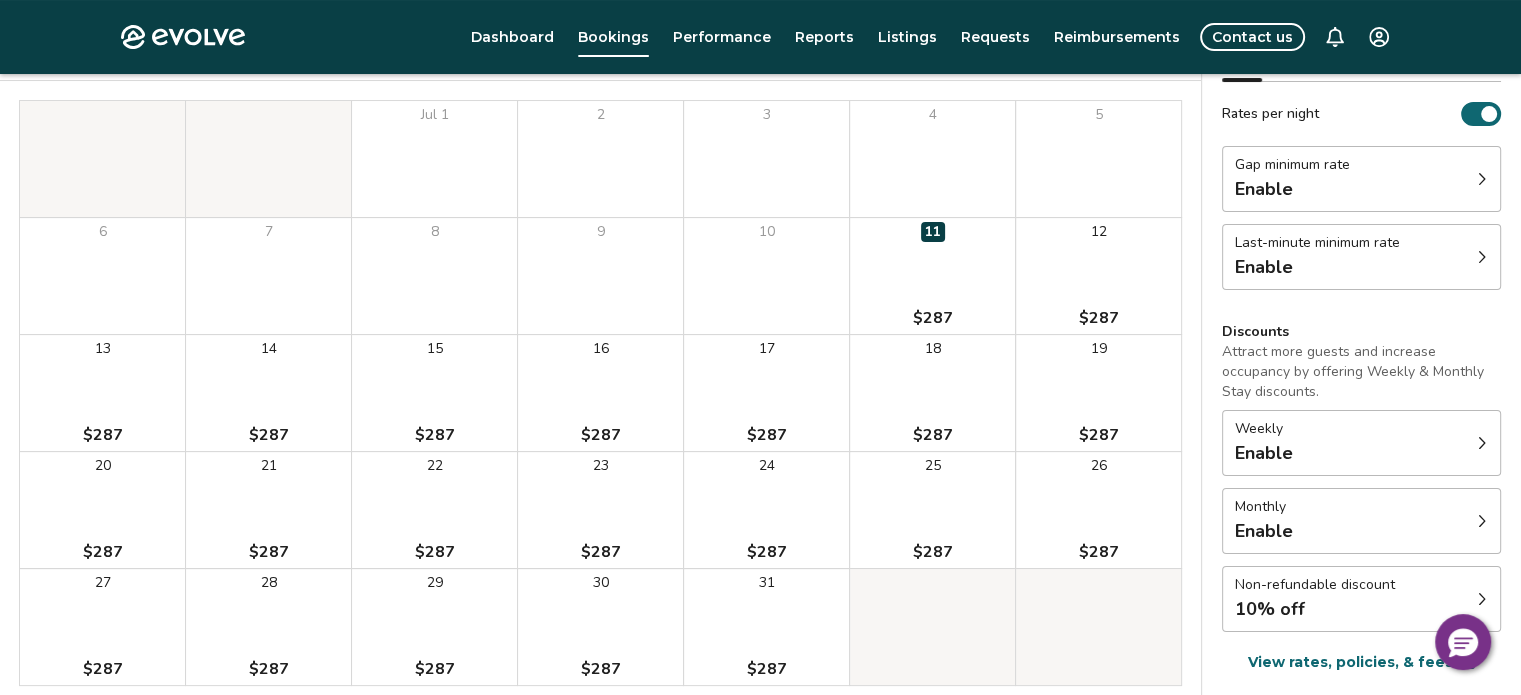 scroll, scrollTop: 300, scrollLeft: 0, axis: vertical 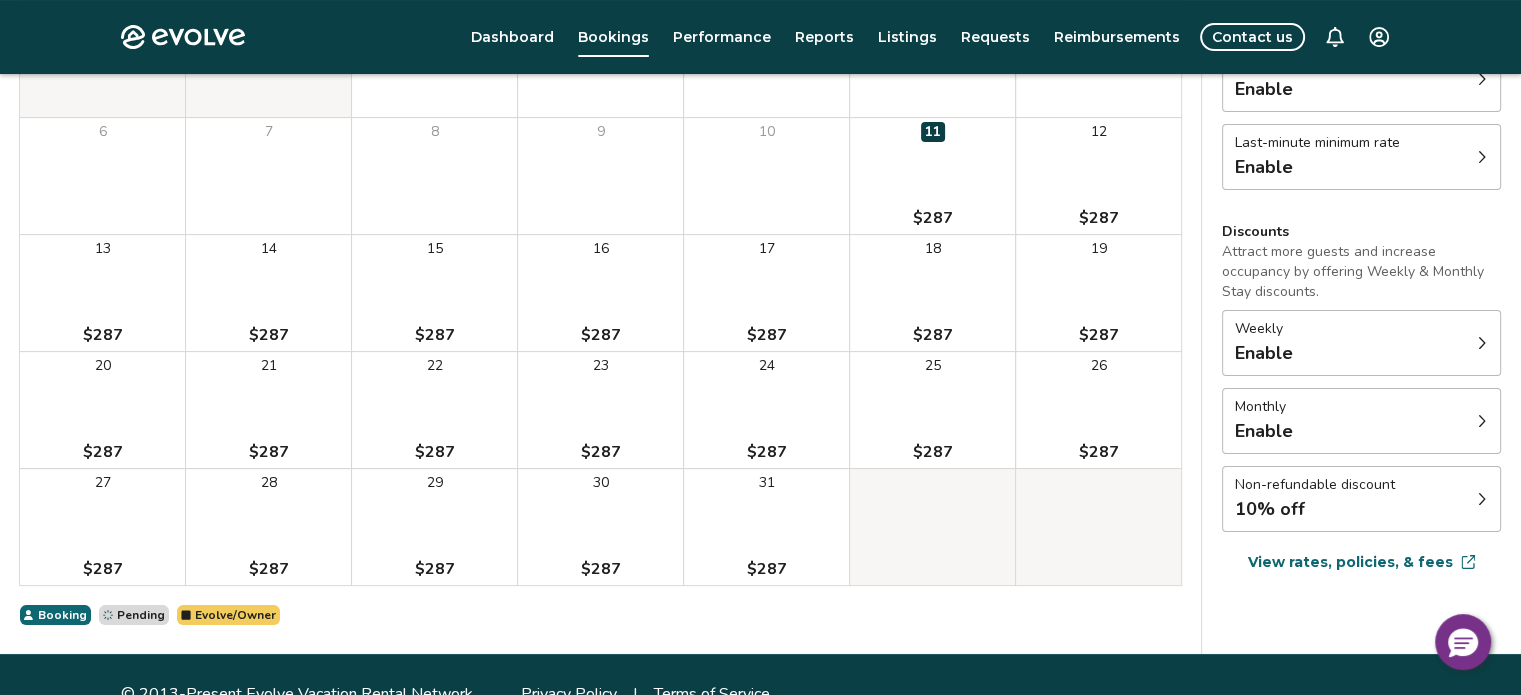 click 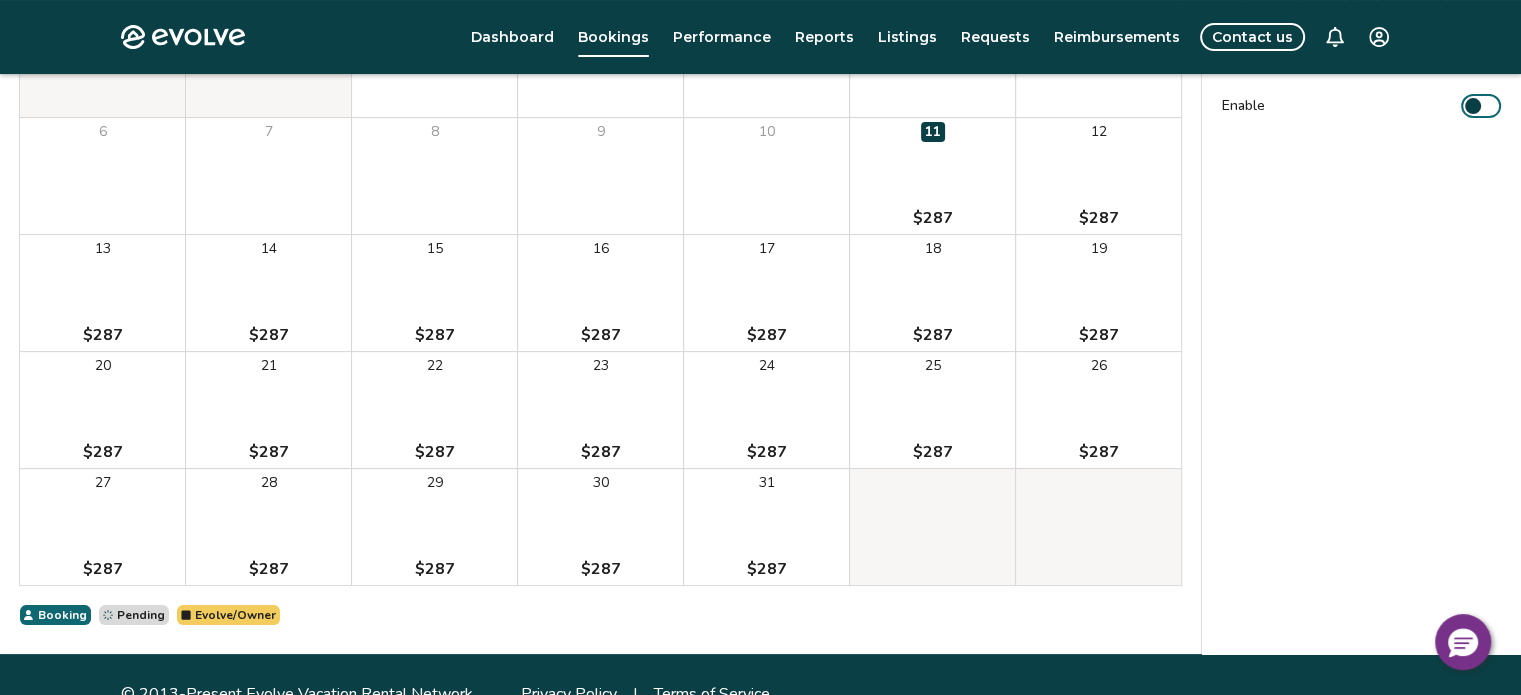 click on "Enable" at bounding box center (1481, 106) 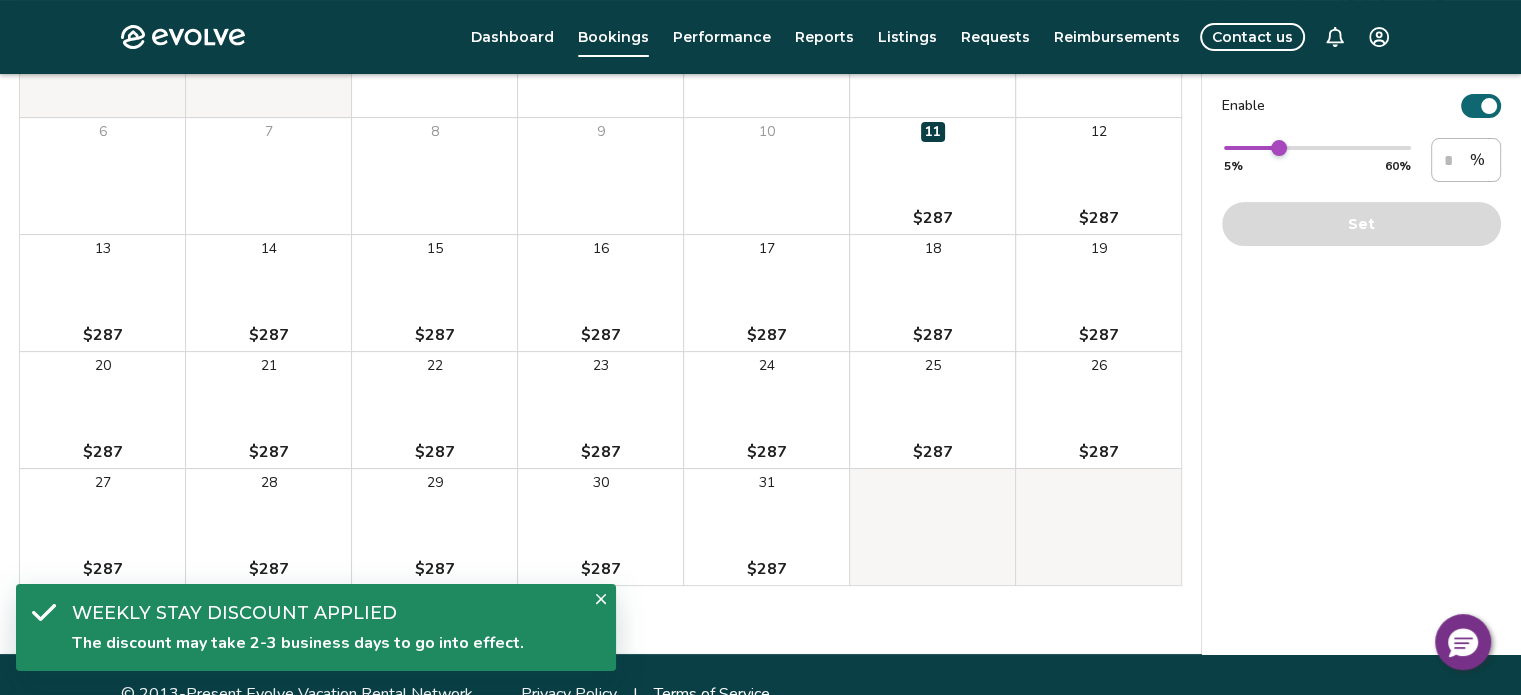 click at bounding box center (1489, 106) 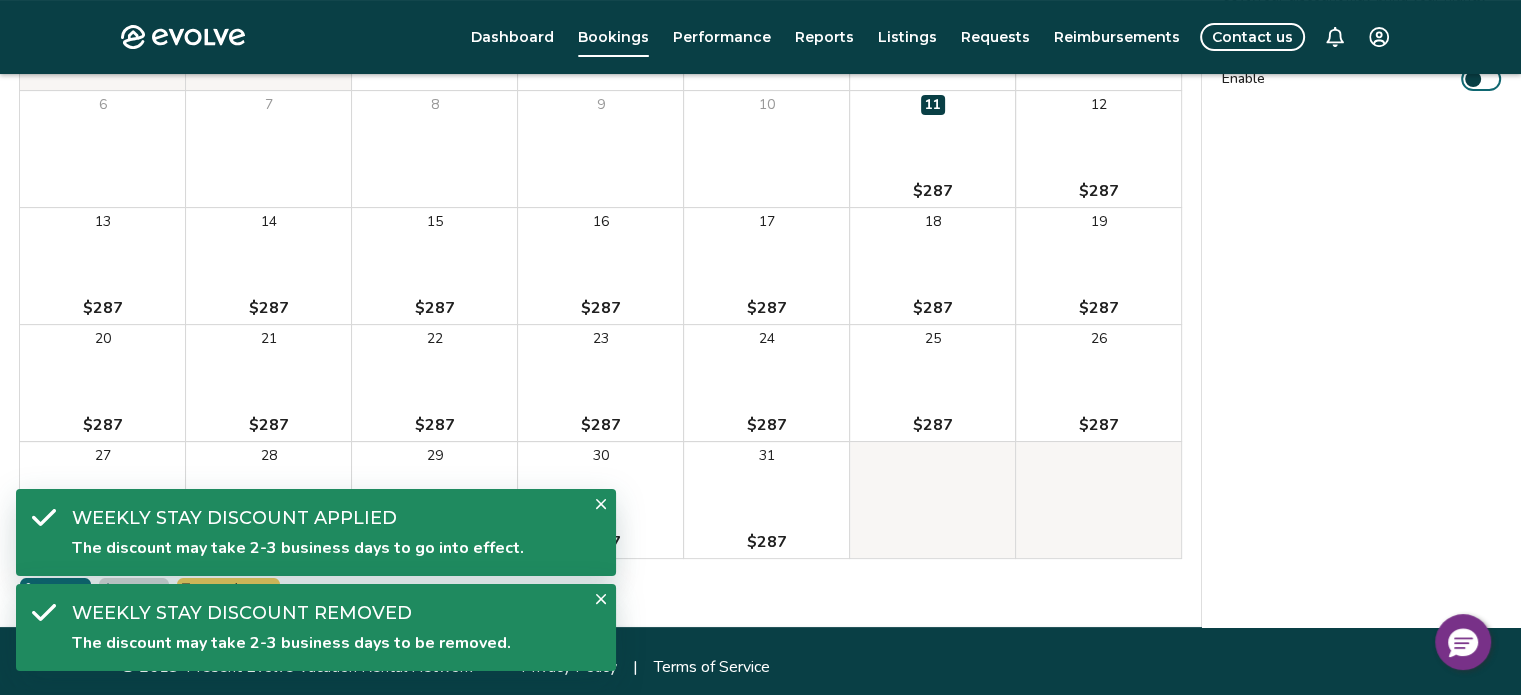 scroll, scrollTop: 339, scrollLeft: 0, axis: vertical 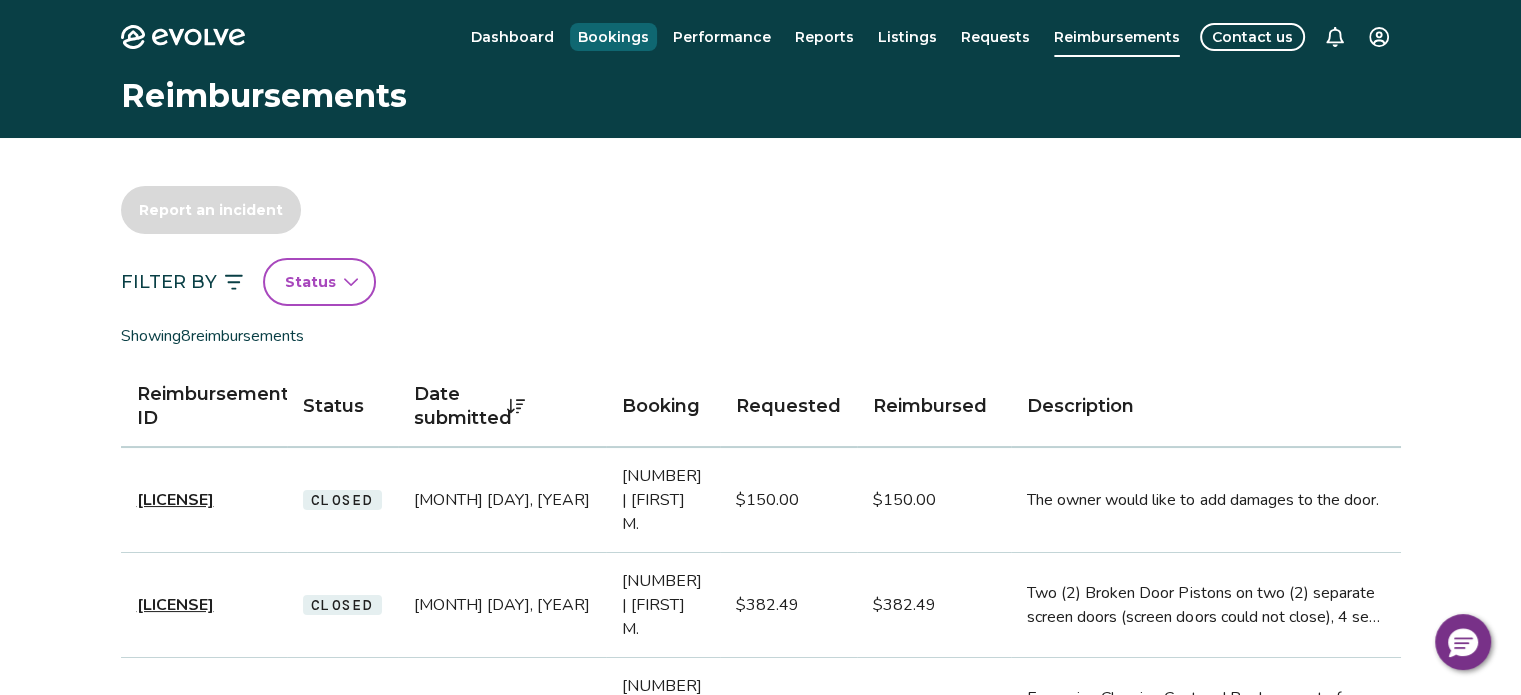 click on "Bookings" at bounding box center (613, 37) 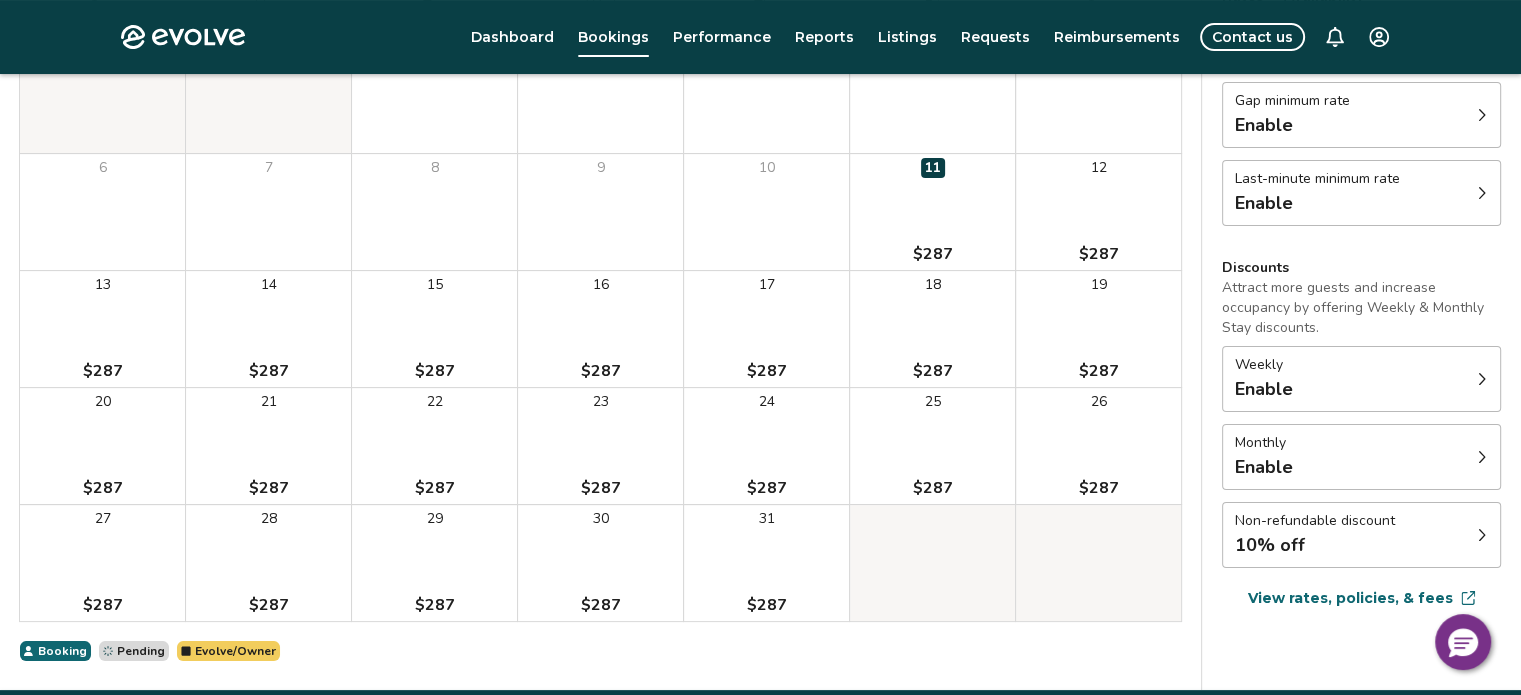 scroll, scrollTop: 300, scrollLeft: 0, axis: vertical 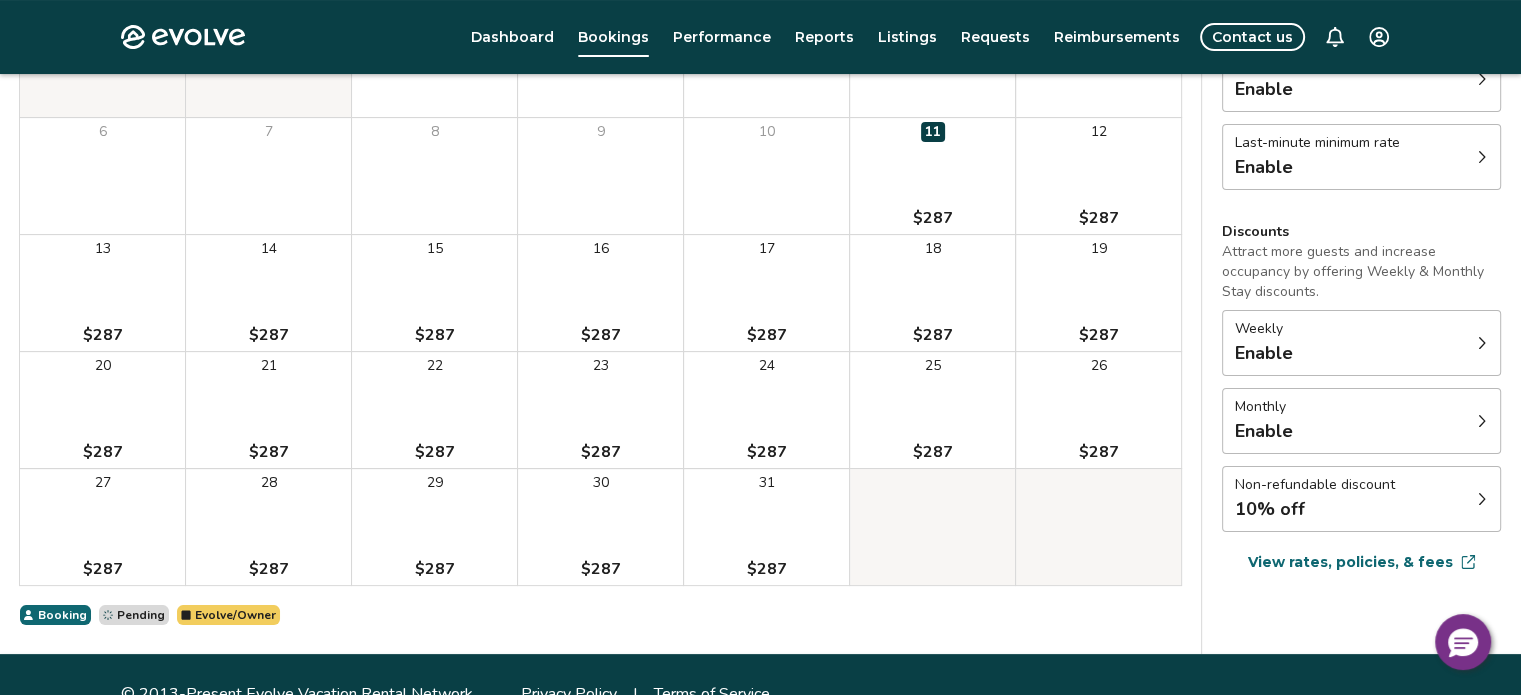 click on "Non-refundable discount 10% off" at bounding box center (1361, 499) 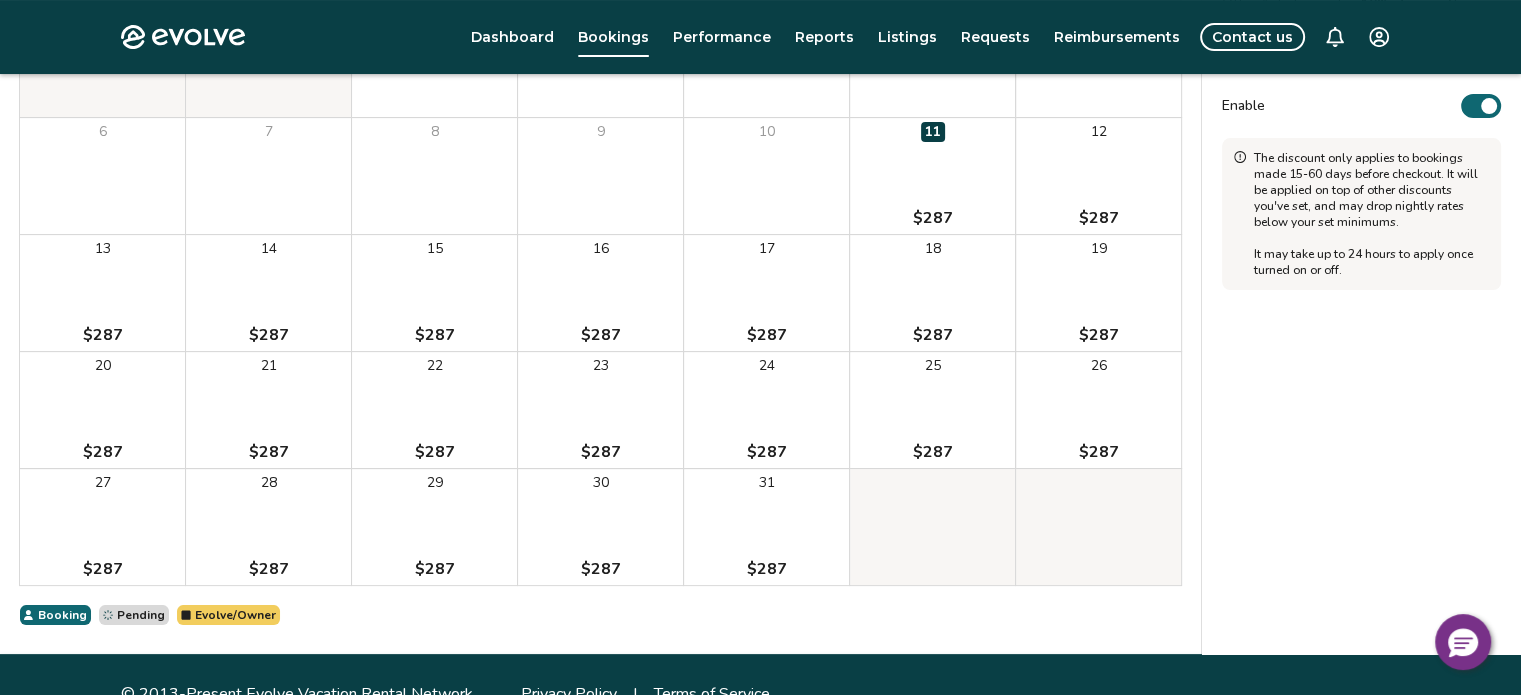 click at bounding box center (1489, 106) 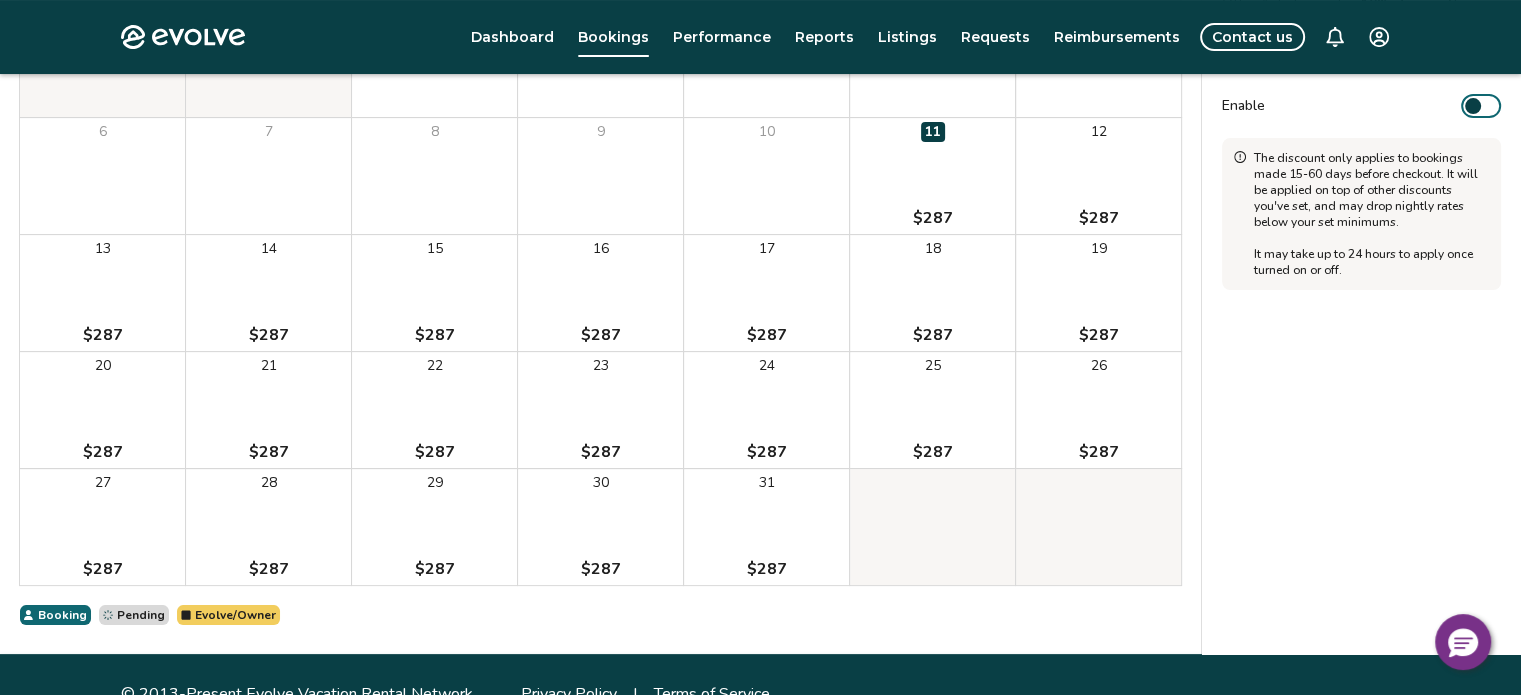 scroll, scrollTop: 339, scrollLeft: 0, axis: vertical 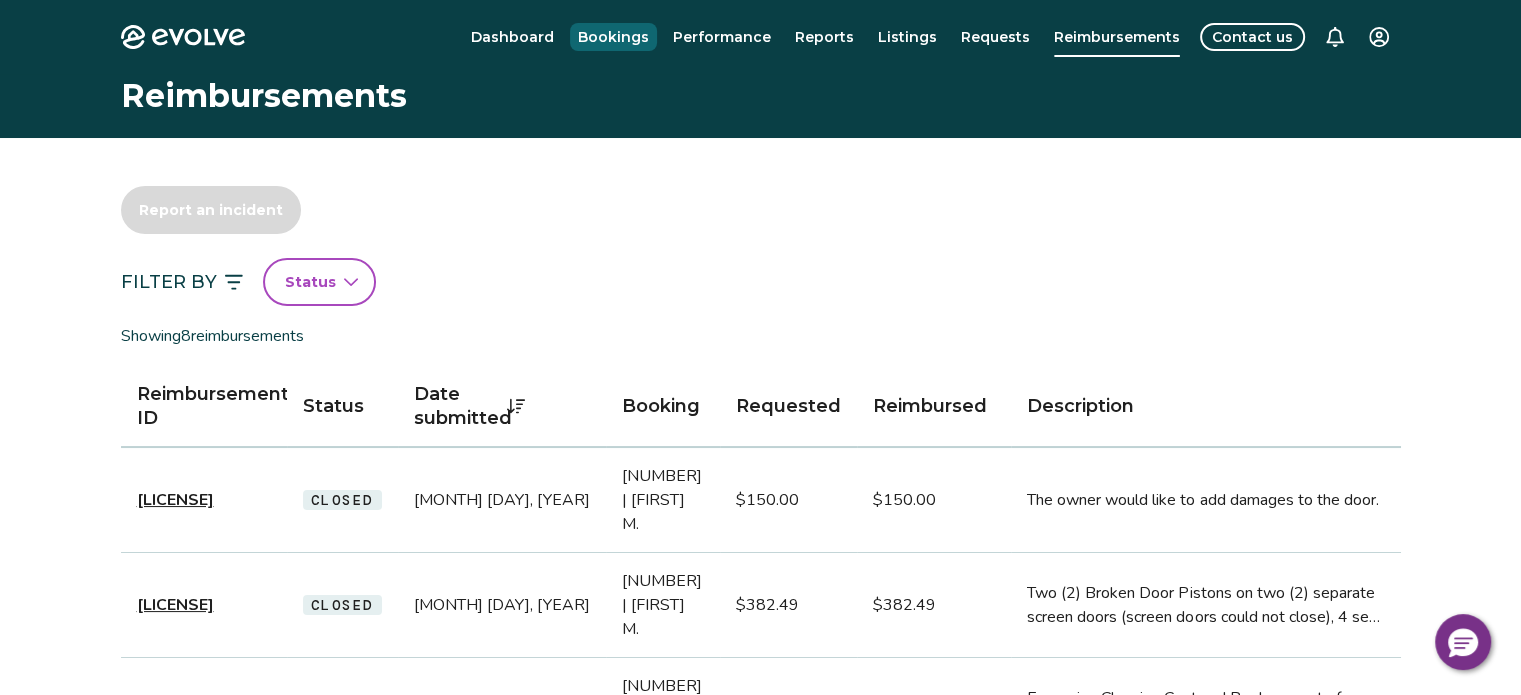 click on "Bookings" at bounding box center [613, 37] 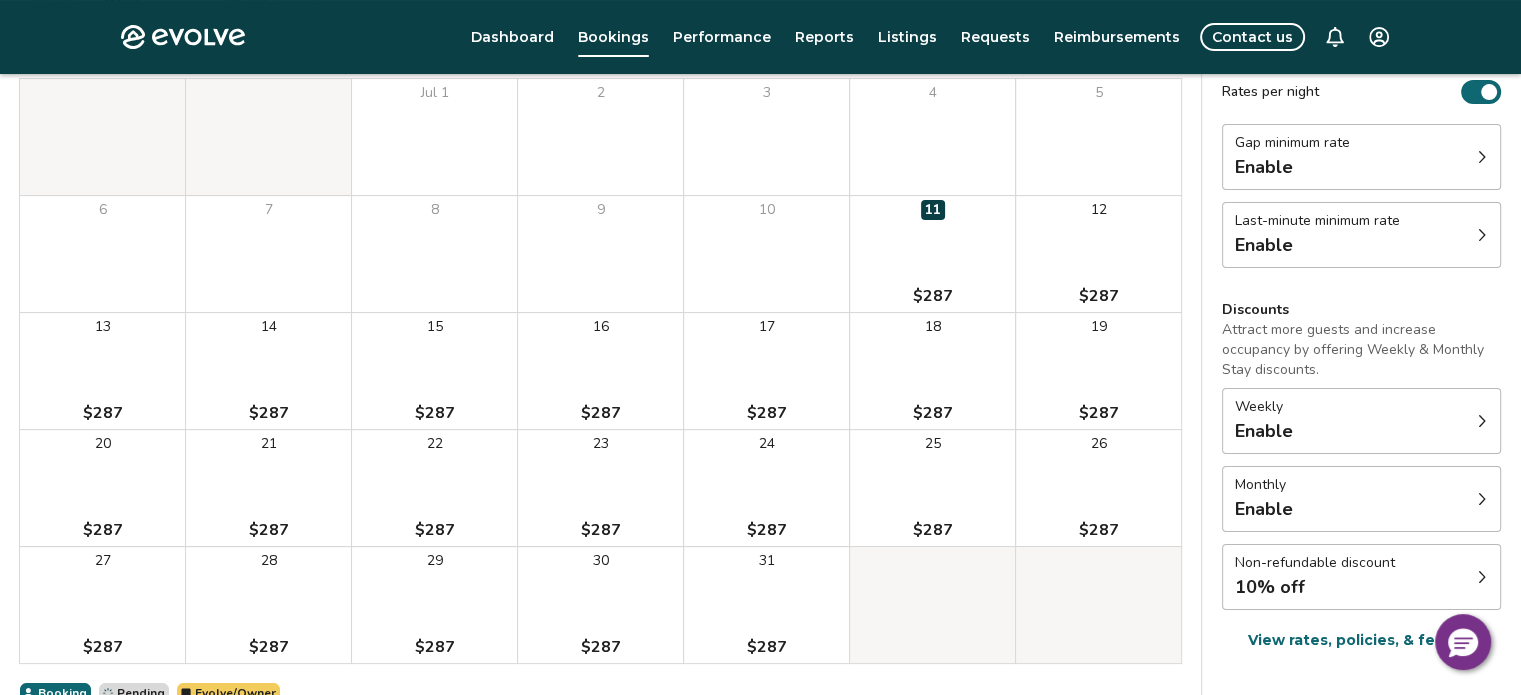 scroll, scrollTop: 300, scrollLeft: 0, axis: vertical 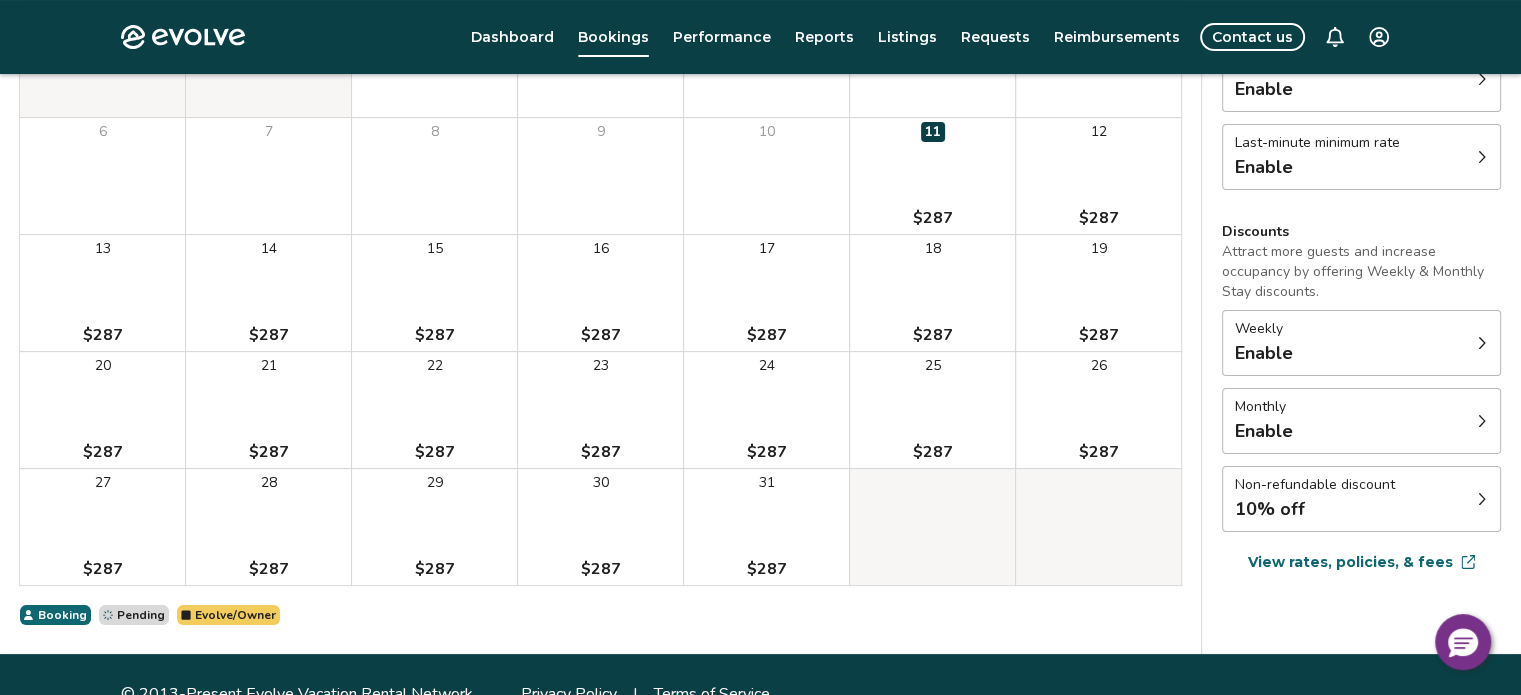 click on "Non-refundable discount" at bounding box center [1315, 485] 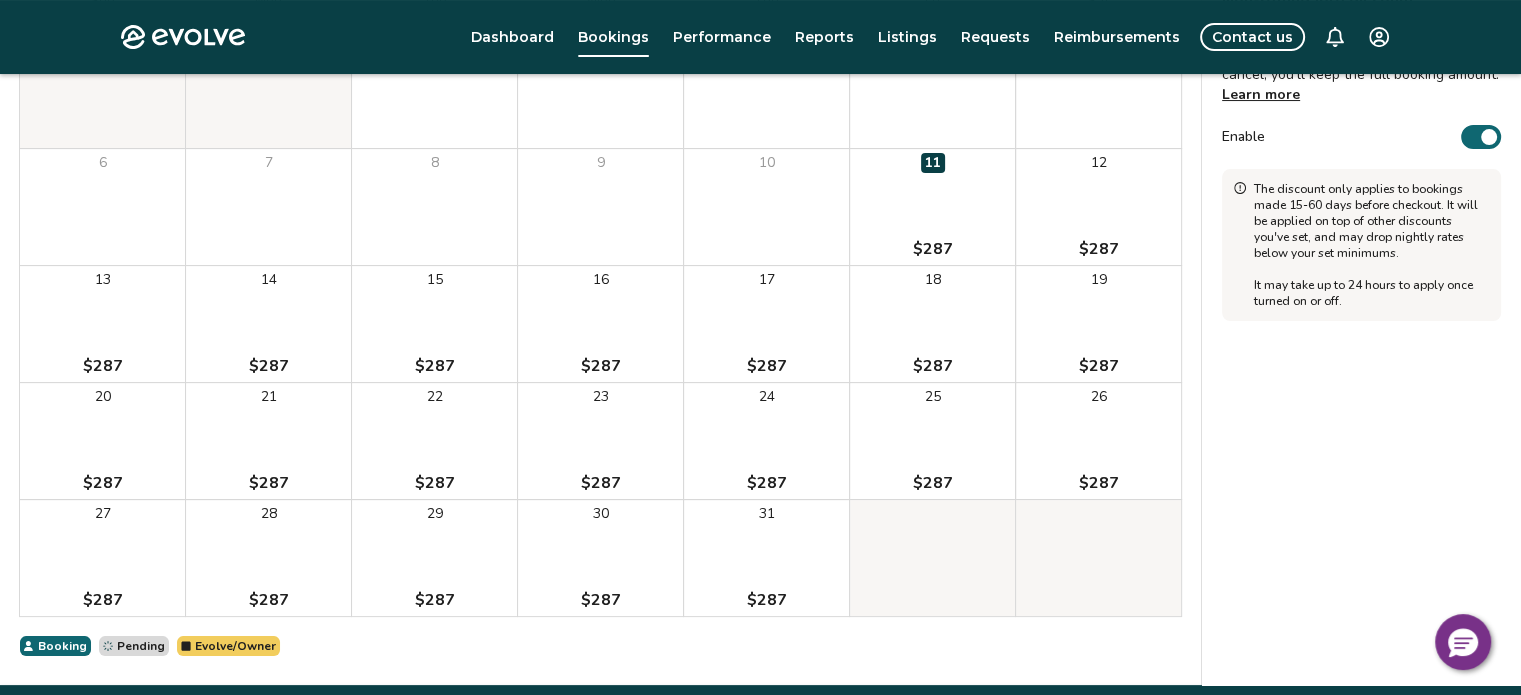 scroll, scrollTop: 239, scrollLeft: 0, axis: vertical 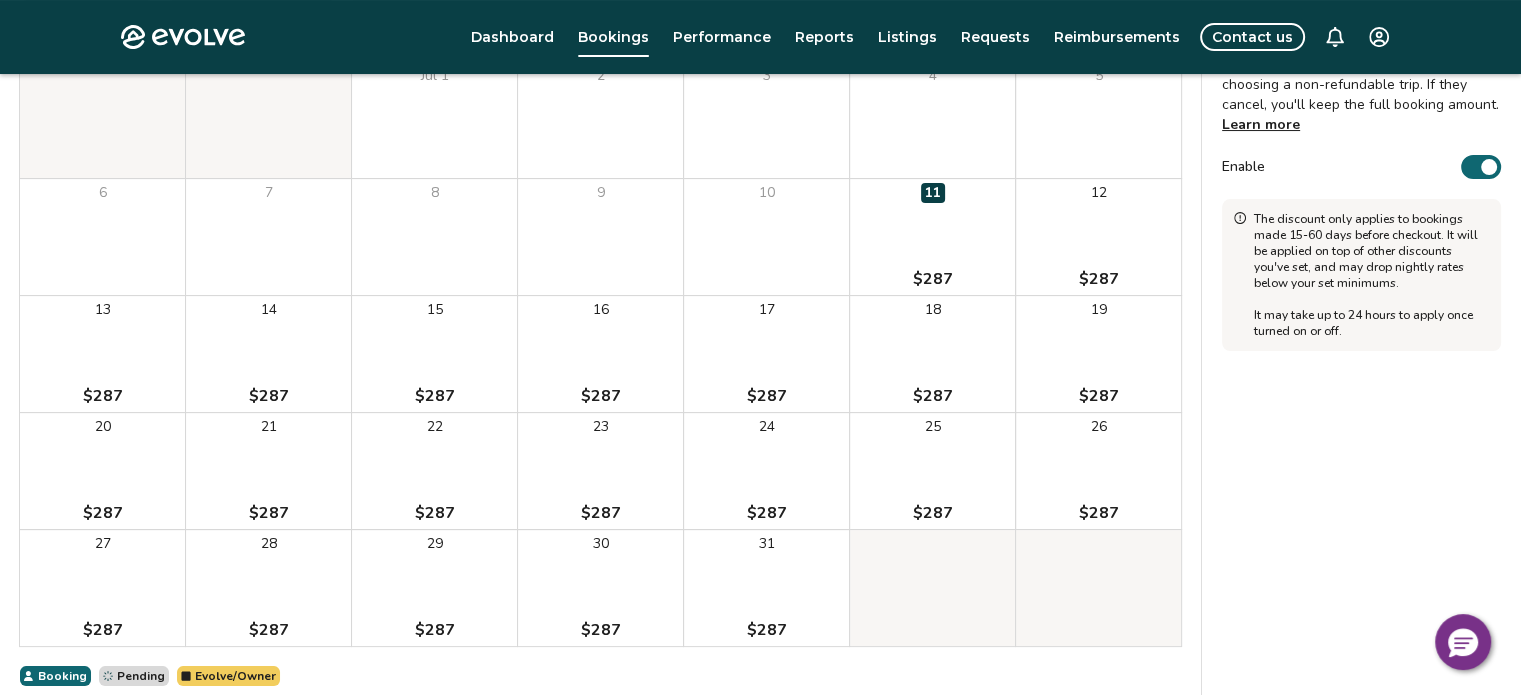 click on "Enable" at bounding box center (1481, 167) 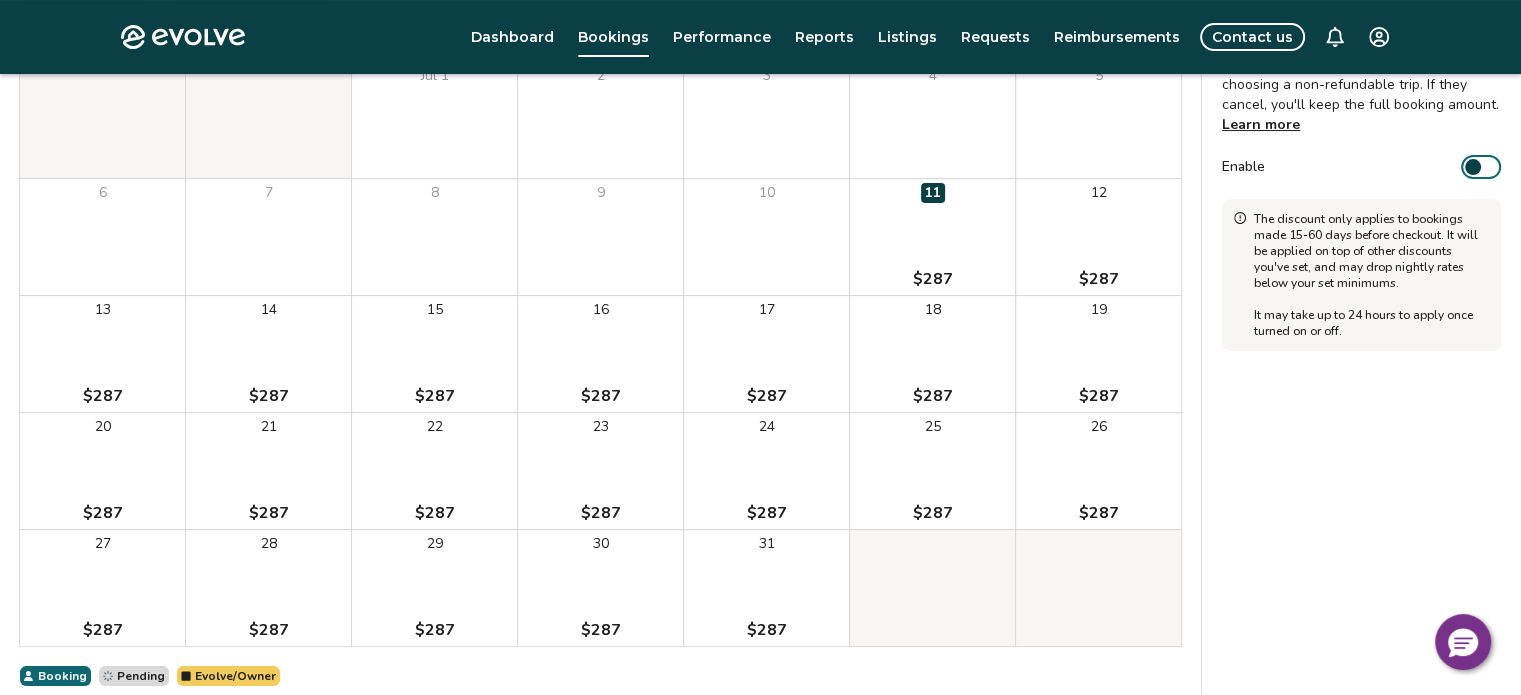 click on "Non-refundable discount Offer Airbnb guests a  10% discount  for choosing a non-refundable trip. If they cancel, you'll keep the full booking amount.   Learn more Enable The discount only applies to bookings made 15-60 days before checkout. It will be applied on top of other discounts you've set, and may drop nightly rates below your set minimums. It may take up to 24 hours to apply once turned on or off." at bounding box center (1361, 329) 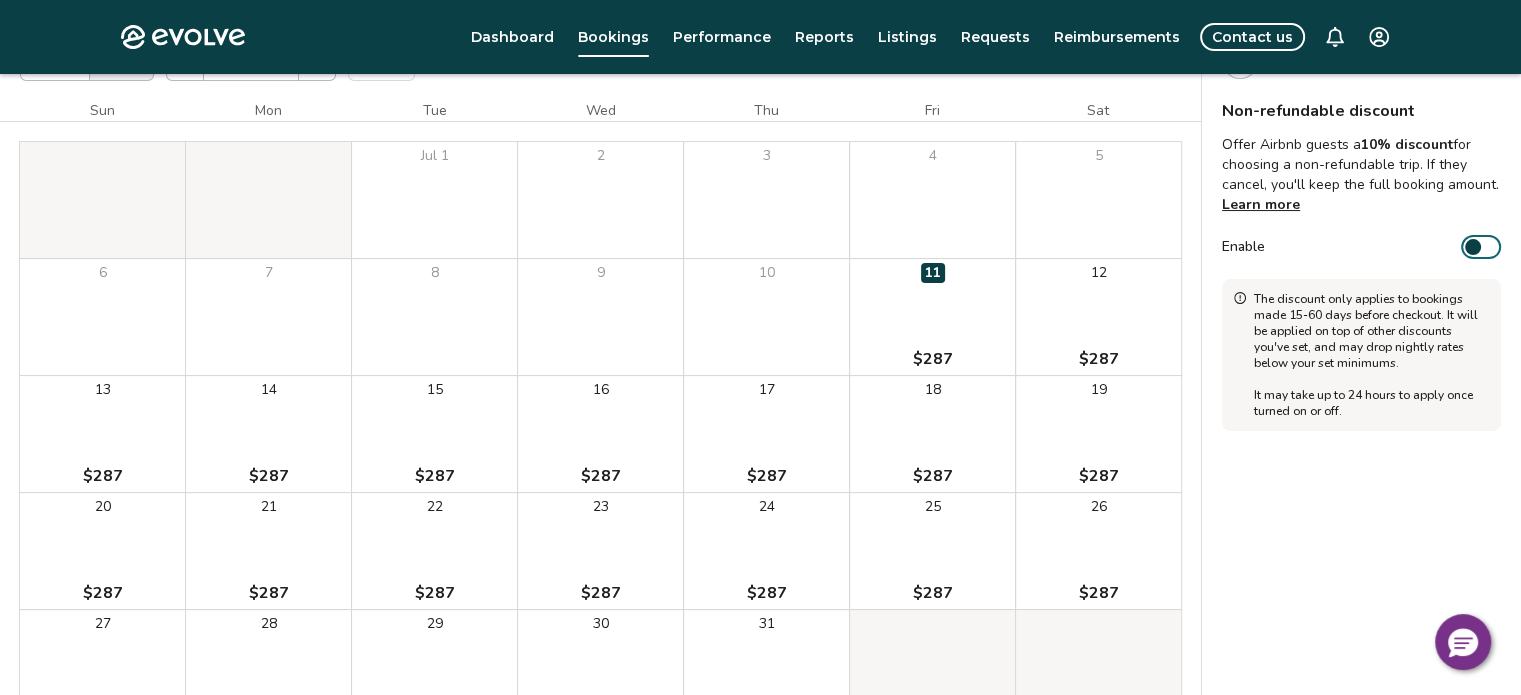 scroll, scrollTop: 39, scrollLeft: 0, axis: vertical 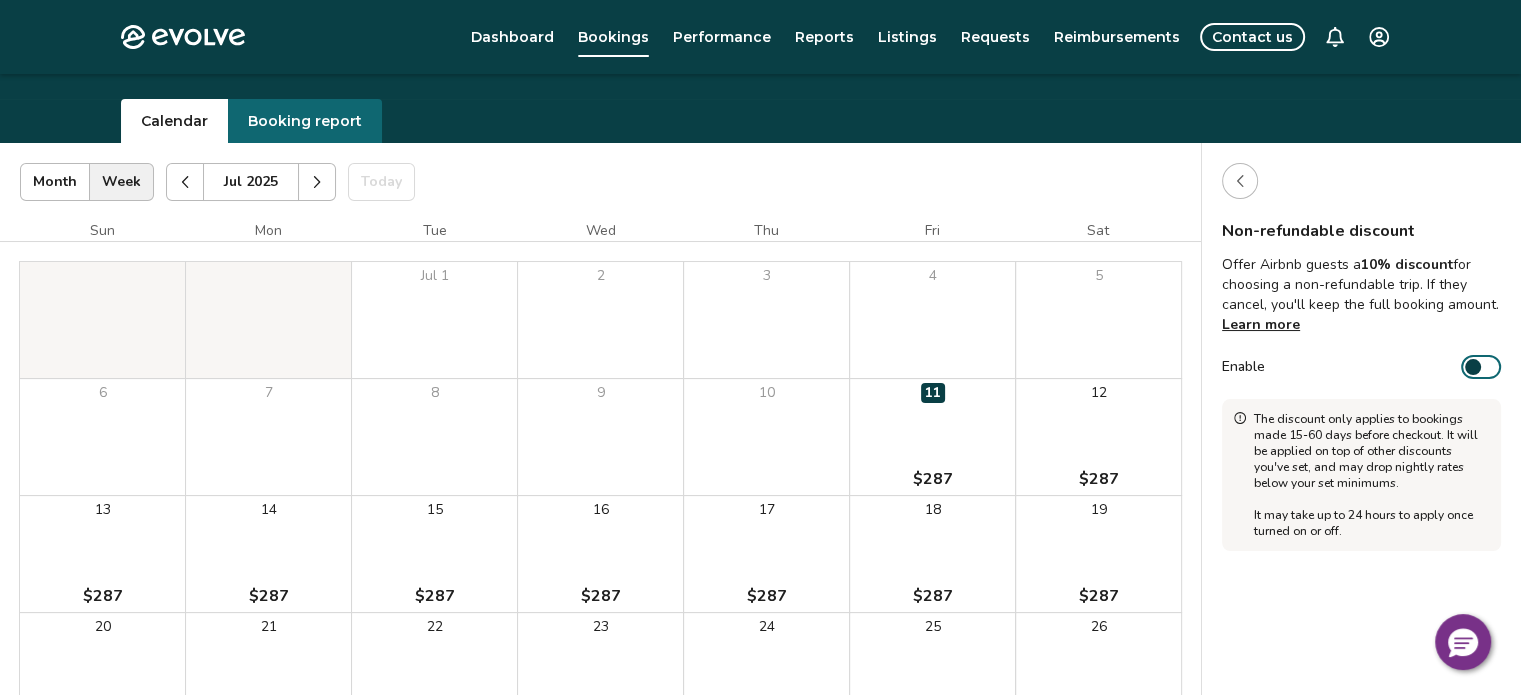 click on "Learn more" at bounding box center [1261, 324] 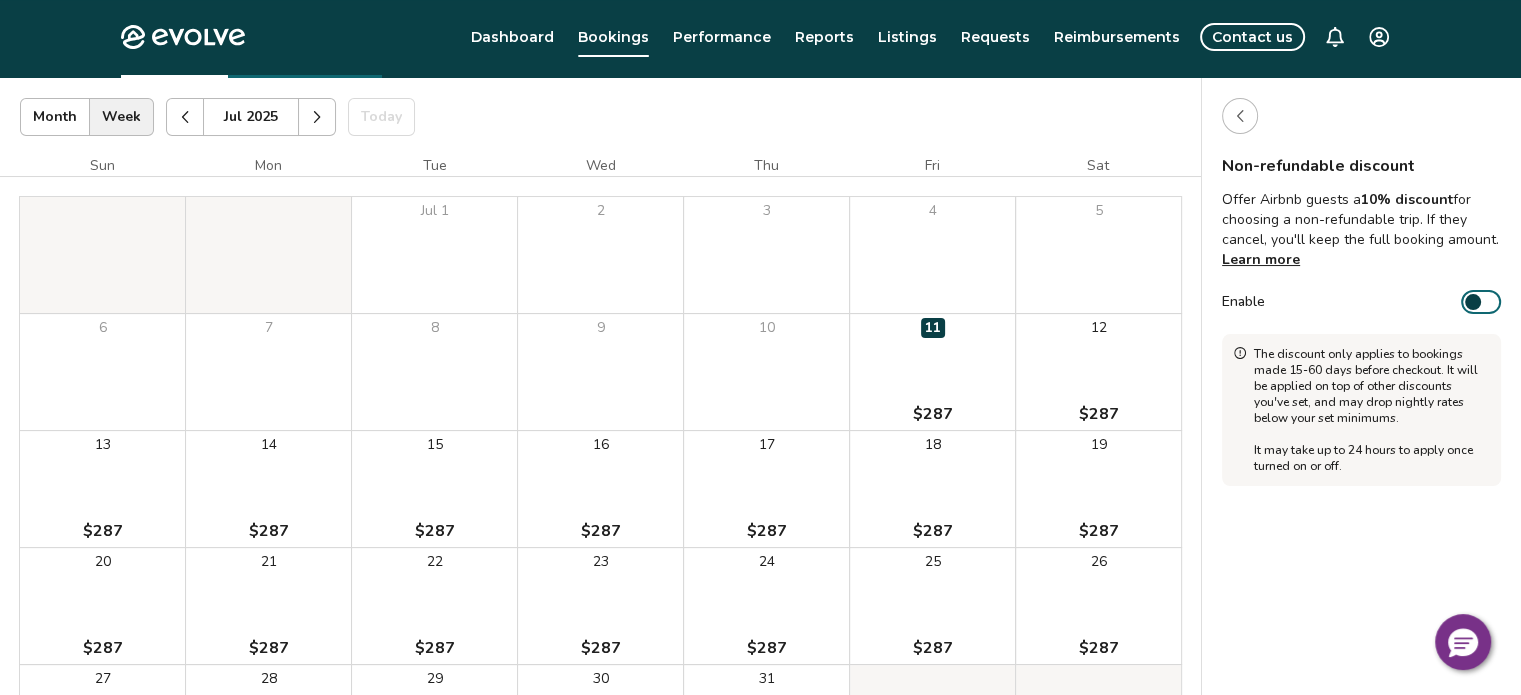 scroll, scrollTop: 0, scrollLeft: 0, axis: both 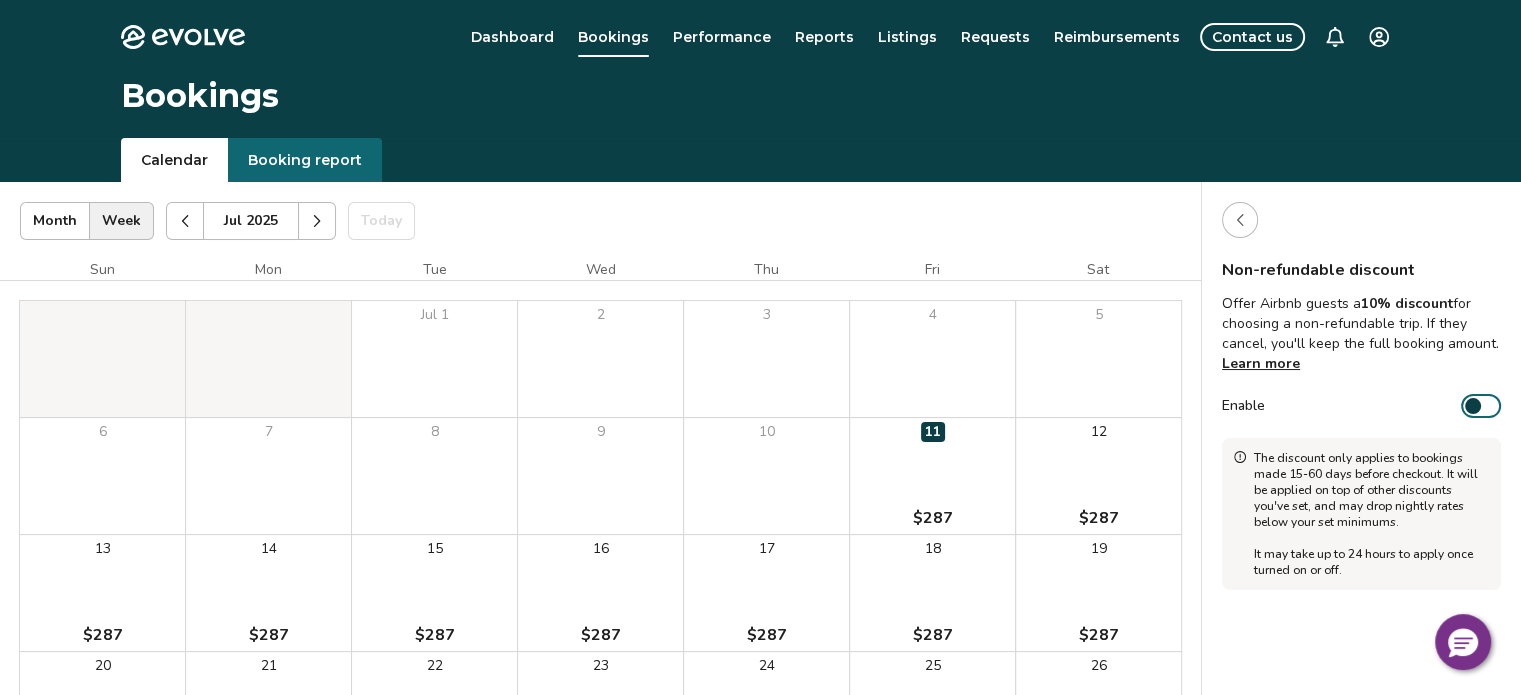 click at bounding box center [1240, 220] 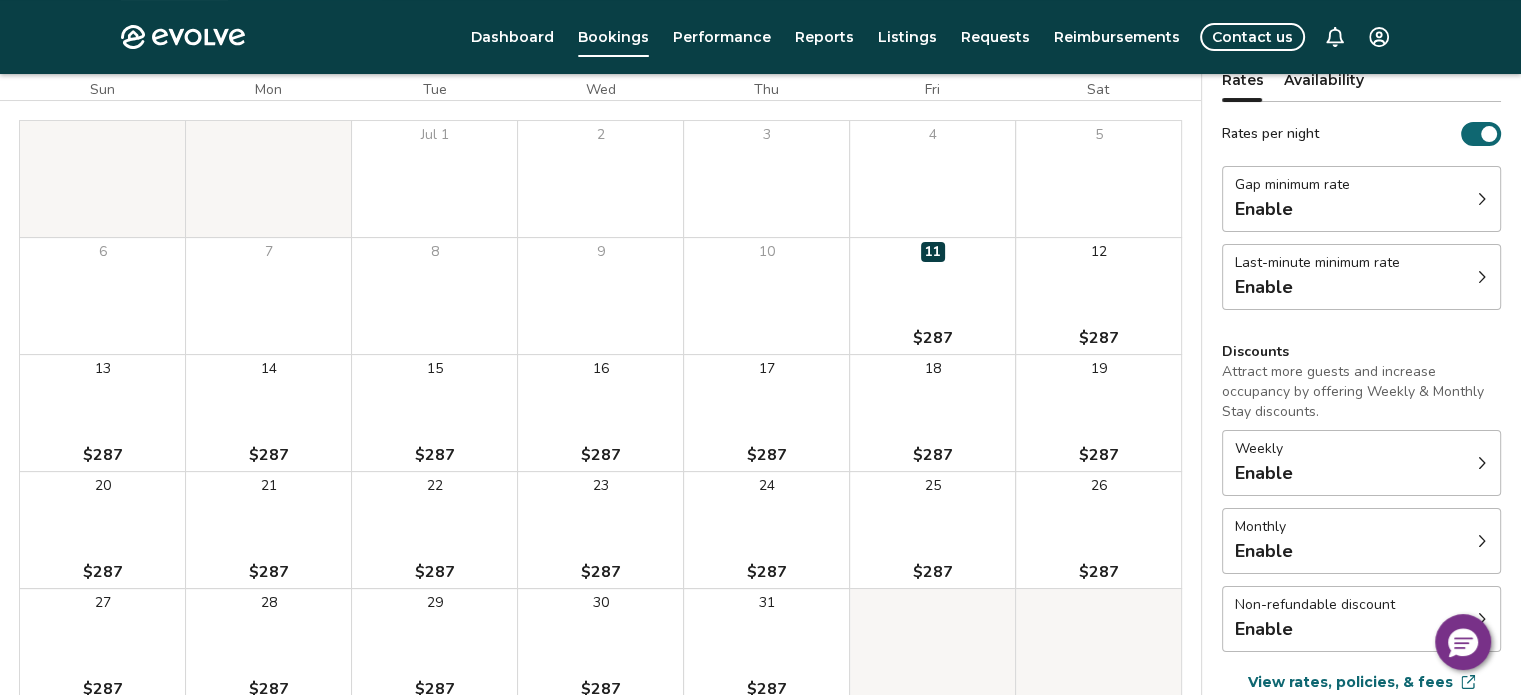 scroll, scrollTop: 200, scrollLeft: 0, axis: vertical 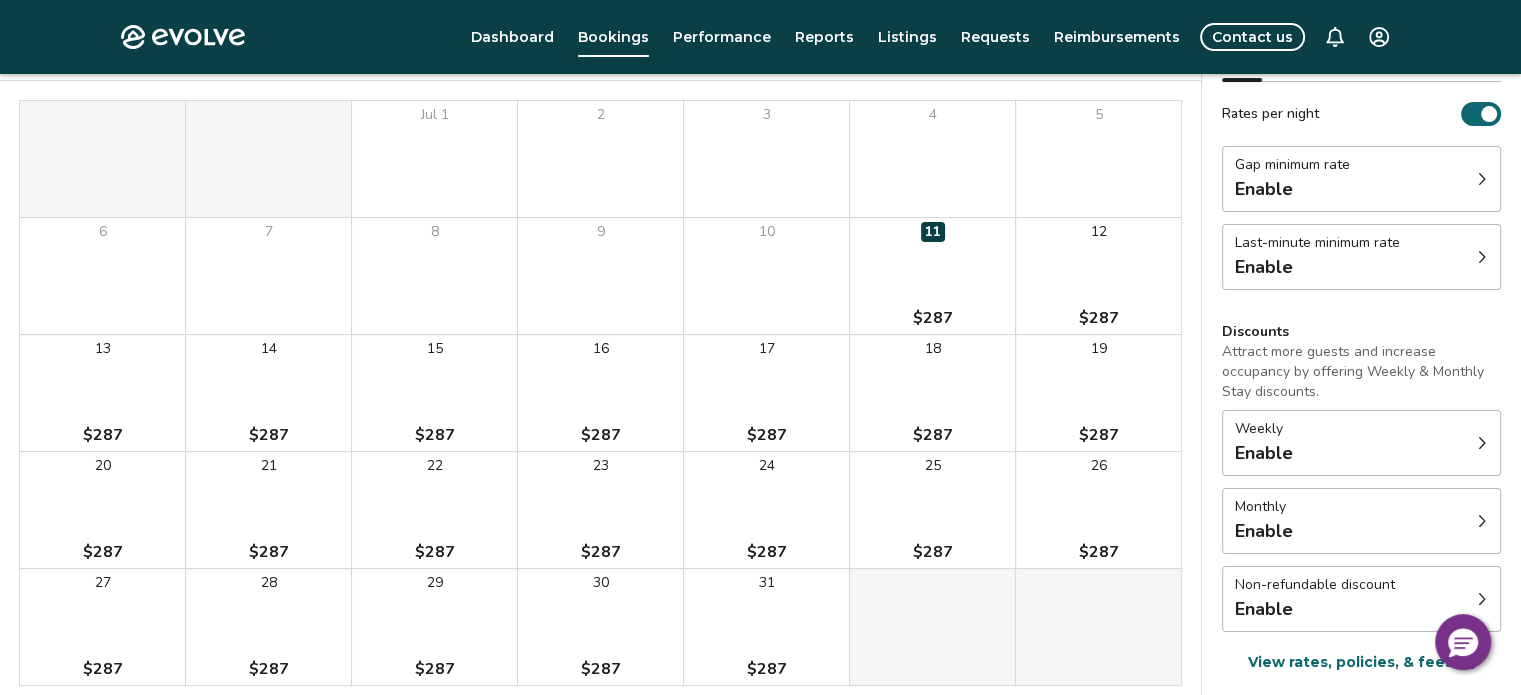 click on "Weekly Enable" at bounding box center [1361, 443] 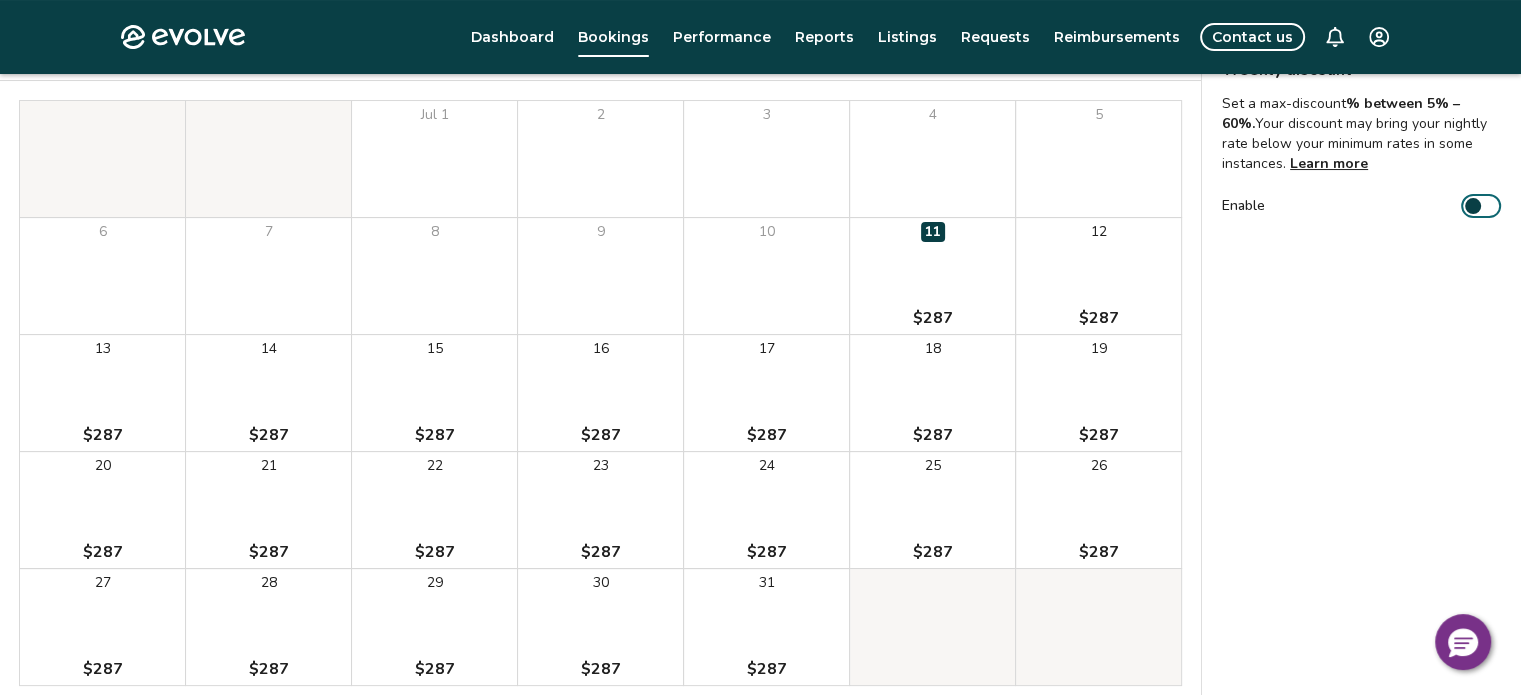 click on "Weekly discount Set a max-discount  % between 5% – 60%.  Your discount may bring your nightly rate below your minimum rates in some instances.   Learn more Enable" at bounding box center [1361, 368] 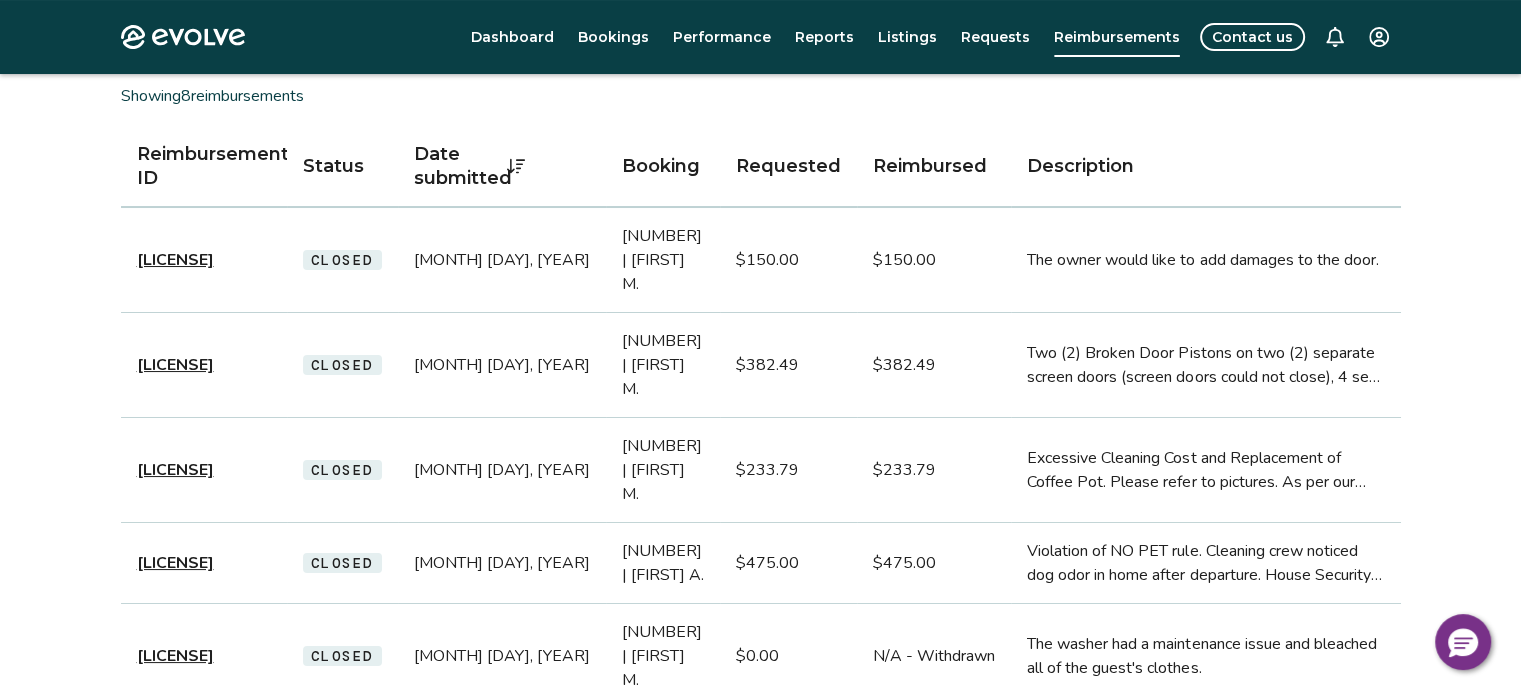 scroll, scrollTop: 0, scrollLeft: 0, axis: both 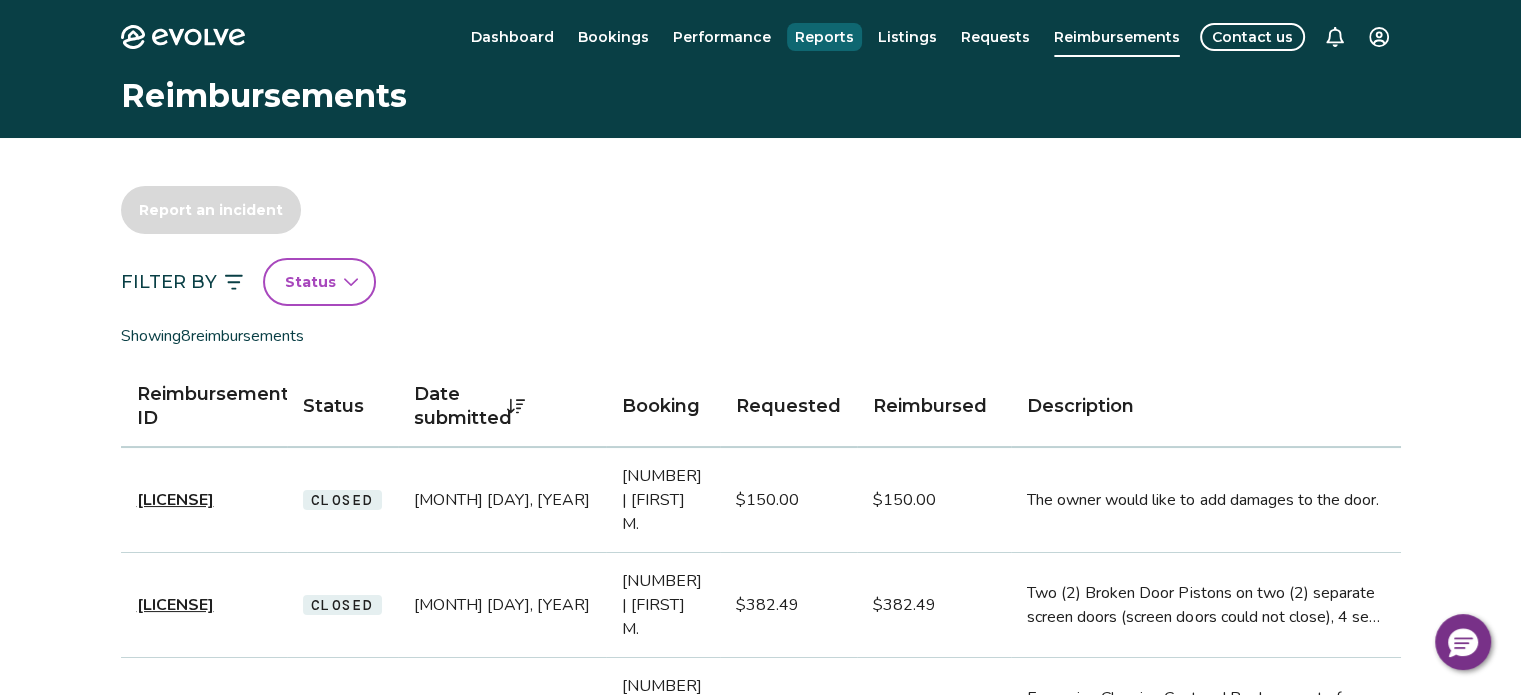 click on "Reports" at bounding box center (824, 37) 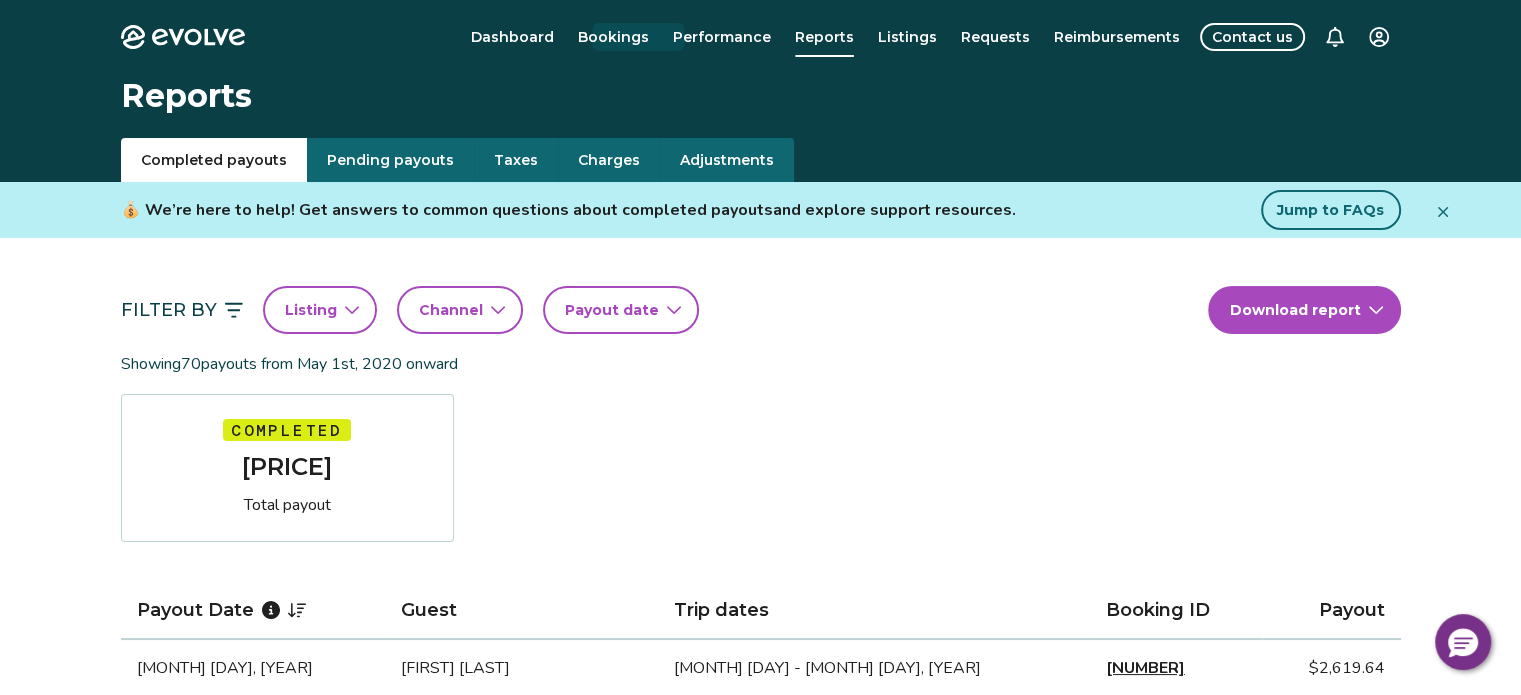 click on "Bookings" at bounding box center [613, 37] 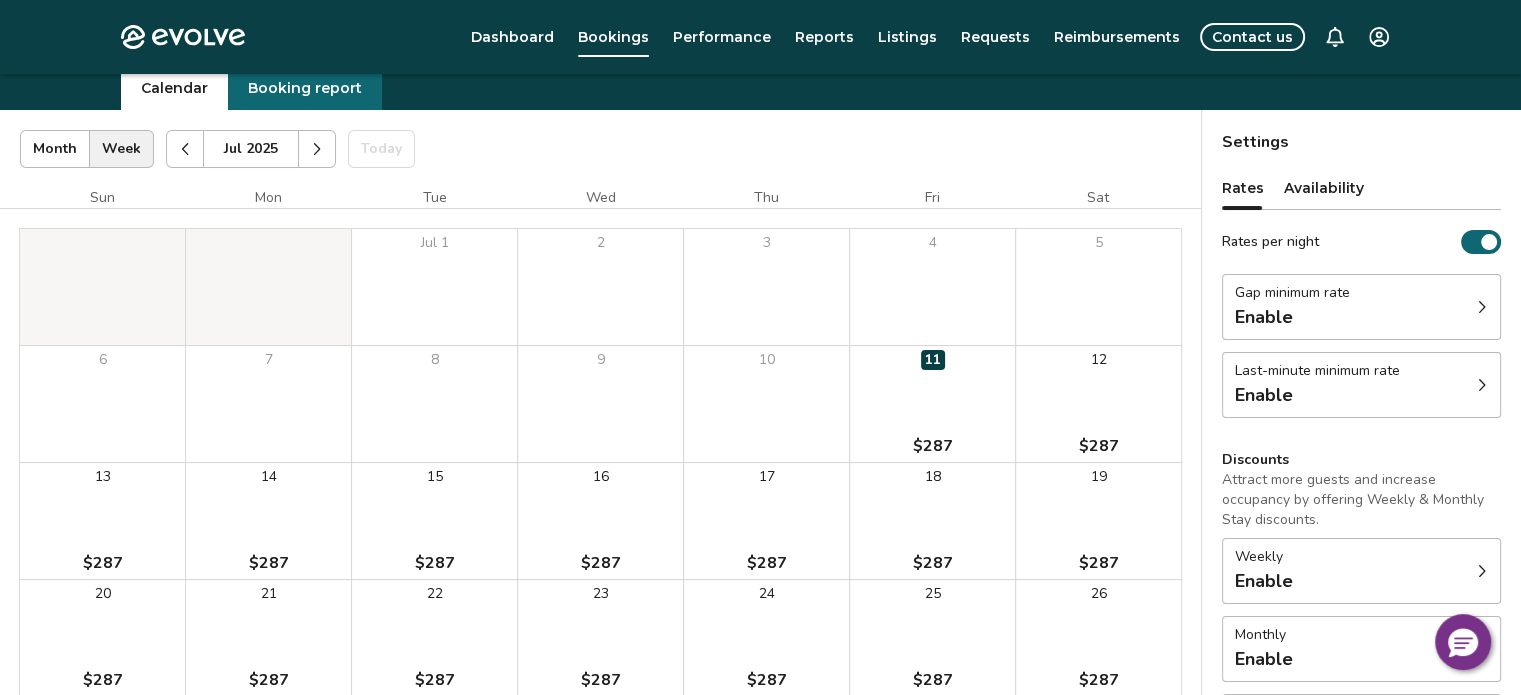 scroll, scrollTop: 200, scrollLeft: 0, axis: vertical 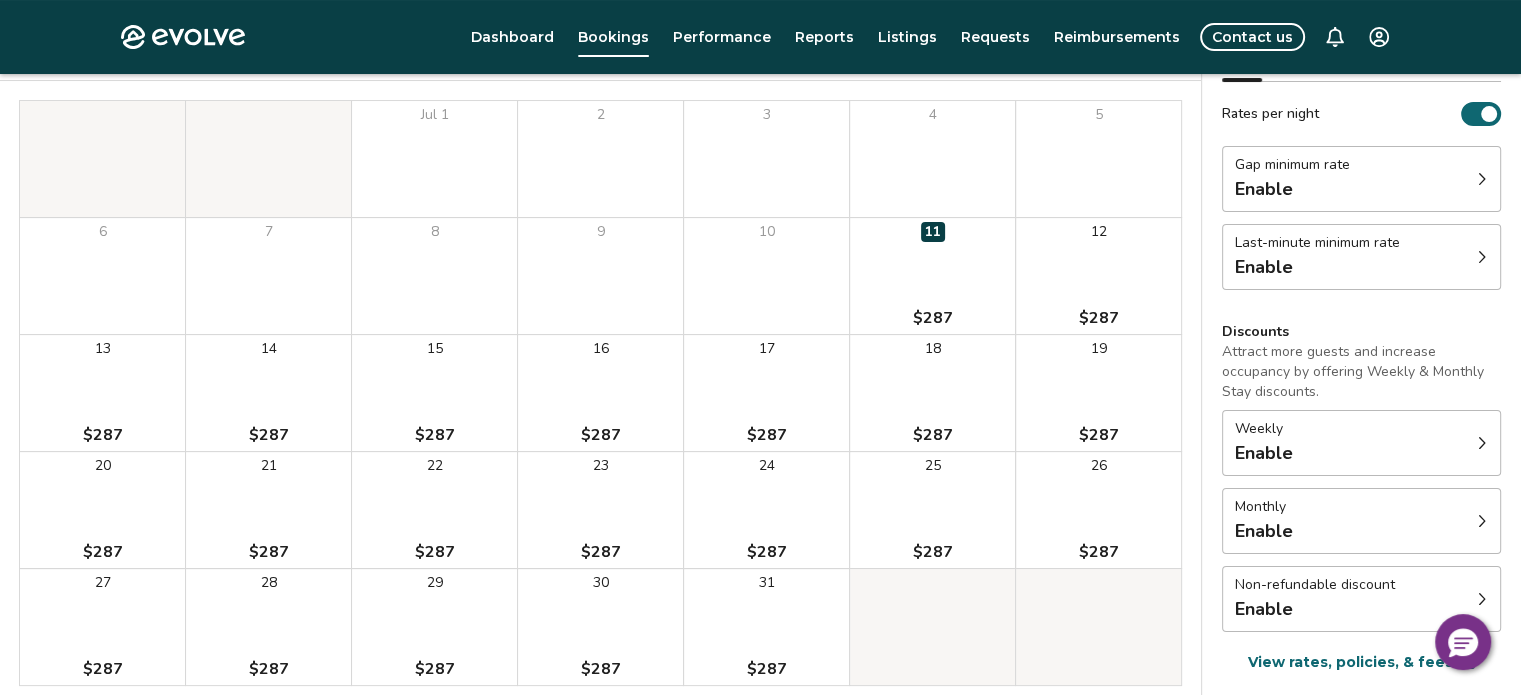 click on "Monthly Enable" at bounding box center (1361, 521) 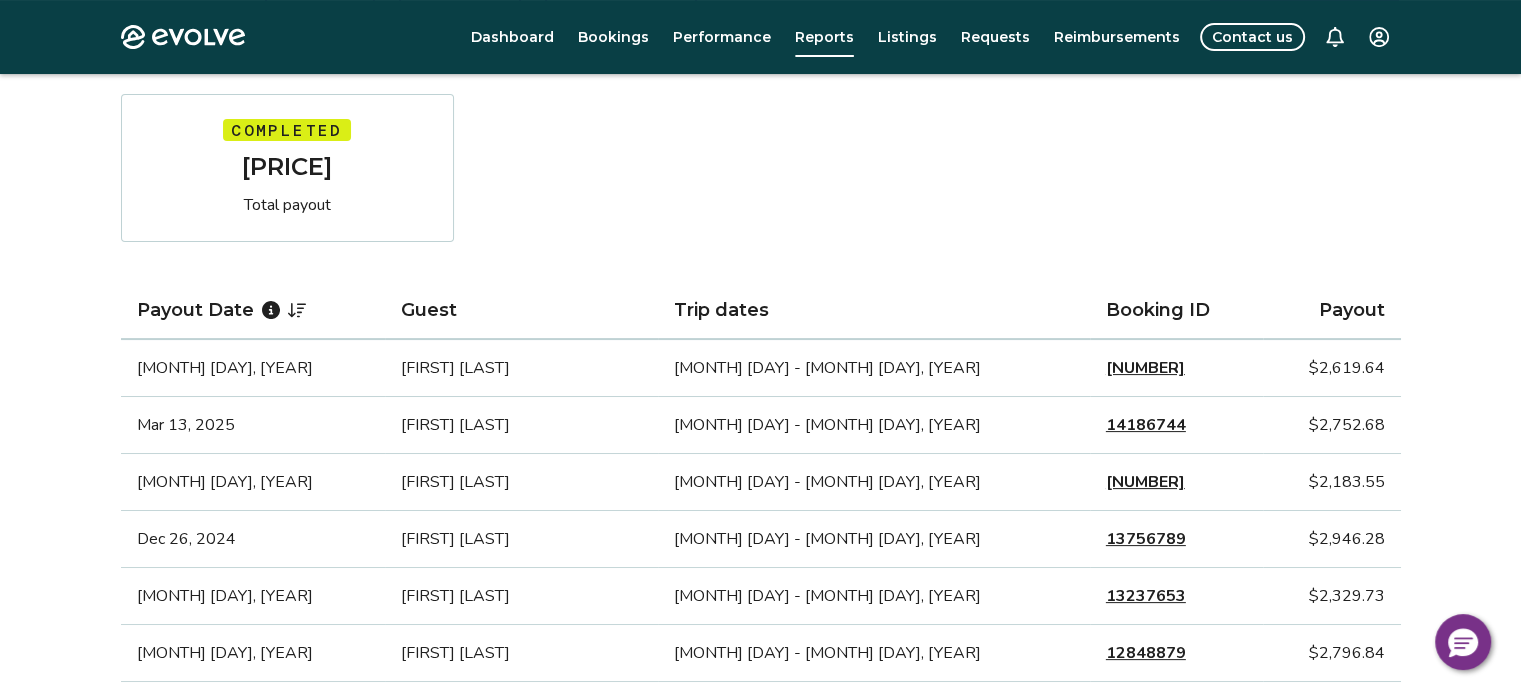 scroll, scrollTop: 100, scrollLeft: 0, axis: vertical 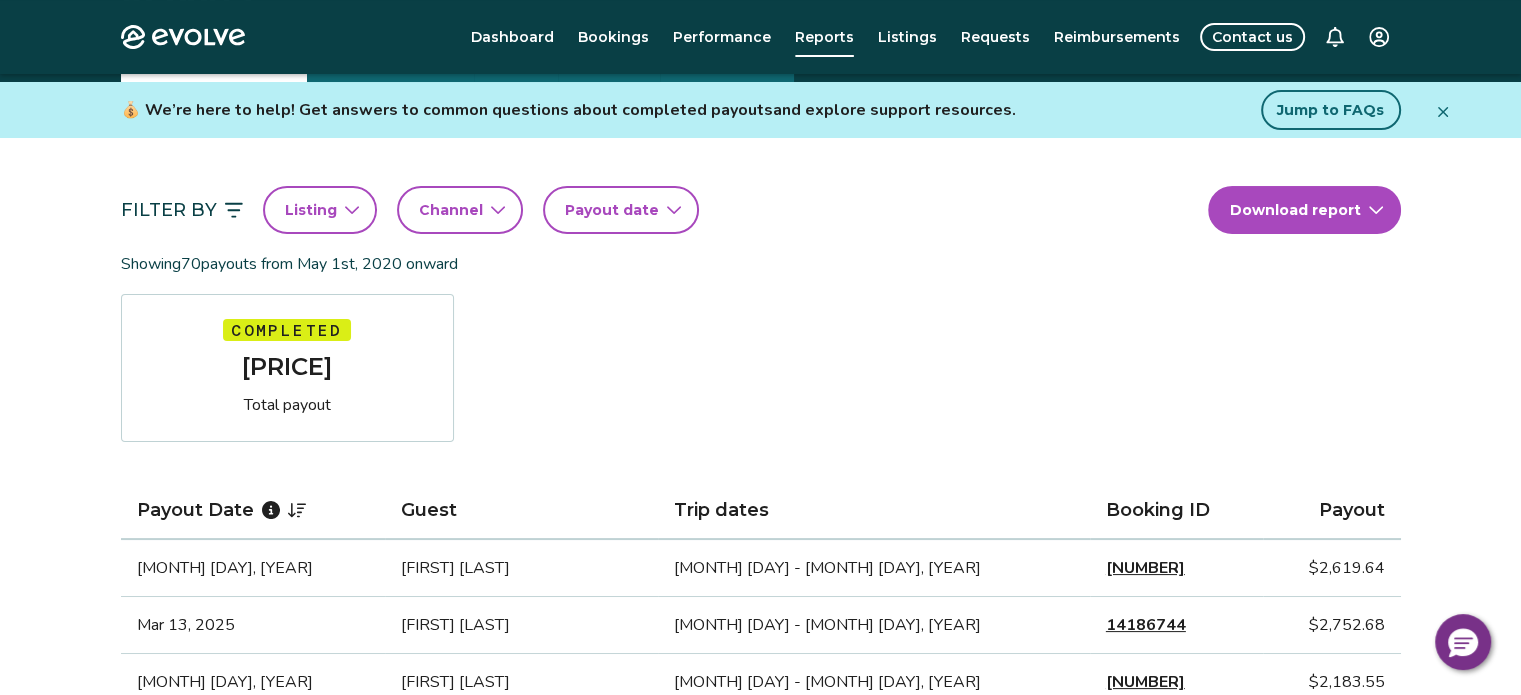 click on "Reports" at bounding box center [824, 37] 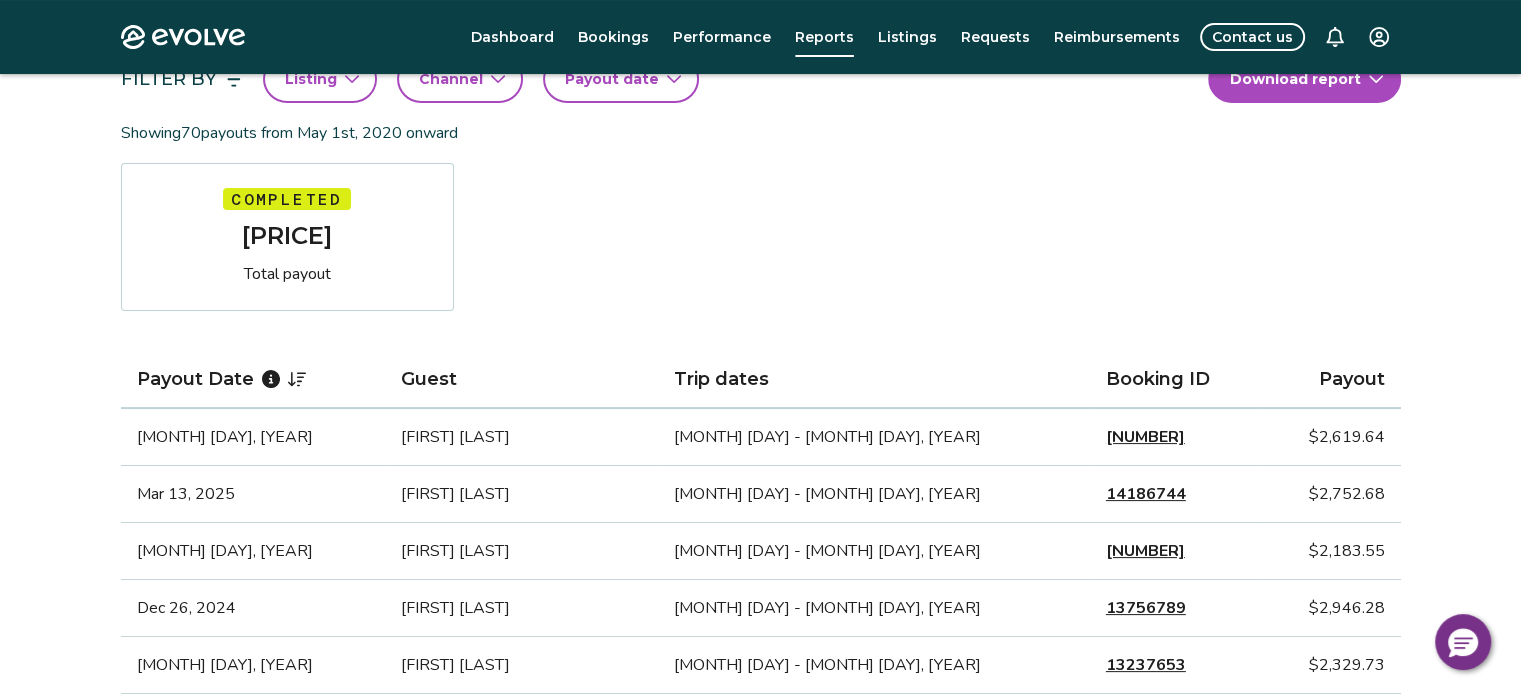 scroll, scrollTop: 200, scrollLeft: 0, axis: vertical 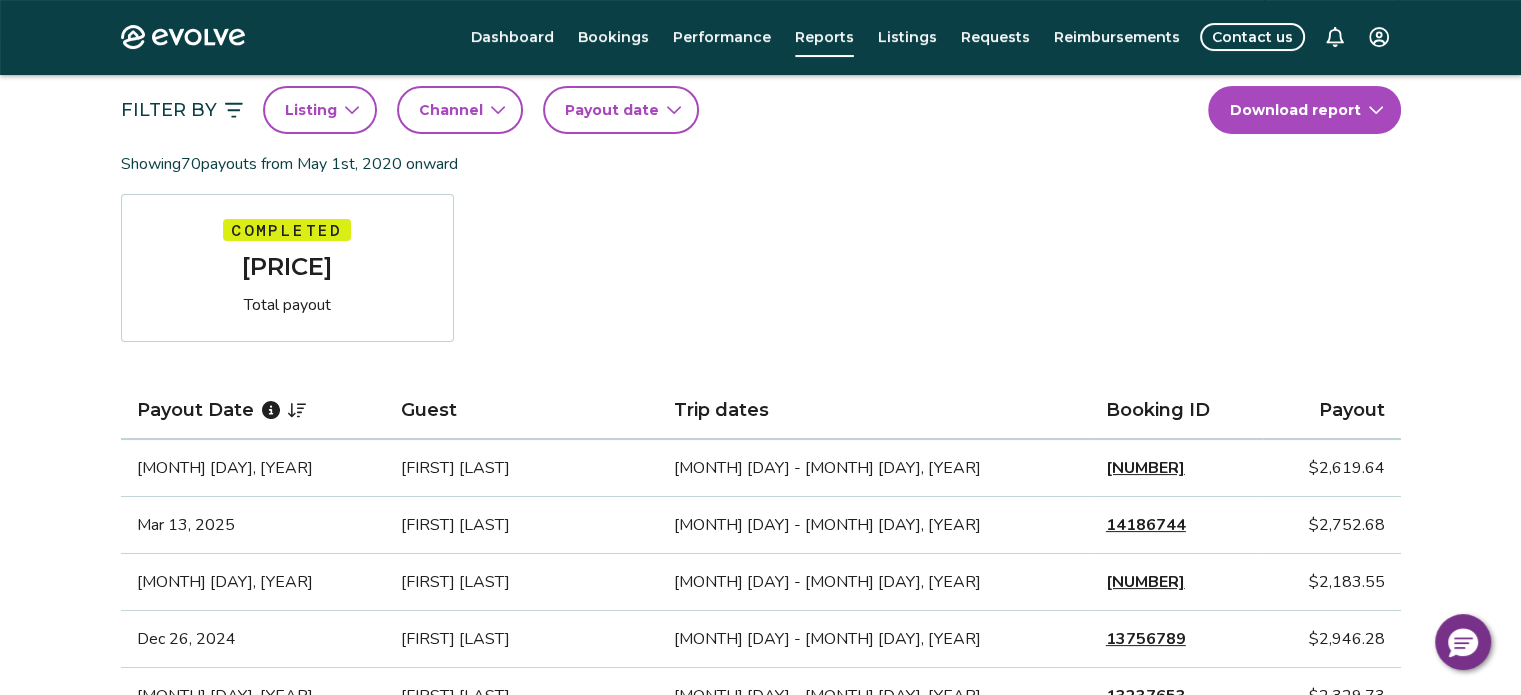 click on "Bookings" at bounding box center [613, 37] 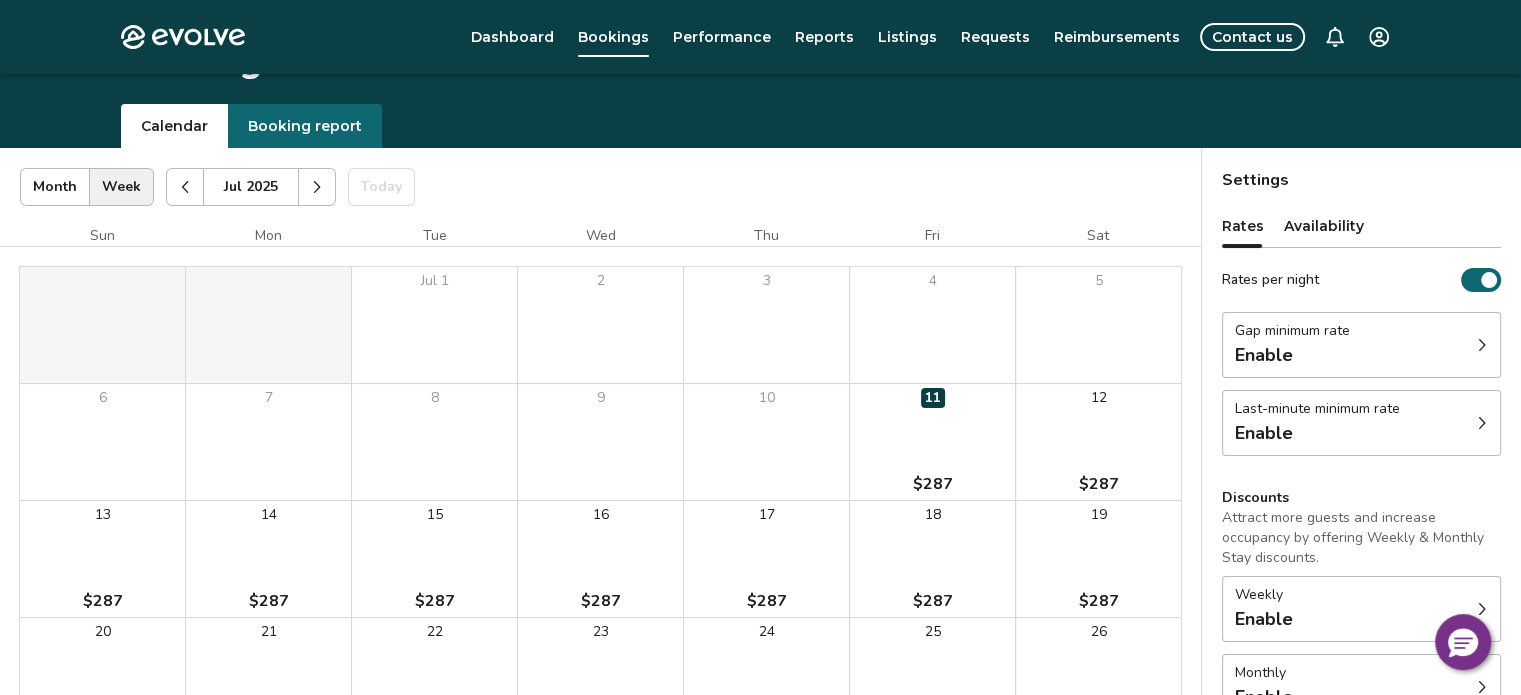scroll, scrollTop: 0, scrollLeft: 0, axis: both 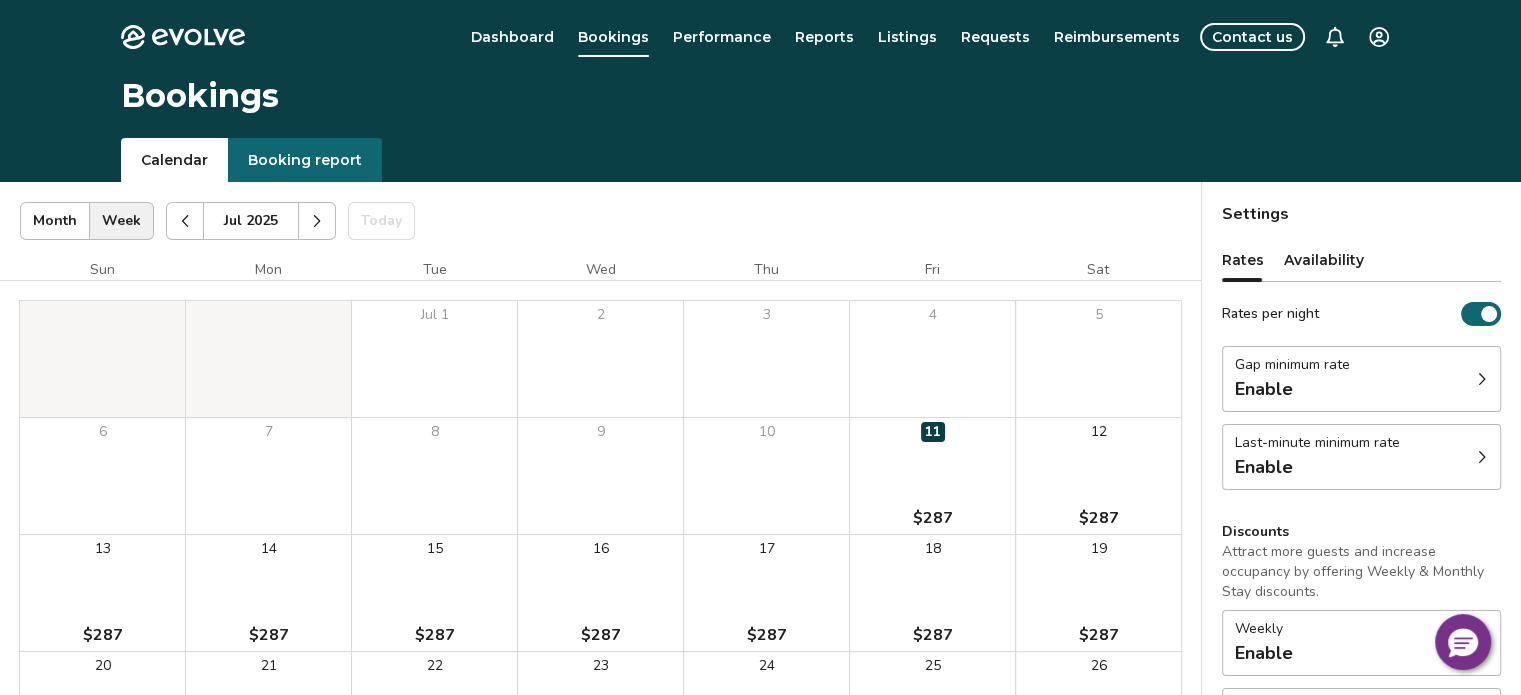 click on "Contact us" at bounding box center [1252, 37] 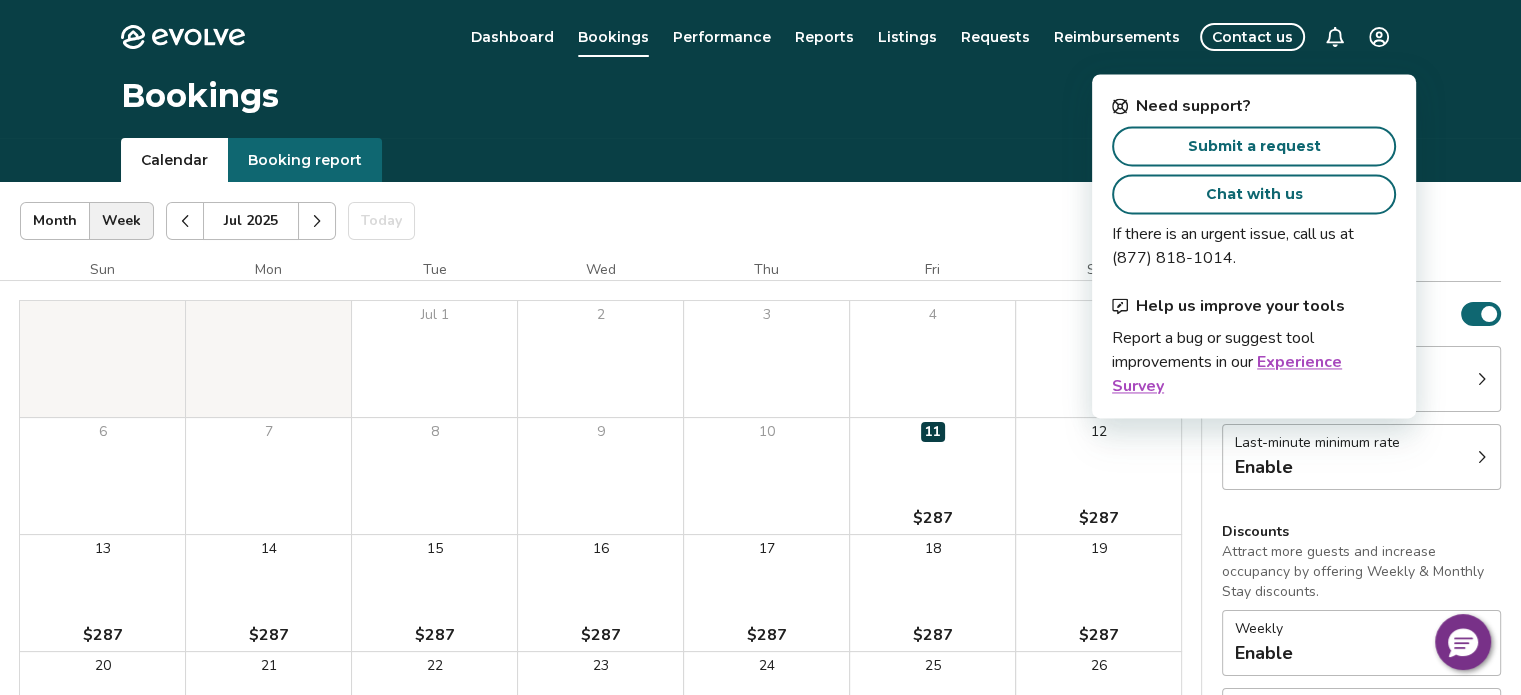 click on "Submit a request" at bounding box center [1254, 146] 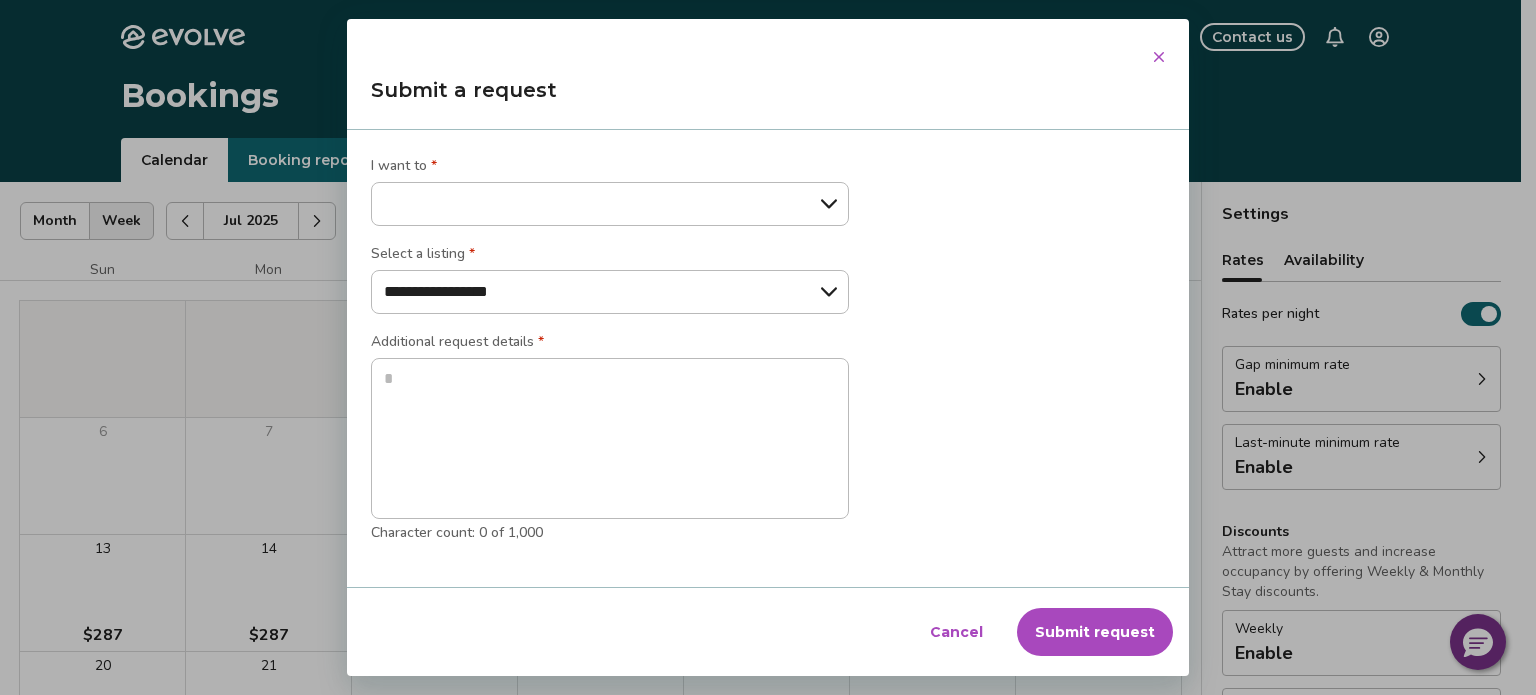 click on "**********" at bounding box center [610, 204] 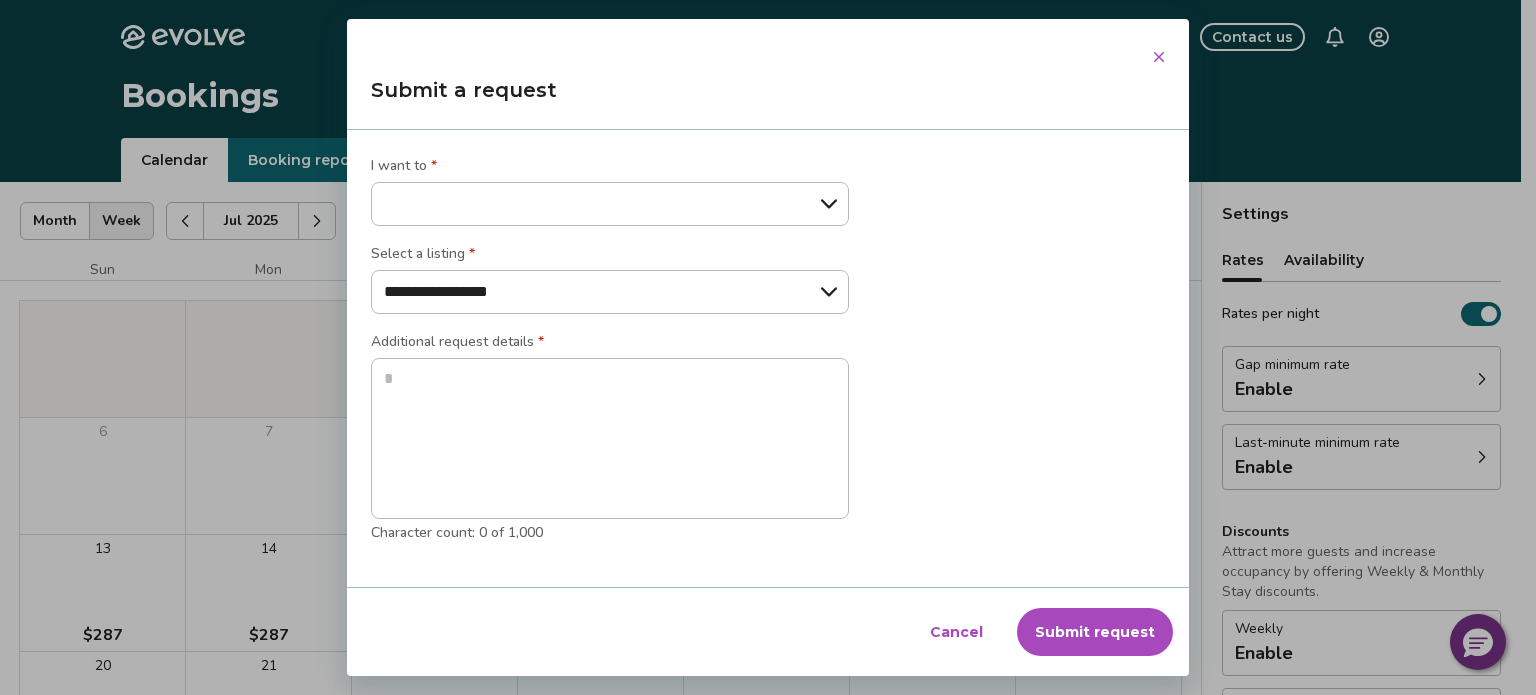 select on "*********" 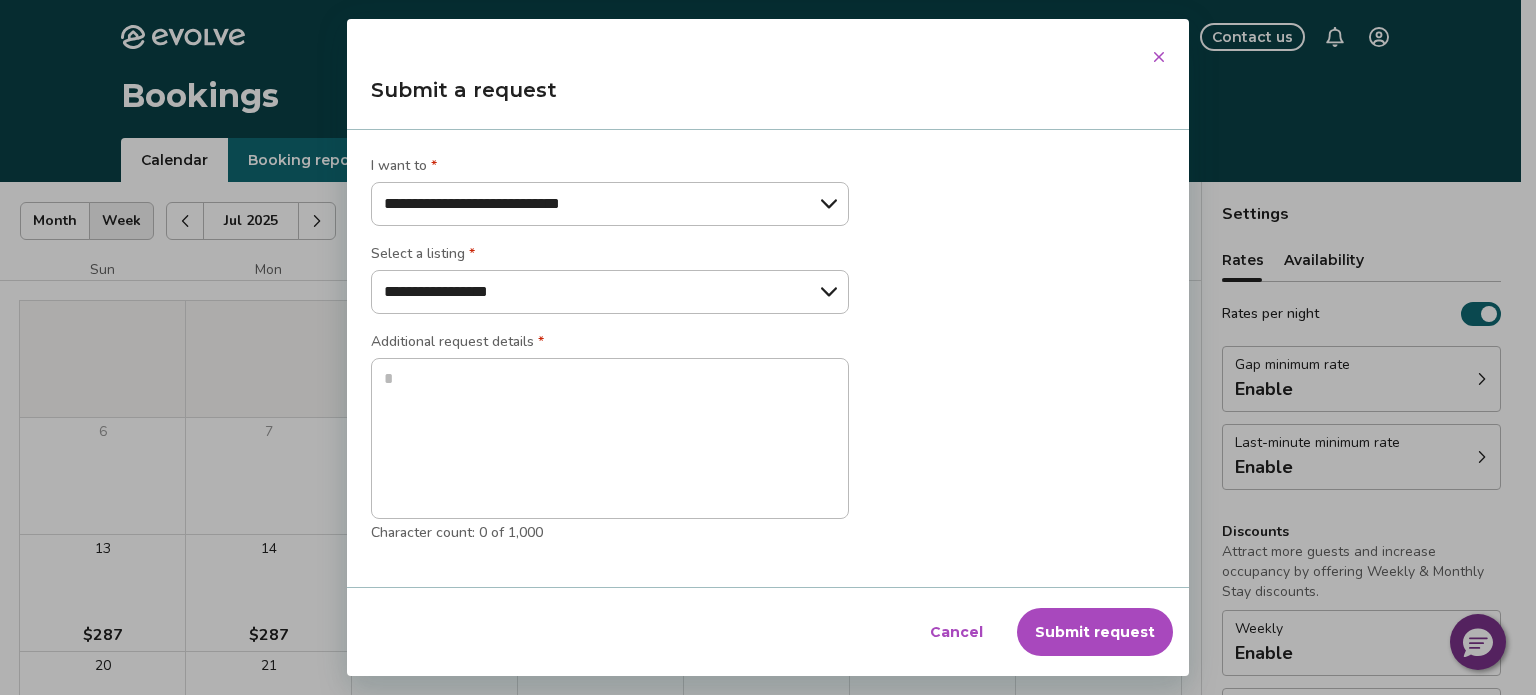 click on "**********" at bounding box center [610, 204] 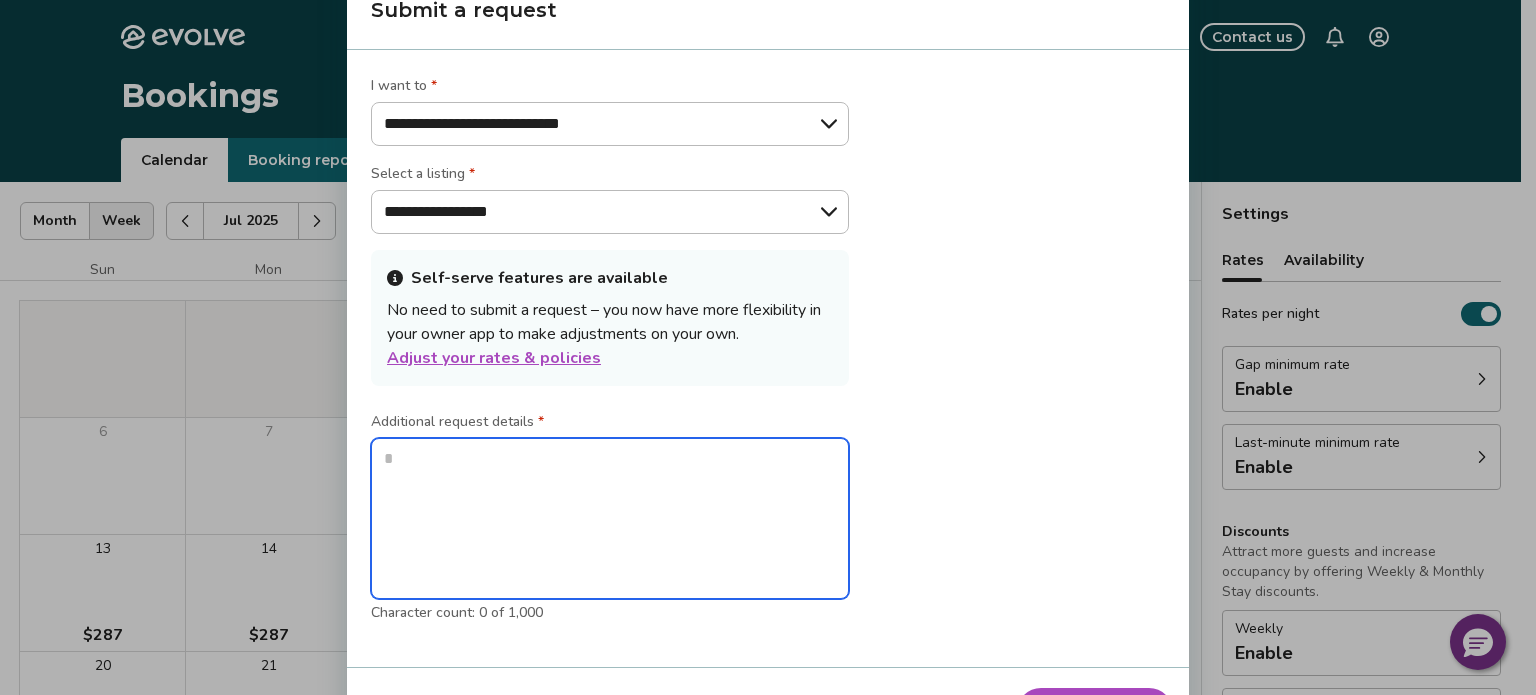 click at bounding box center (610, 519) 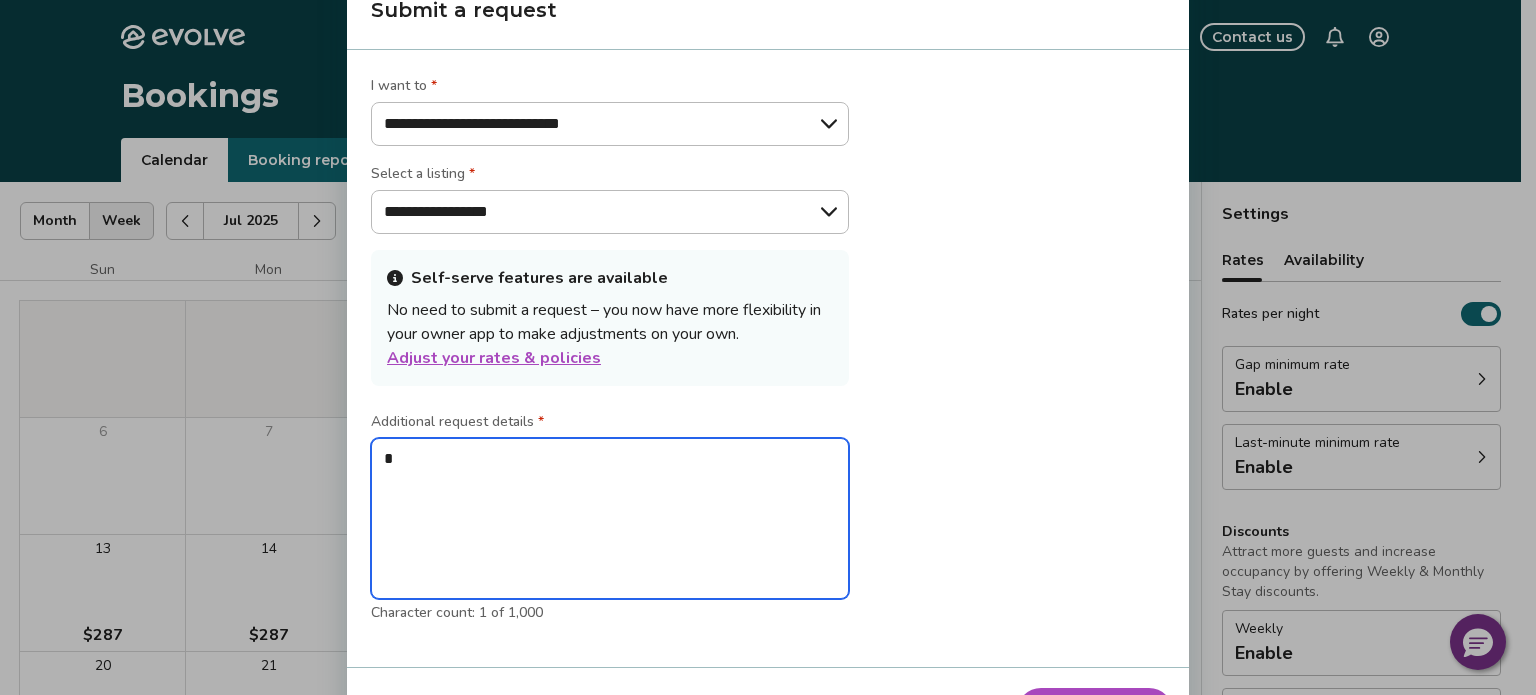 type on "*" 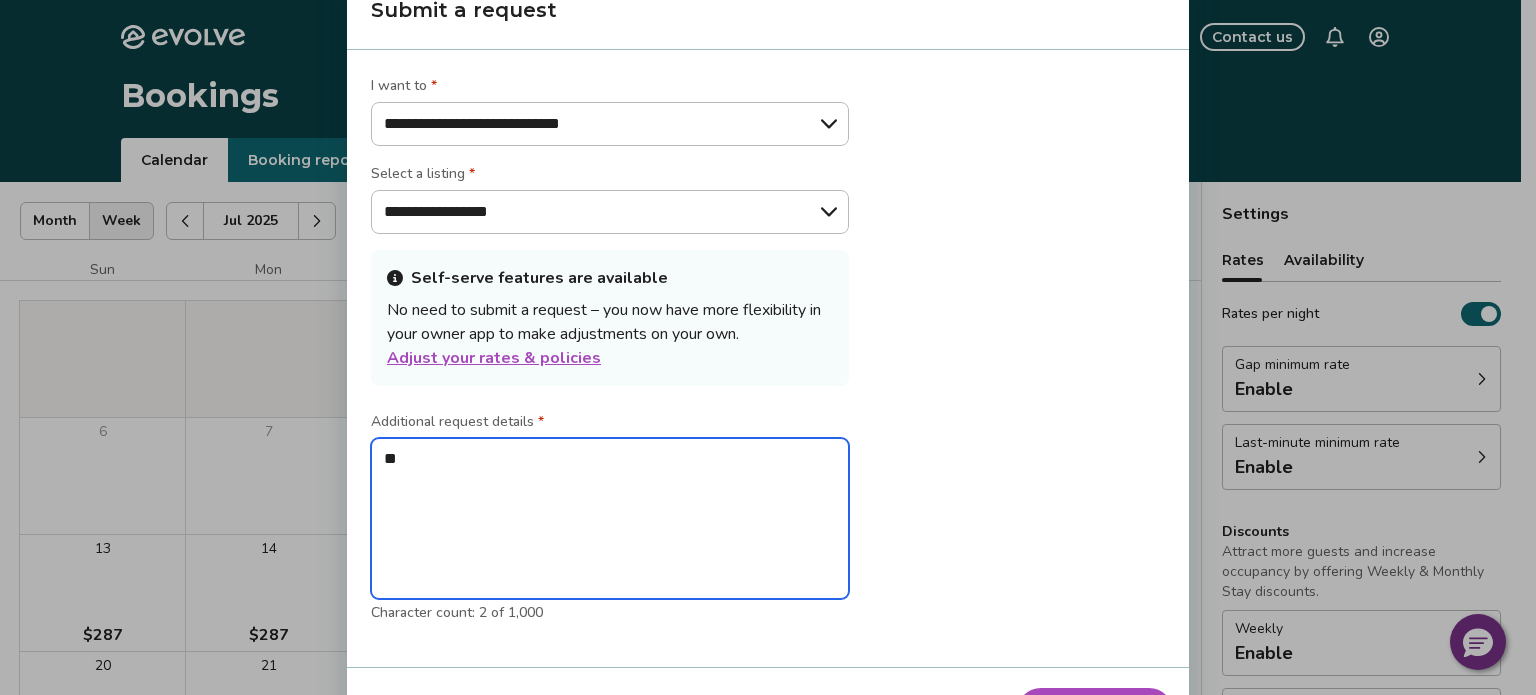 type on "*" 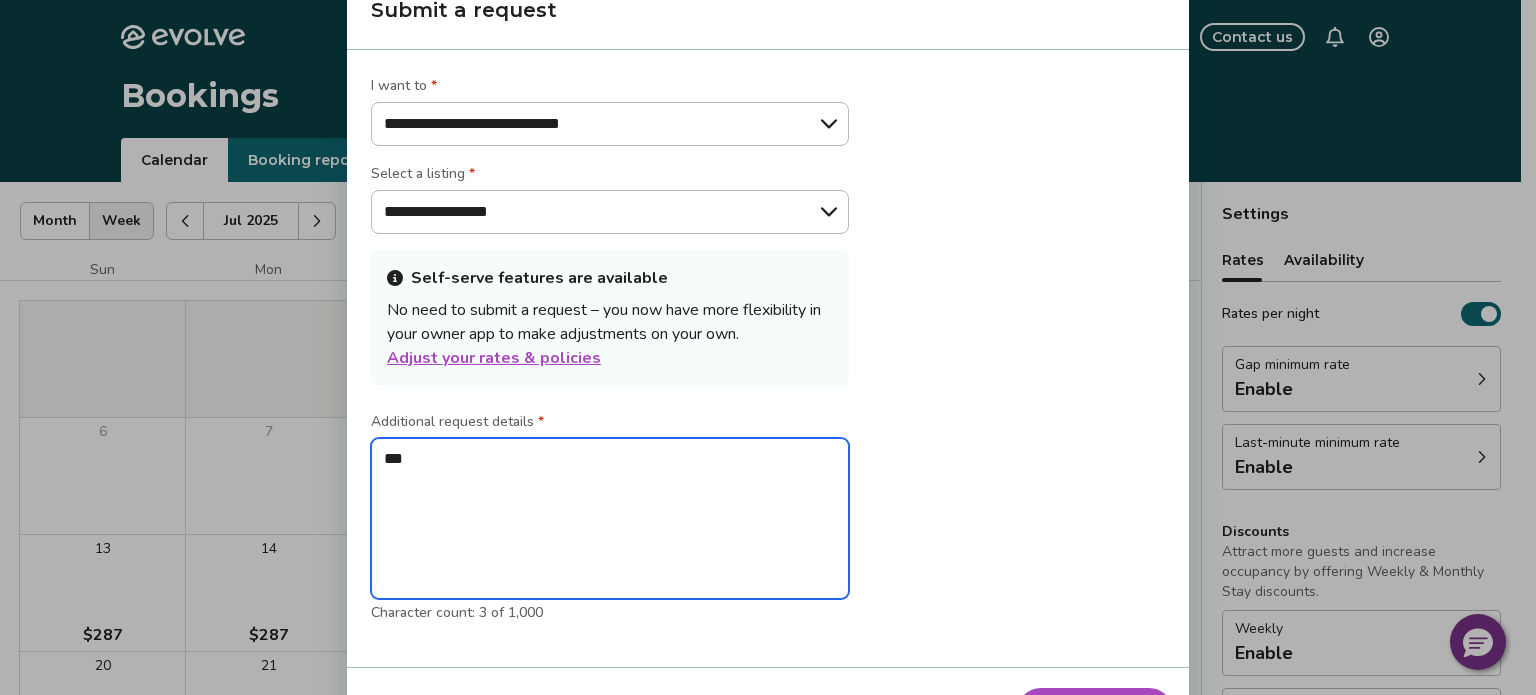 type on "*" 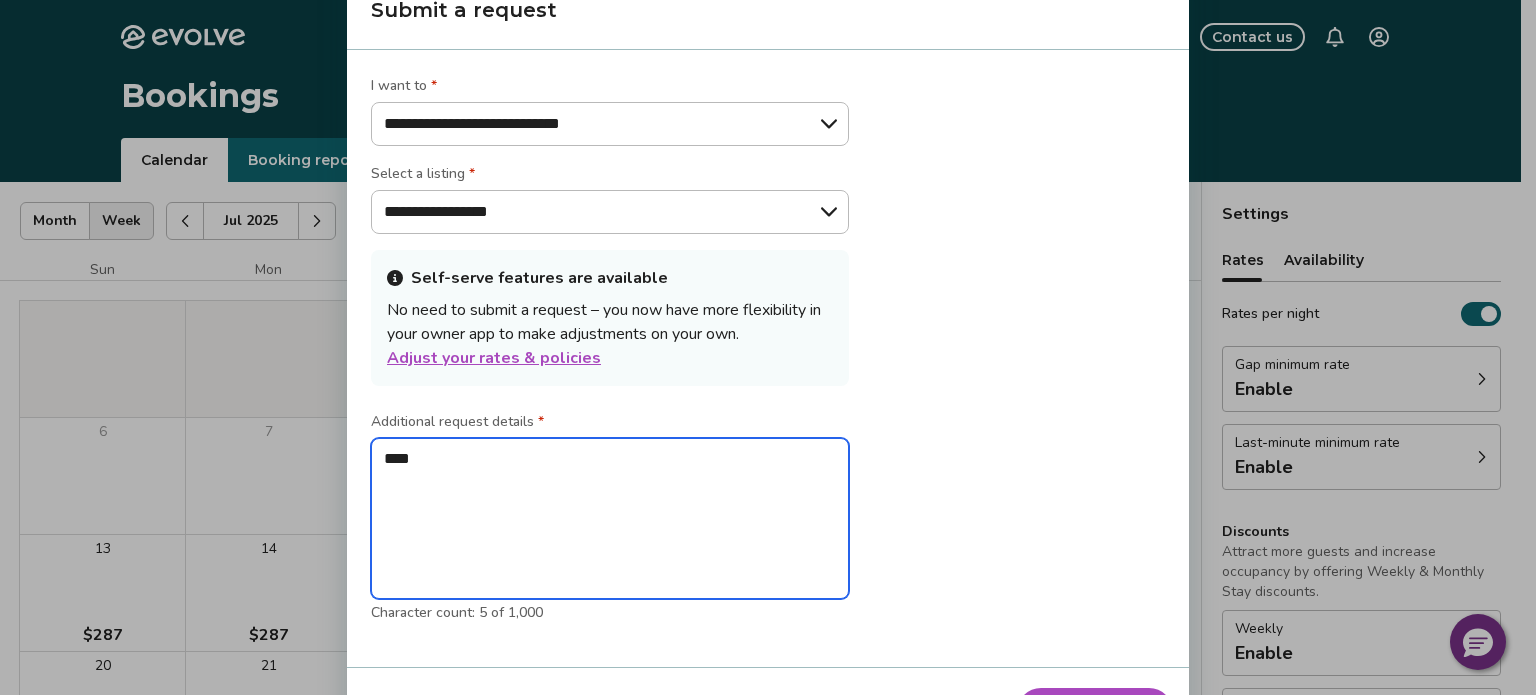 type on "*" 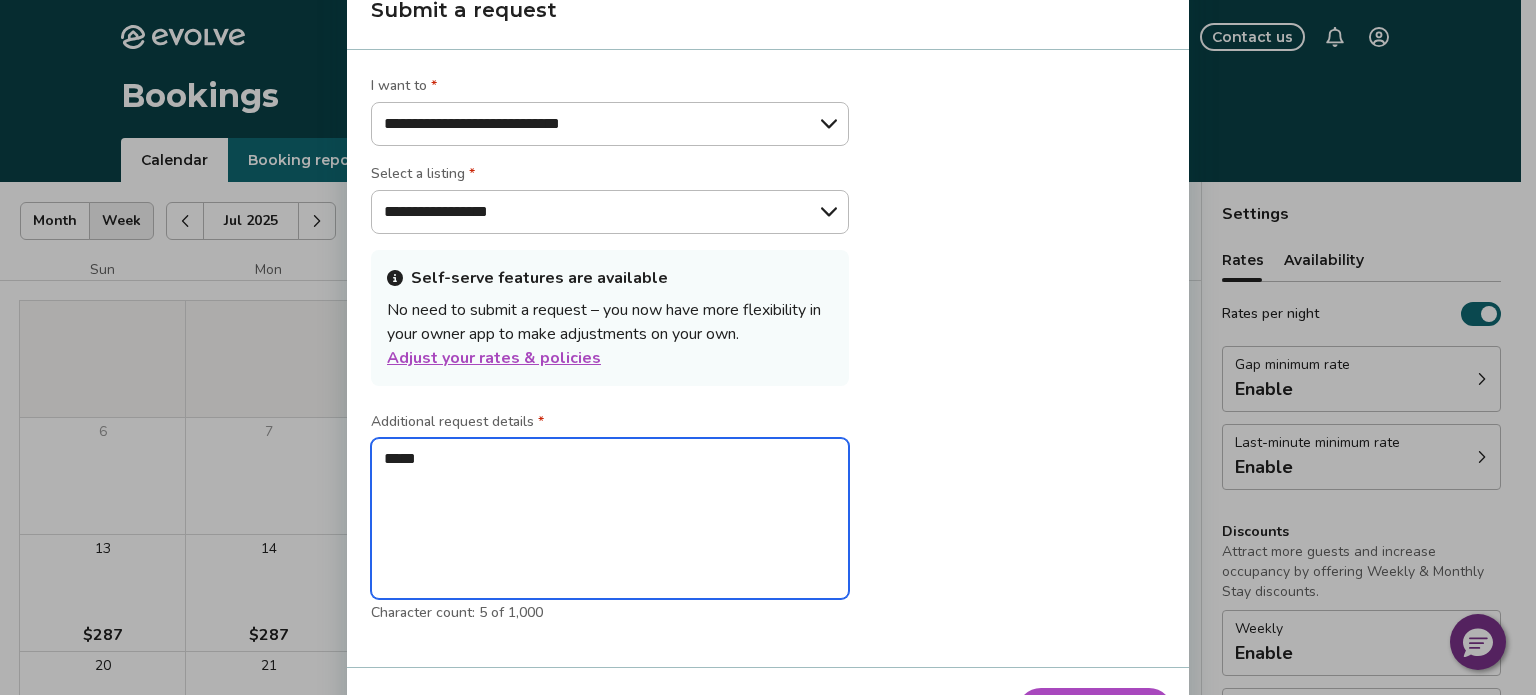type on "*" 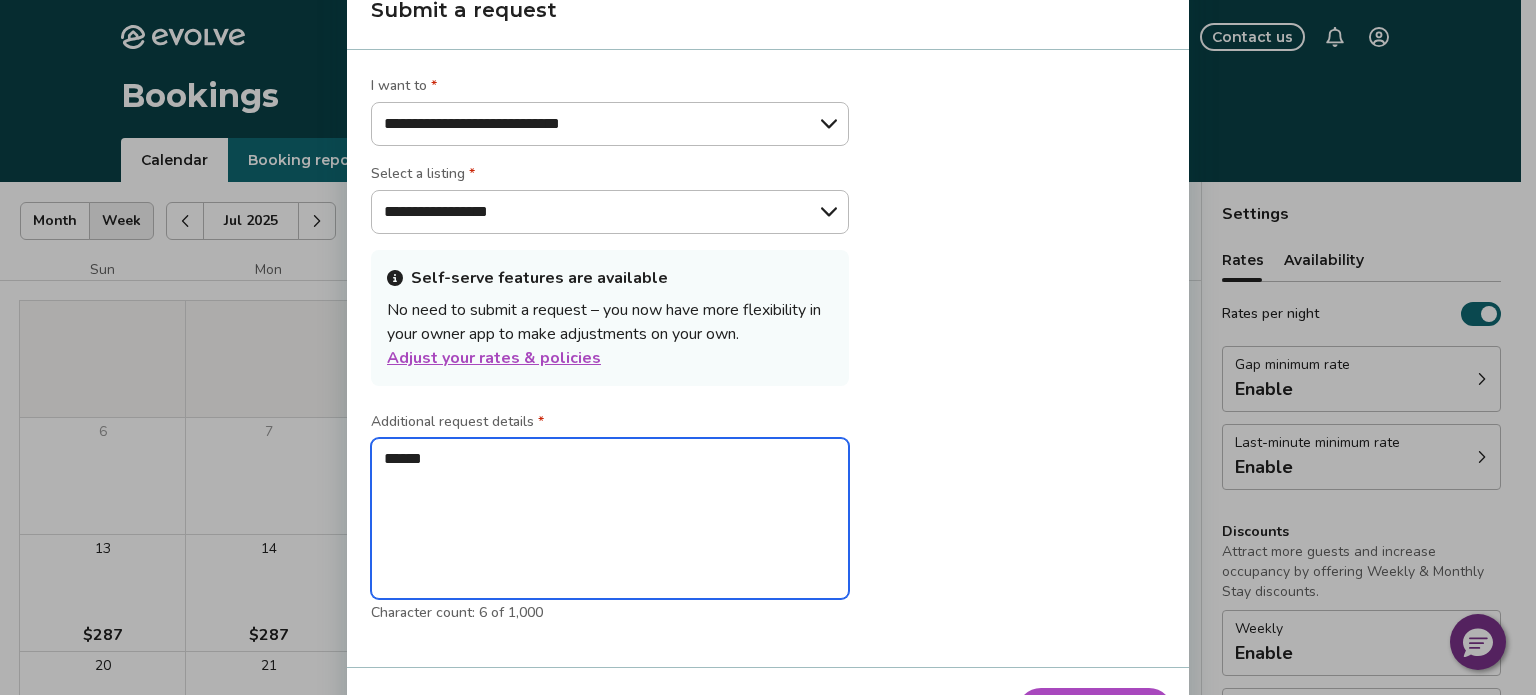 type on "*" 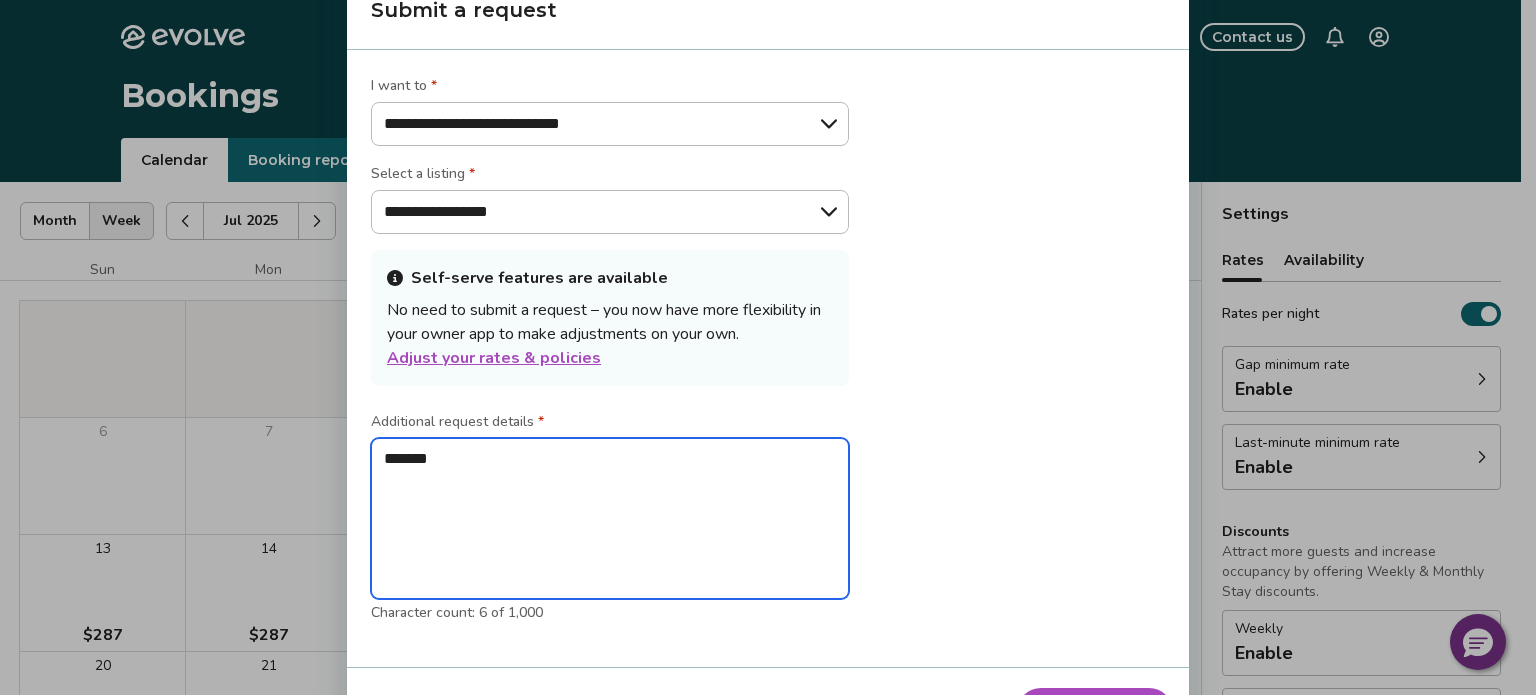 type on "*" 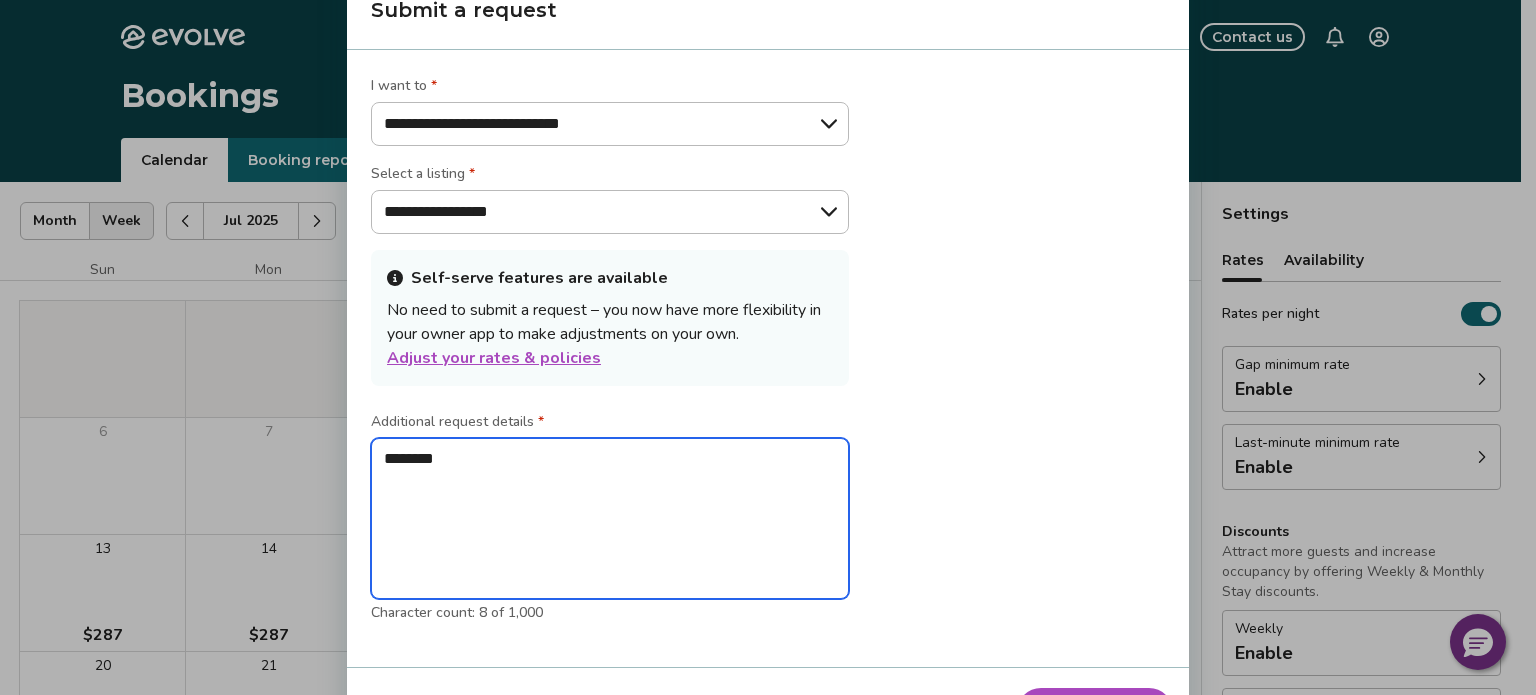 type on "*" 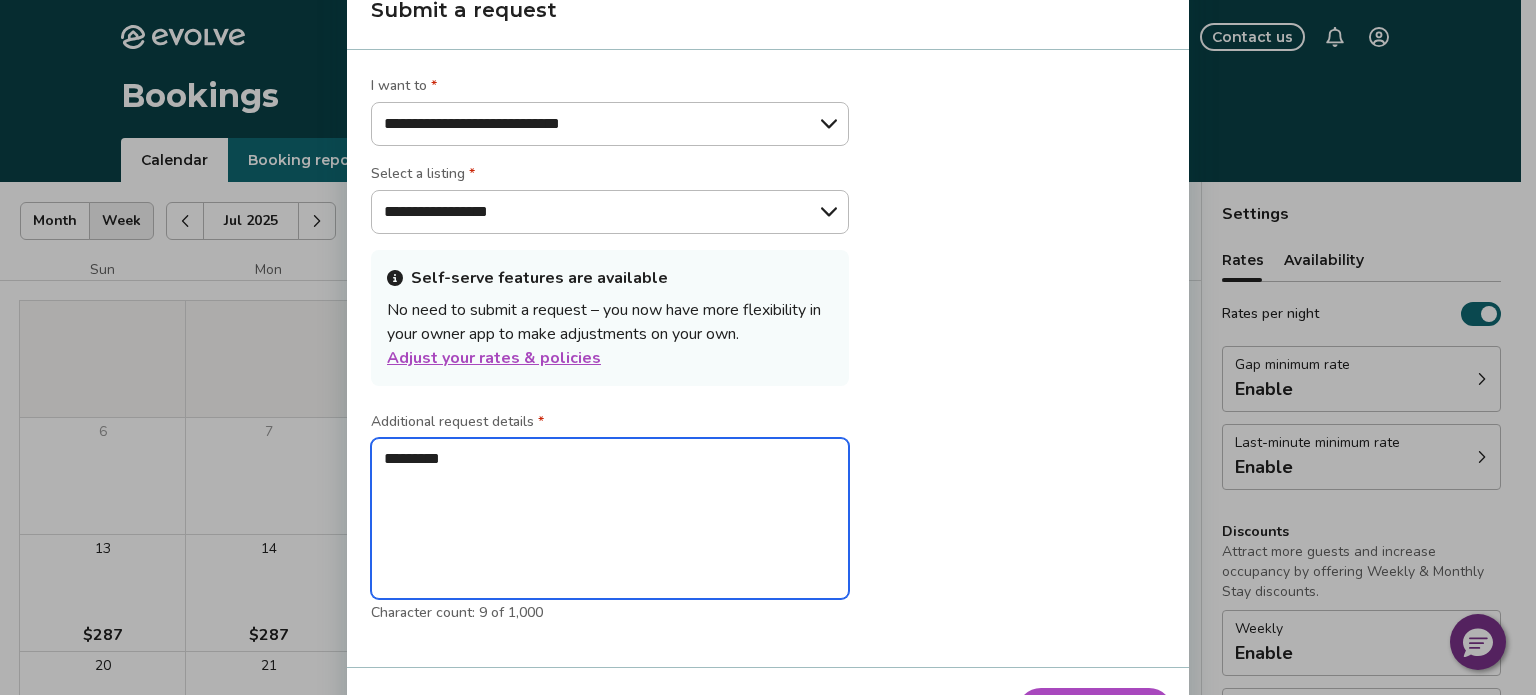 type on "*" 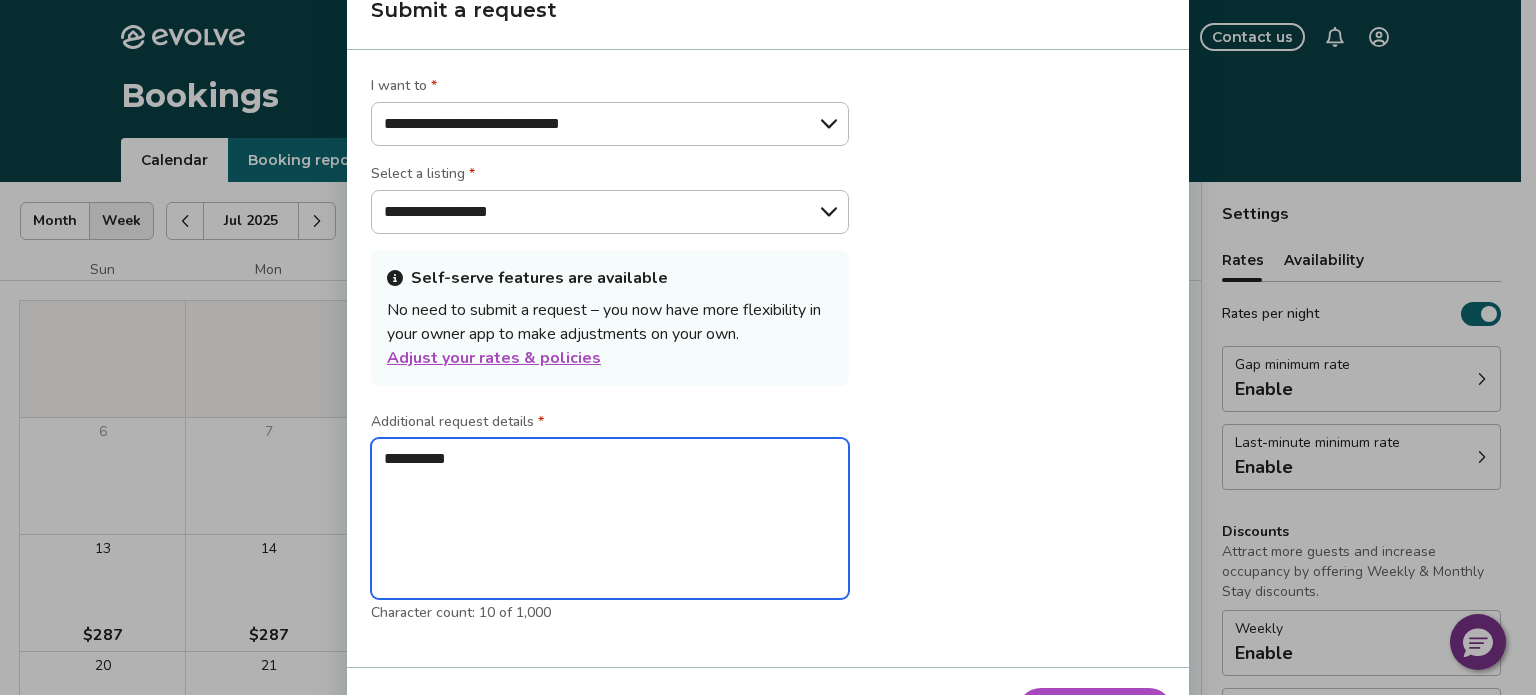 type on "*" 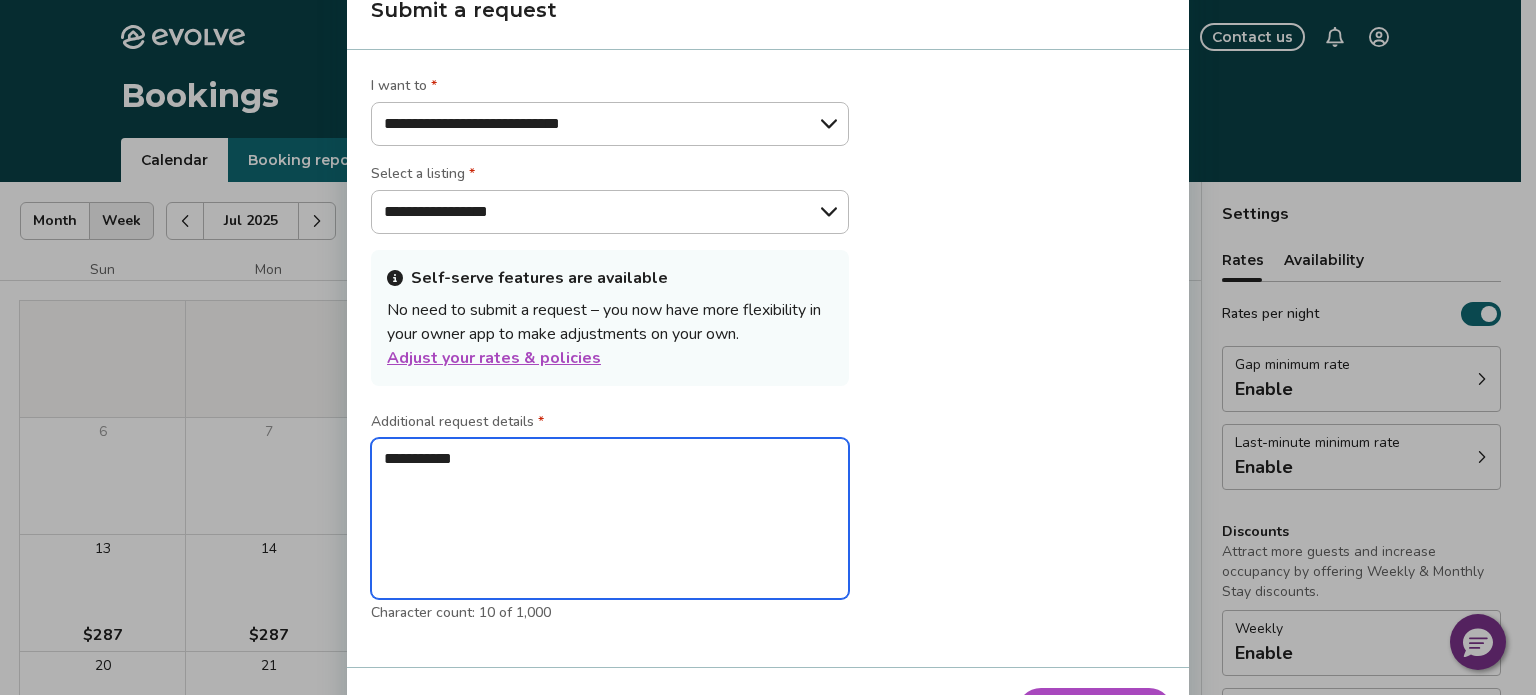 type on "*" 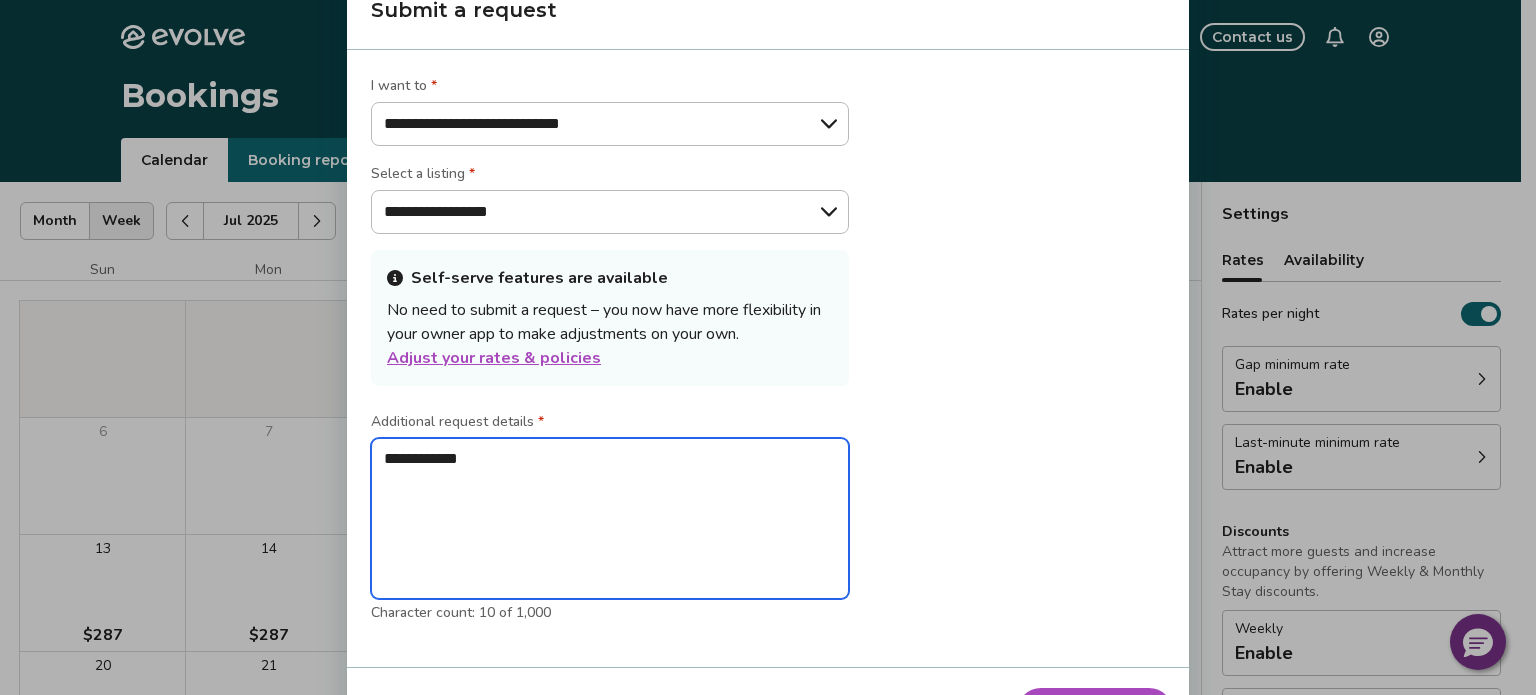 type on "*" 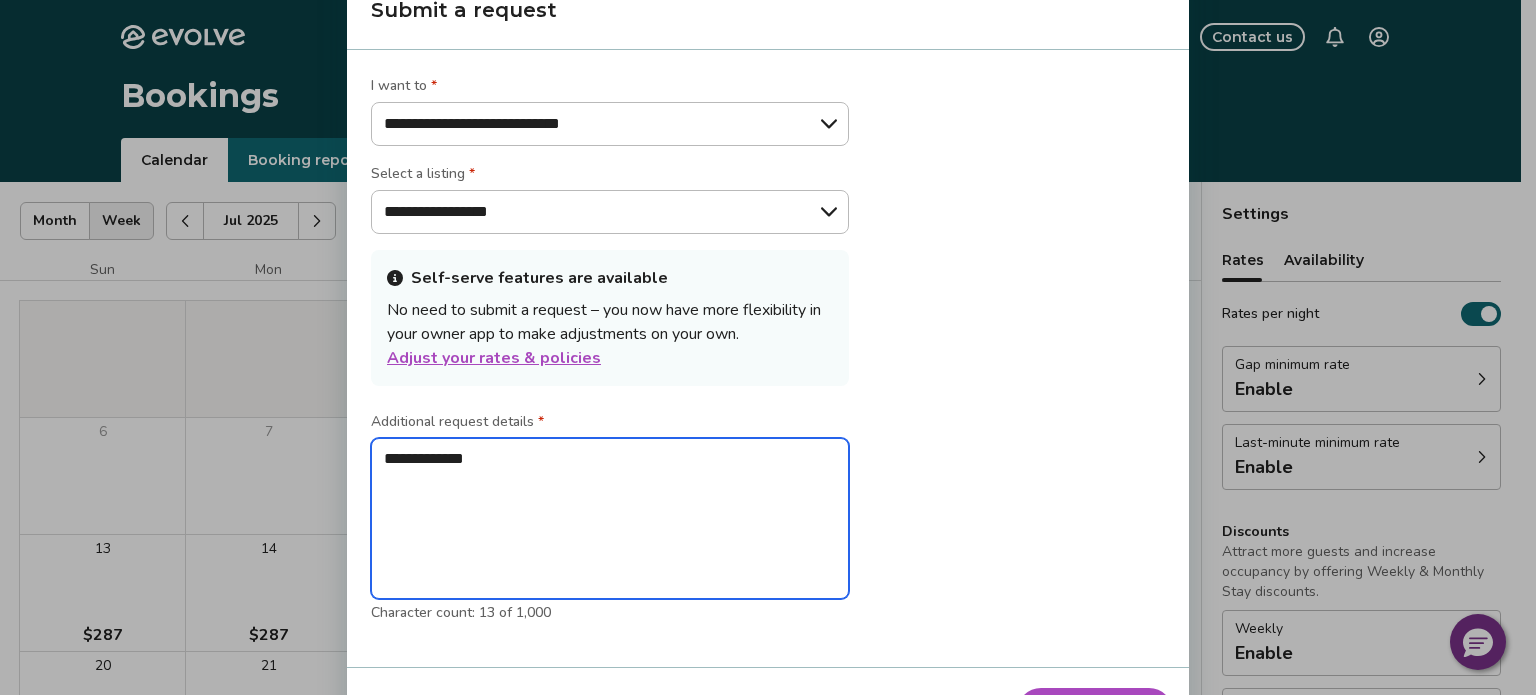 type on "*" 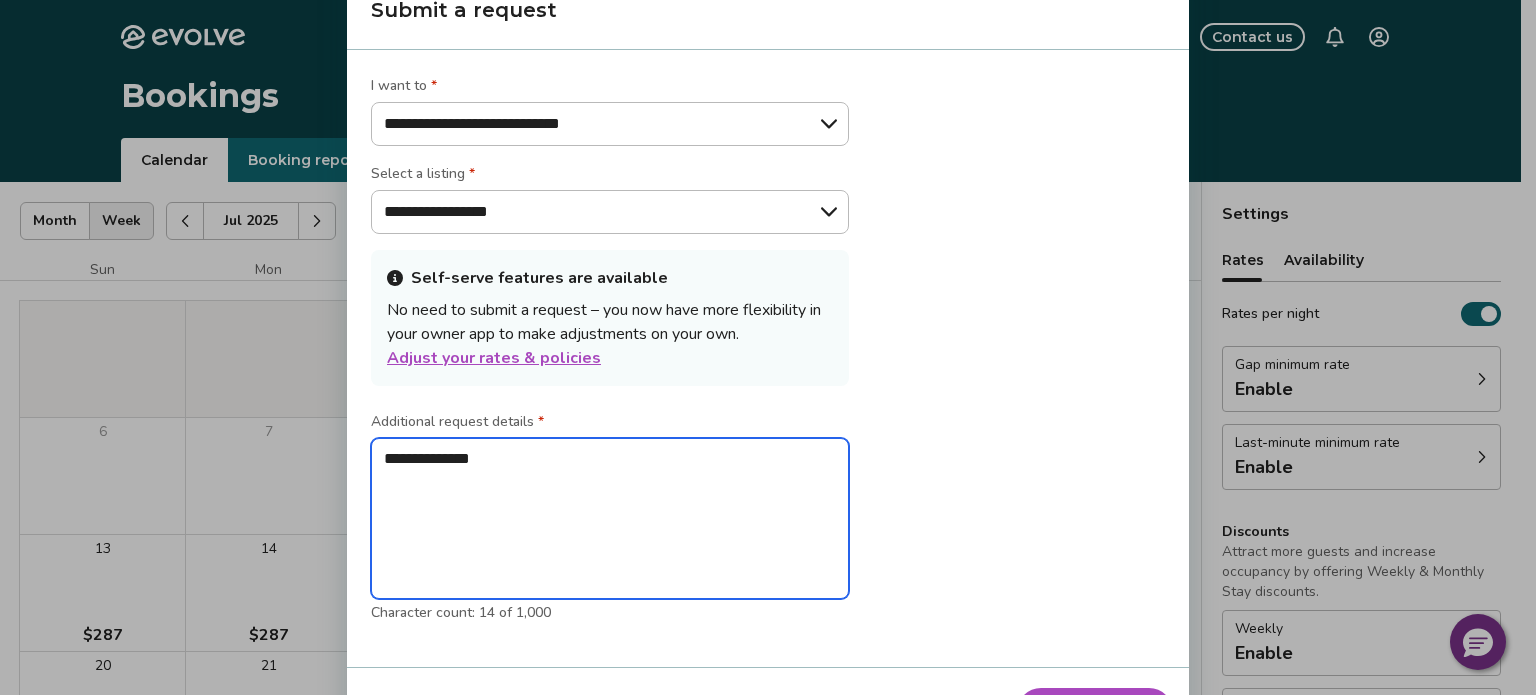 type on "*" 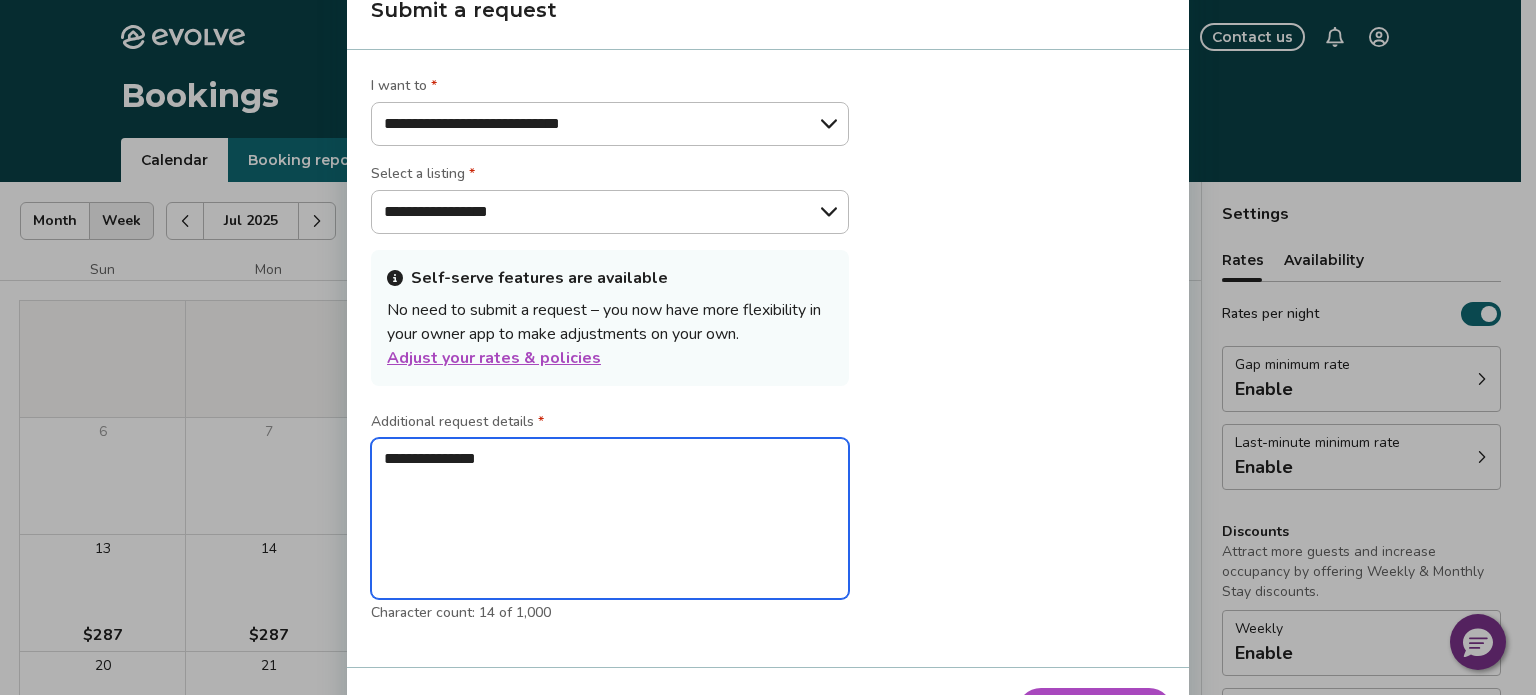 type on "*" 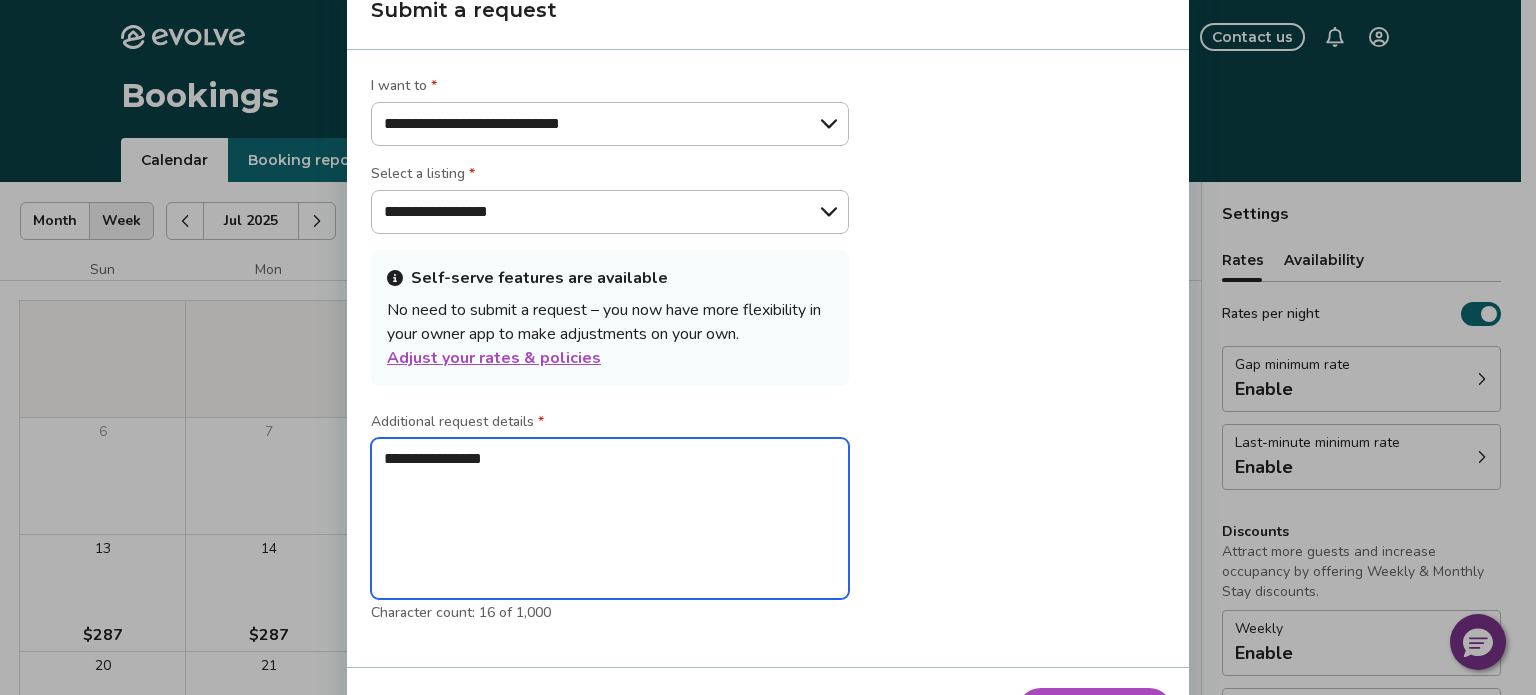 type on "*" 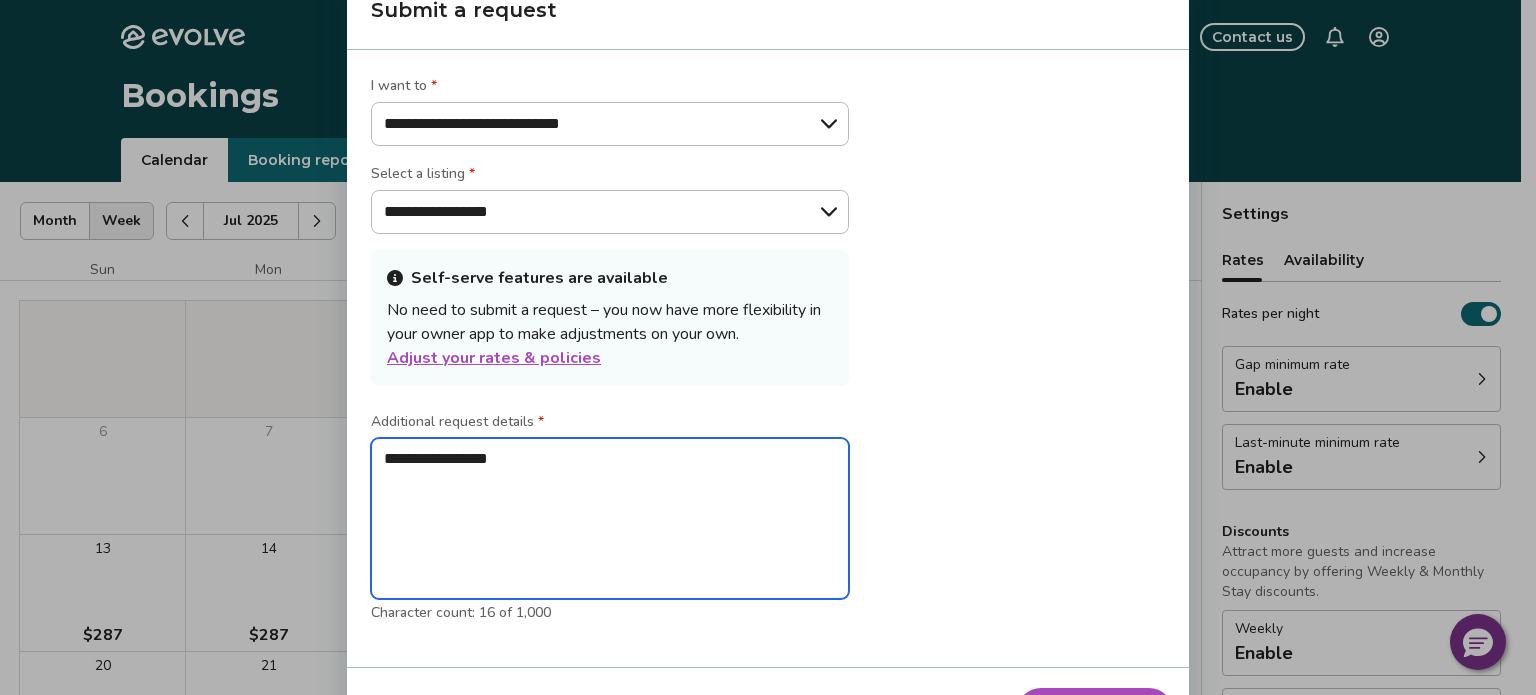 type on "*" 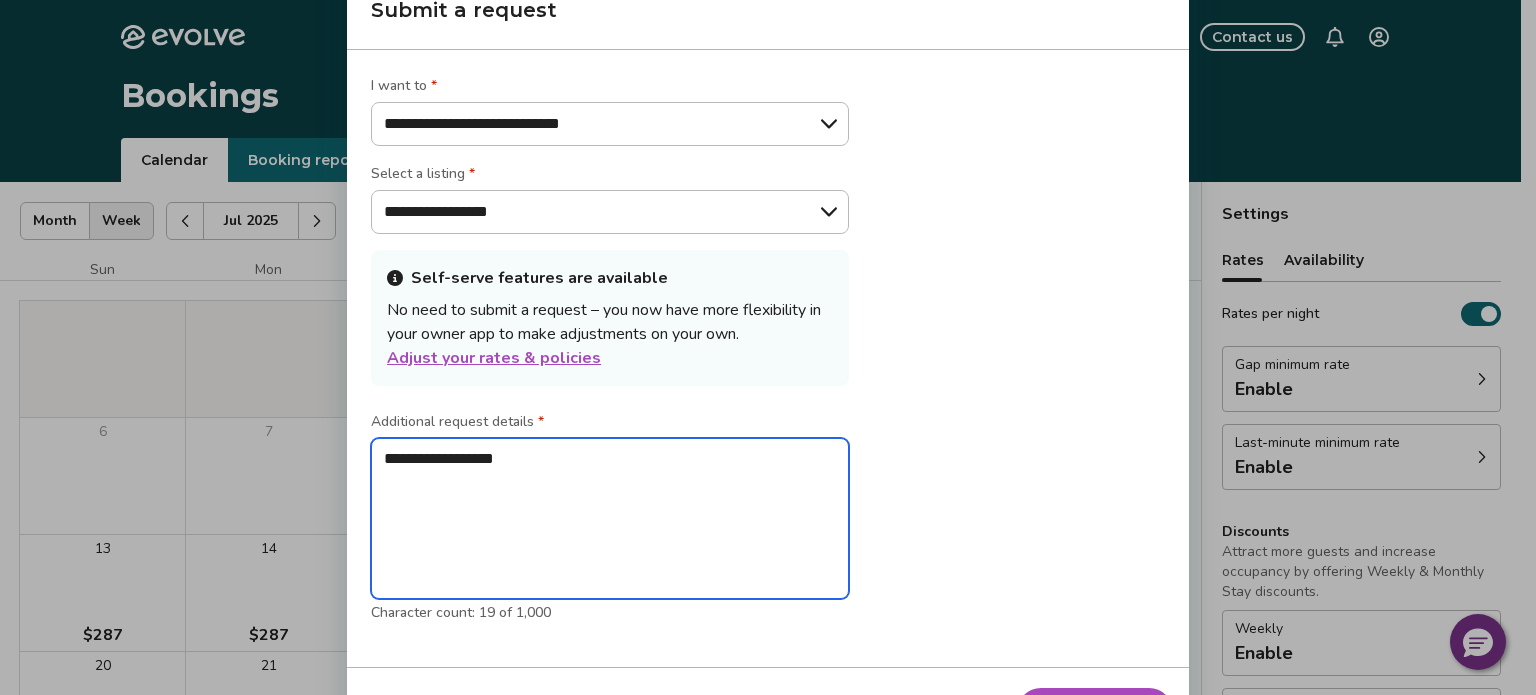 type on "*" 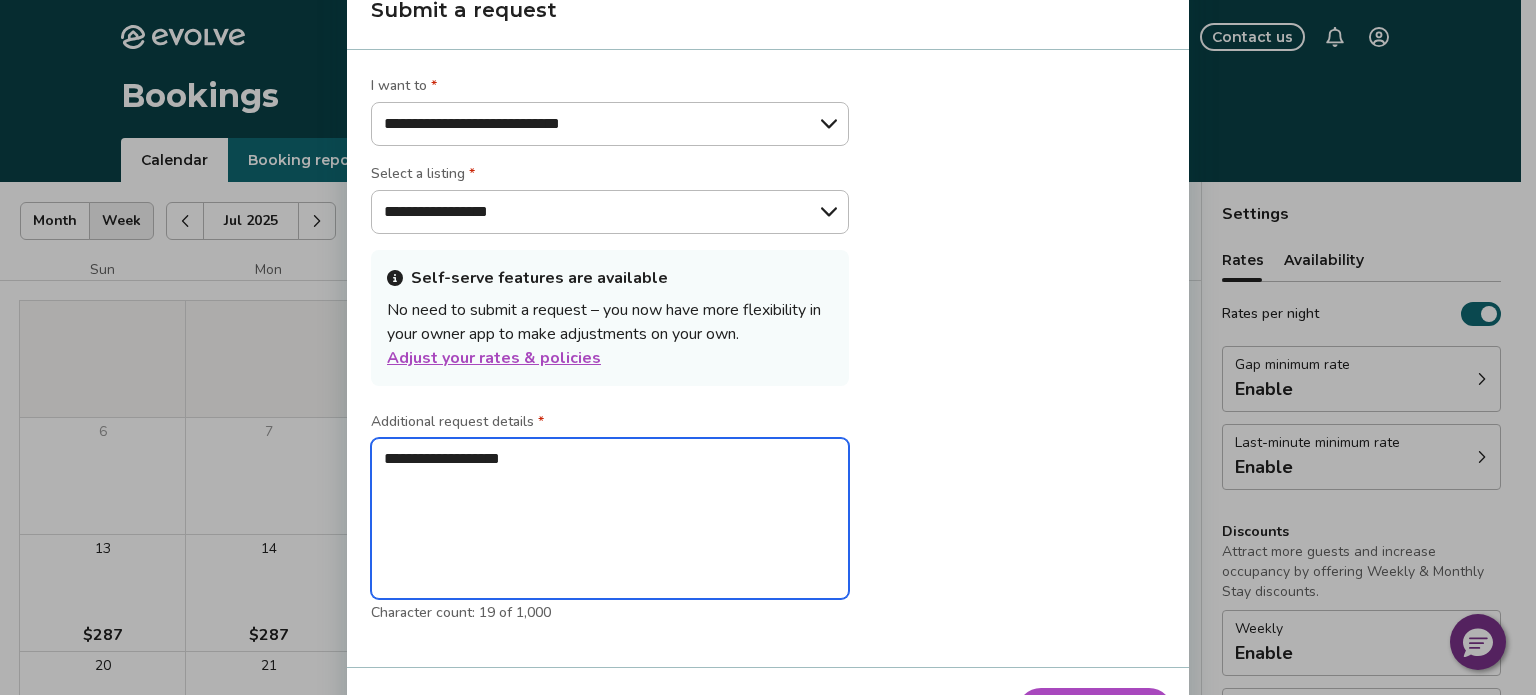 type on "*" 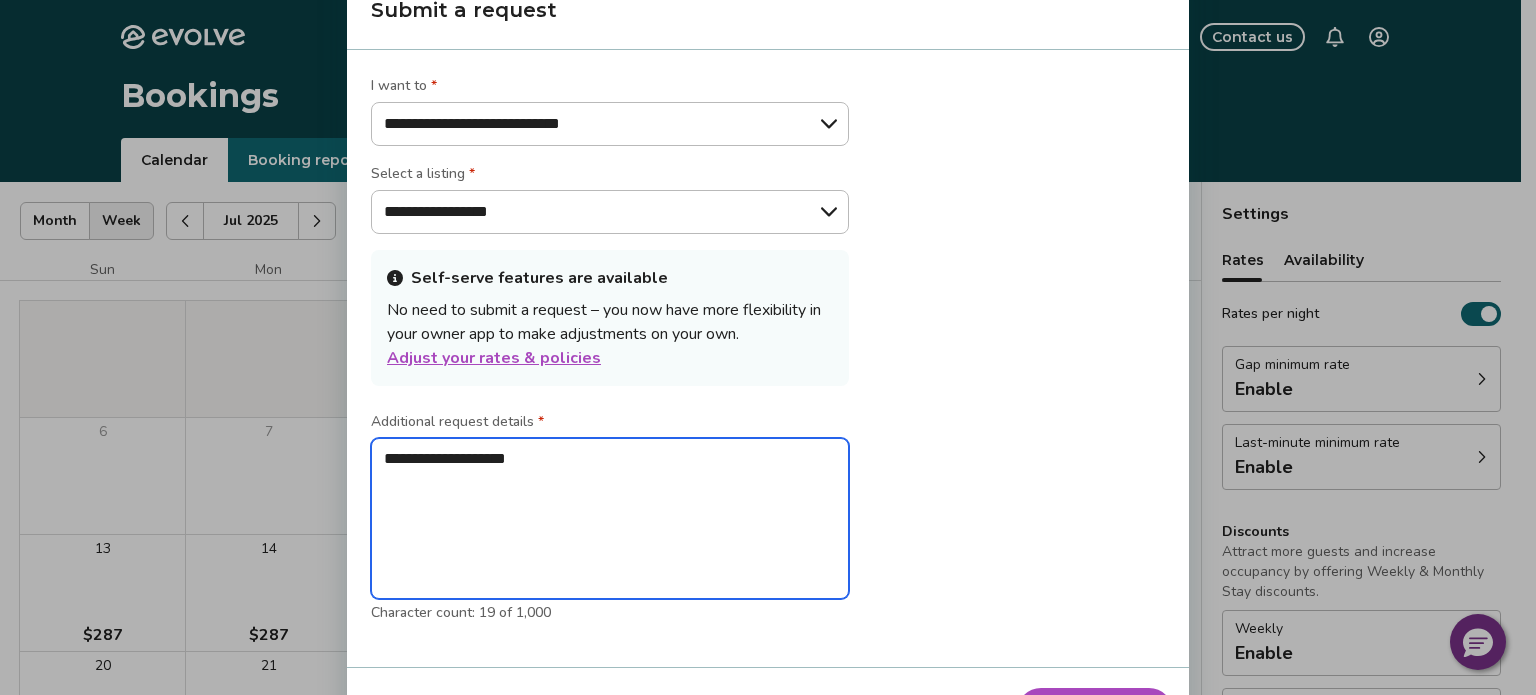 type on "*" 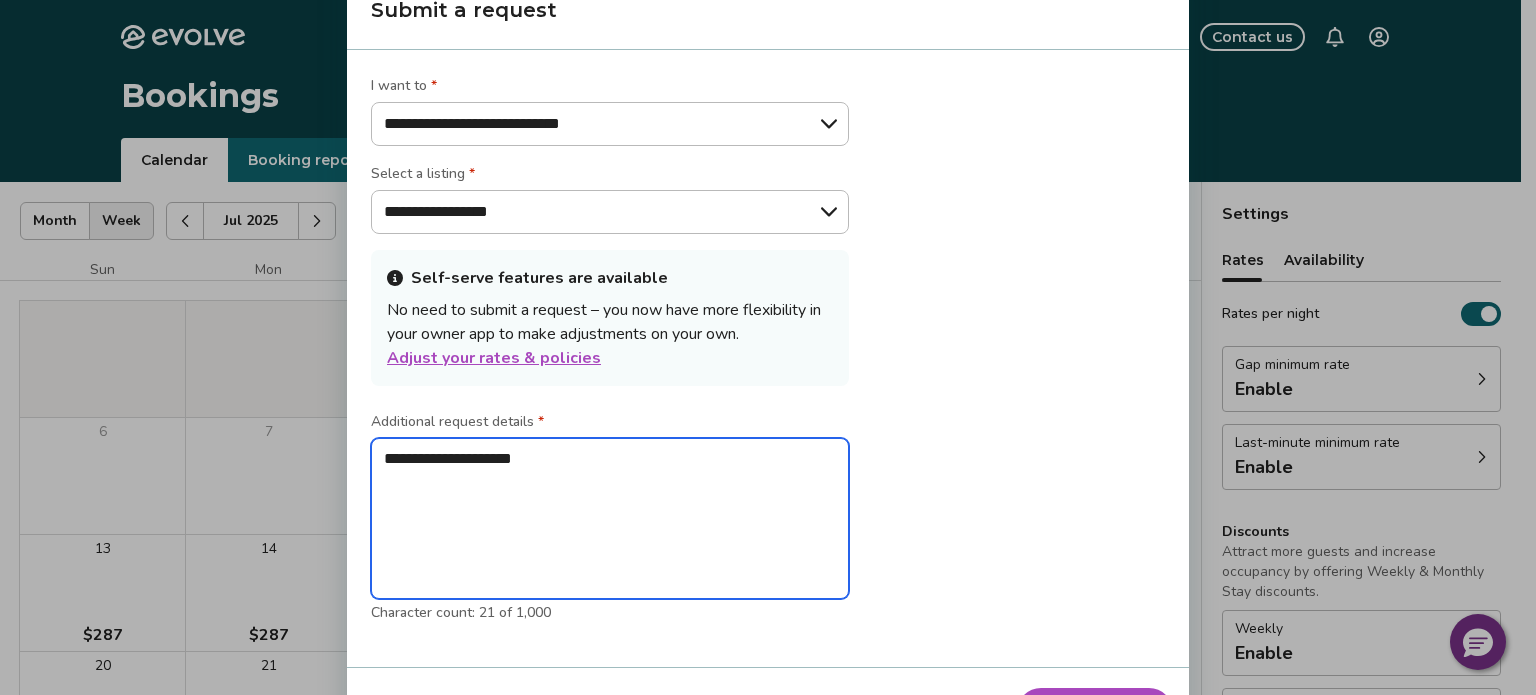 type on "*" 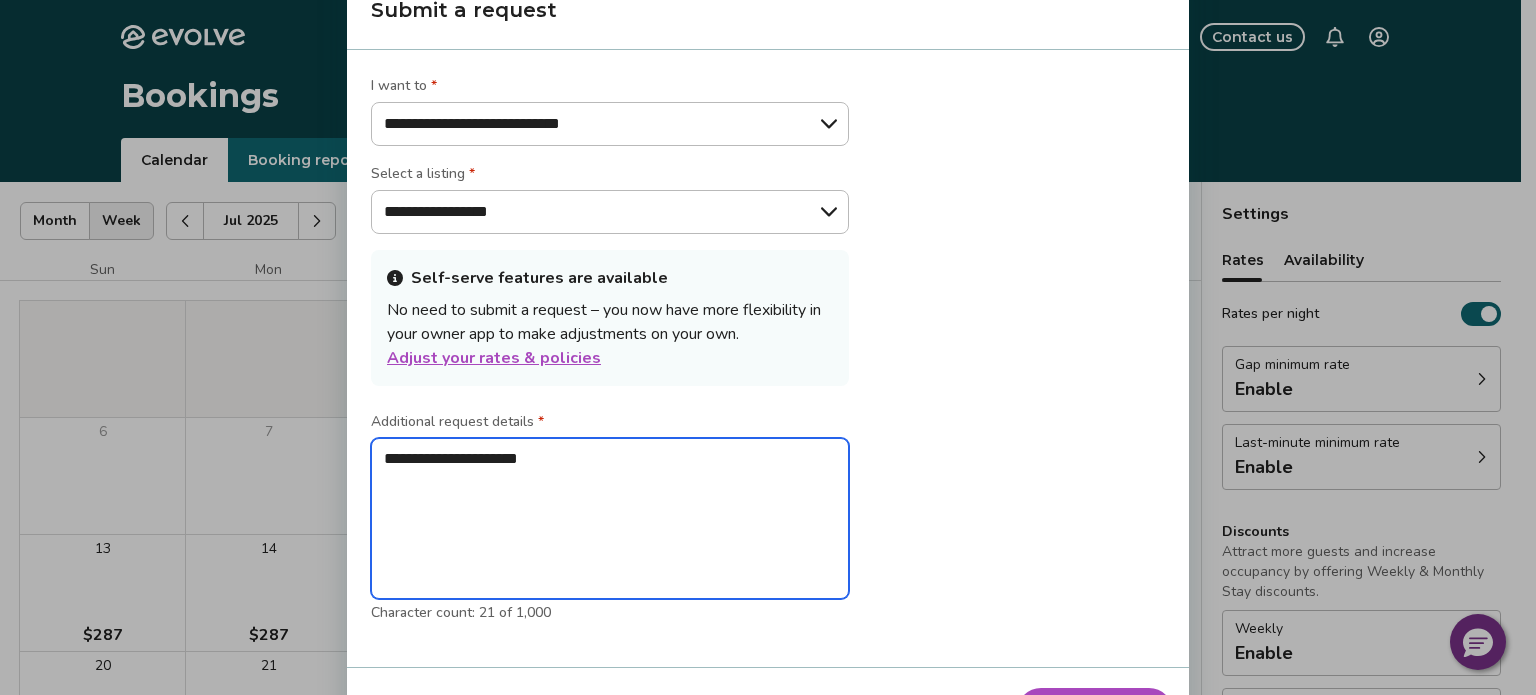 type on "*" 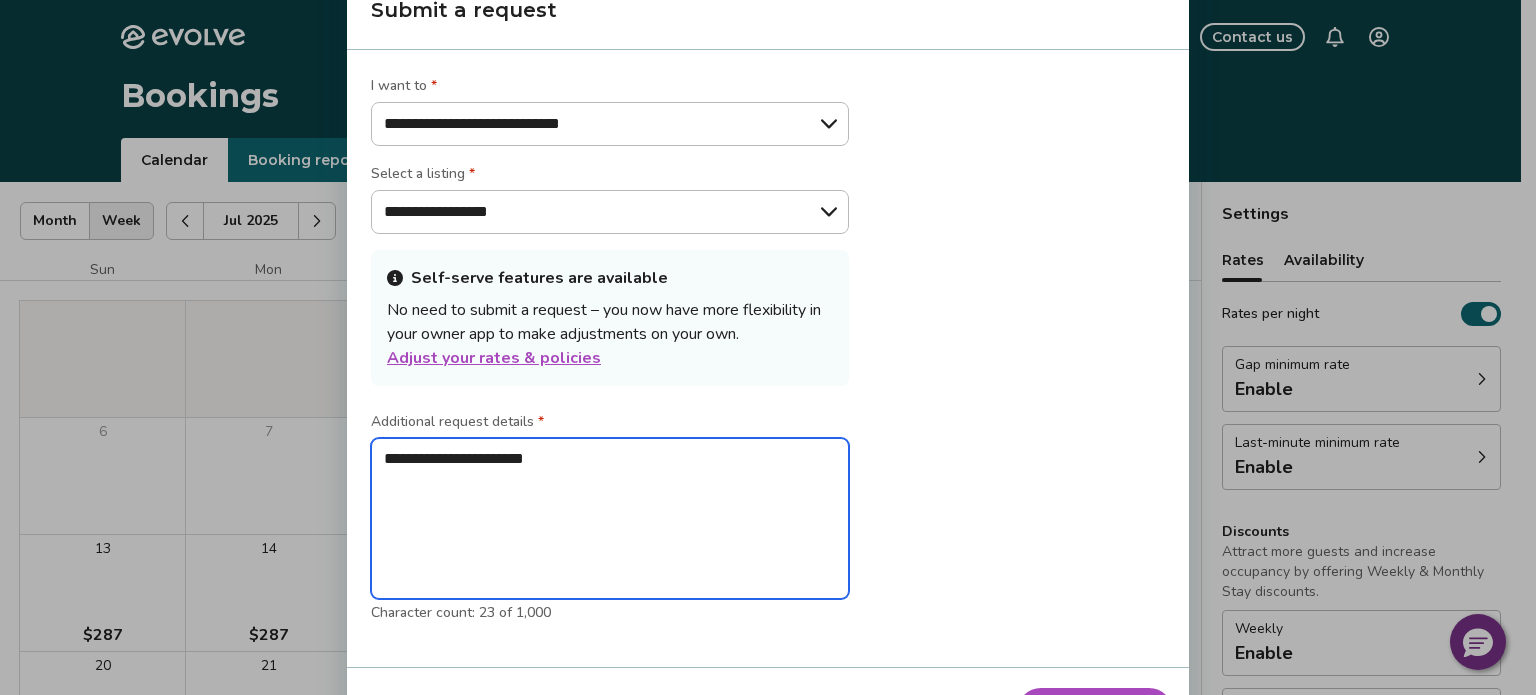 type on "*" 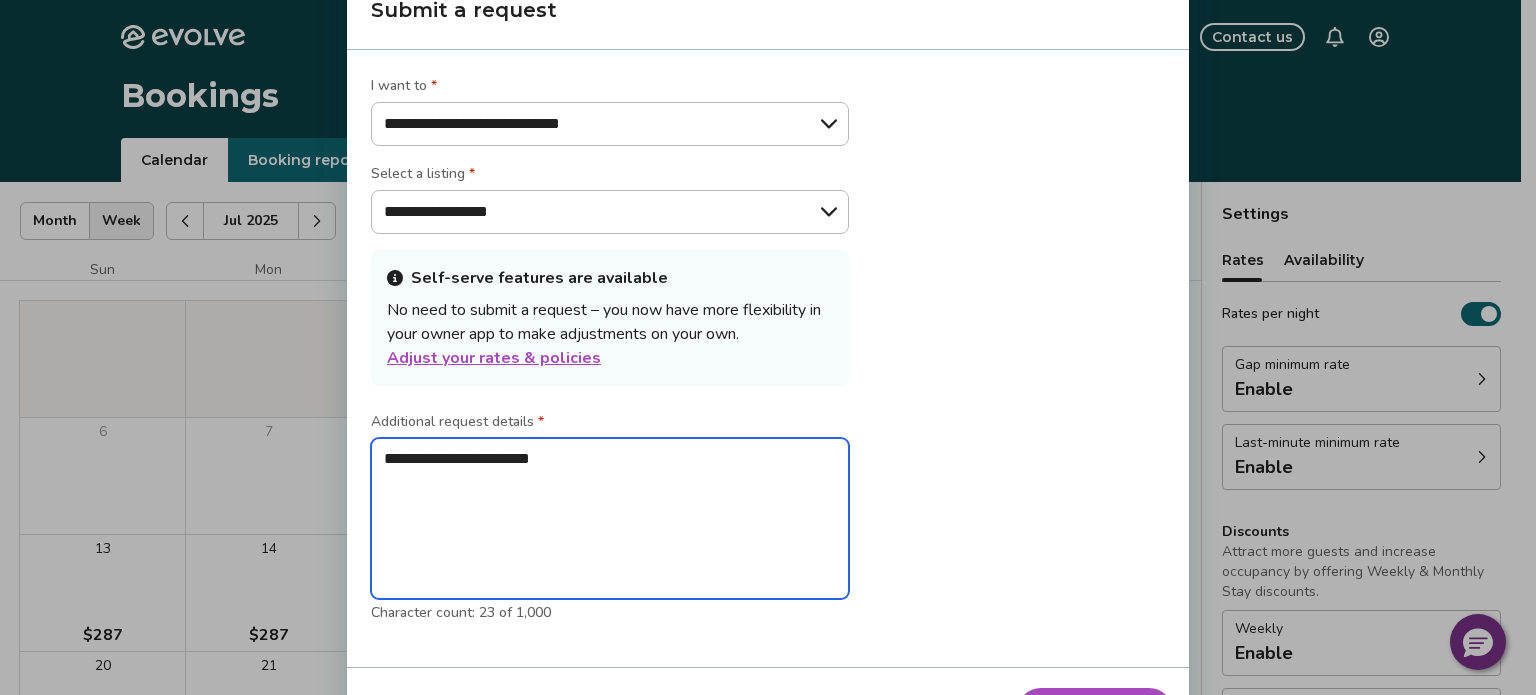type on "*" 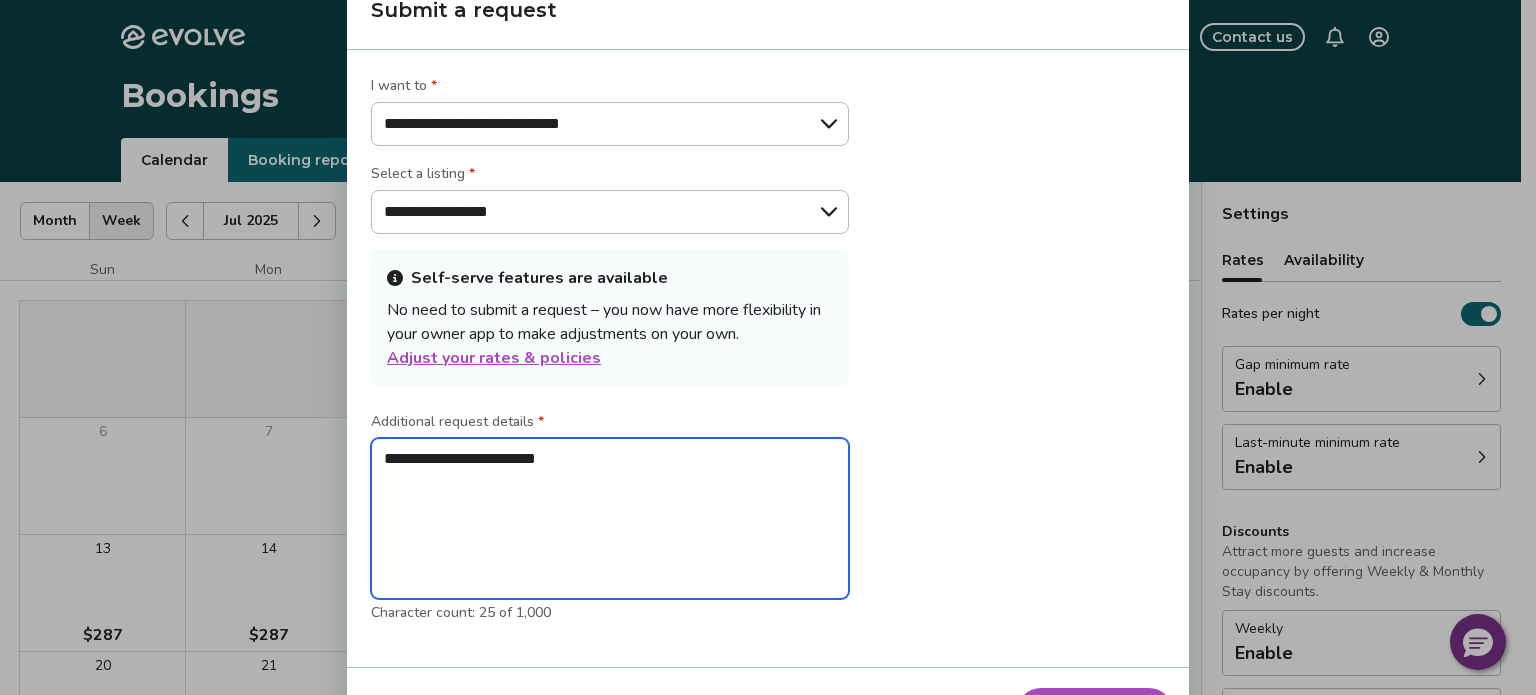 type on "*" 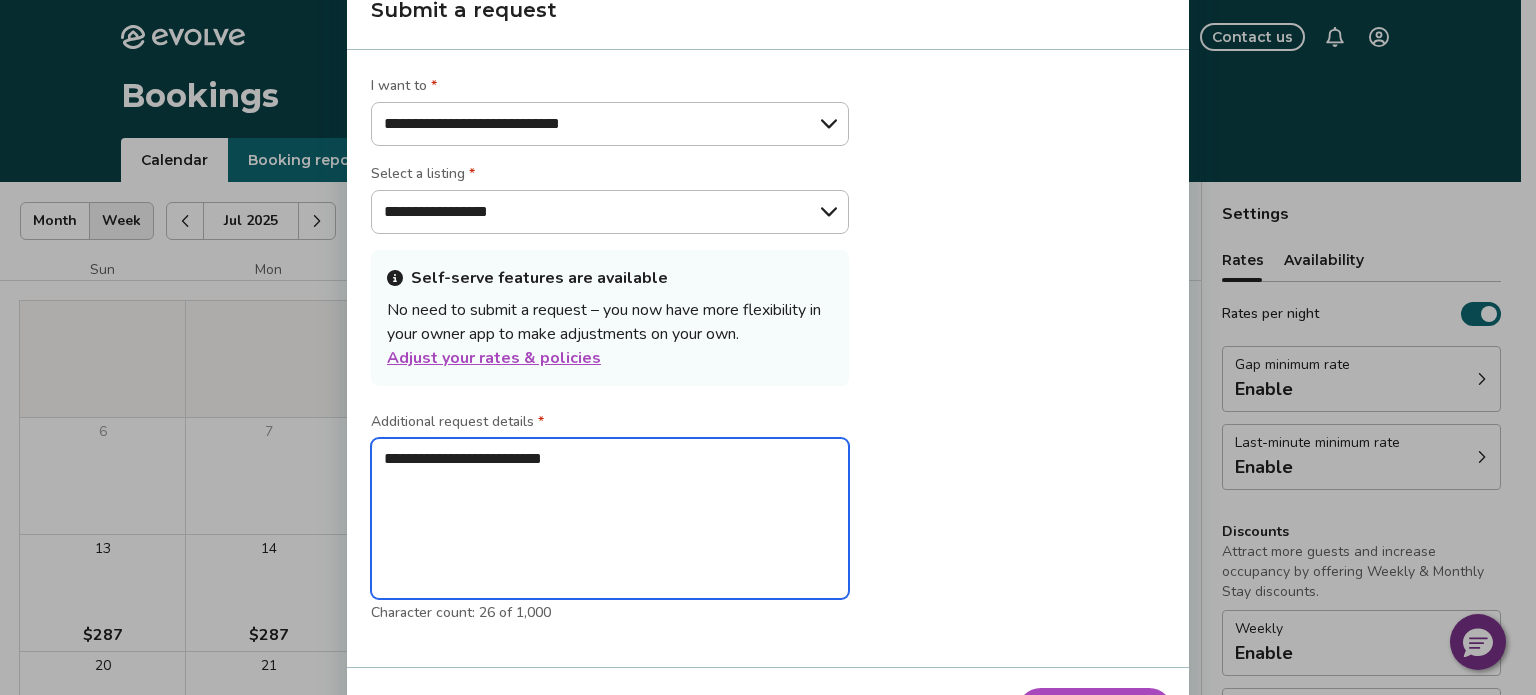 type on "*" 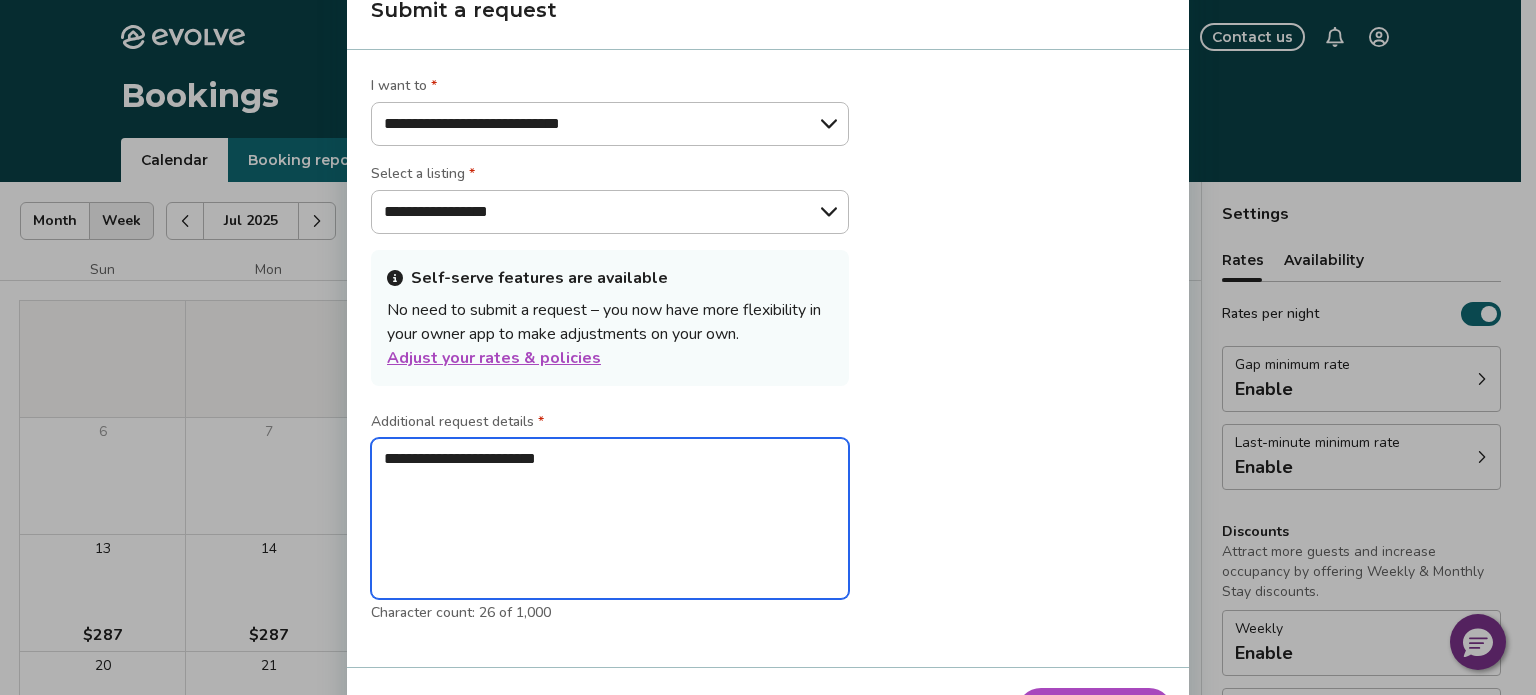 type on "*" 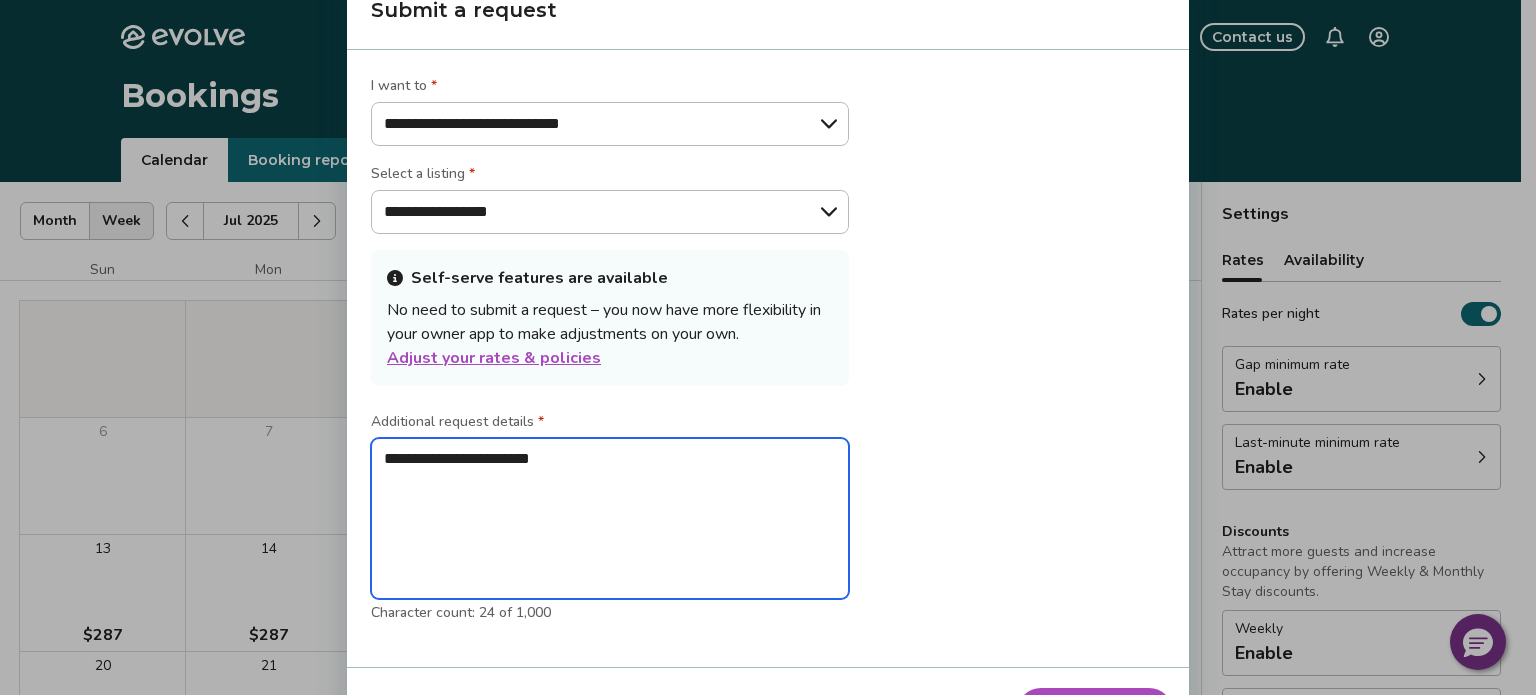 type on "*" 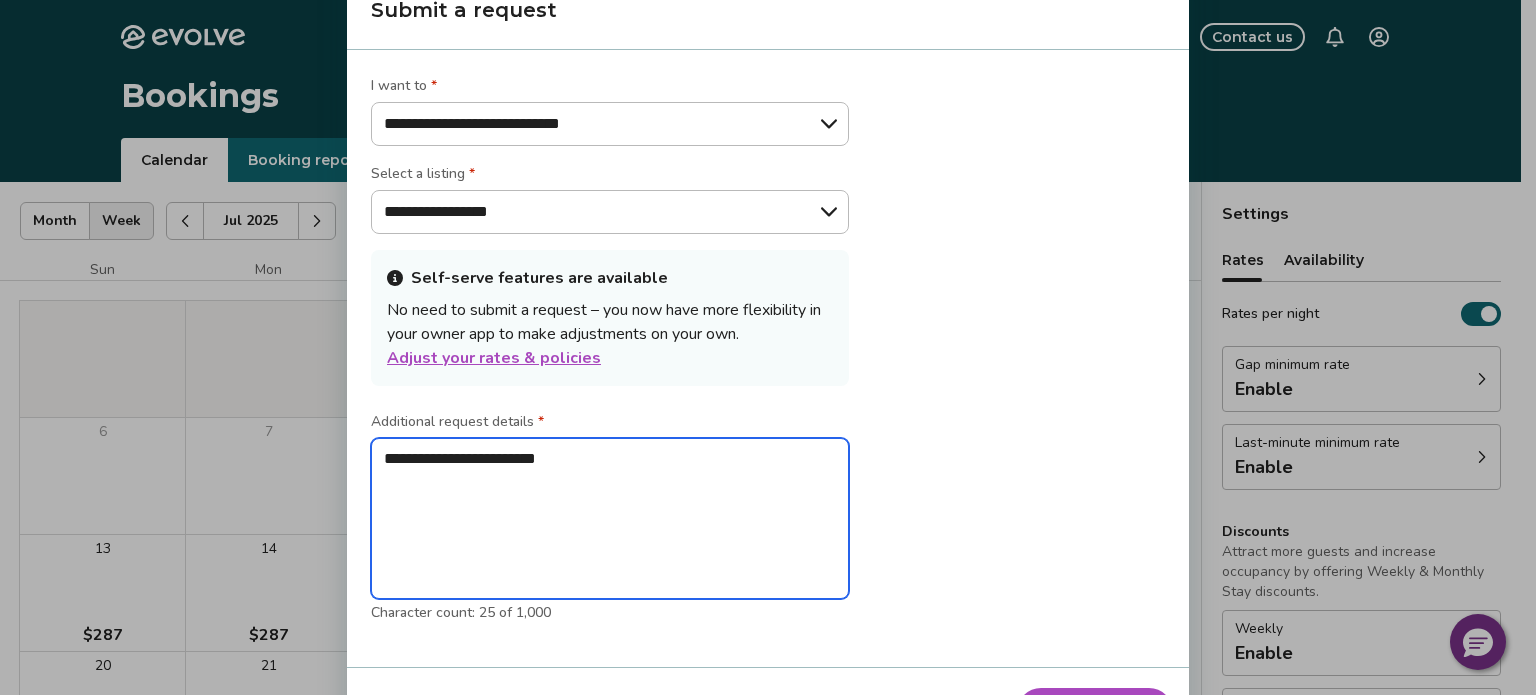 type on "*" 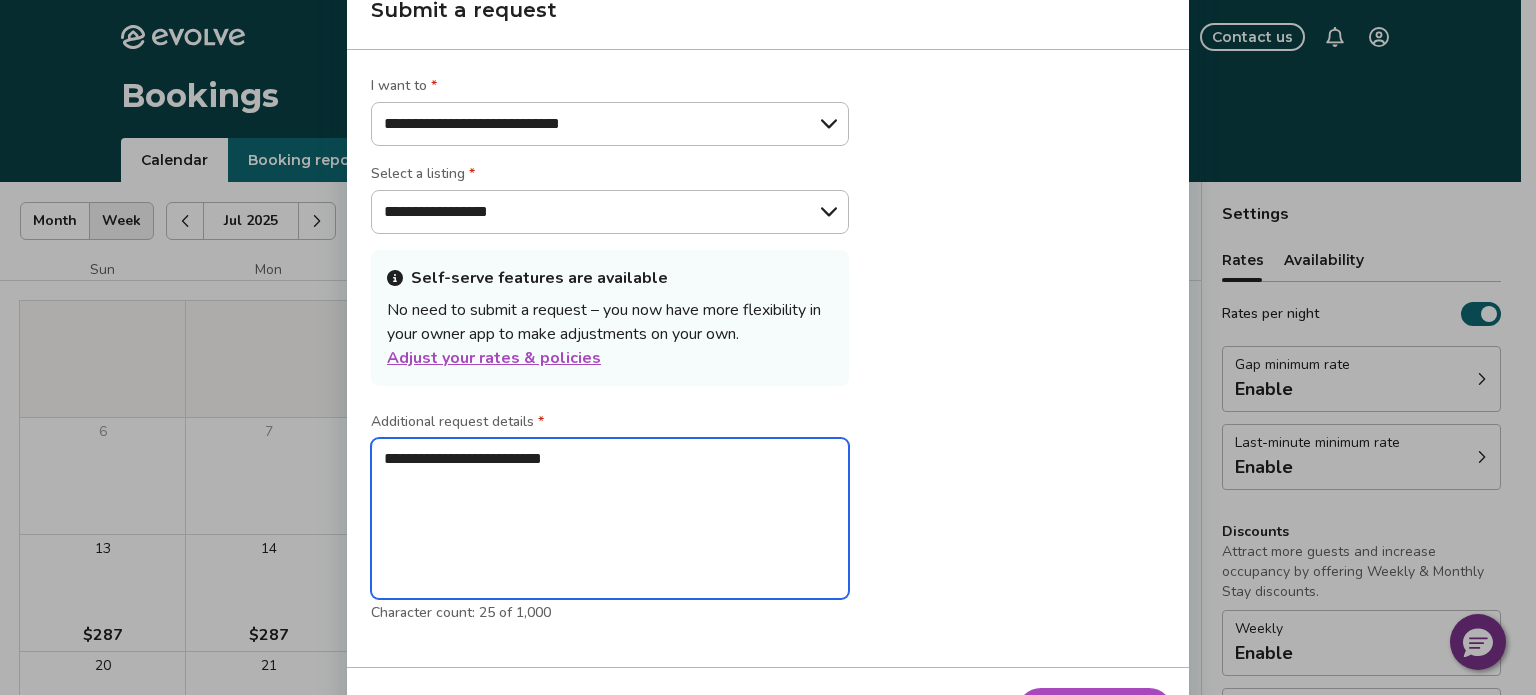 type on "*" 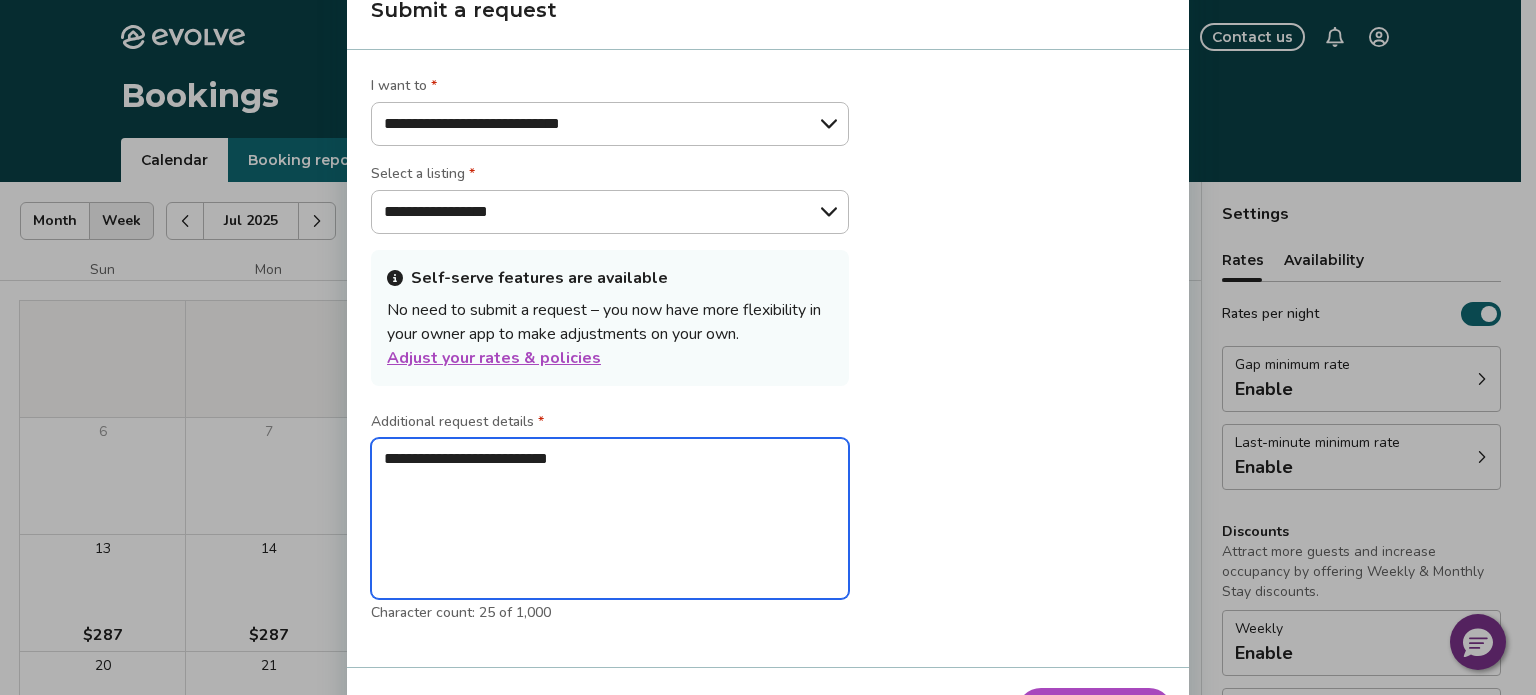 type on "*" 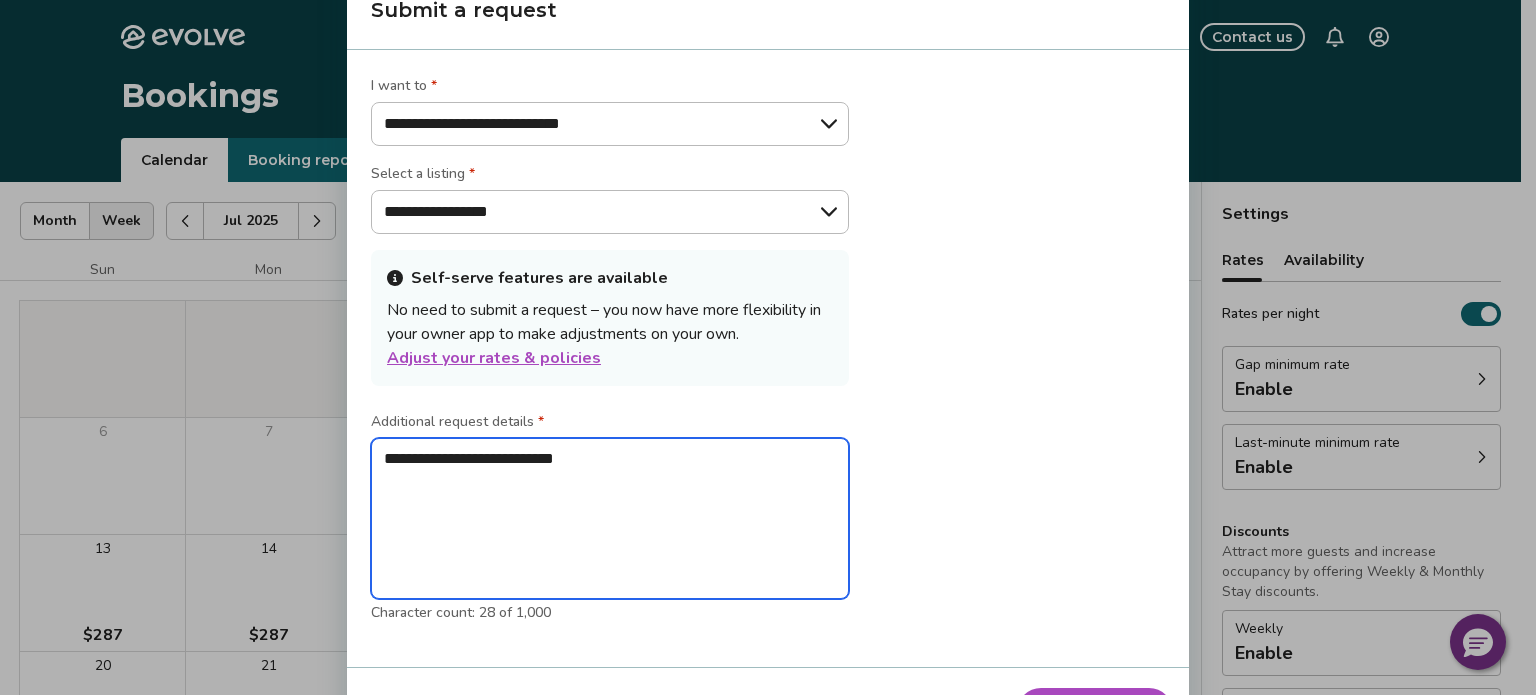 type on "*" 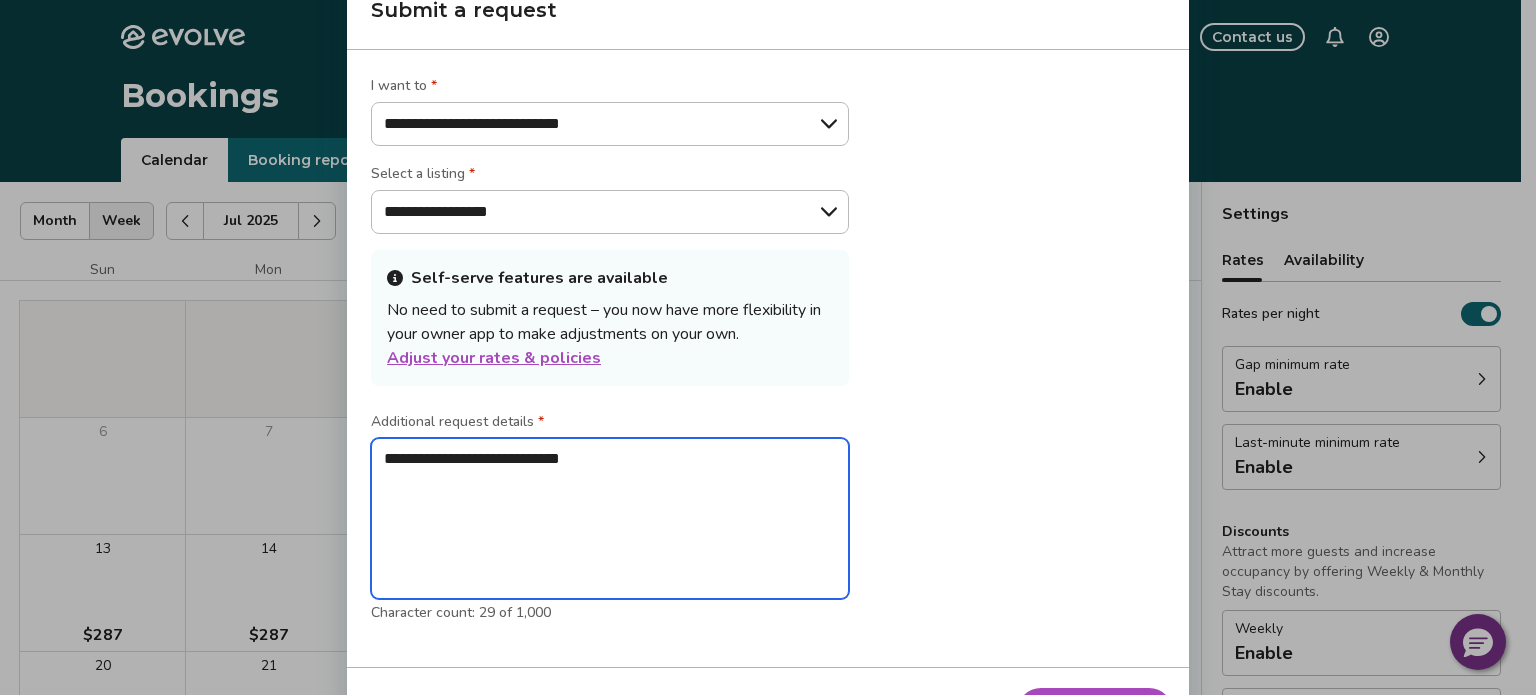 type on "*" 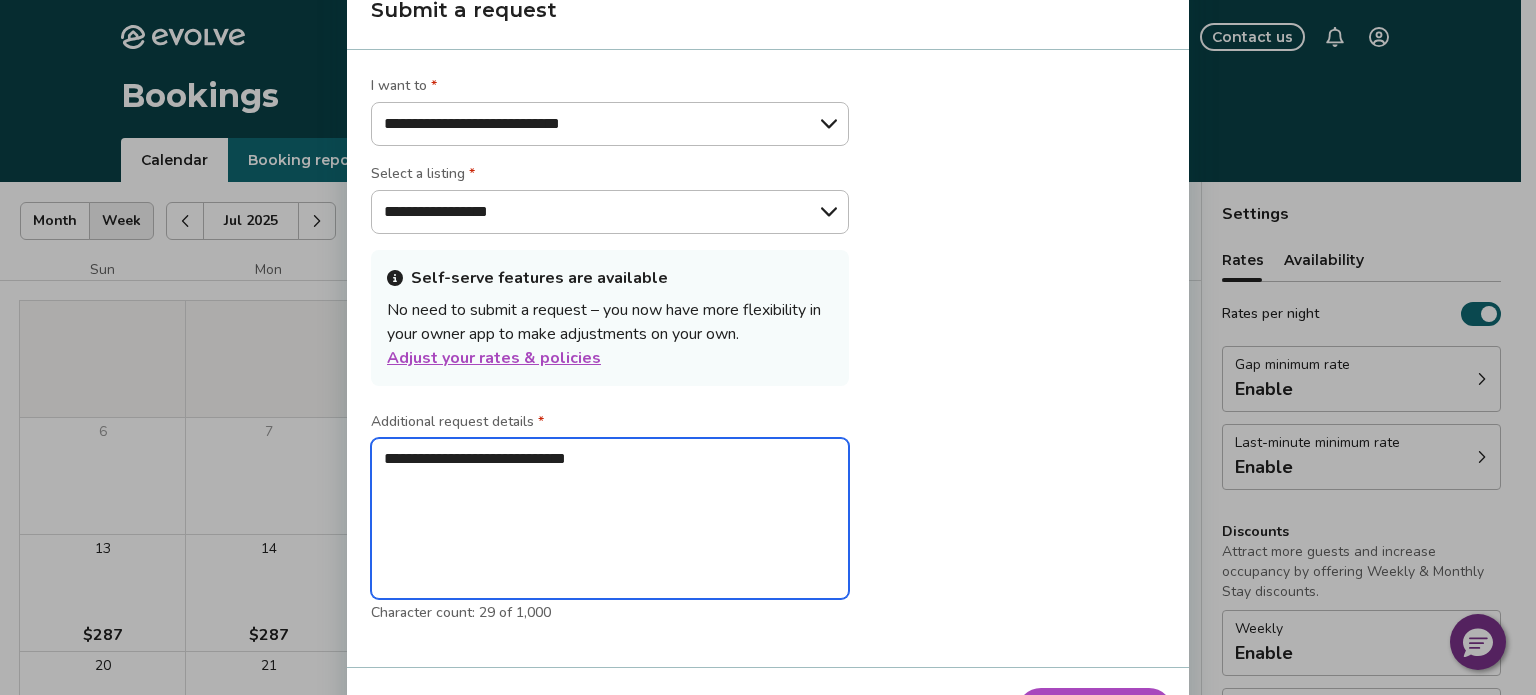 type on "*" 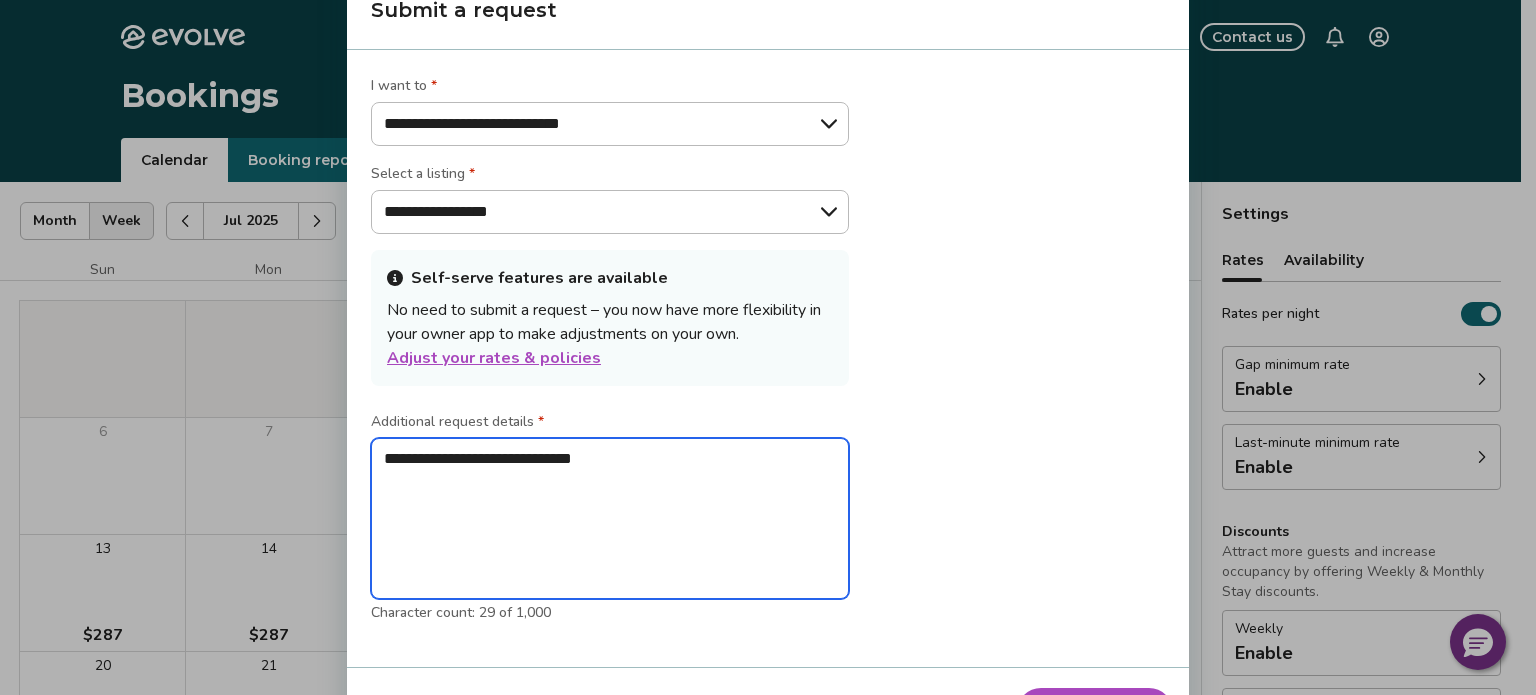 type on "*" 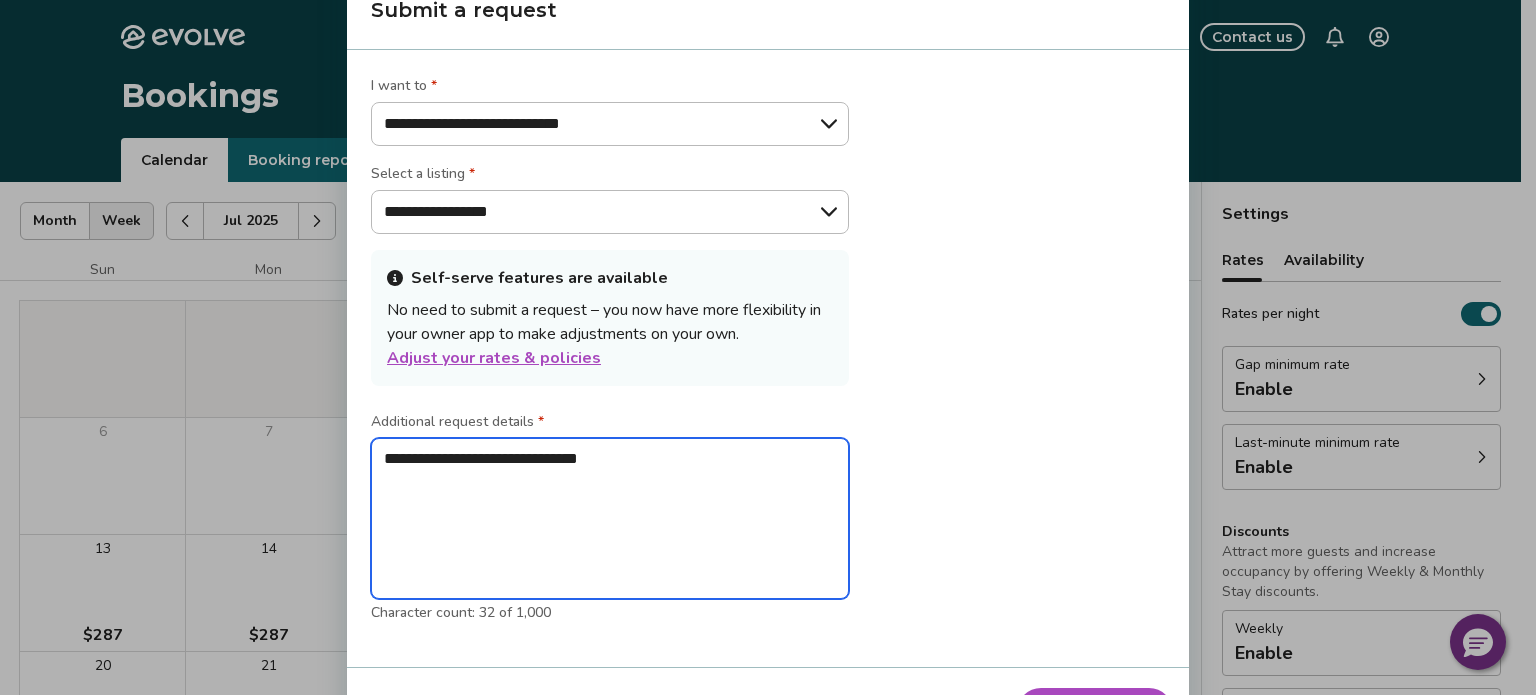 type on "*" 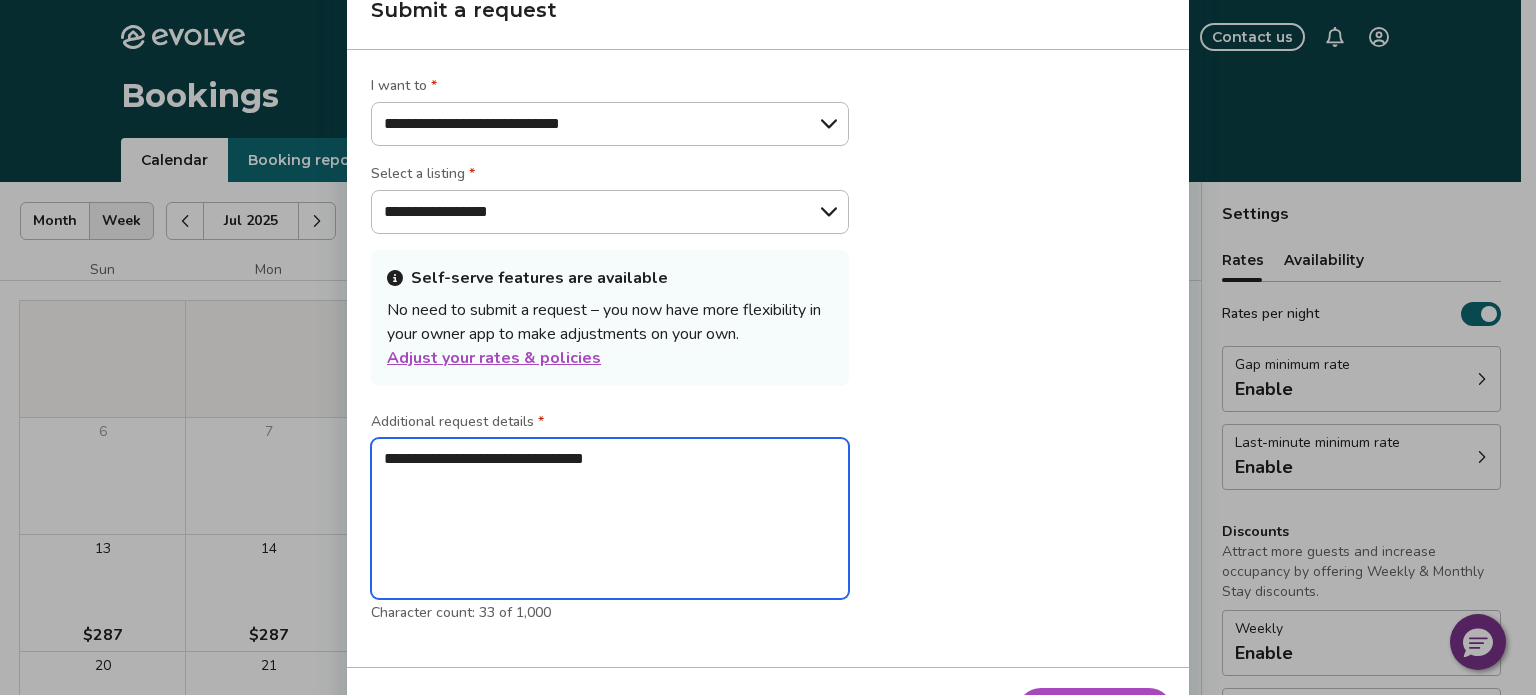 type on "*" 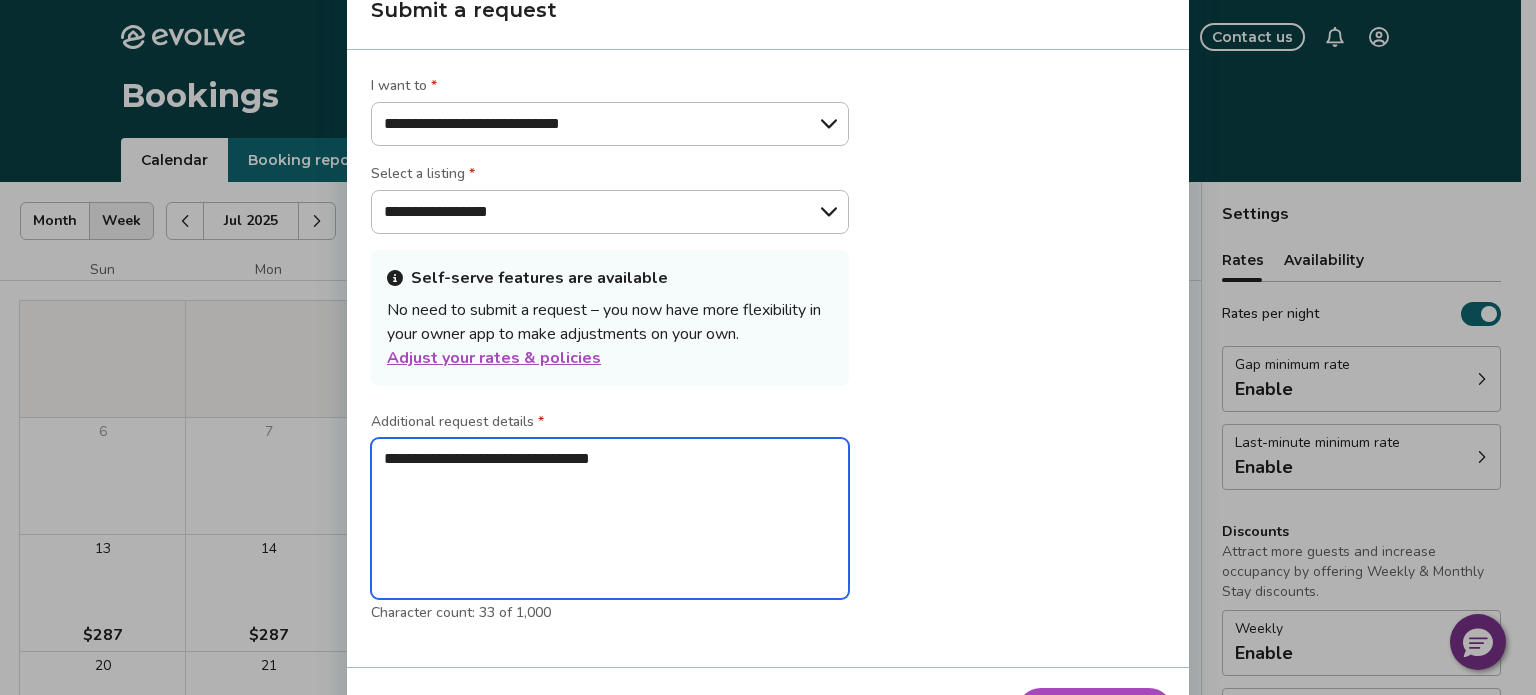 type on "*" 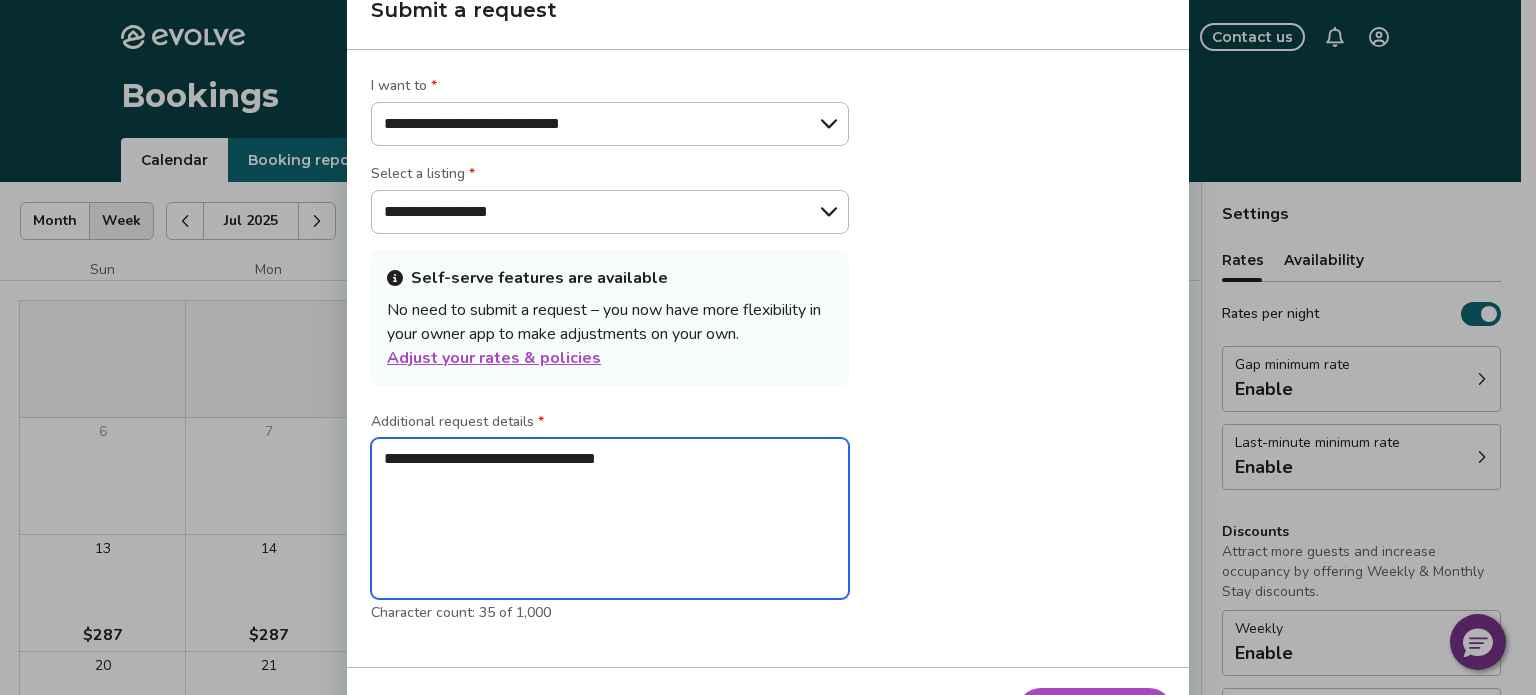 type on "*" 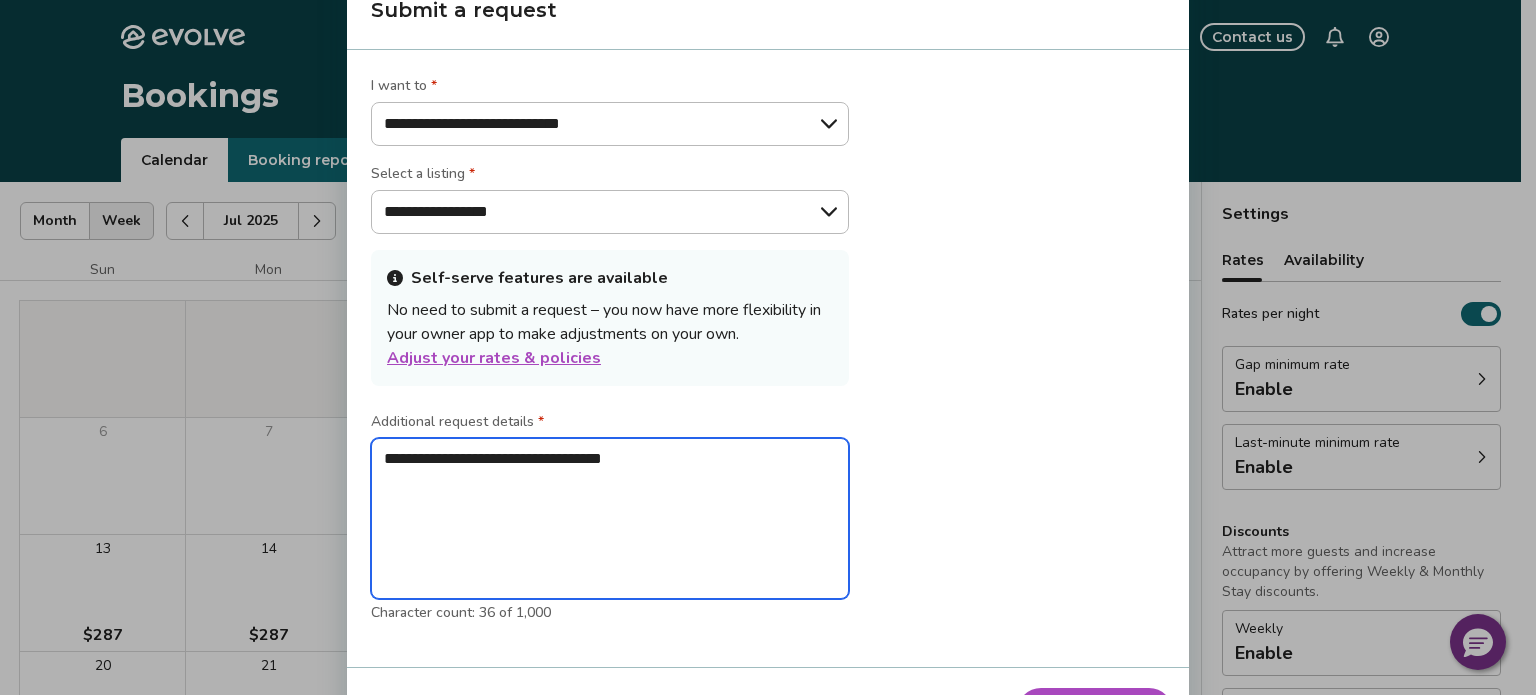 type on "*" 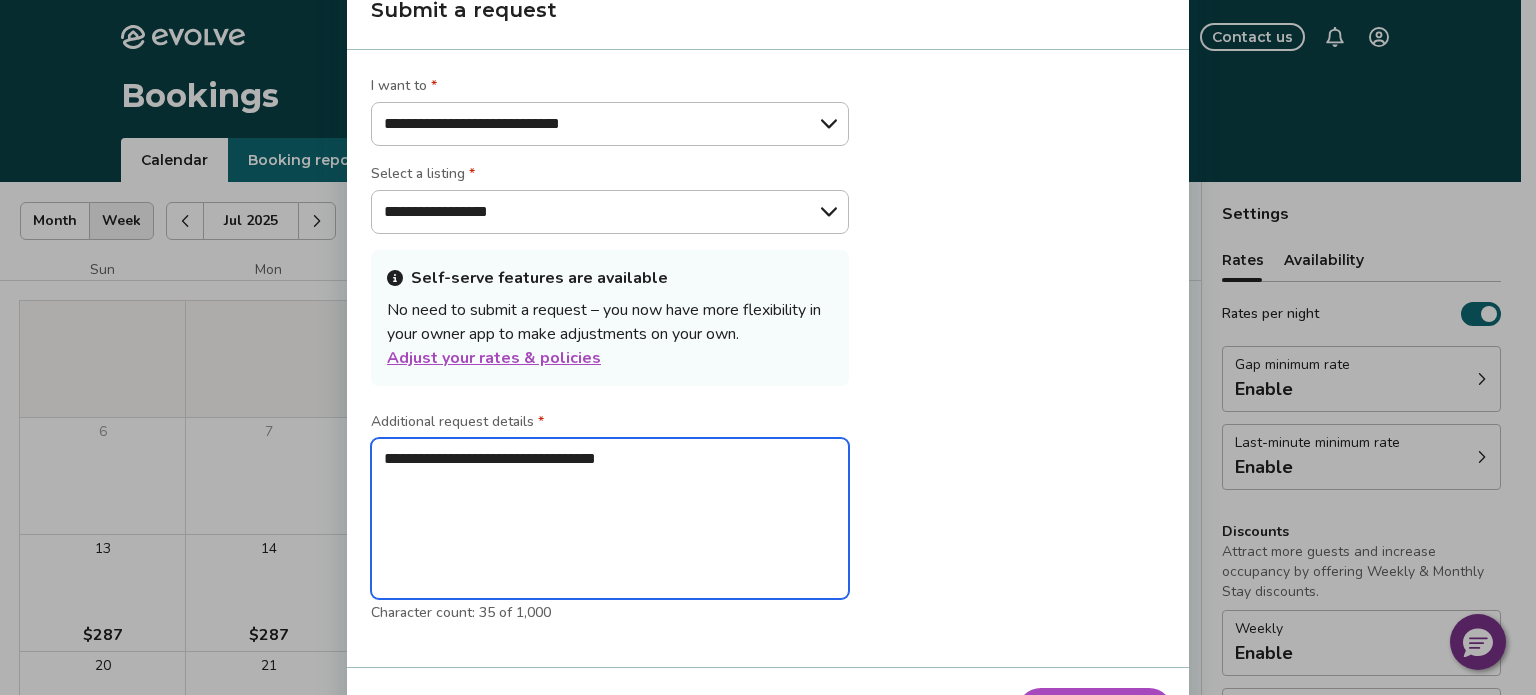 type on "*" 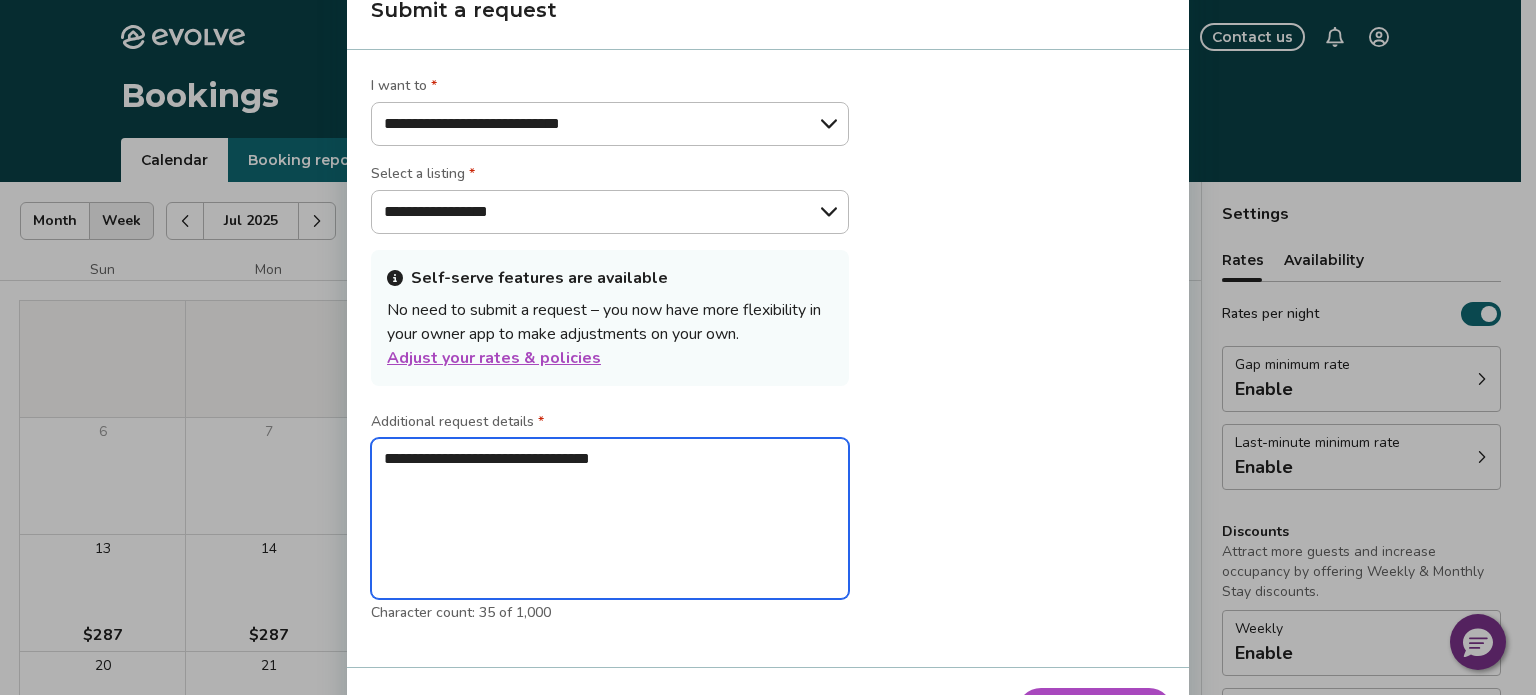 type on "*" 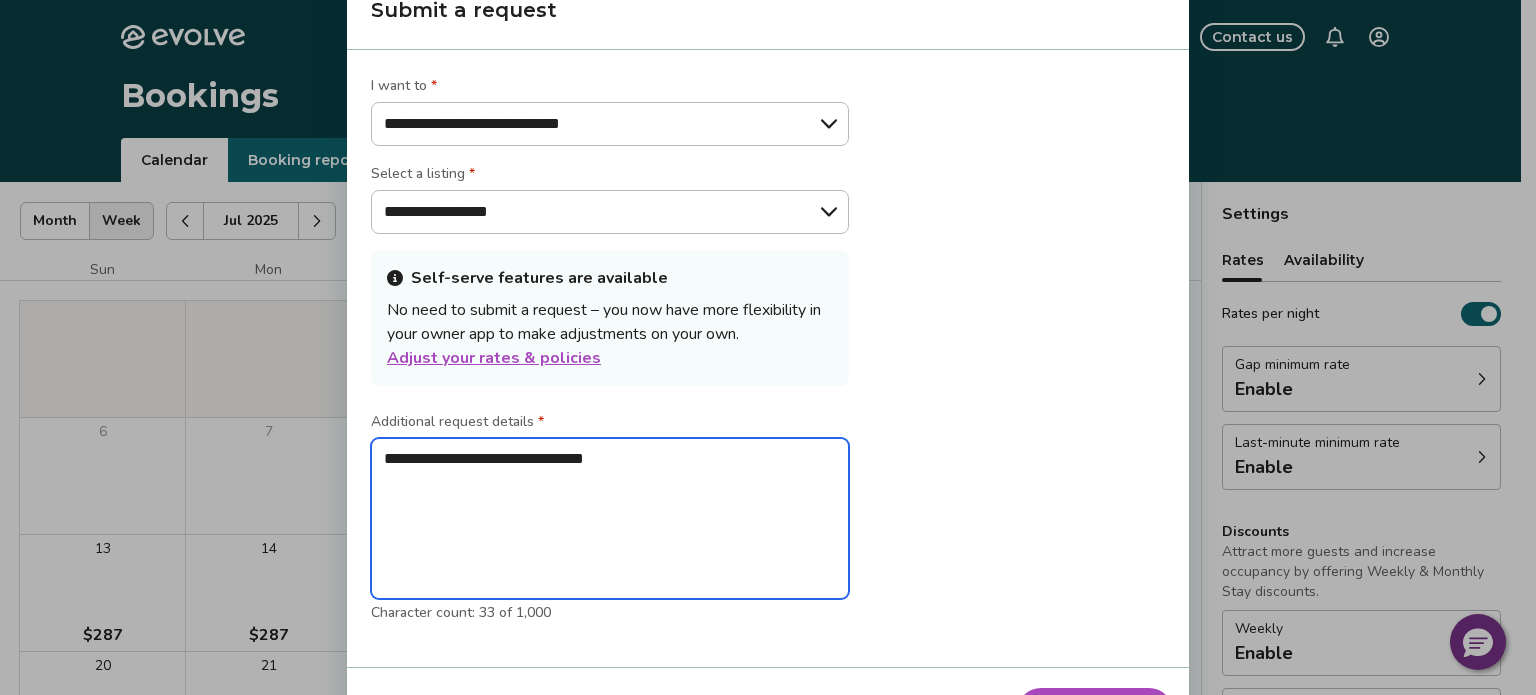 type on "*" 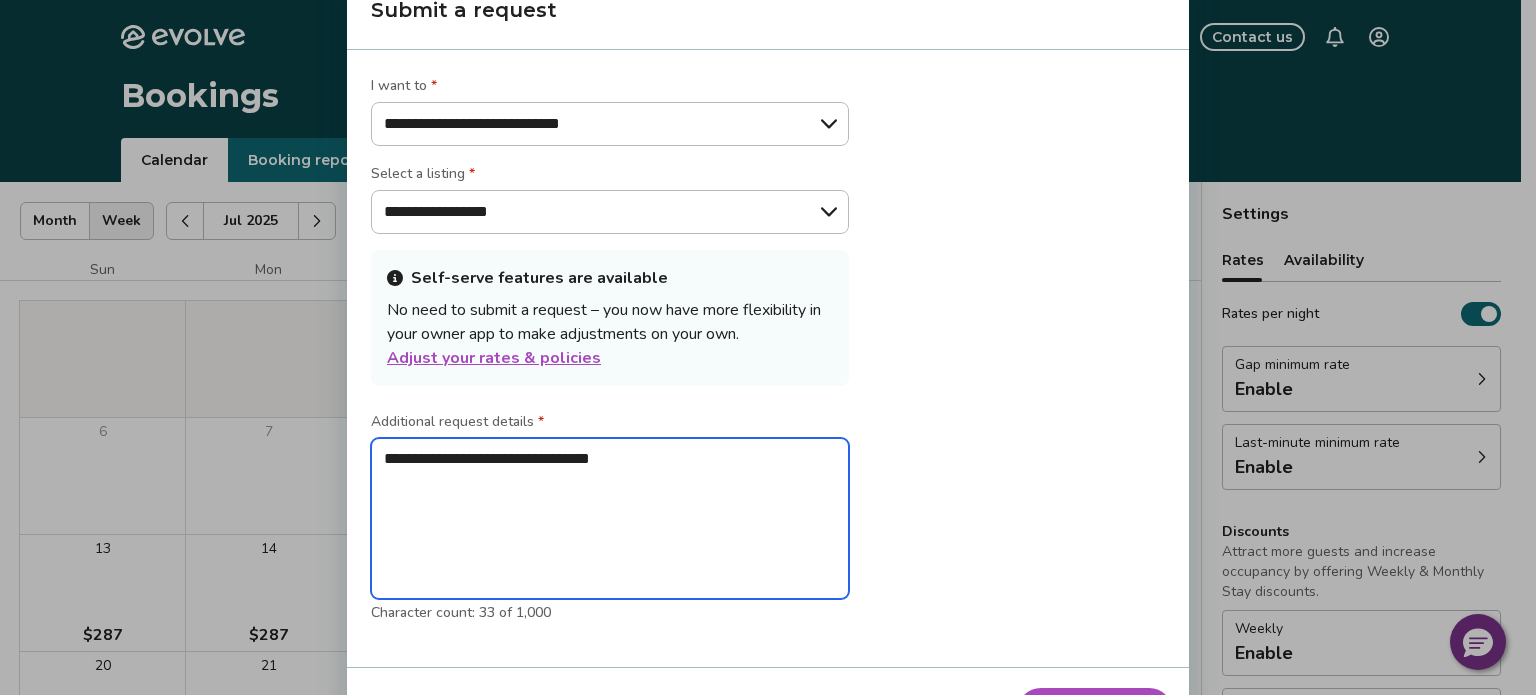 type on "*" 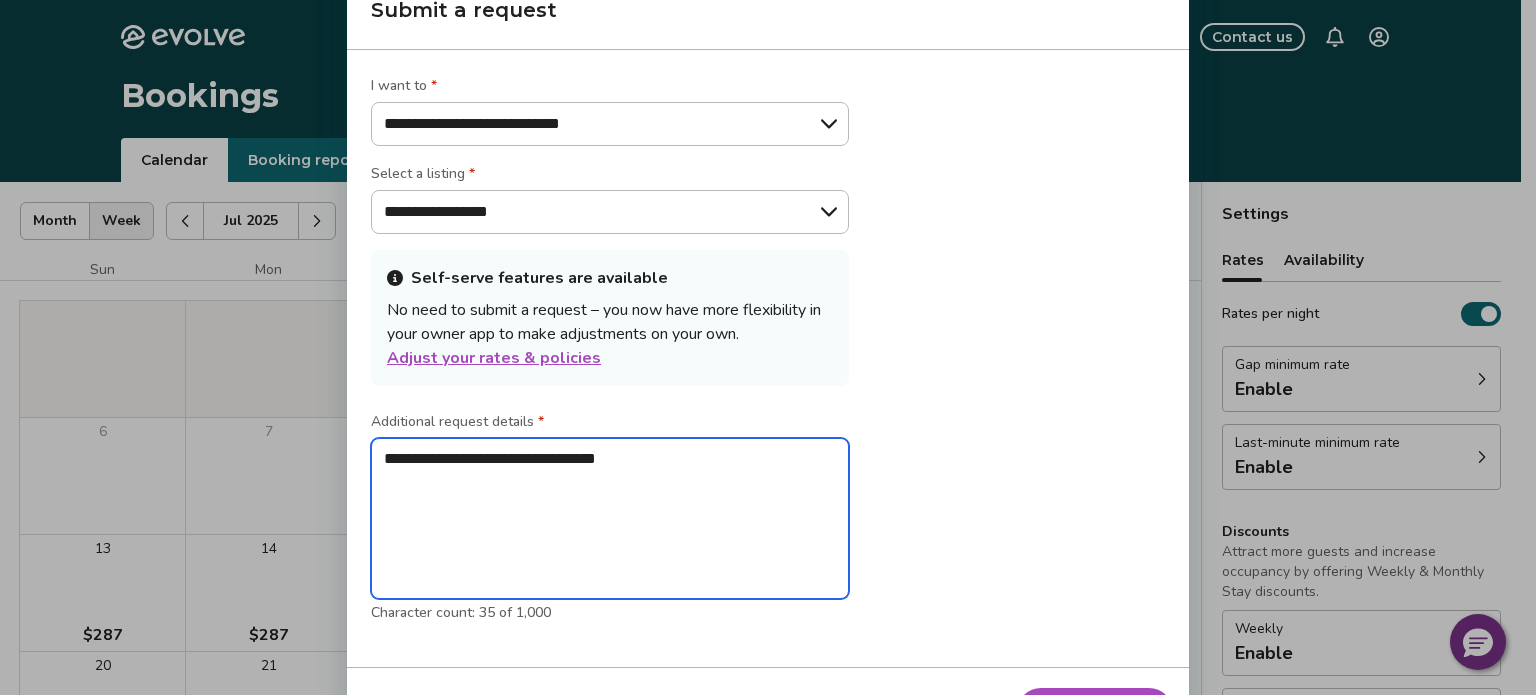 type on "*" 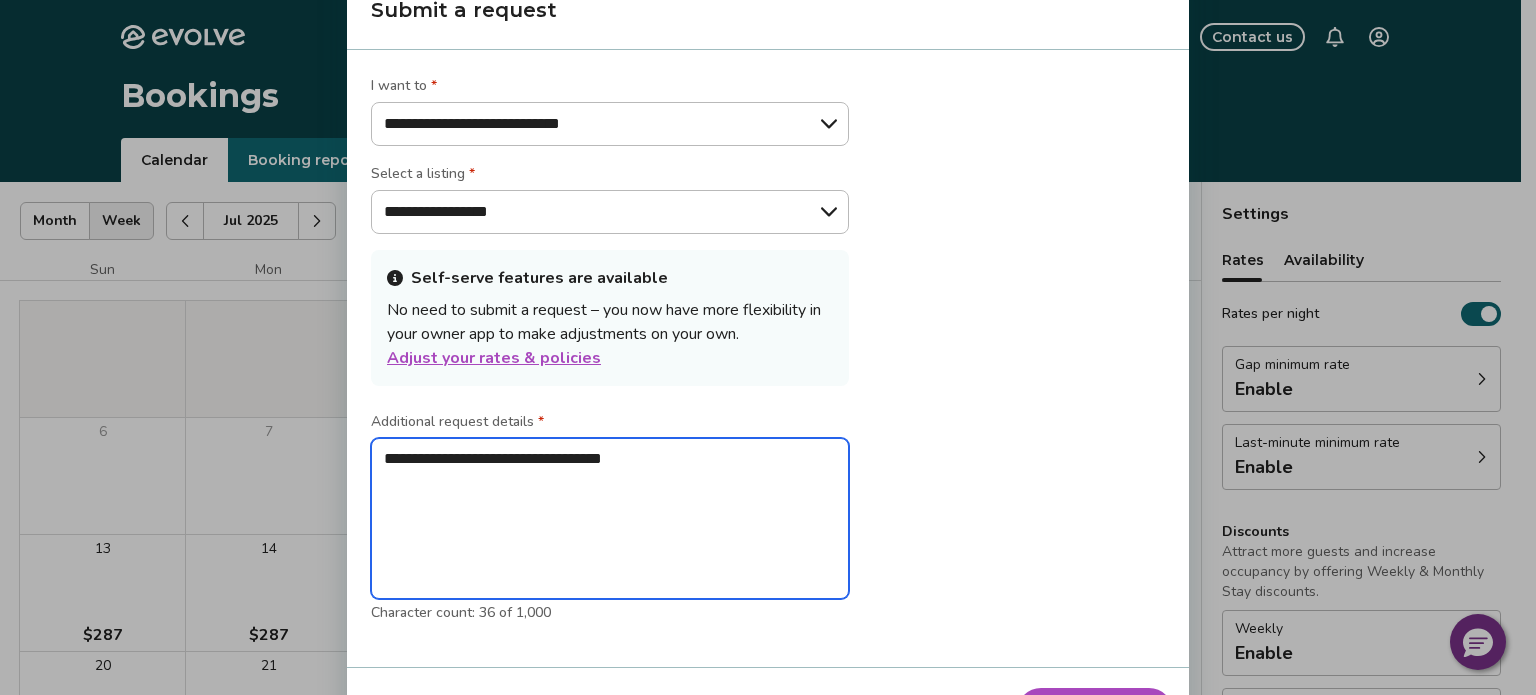 type on "*" 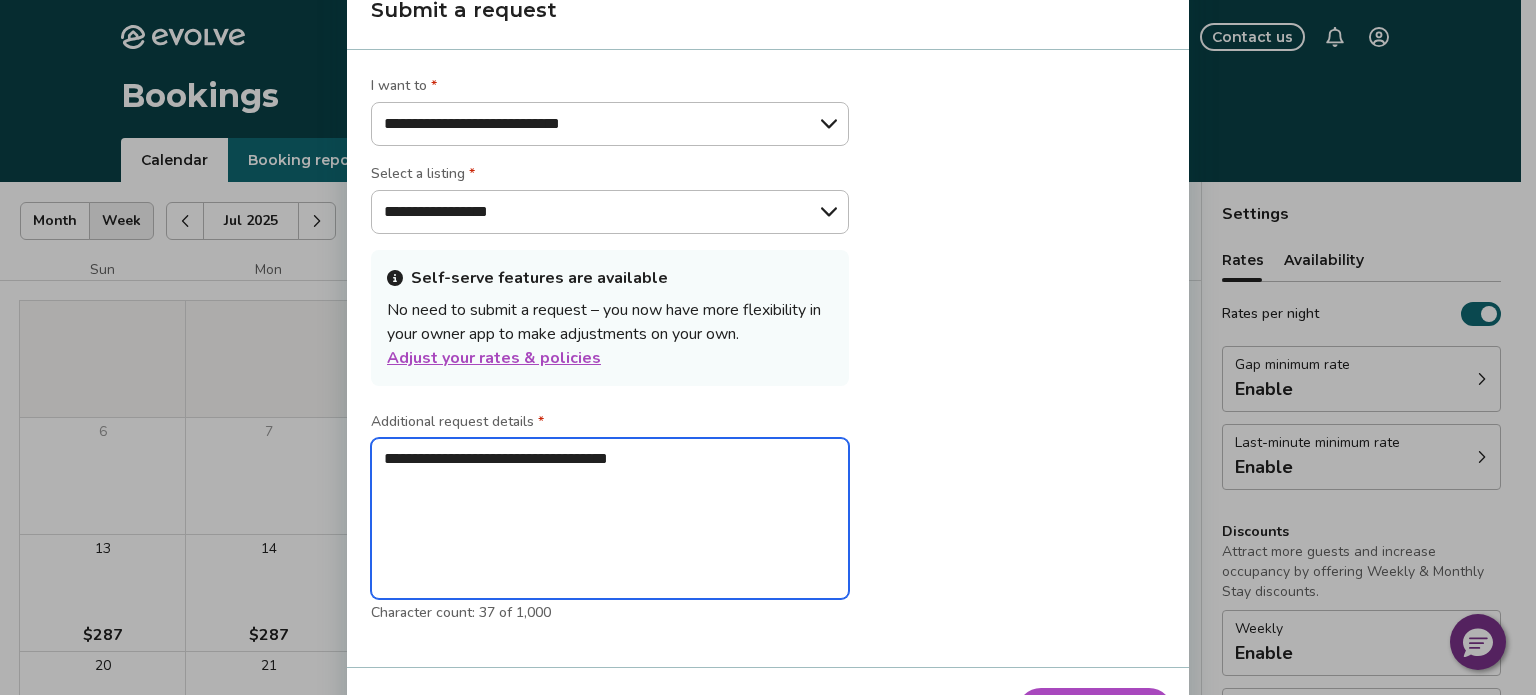 type on "*" 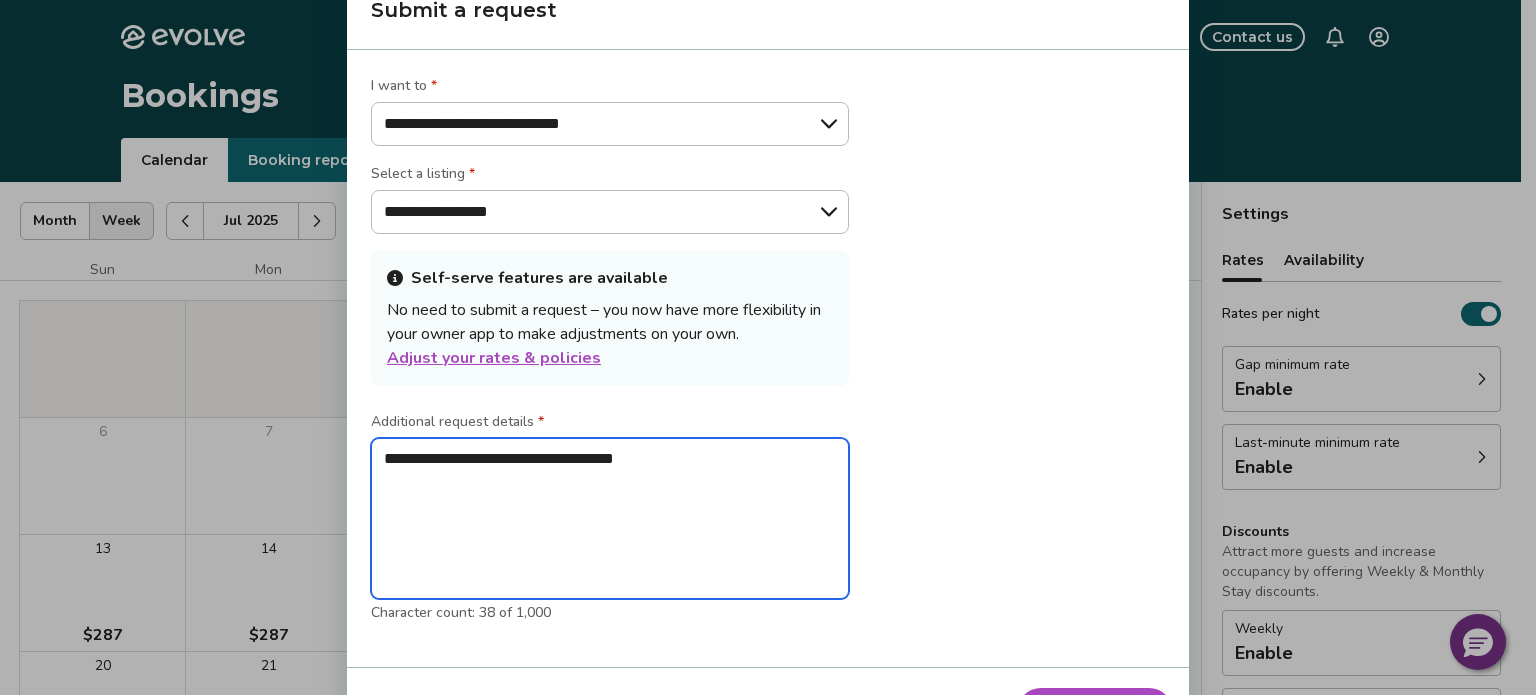 type on "*" 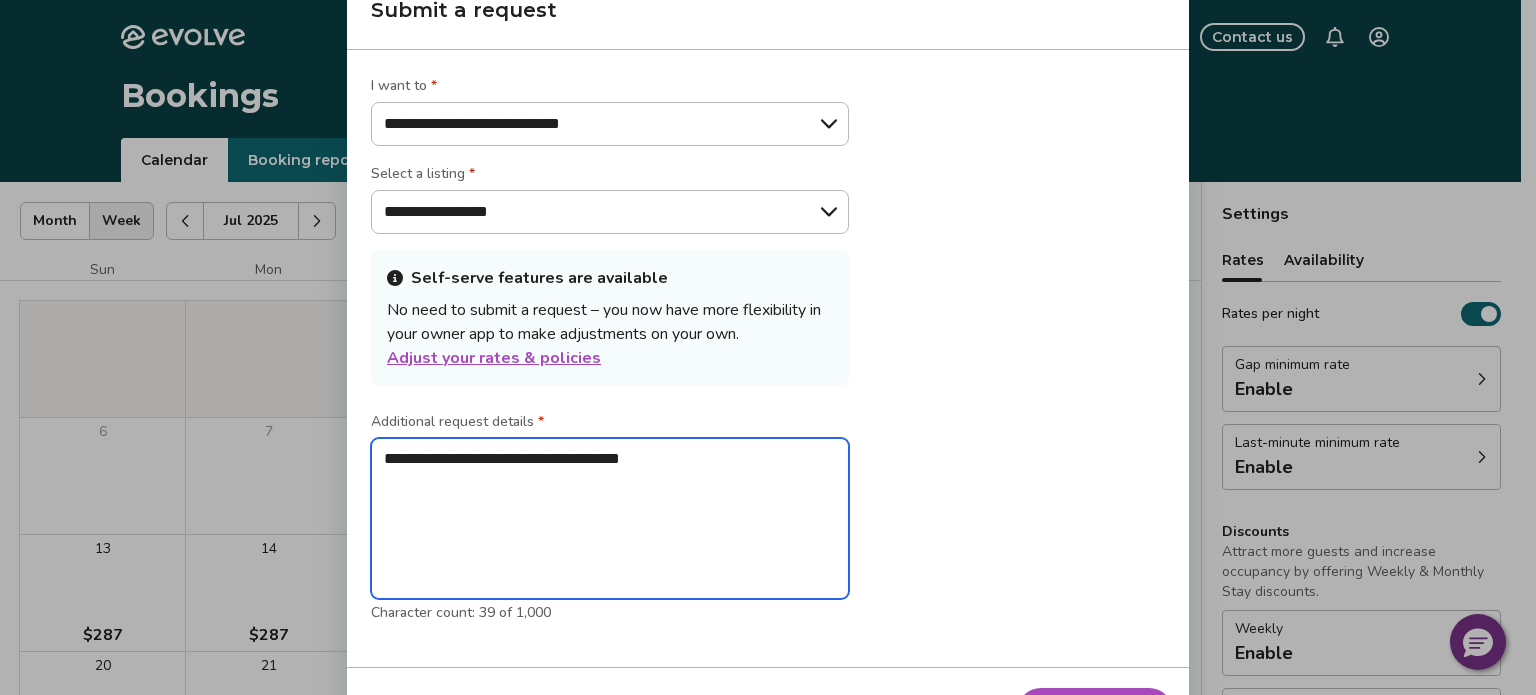 type on "*" 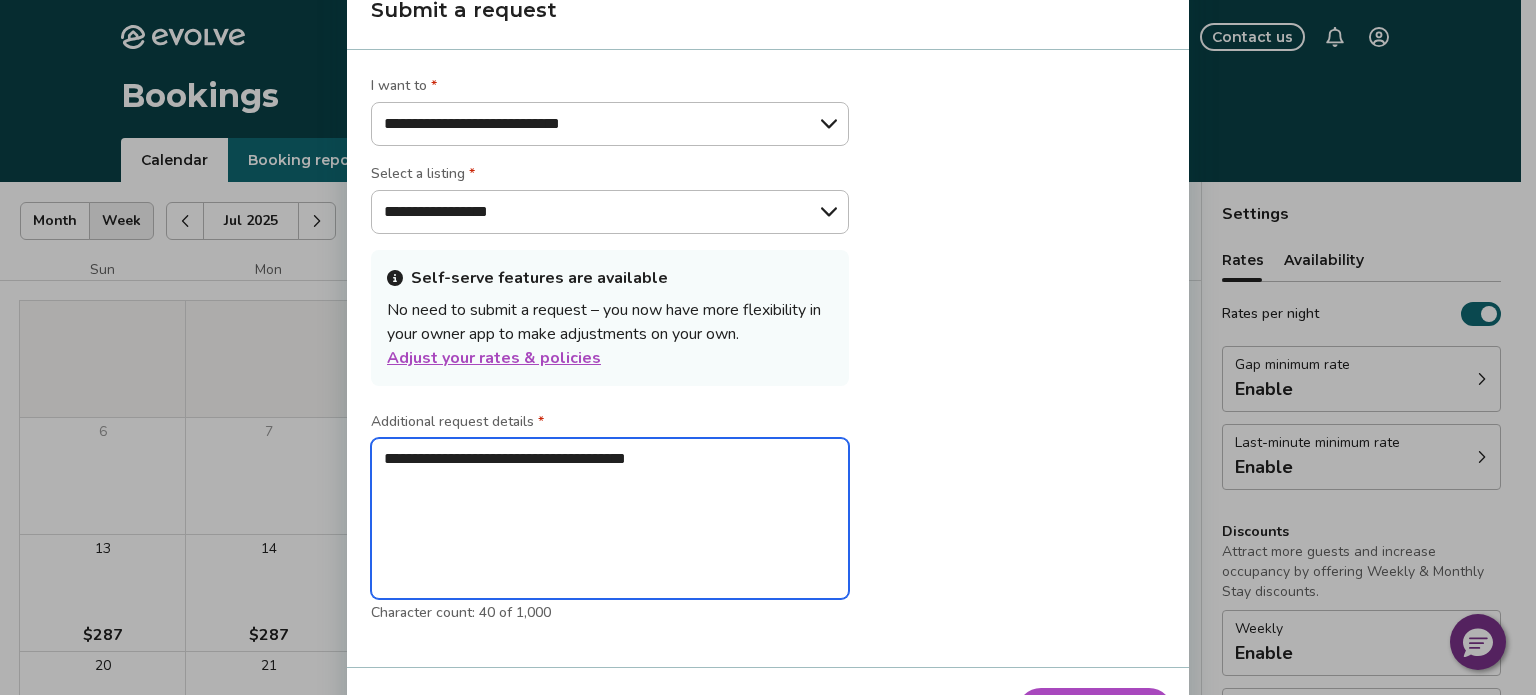 type on "*" 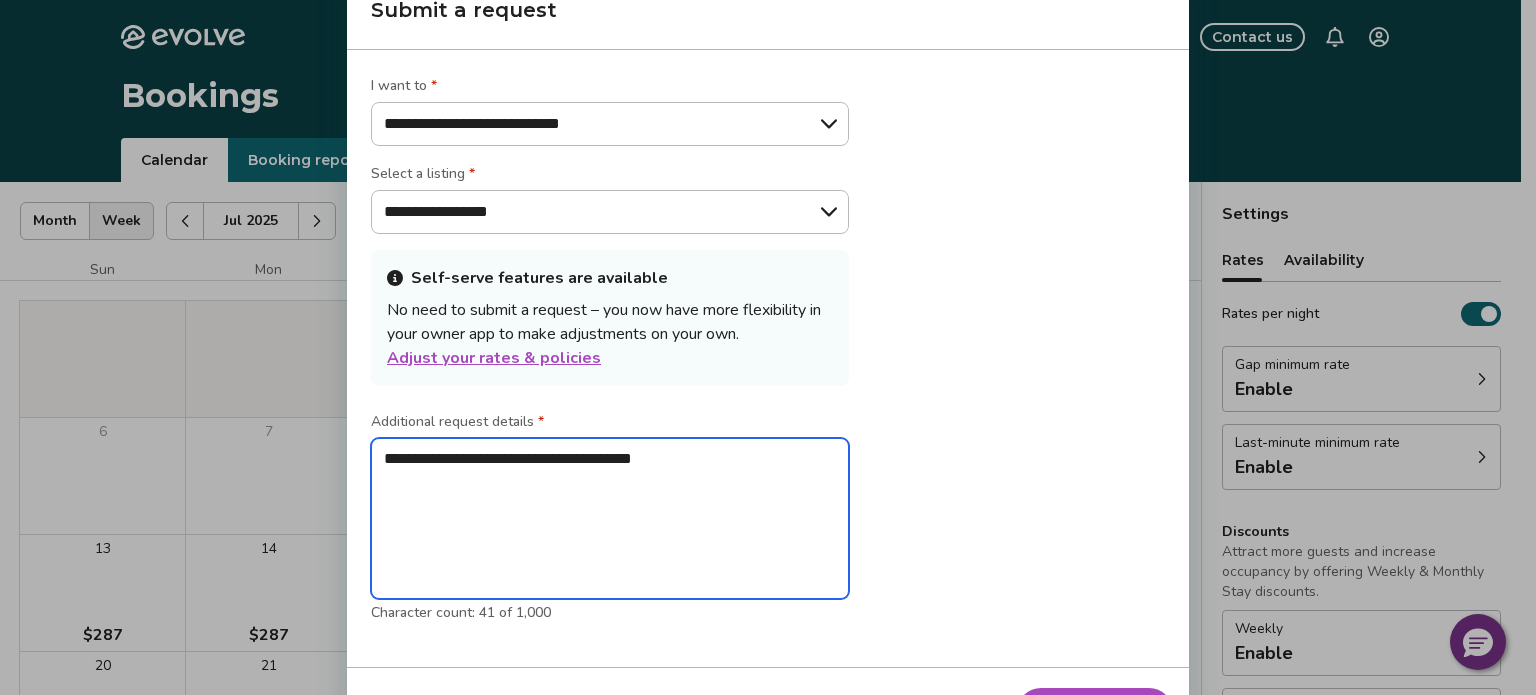 type on "*" 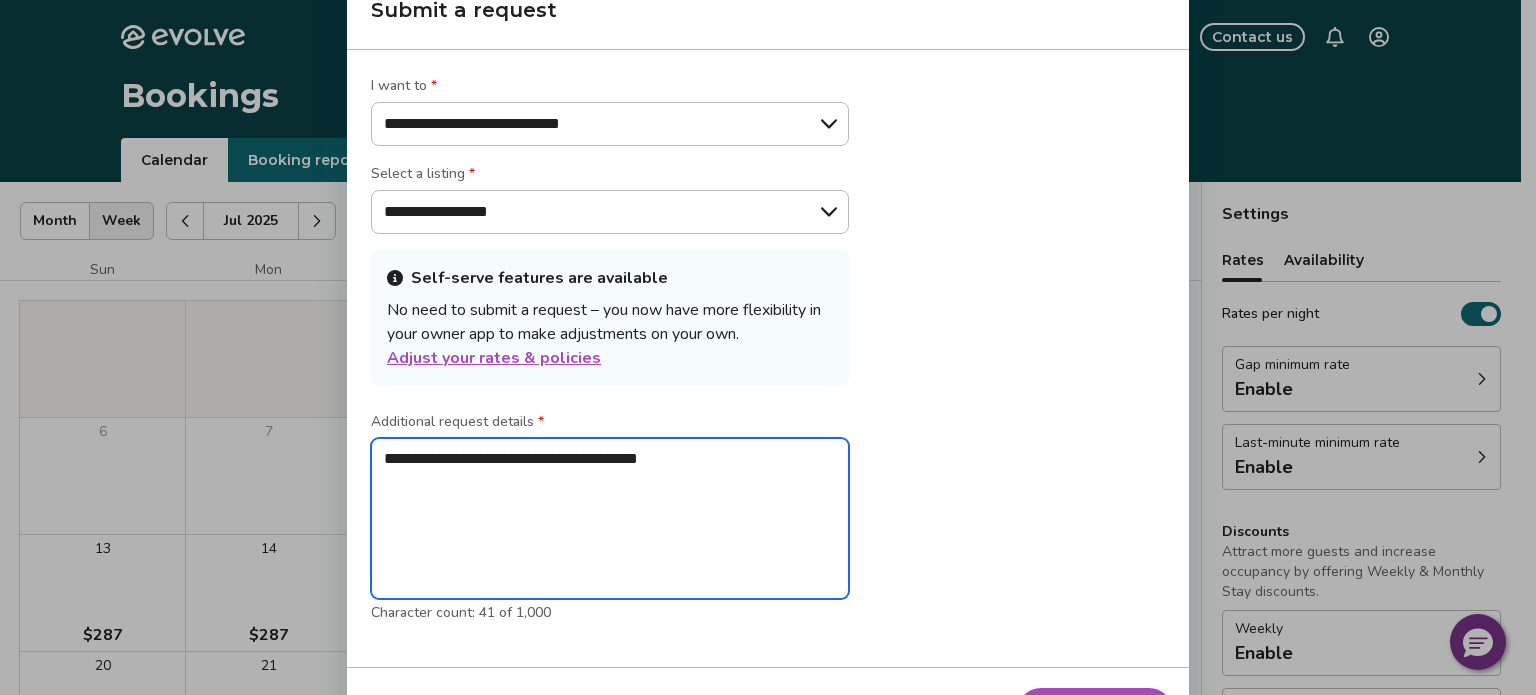 type on "*" 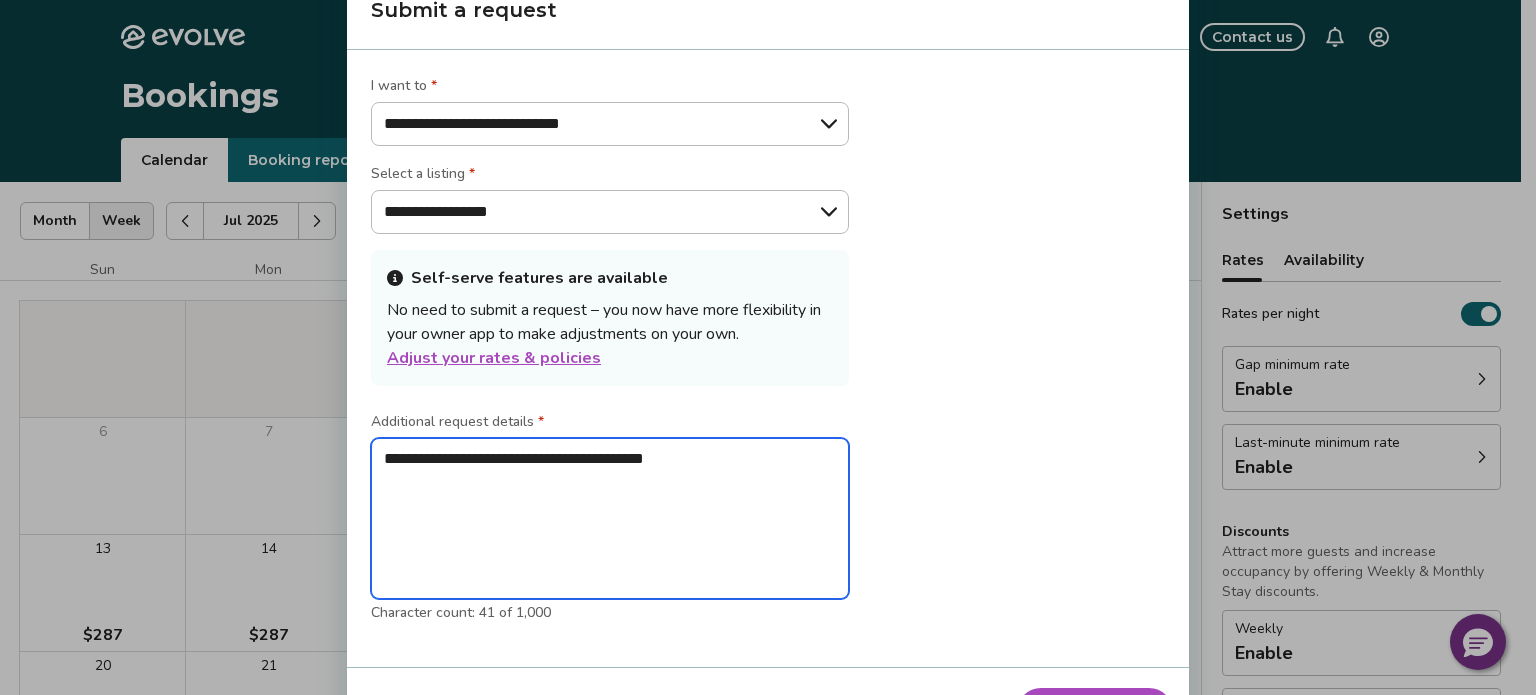 type on "*" 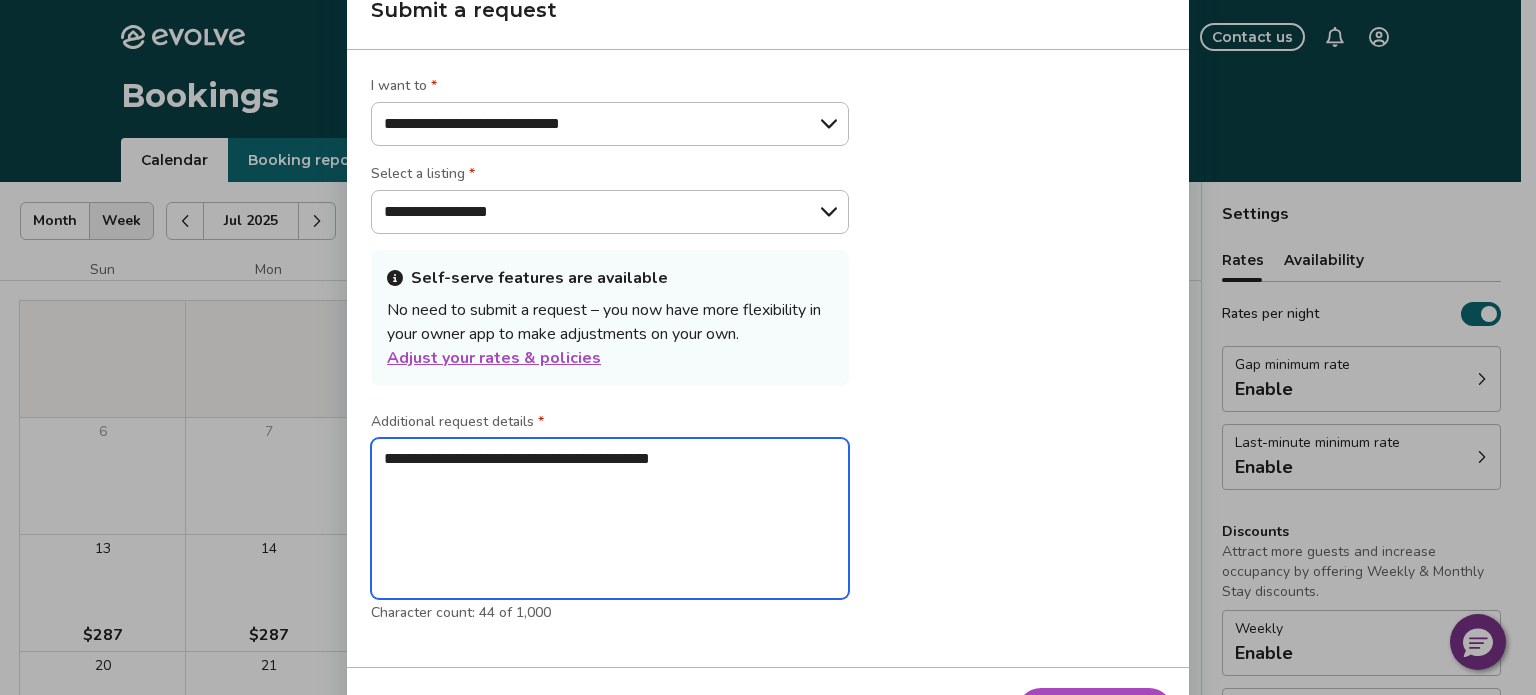 type on "*" 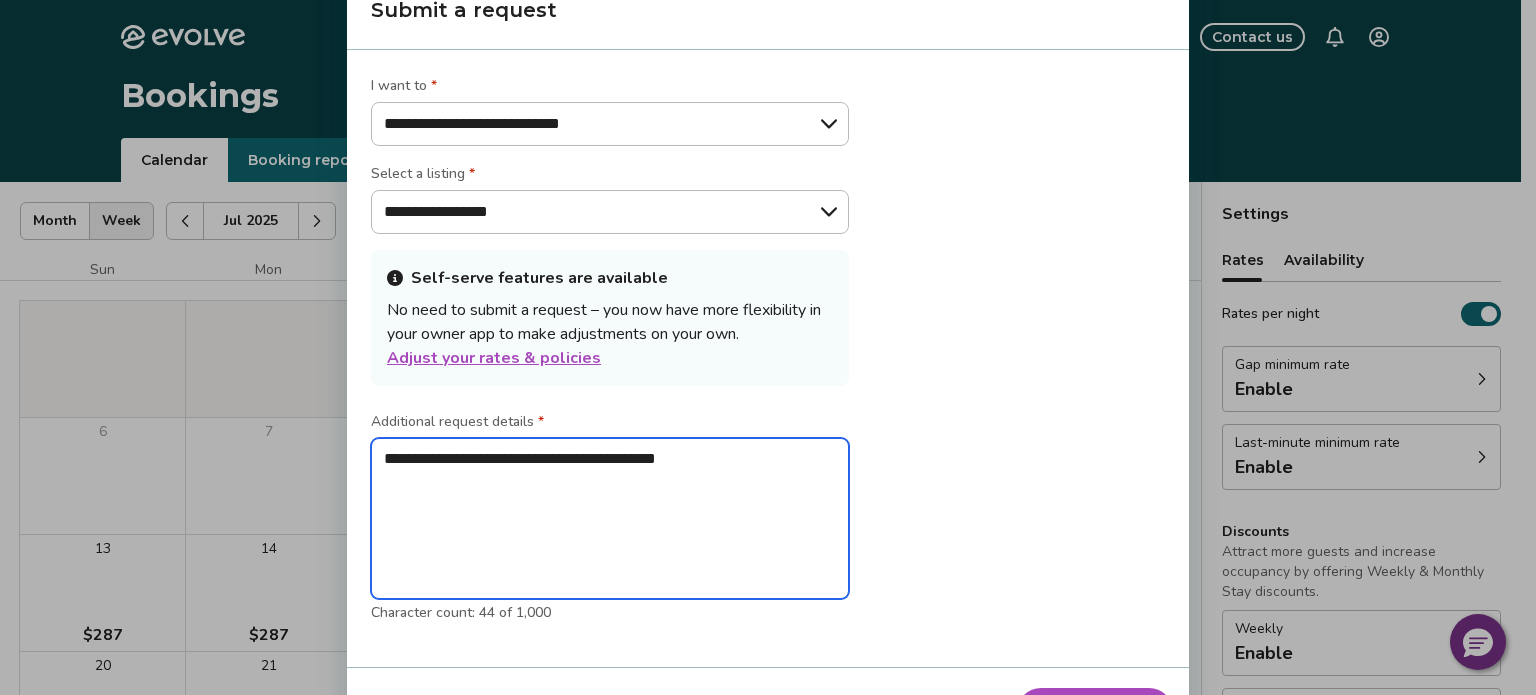 type on "*" 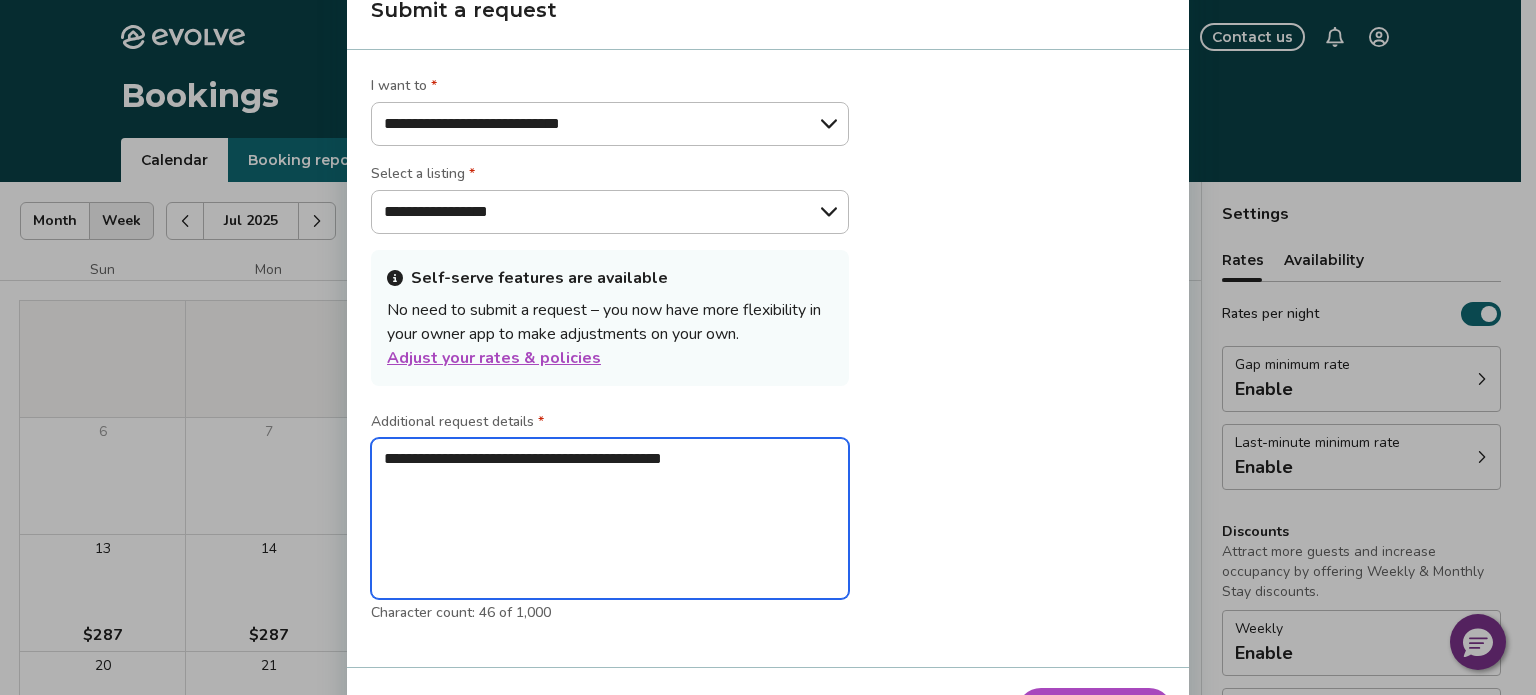 type on "*" 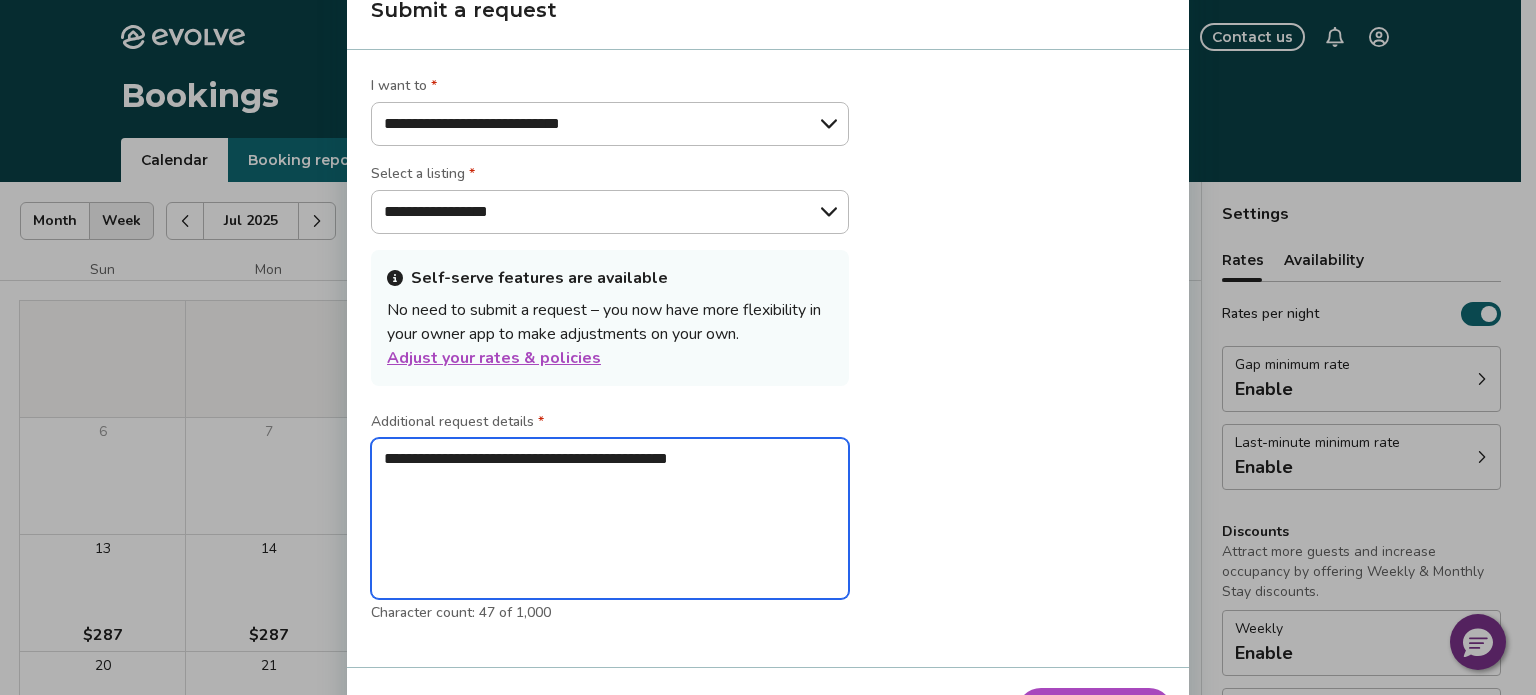 type on "*" 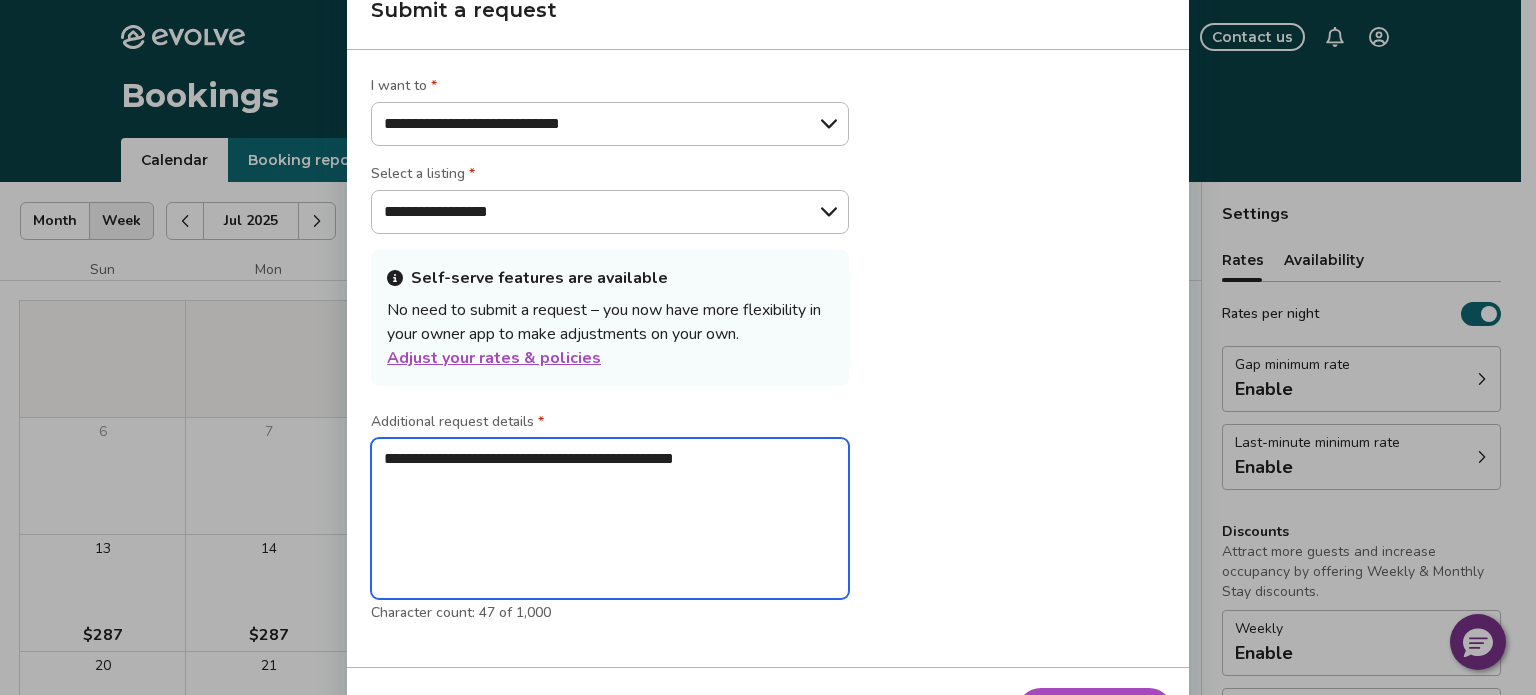 type on "*" 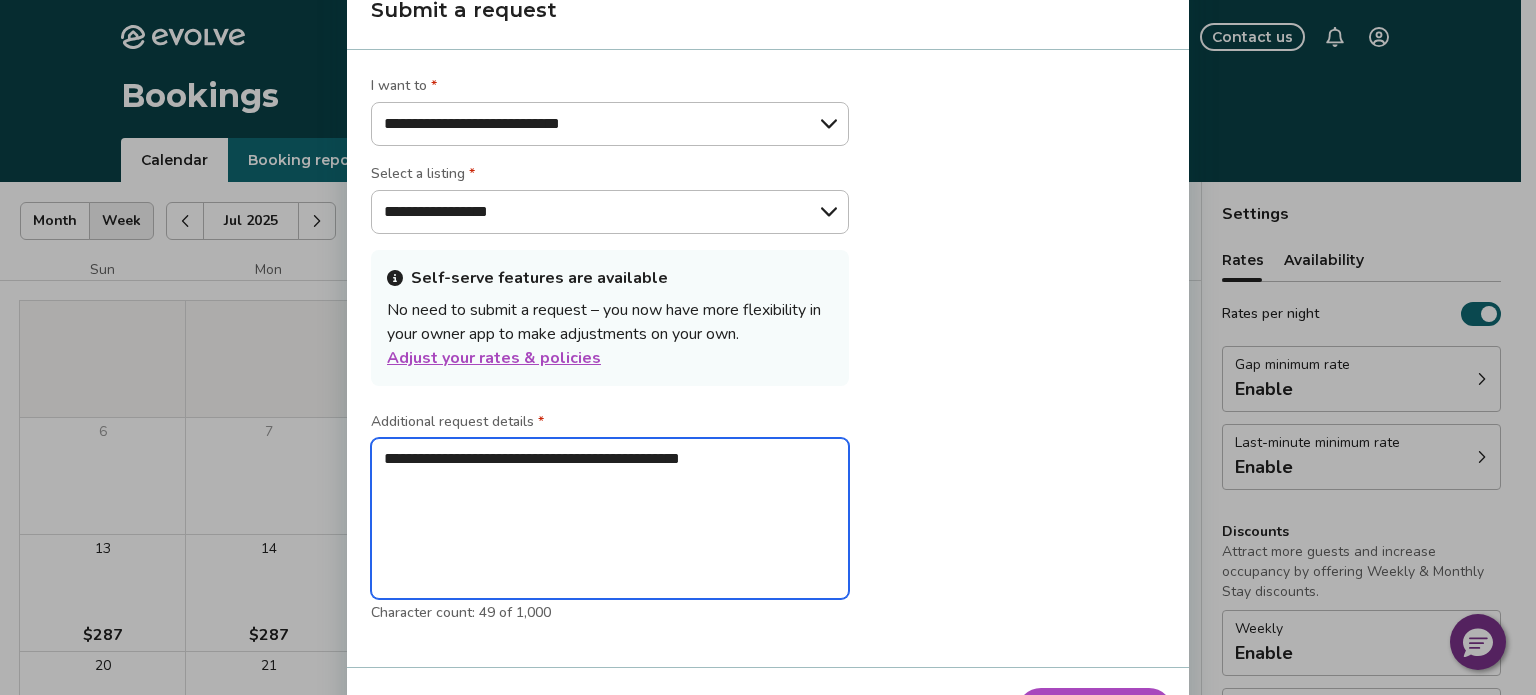 type on "*" 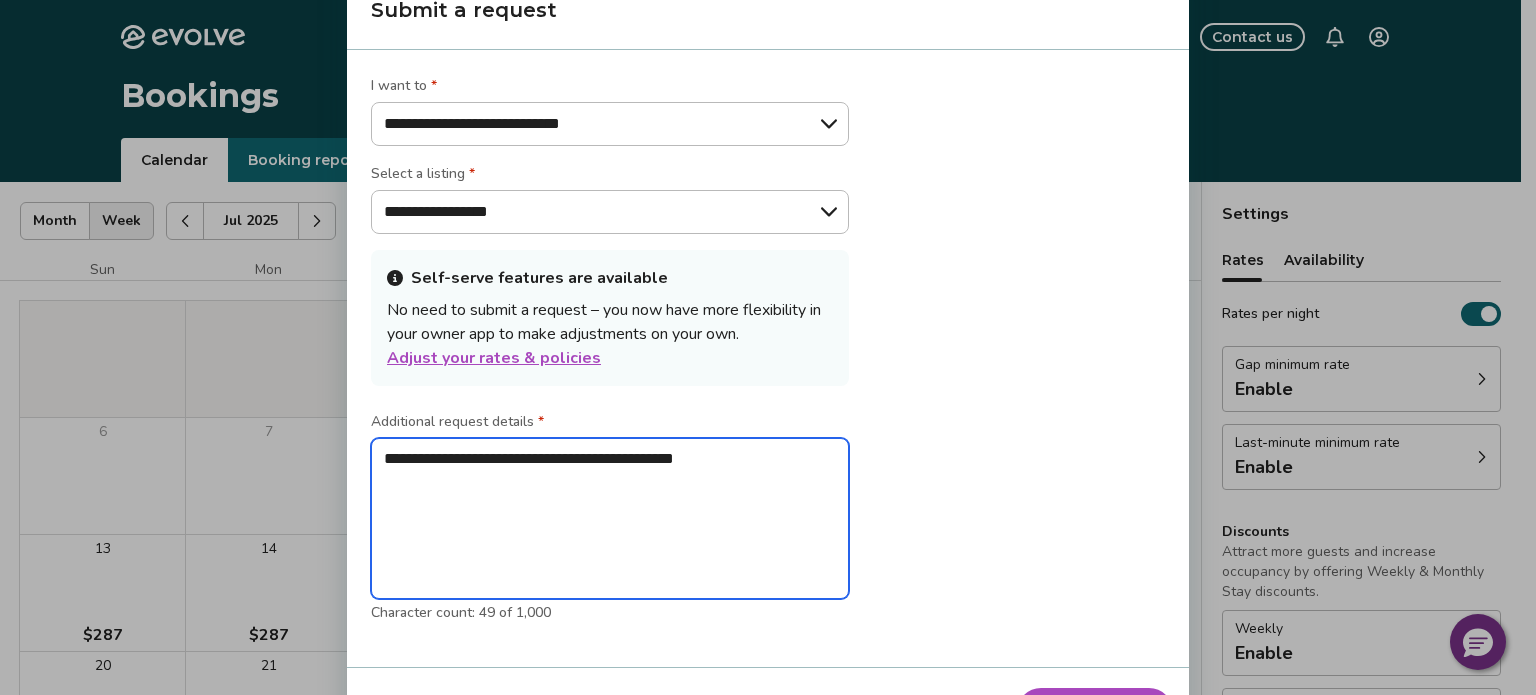 type on "*" 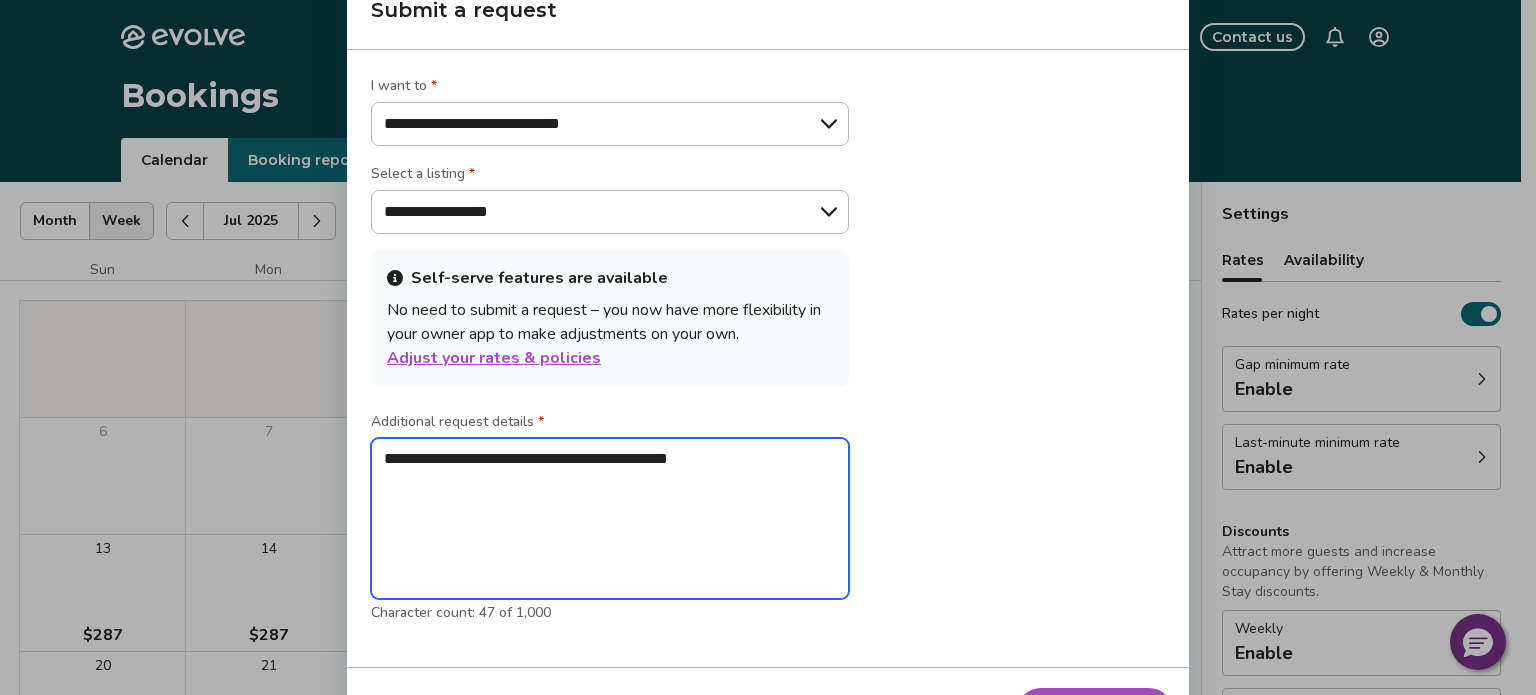type on "*" 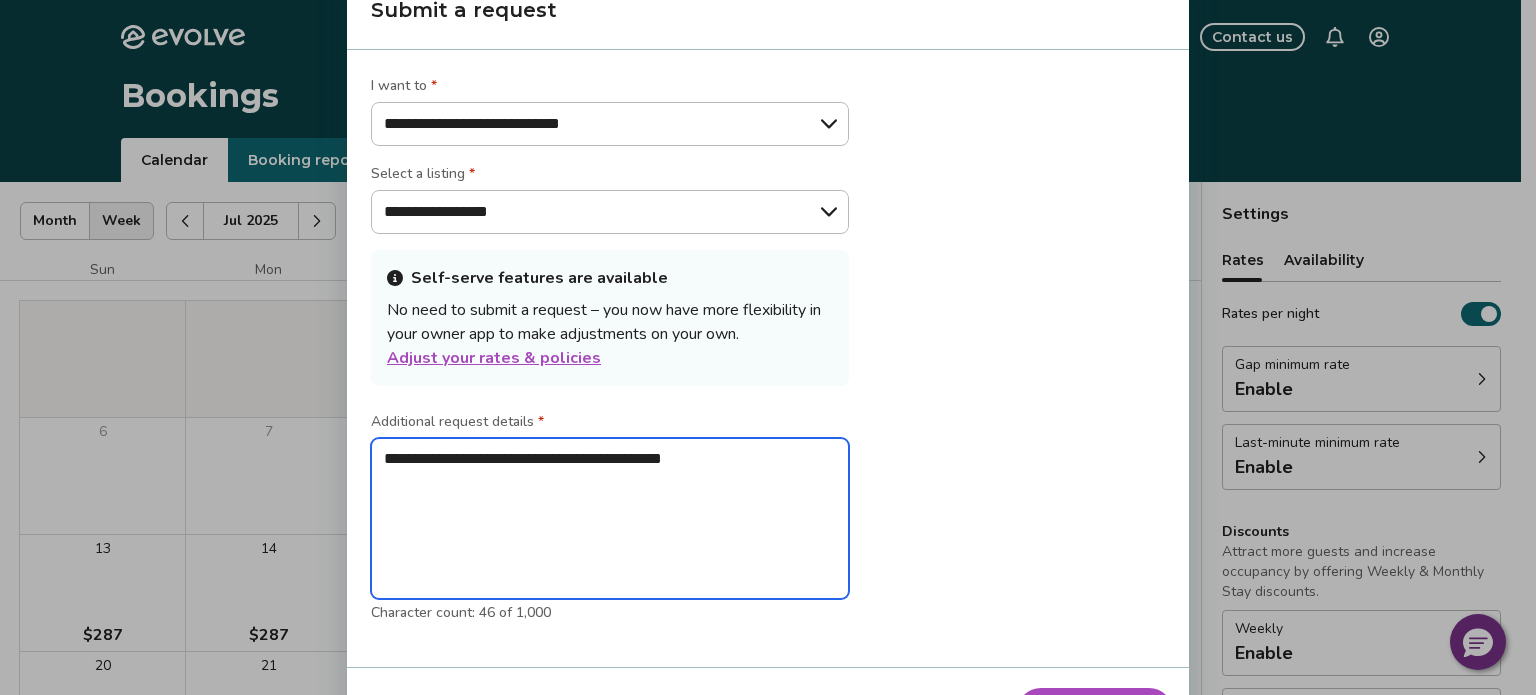 type on "*" 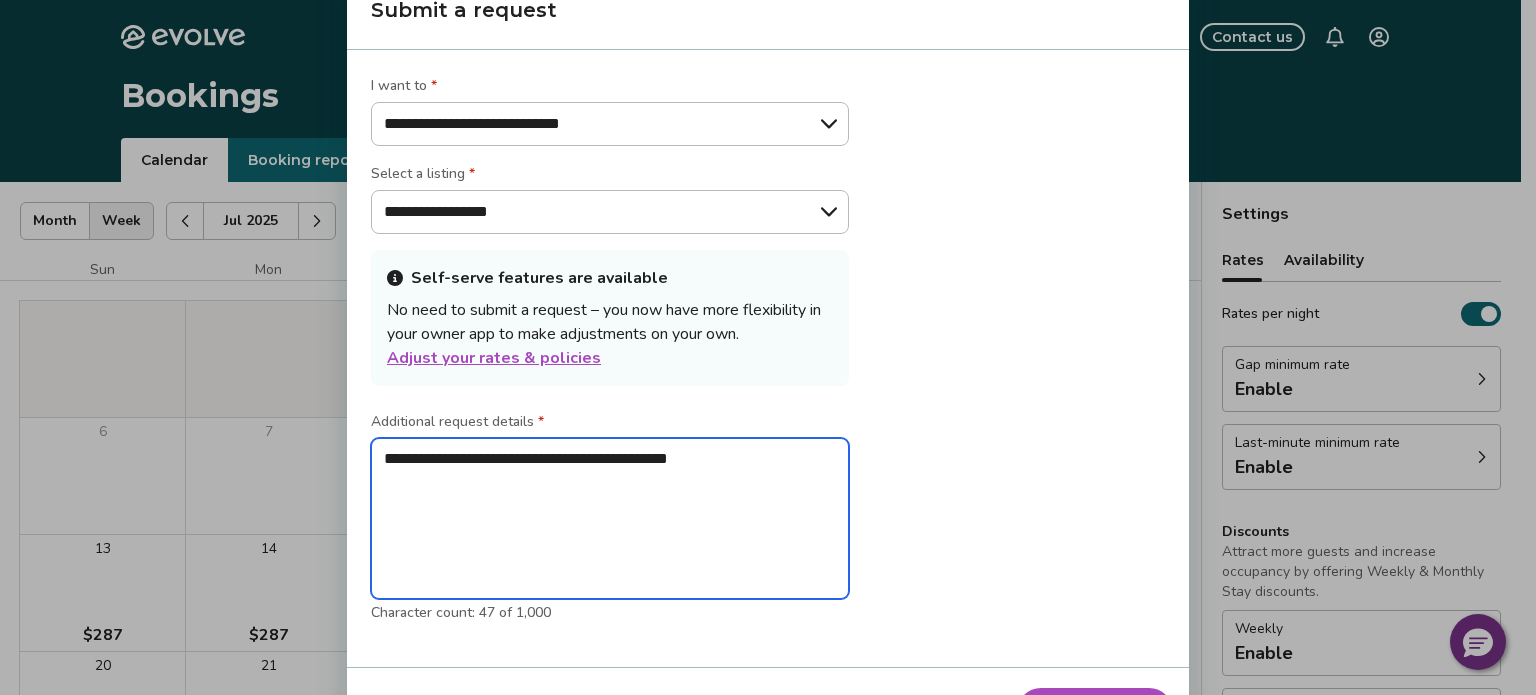type on "*" 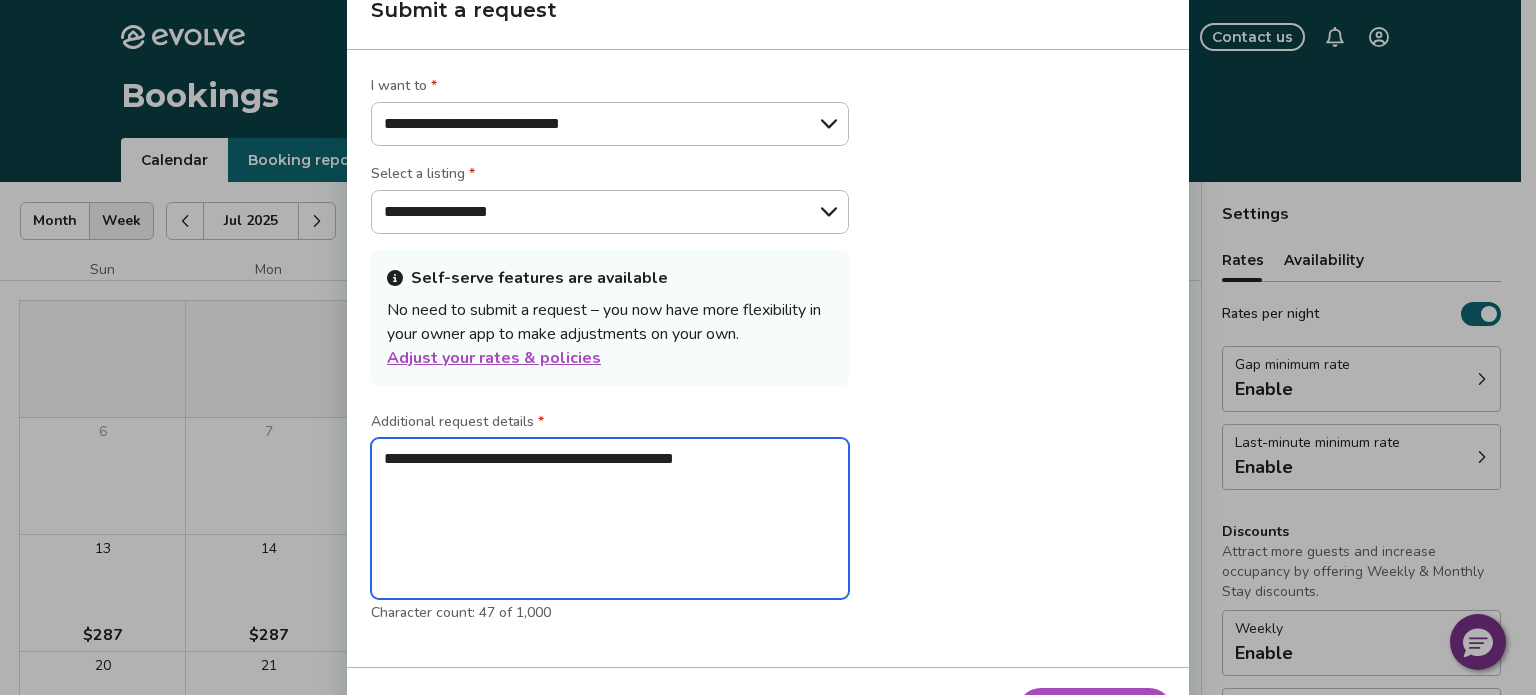 type on "*" 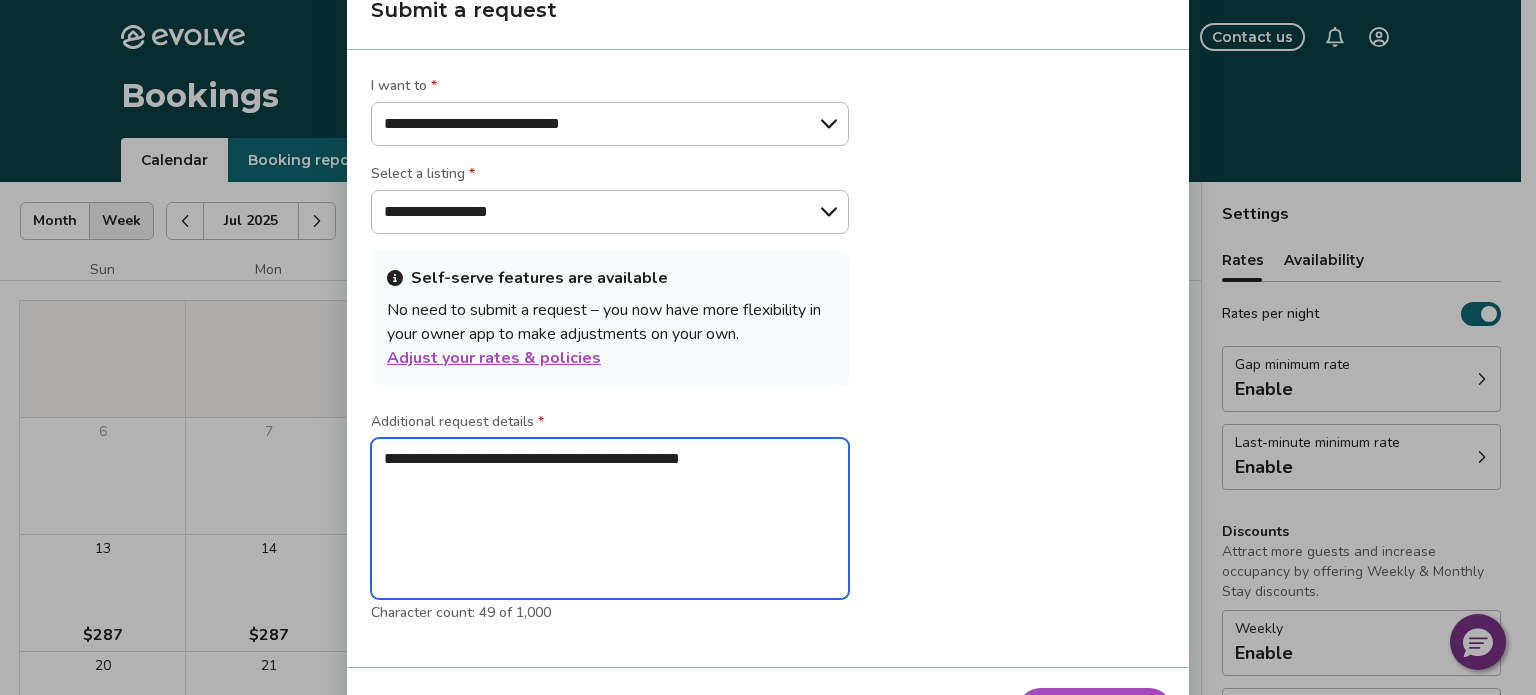 type on "*" 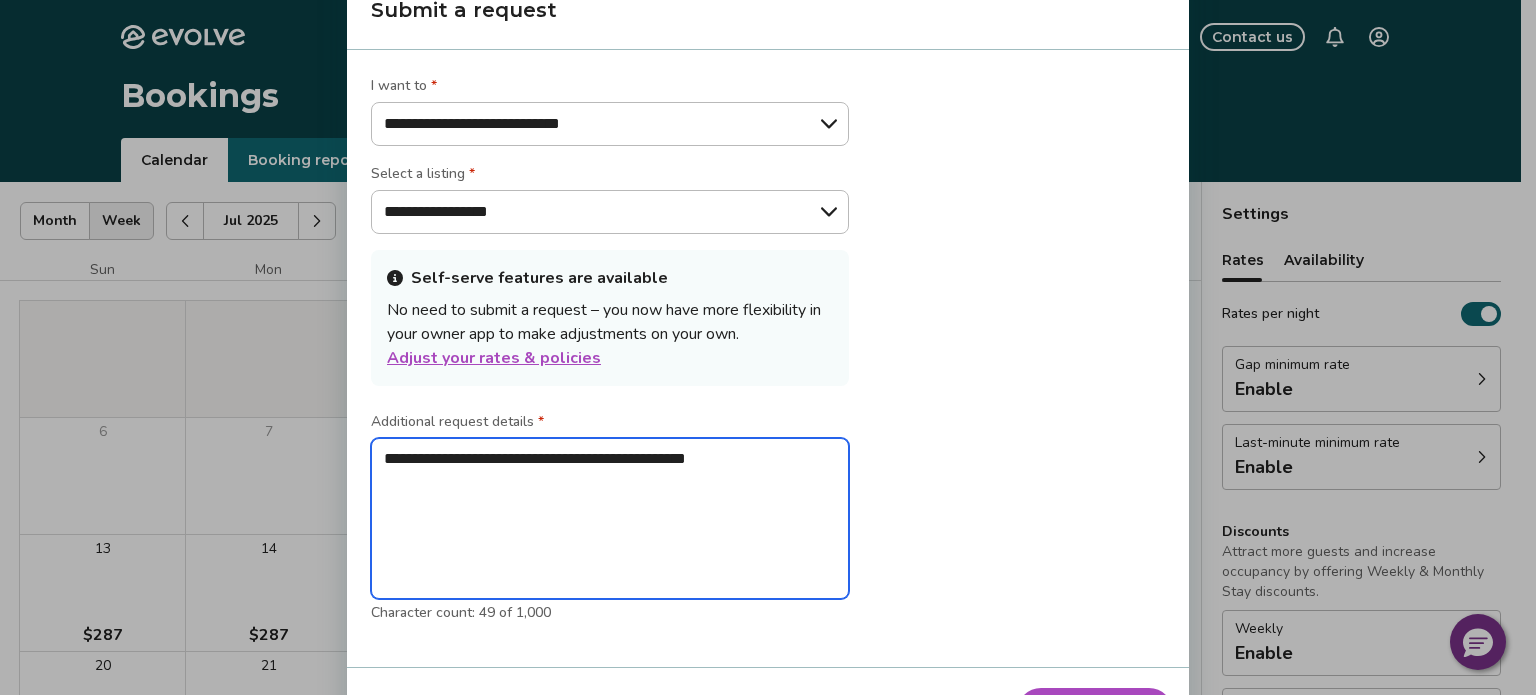 type on "*" 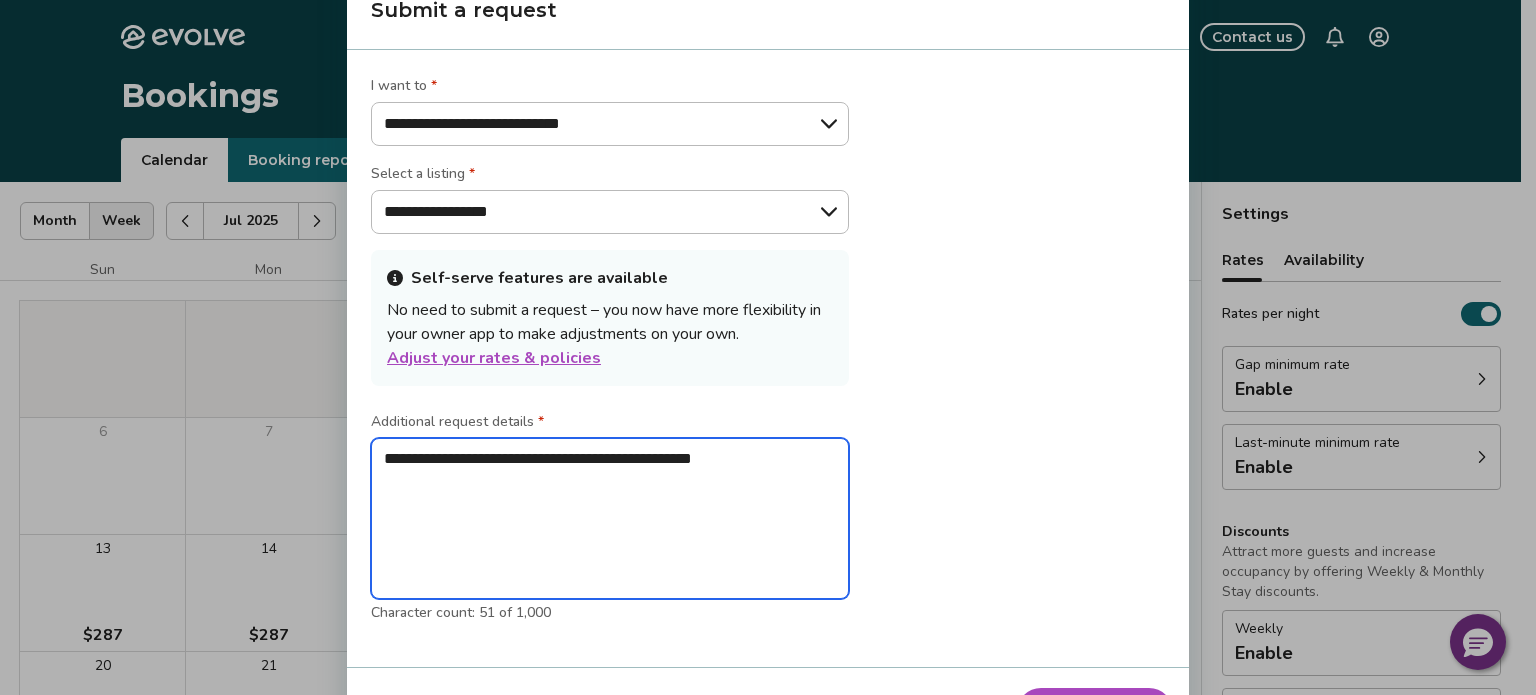 type on "*" 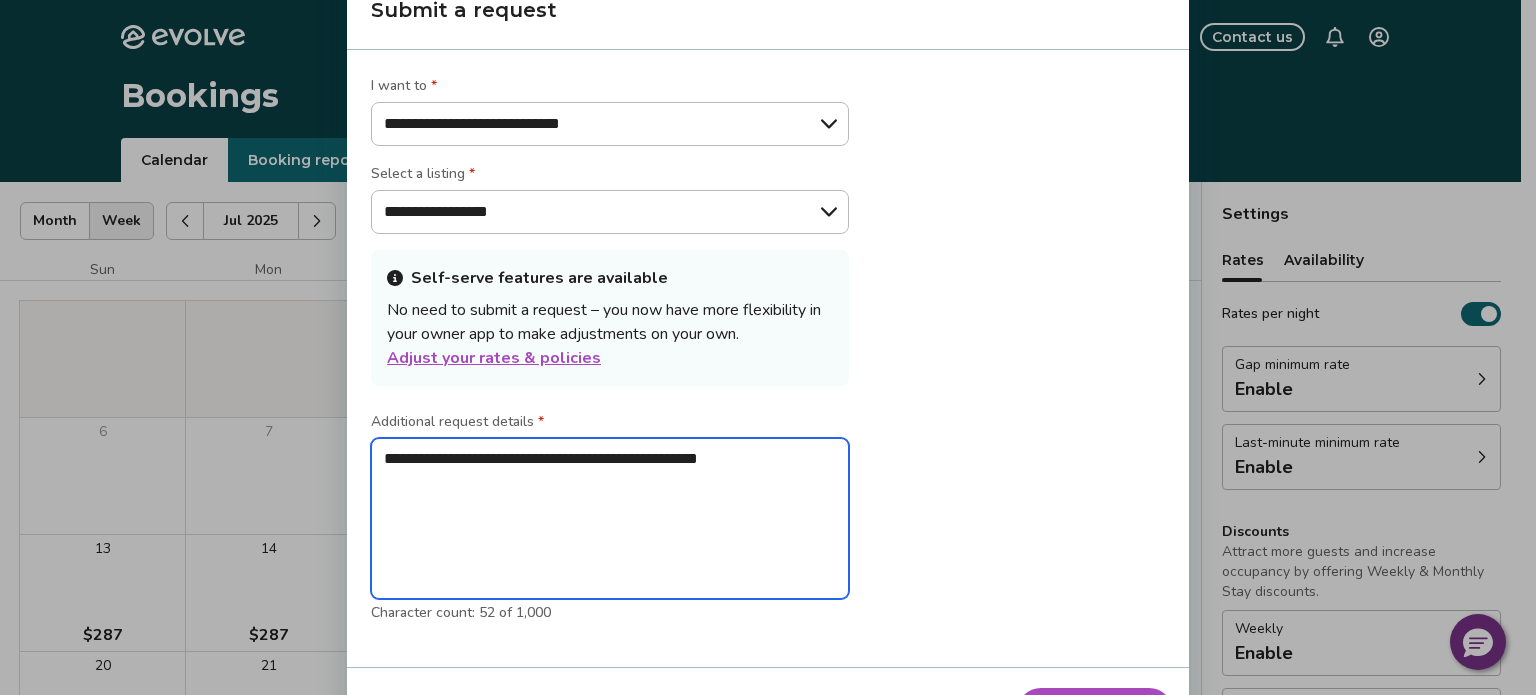 type on "*" 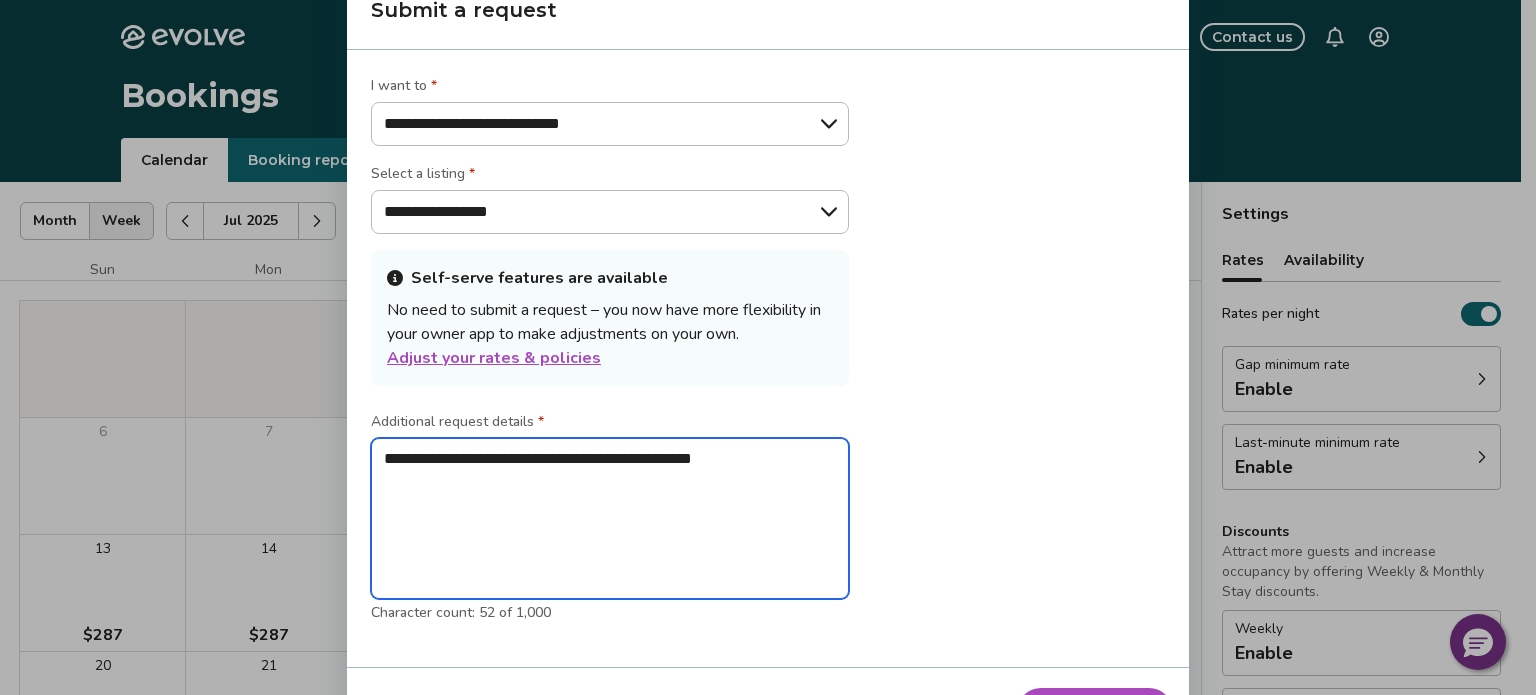 type on "*" 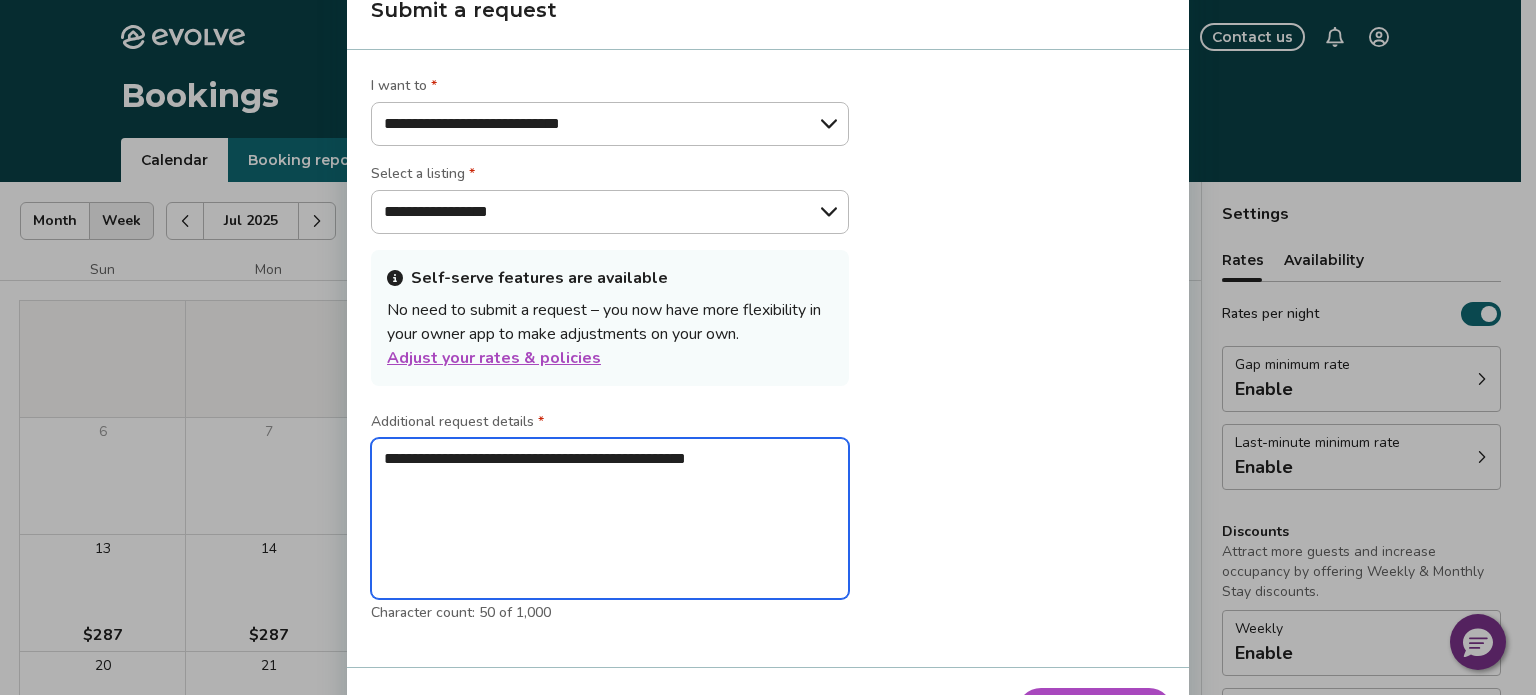 type on "*" 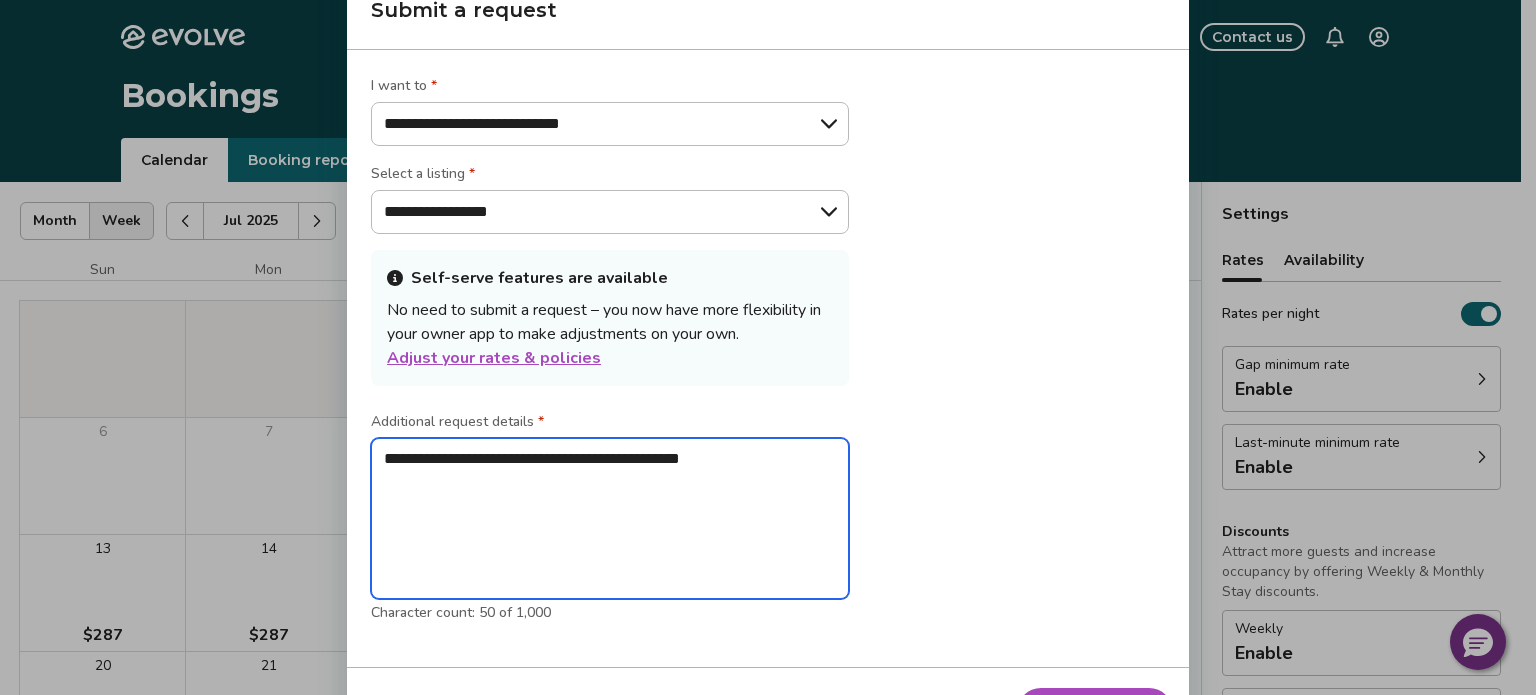 type on "*" 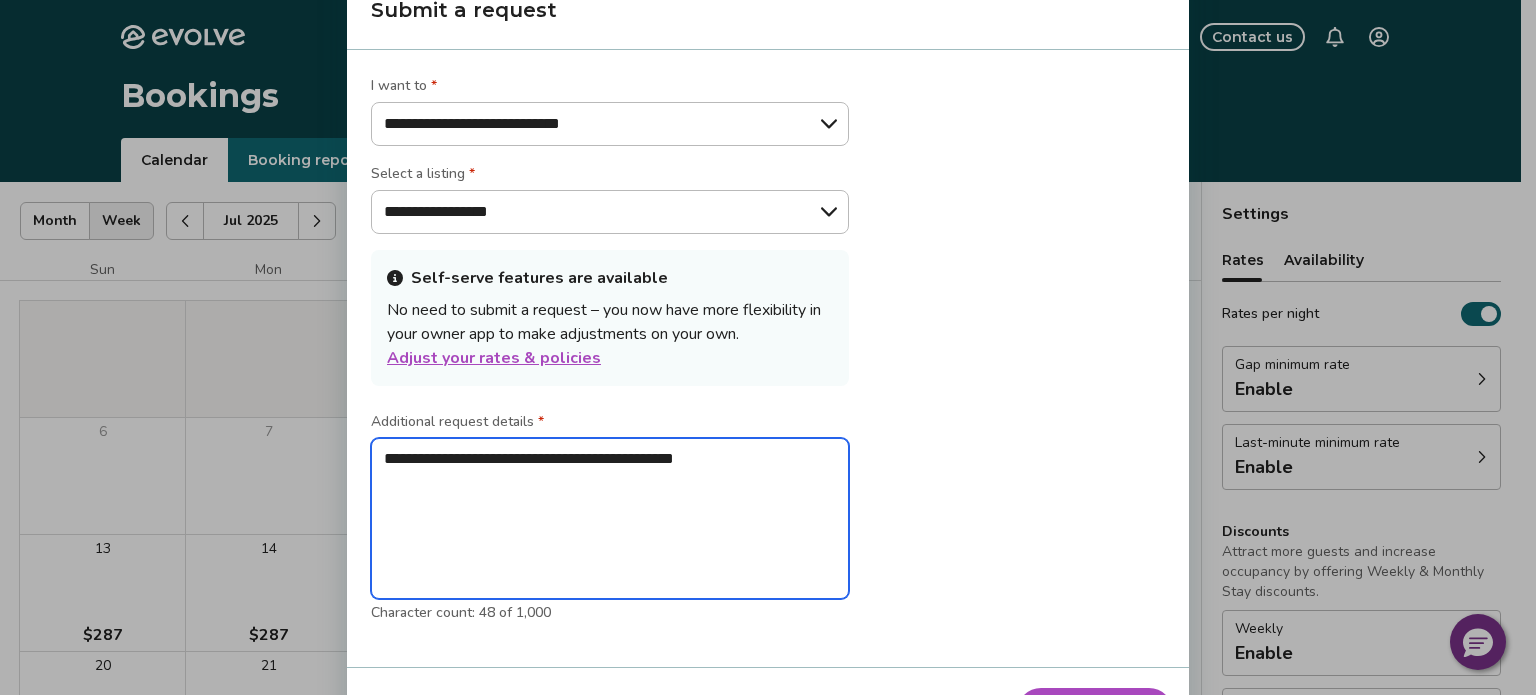 type on "*" 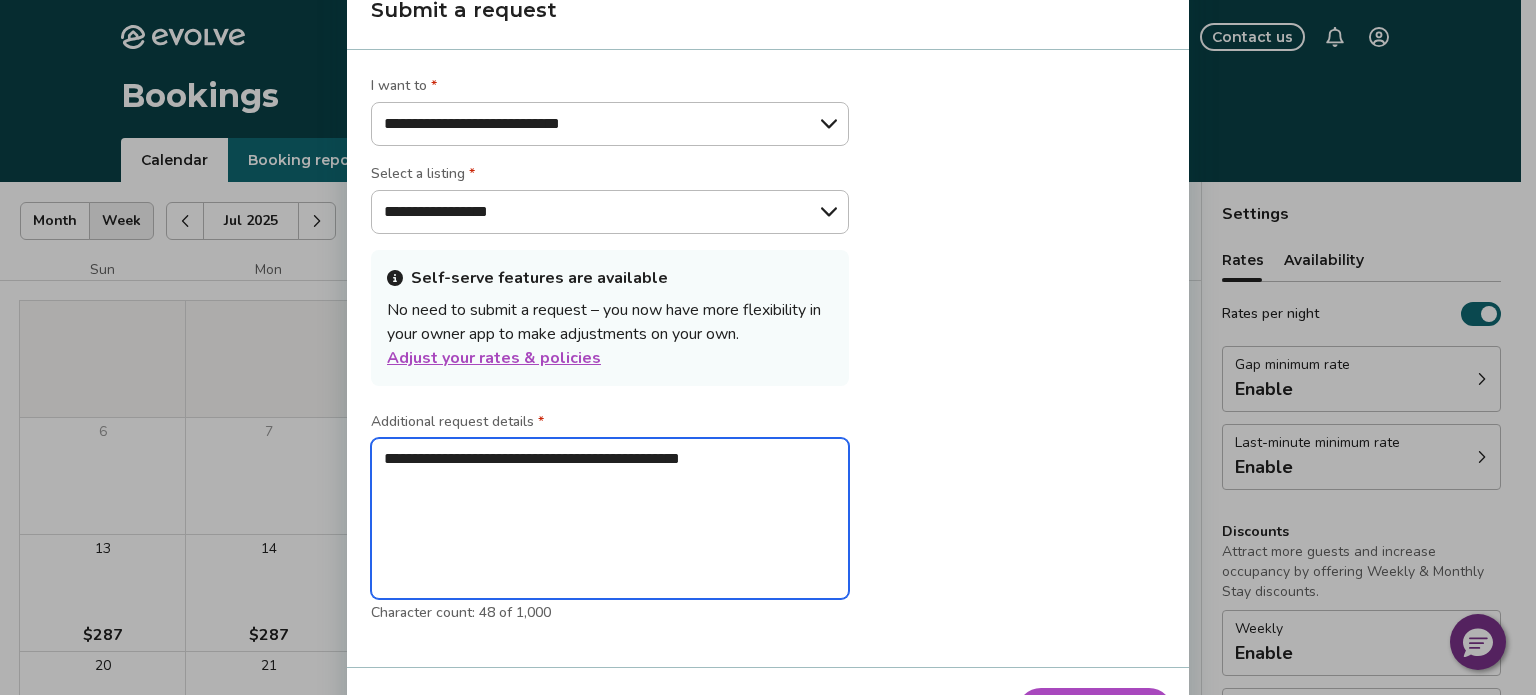 type on "*" 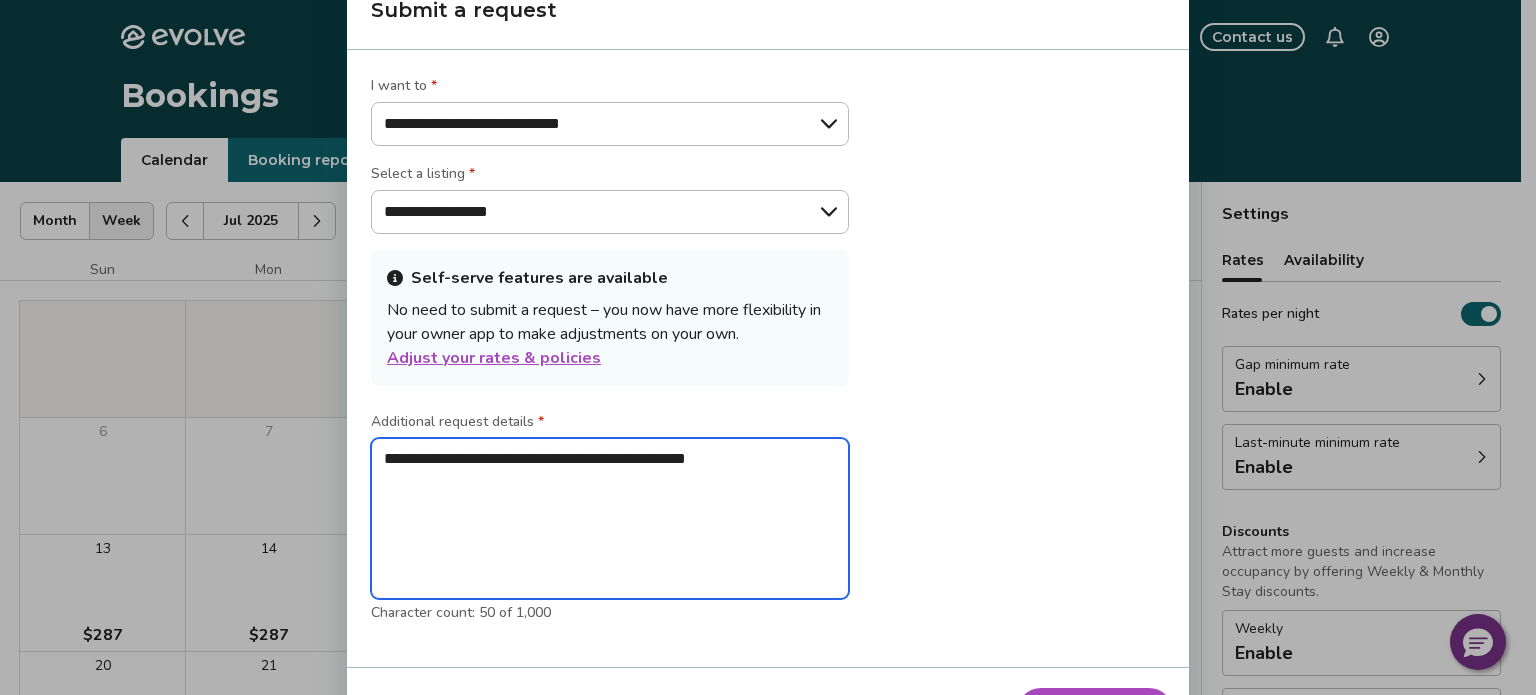 type on "*" 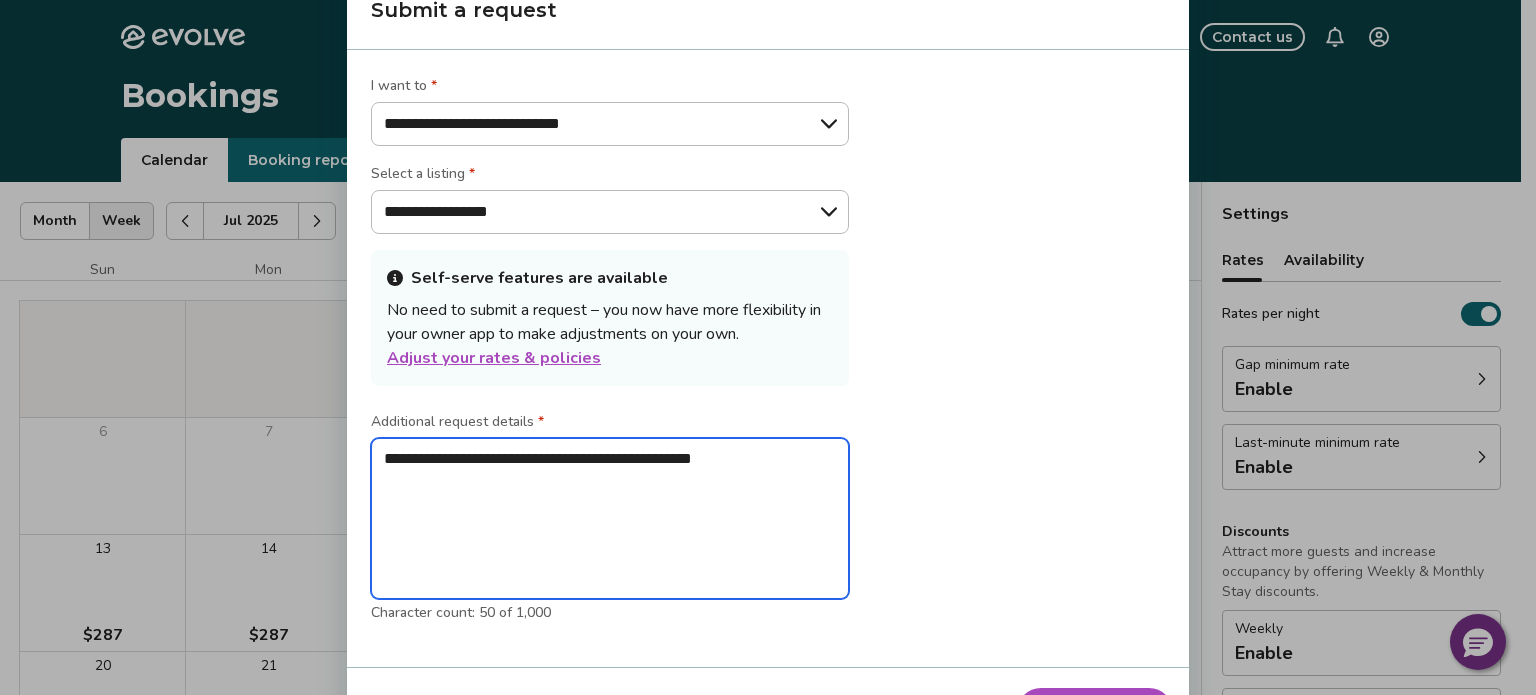type on "*" 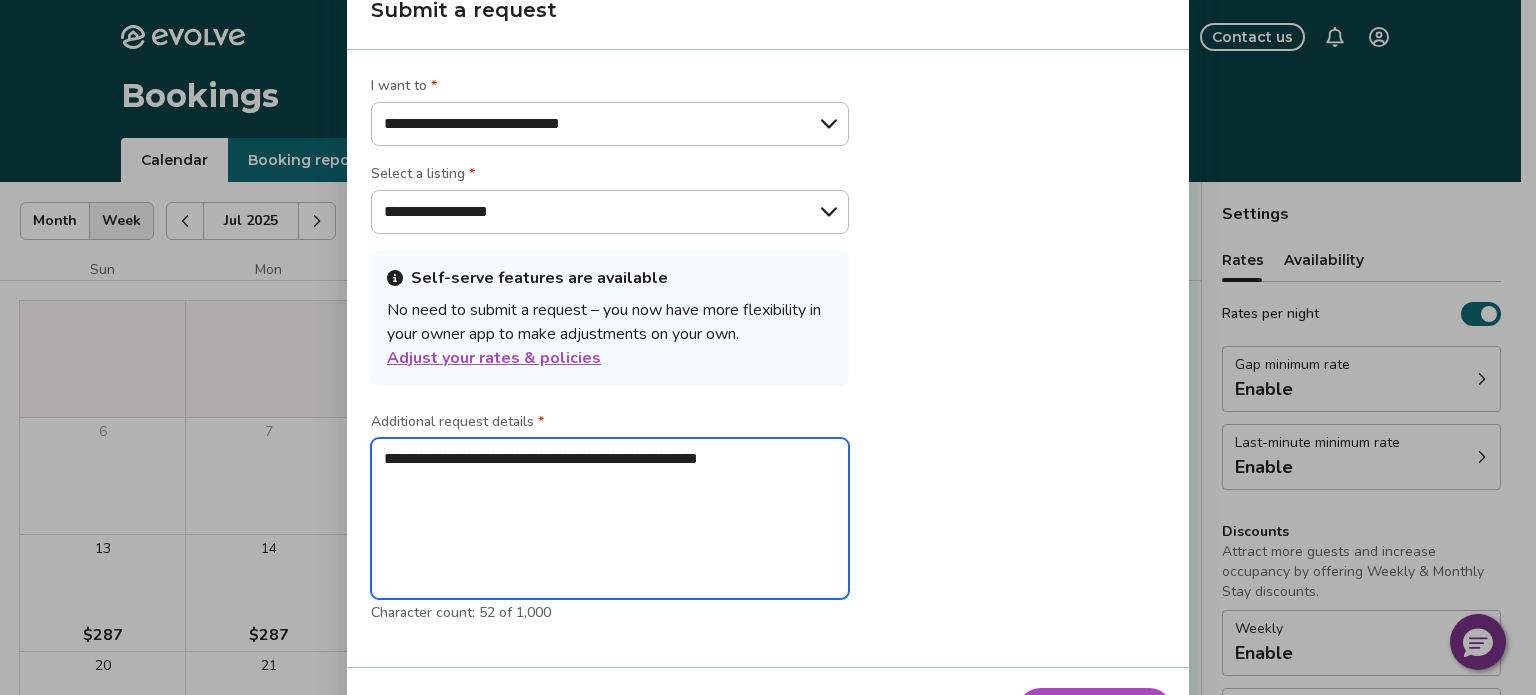 type on "*" 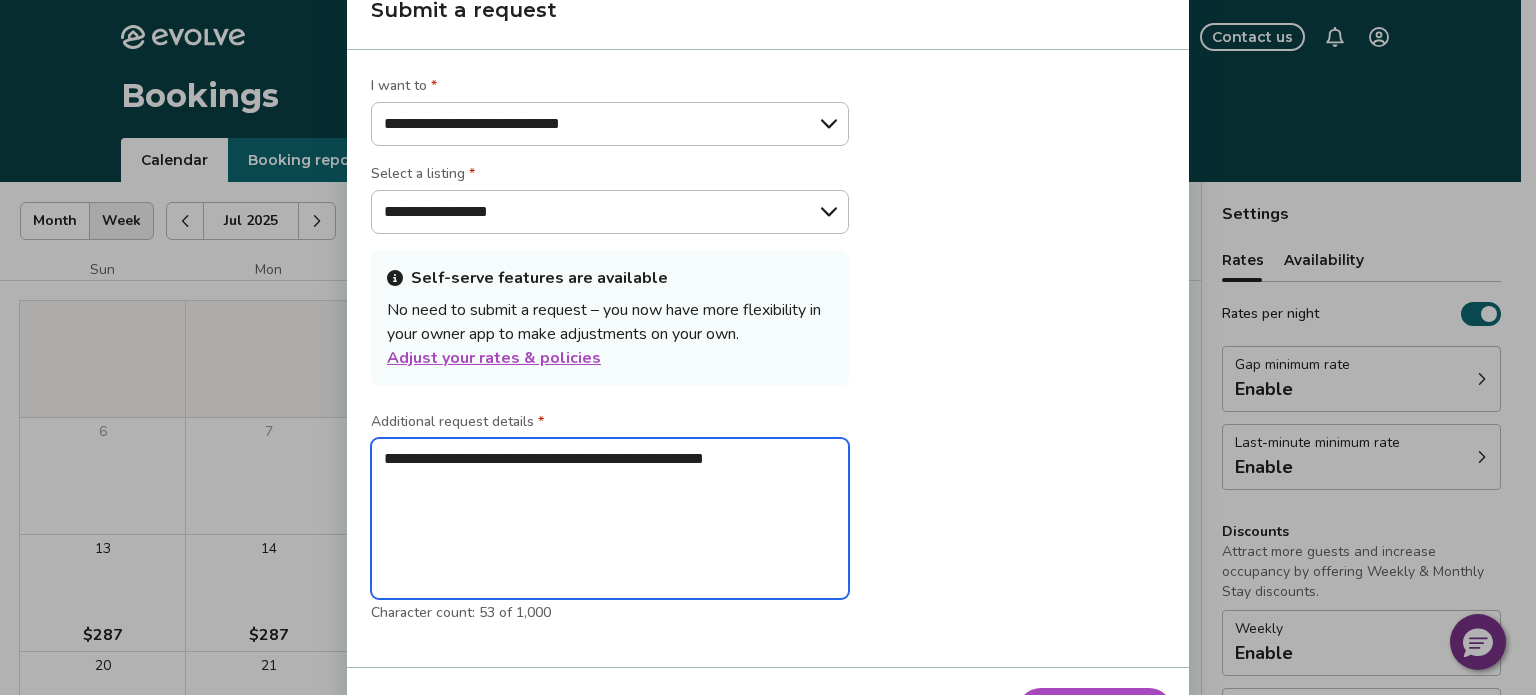 type on "*" 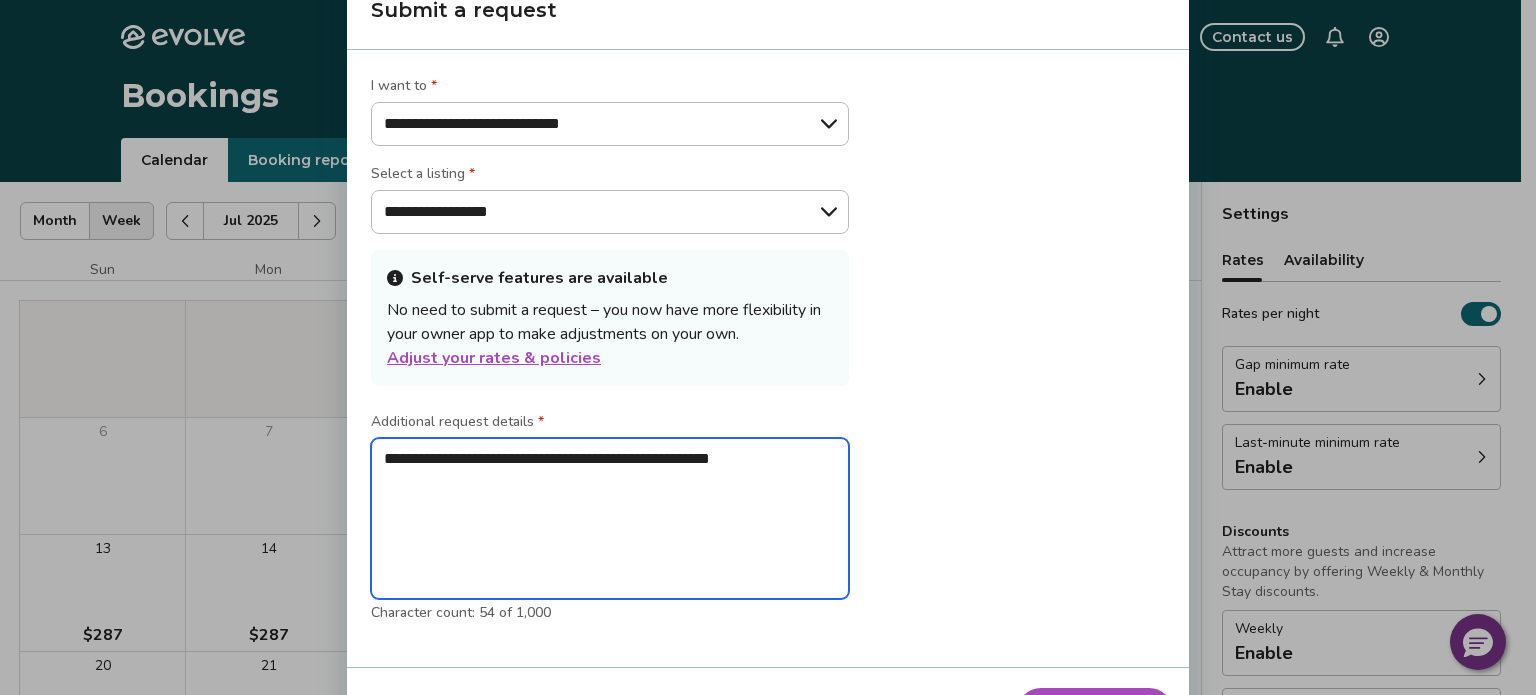 type on "*" 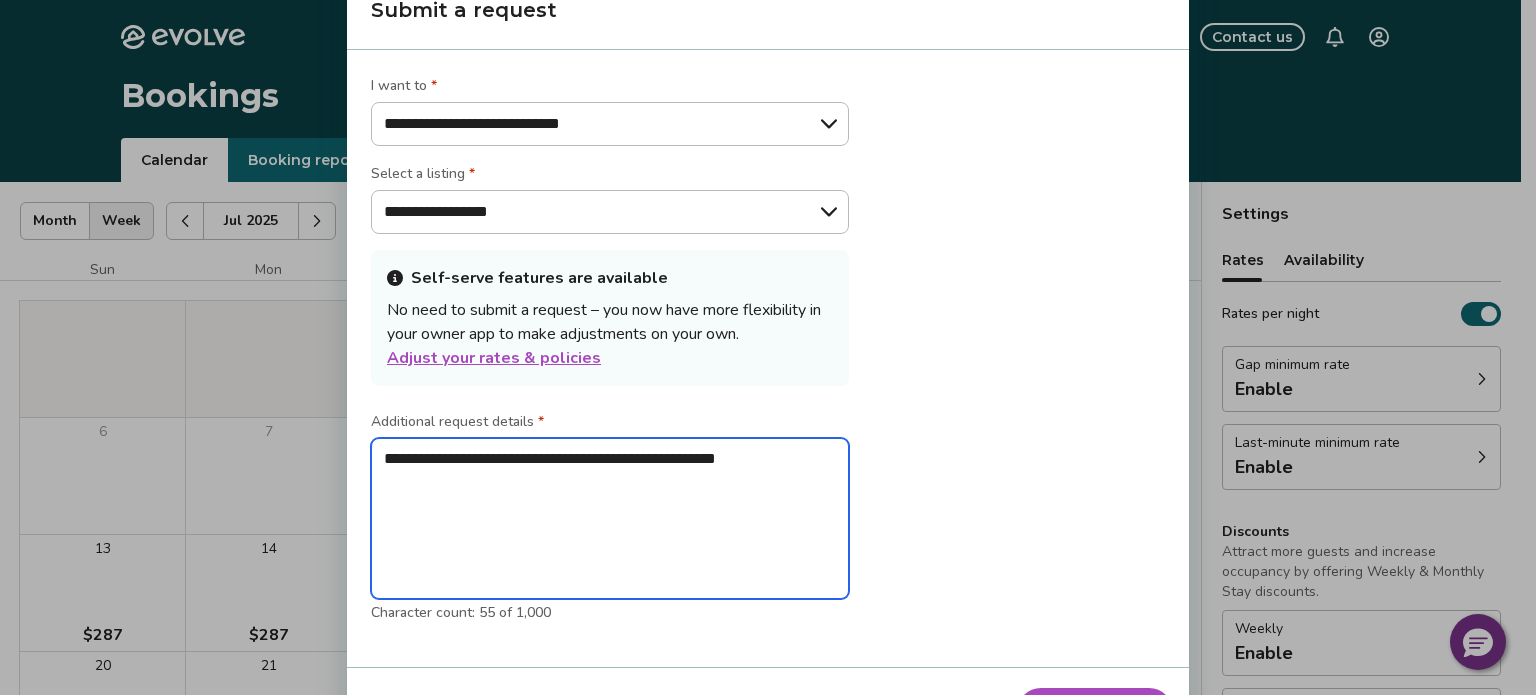 type on "*" 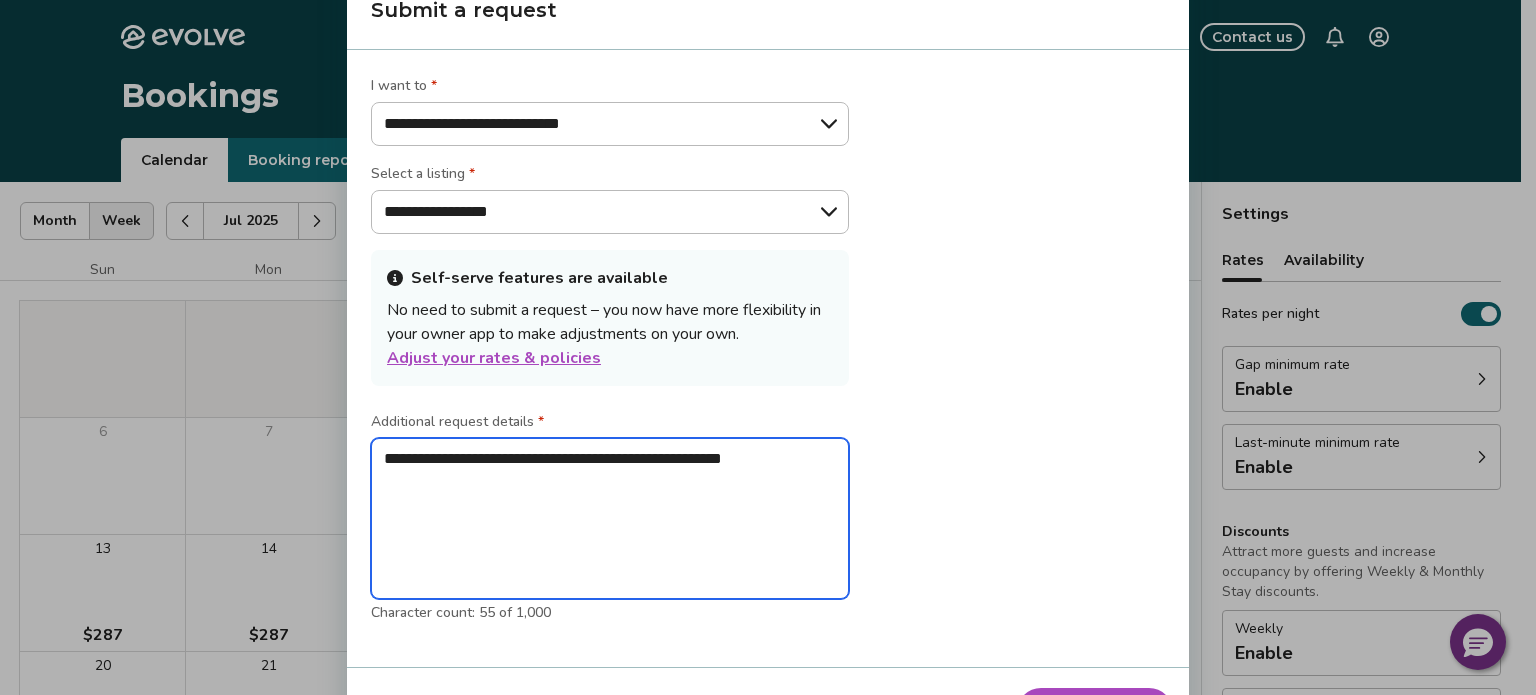 type on "*" 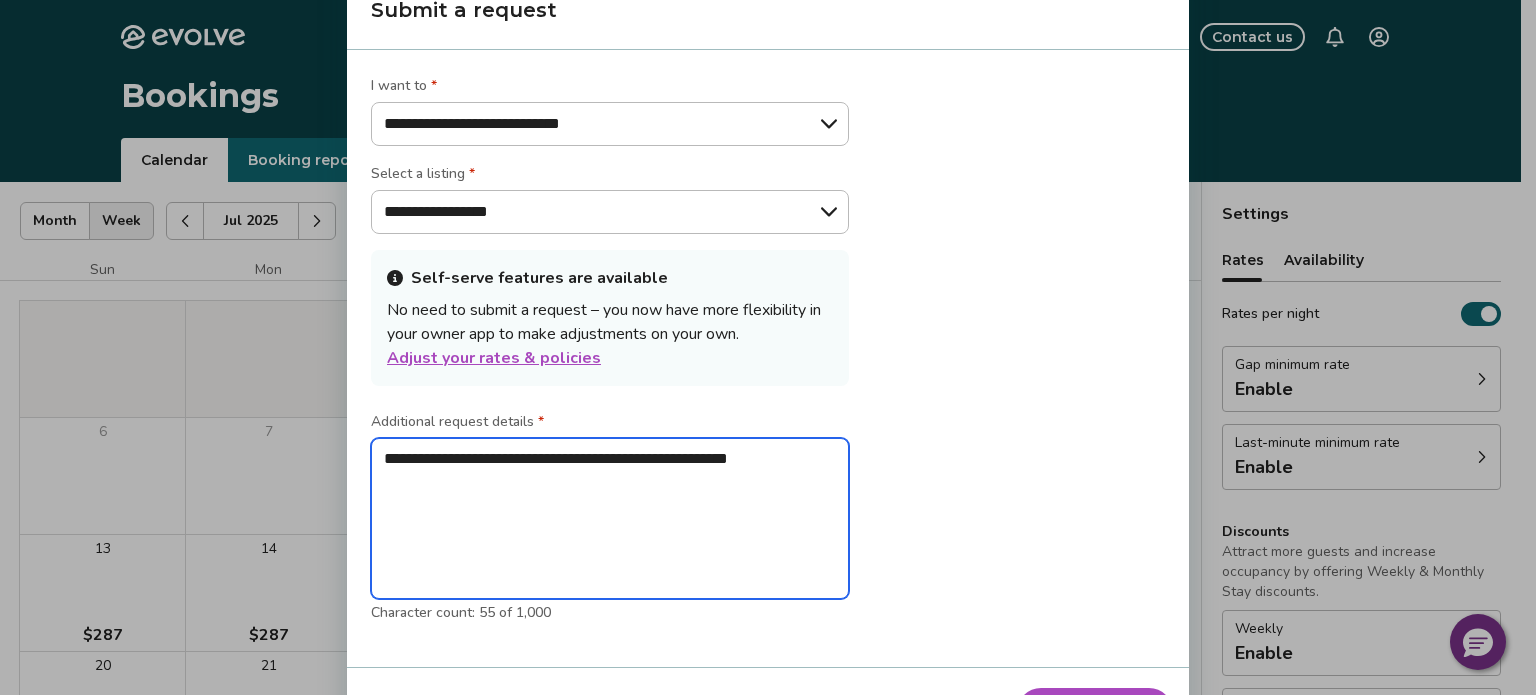 type on "*" 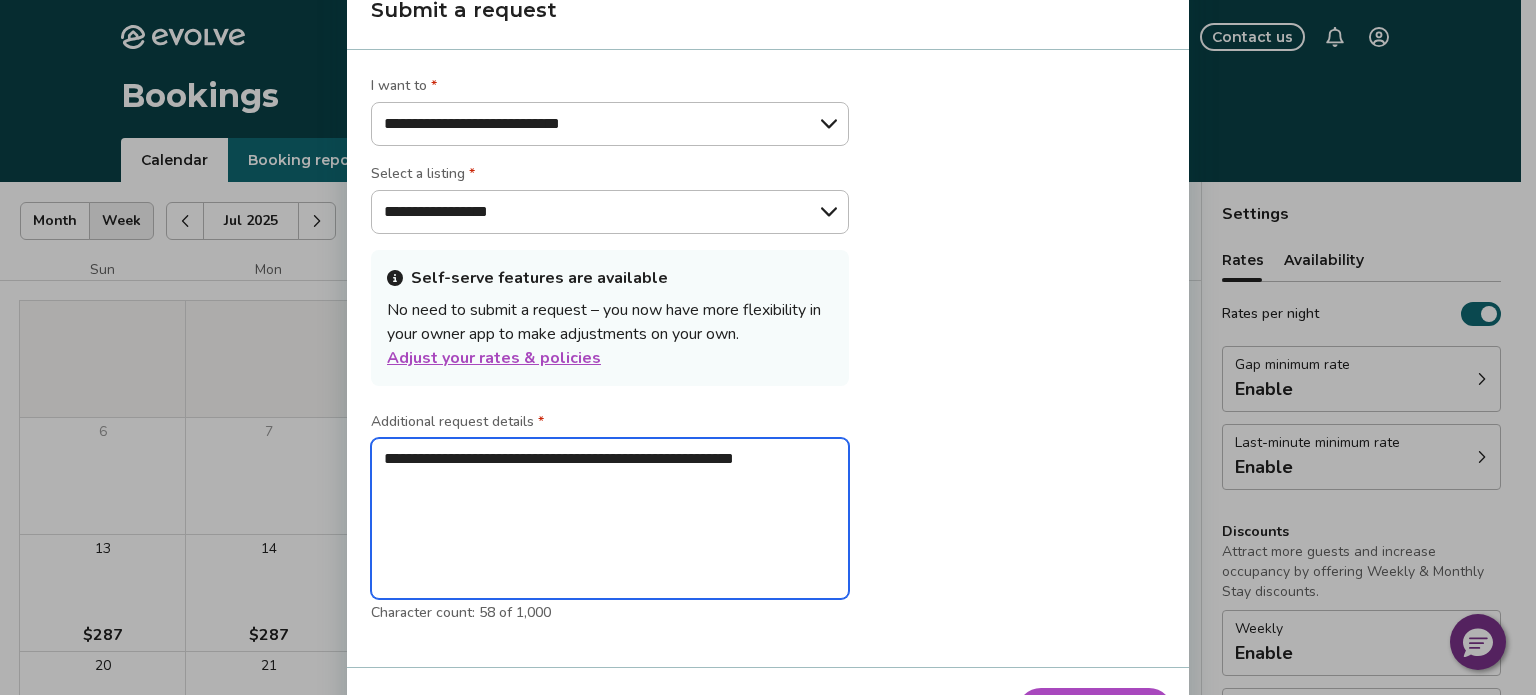 type on "*" 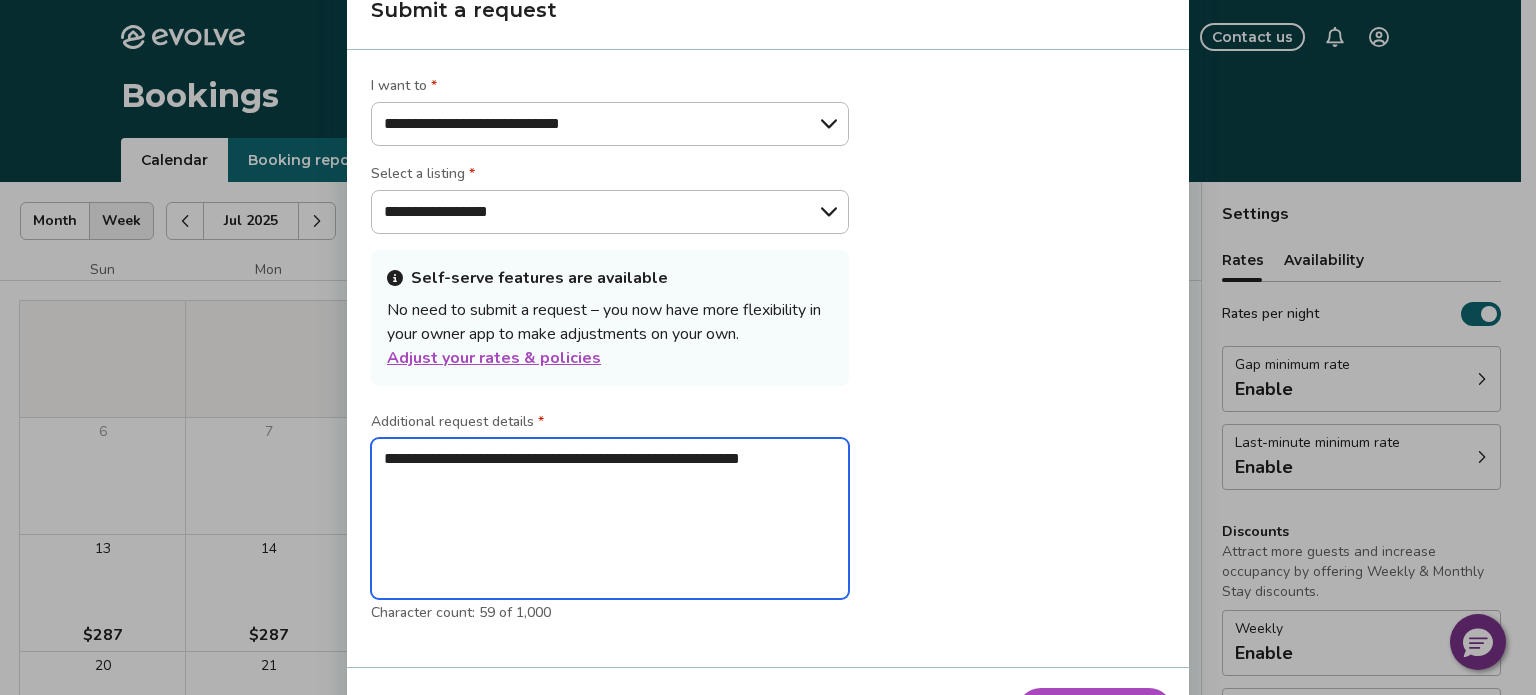 type on "*" 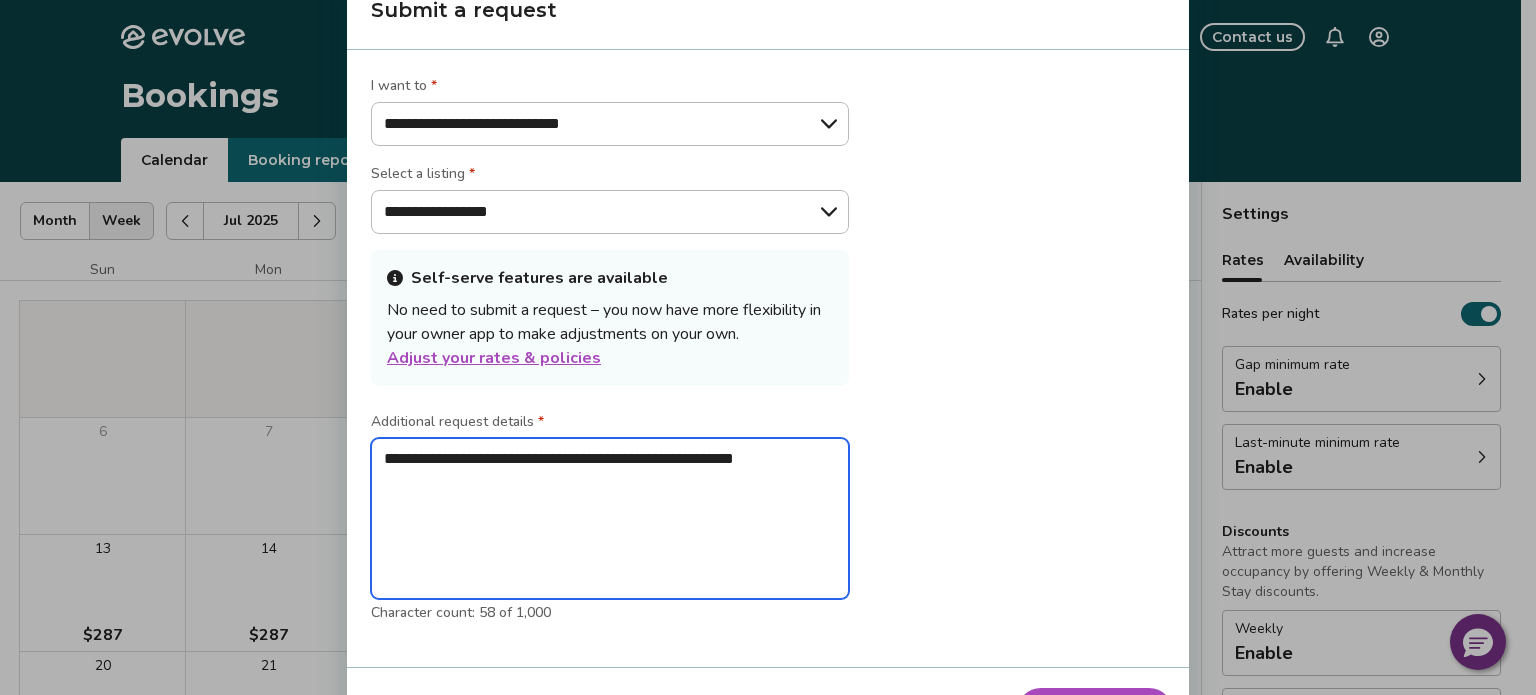 type on "*" 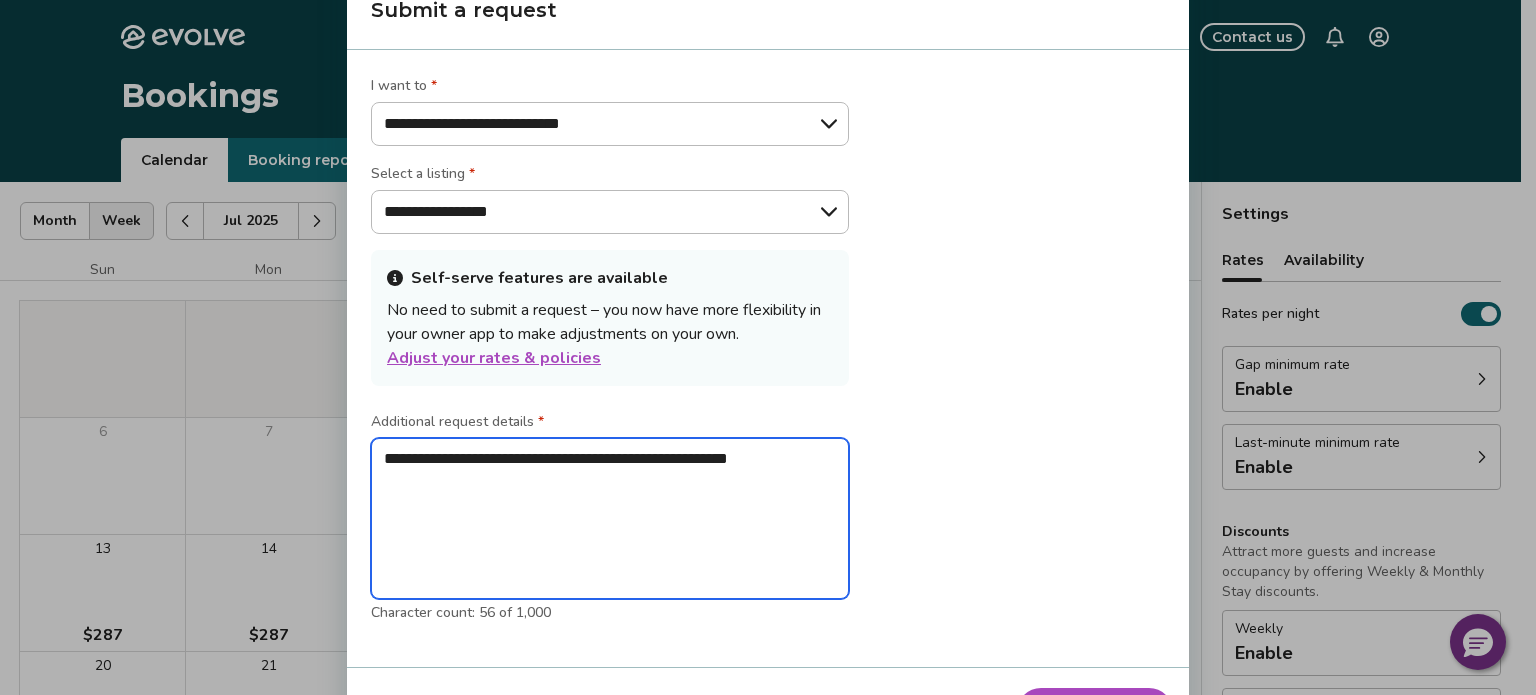 type on "*" 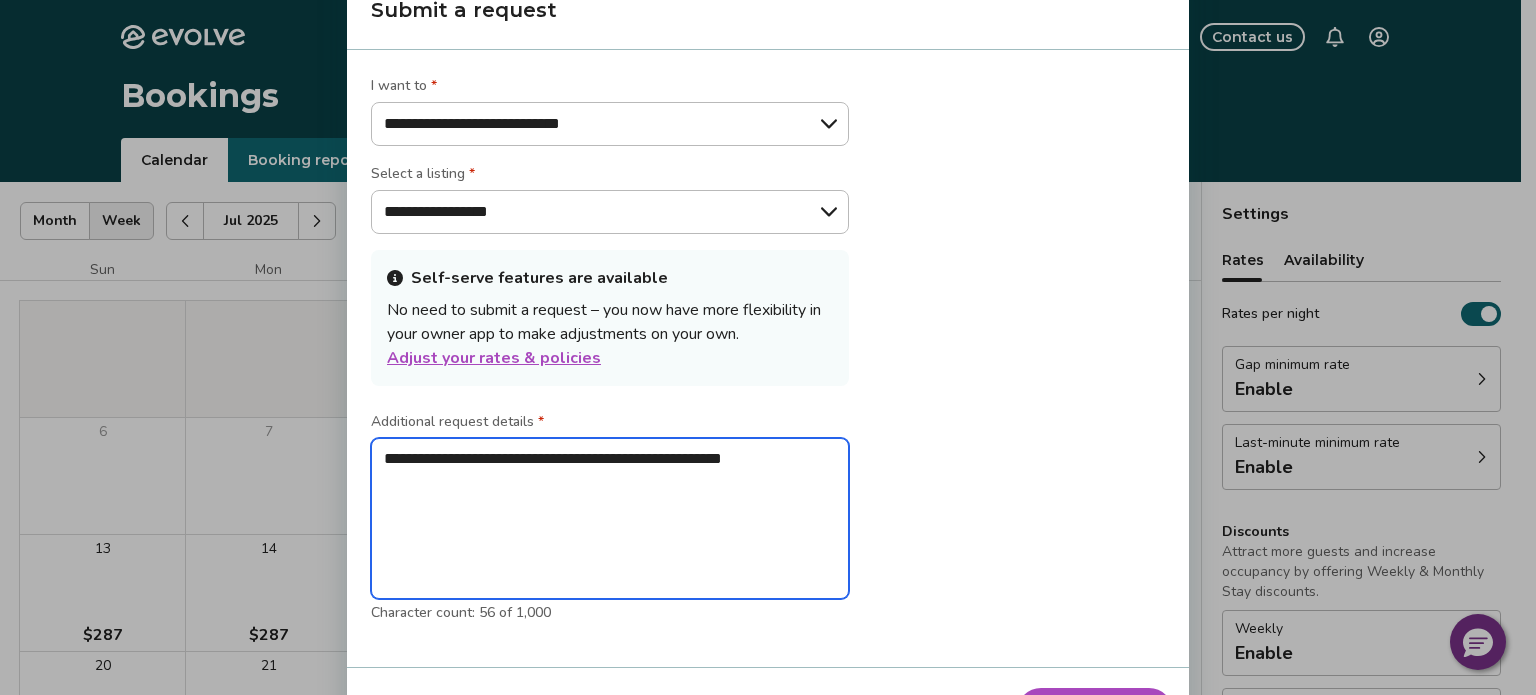 type on "*" 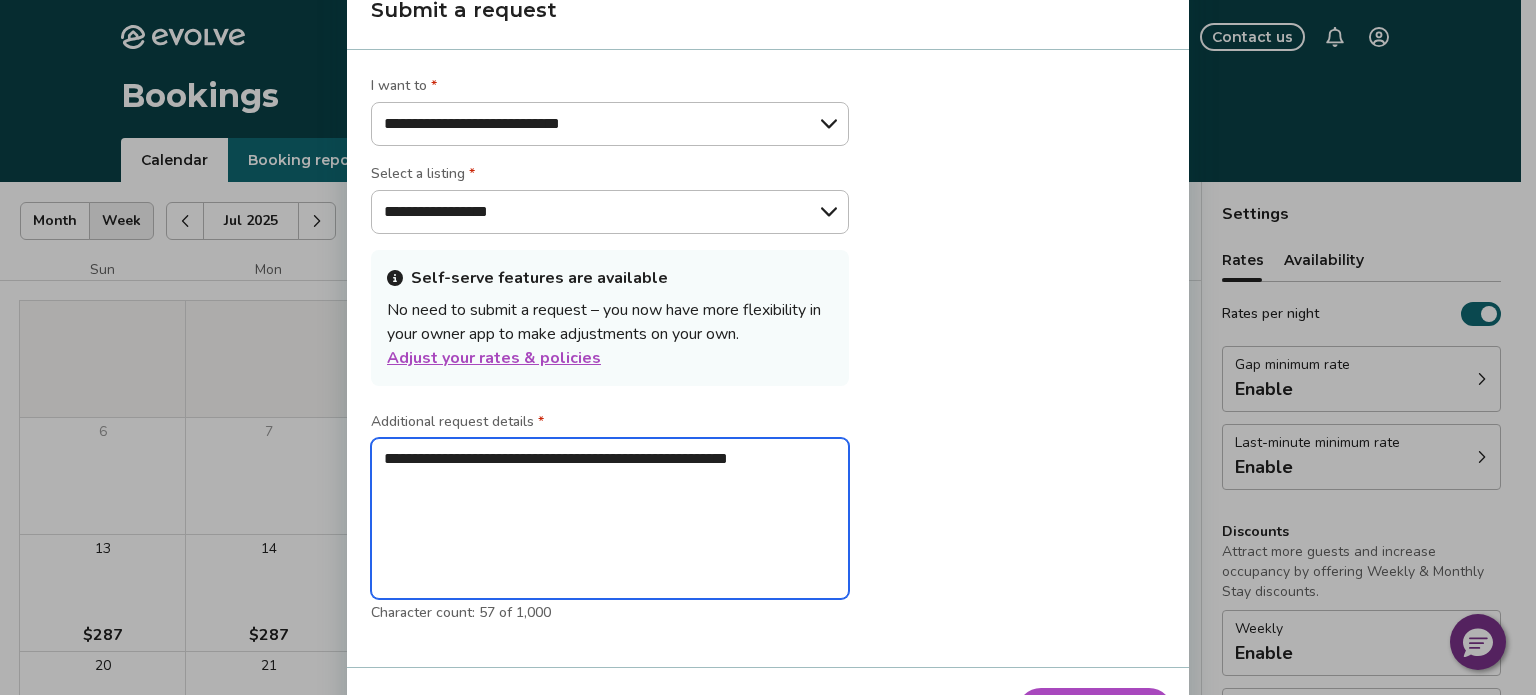 type on "*" 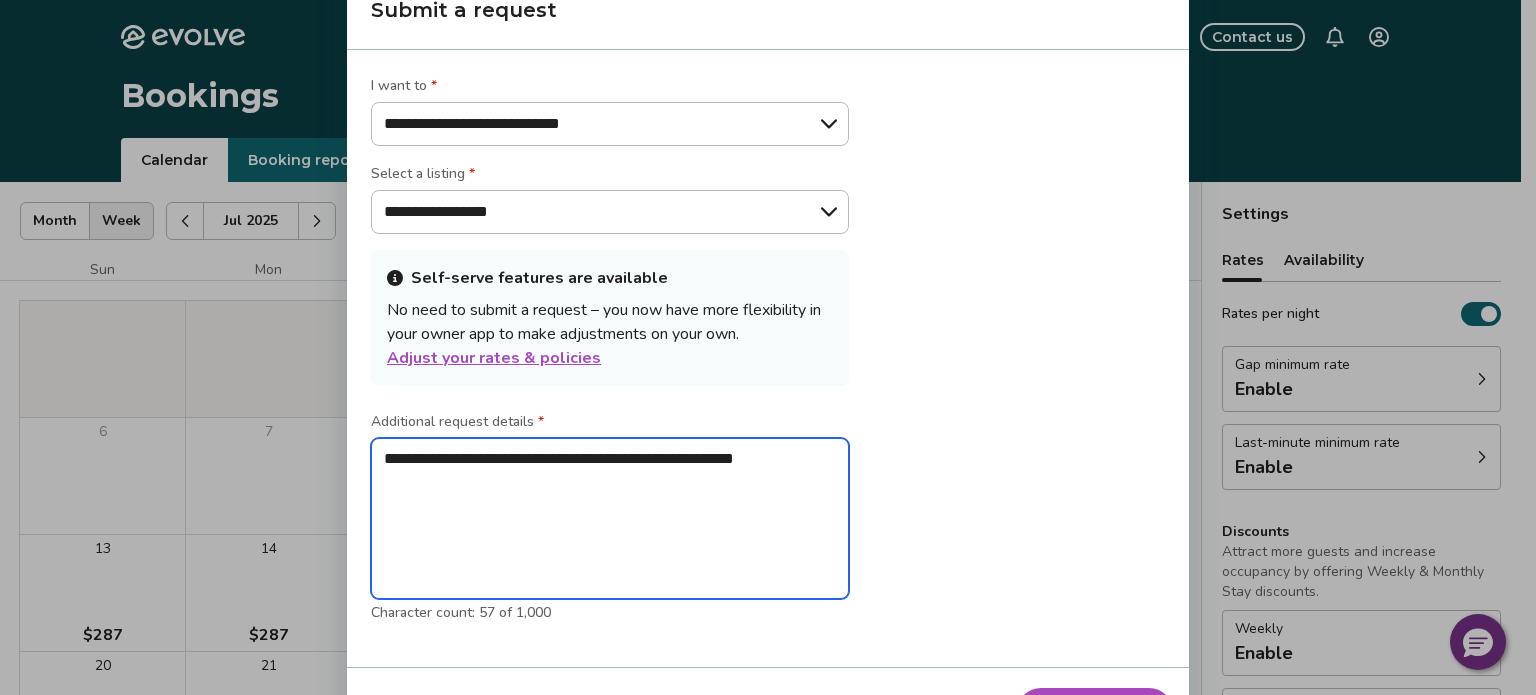 type on "*" 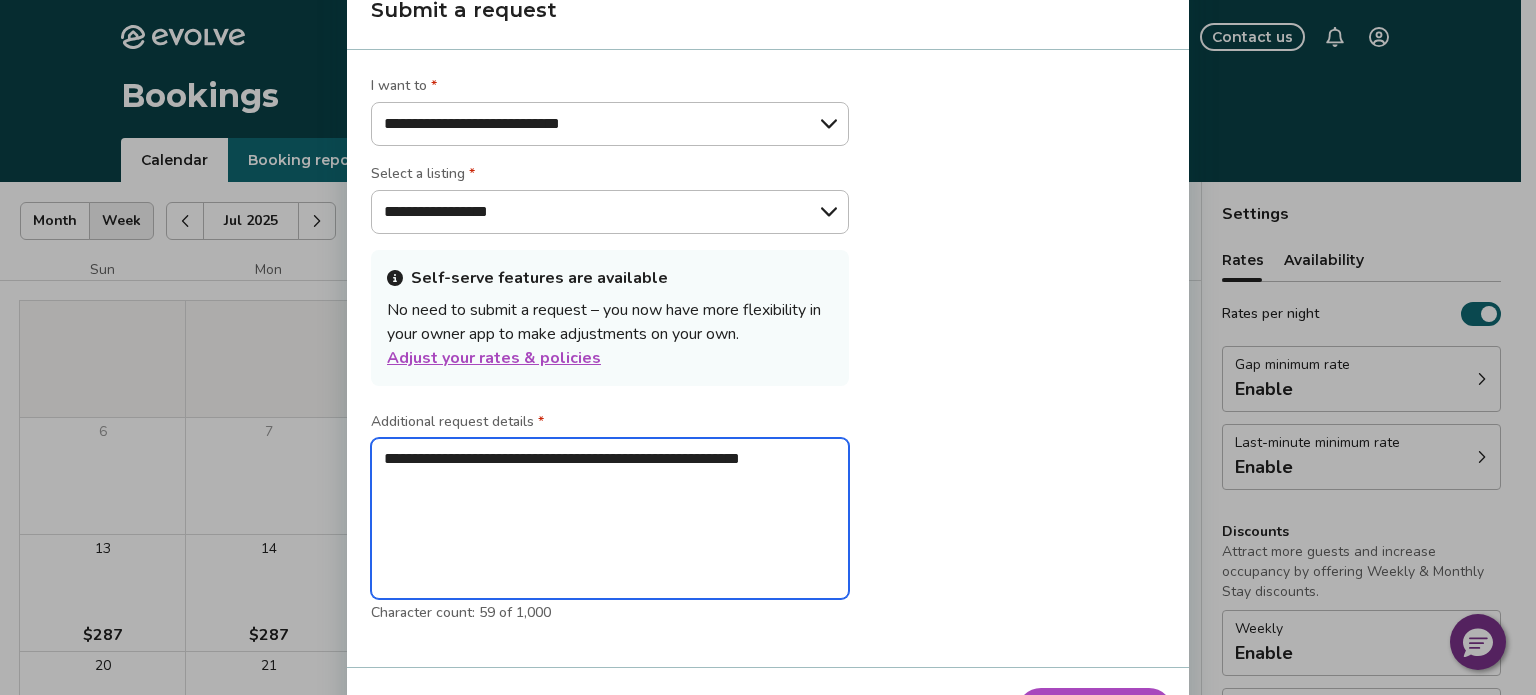 type on "*" 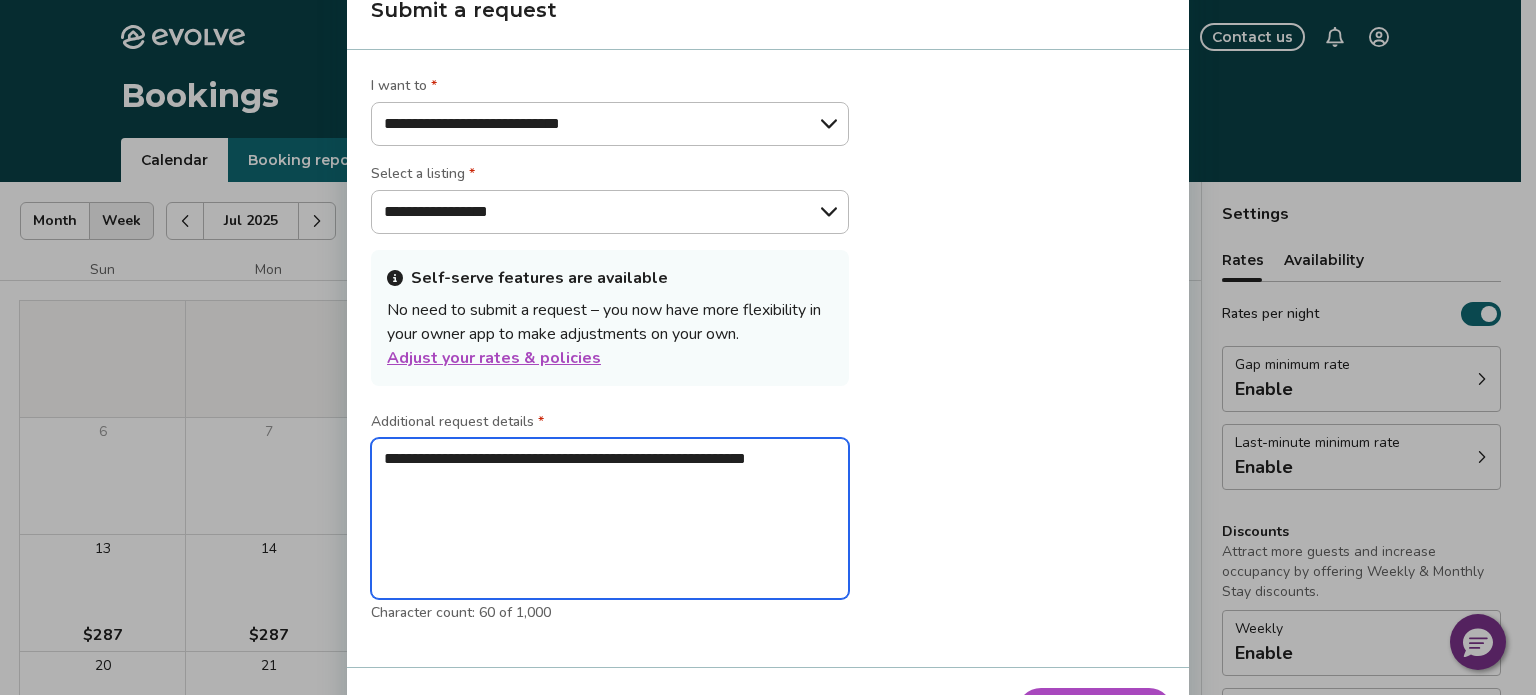 type on "*" 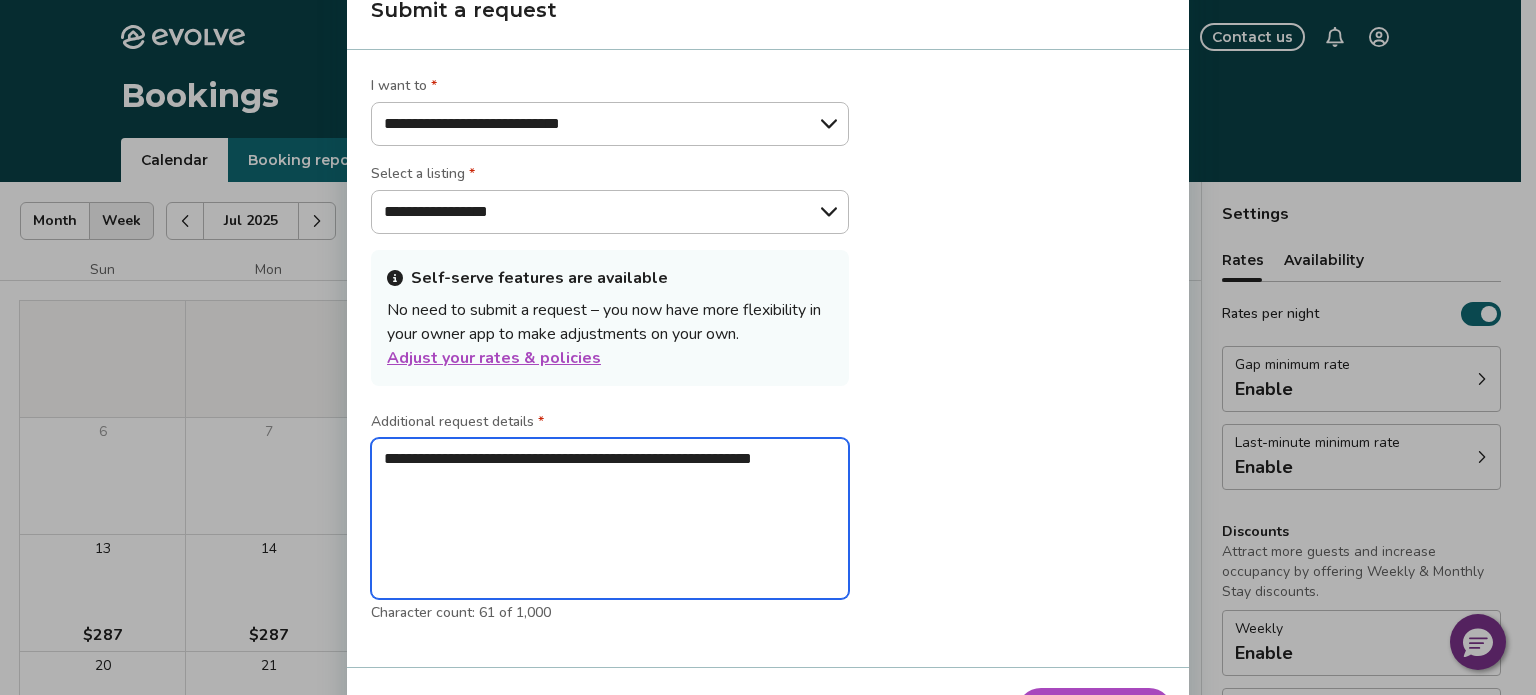 type on "*" 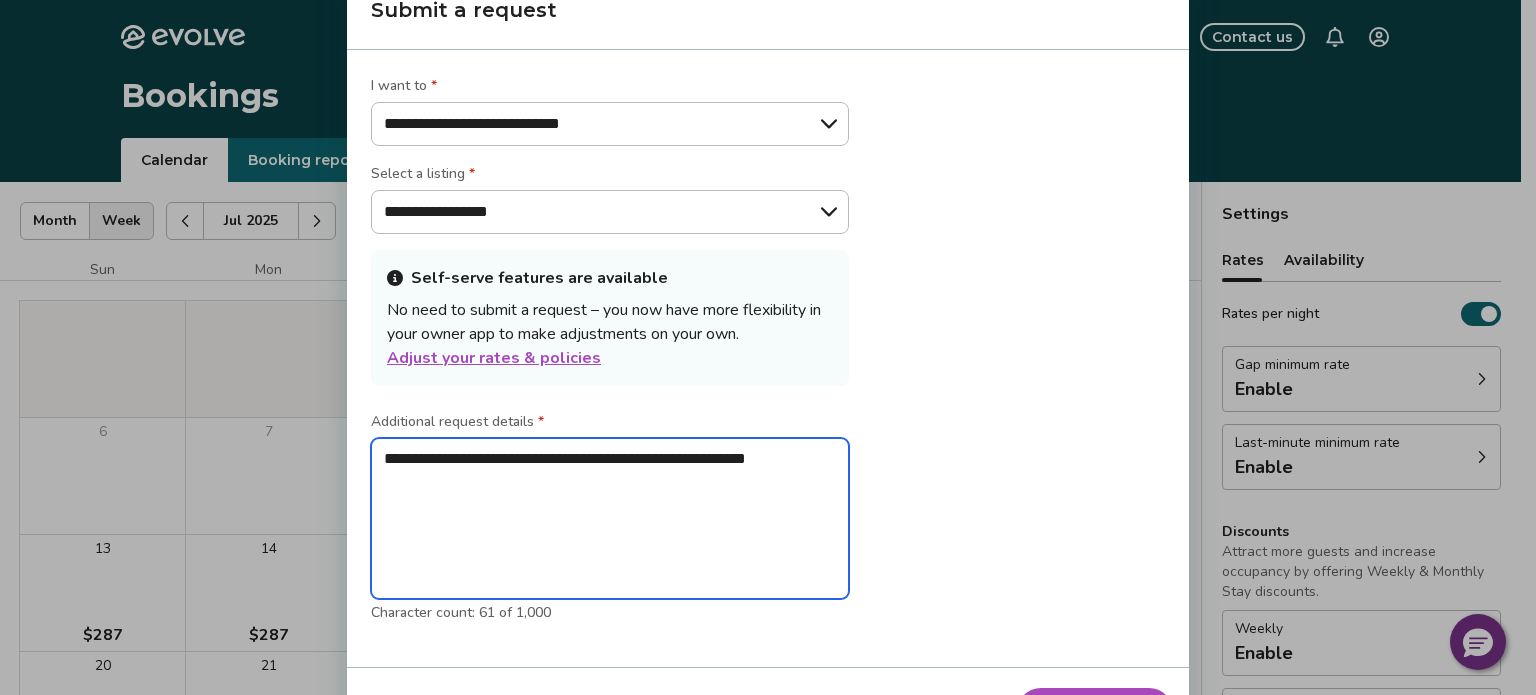 type on "*" 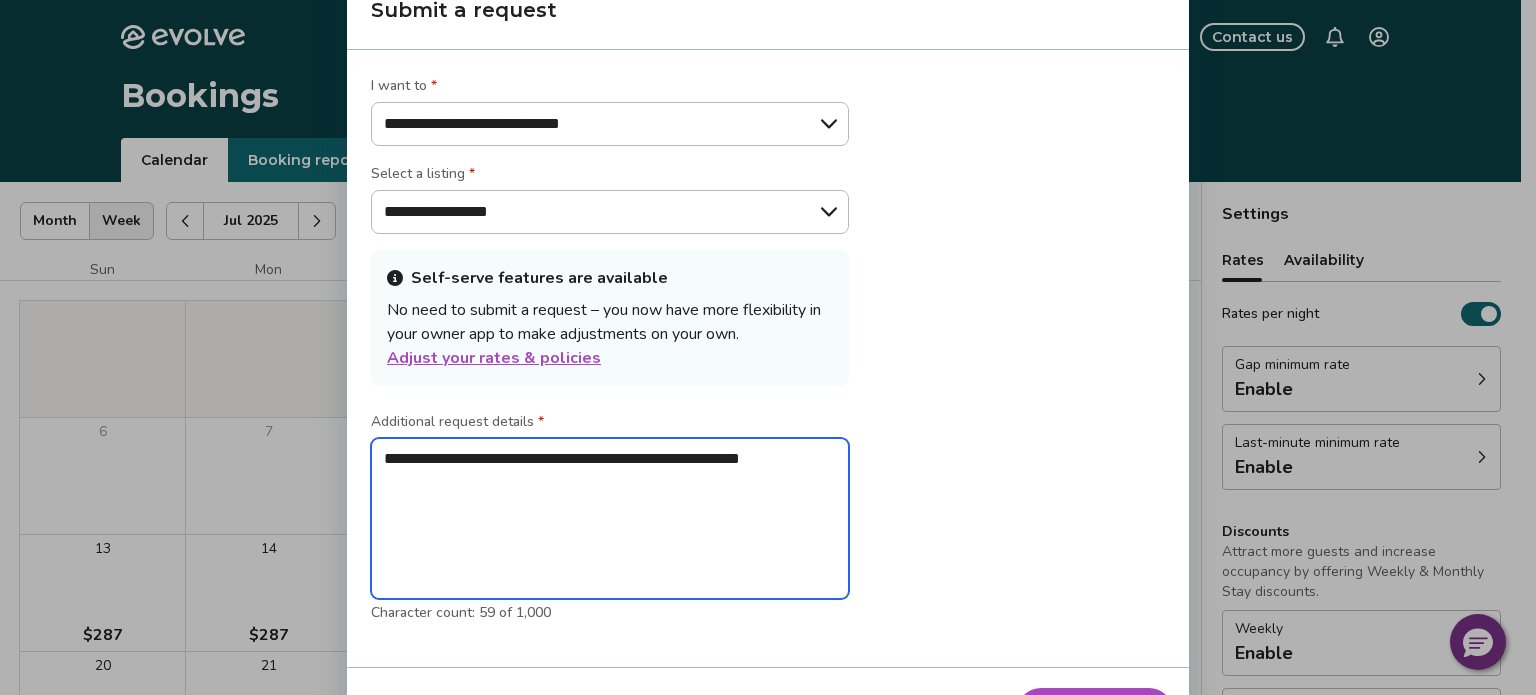 type on "*" 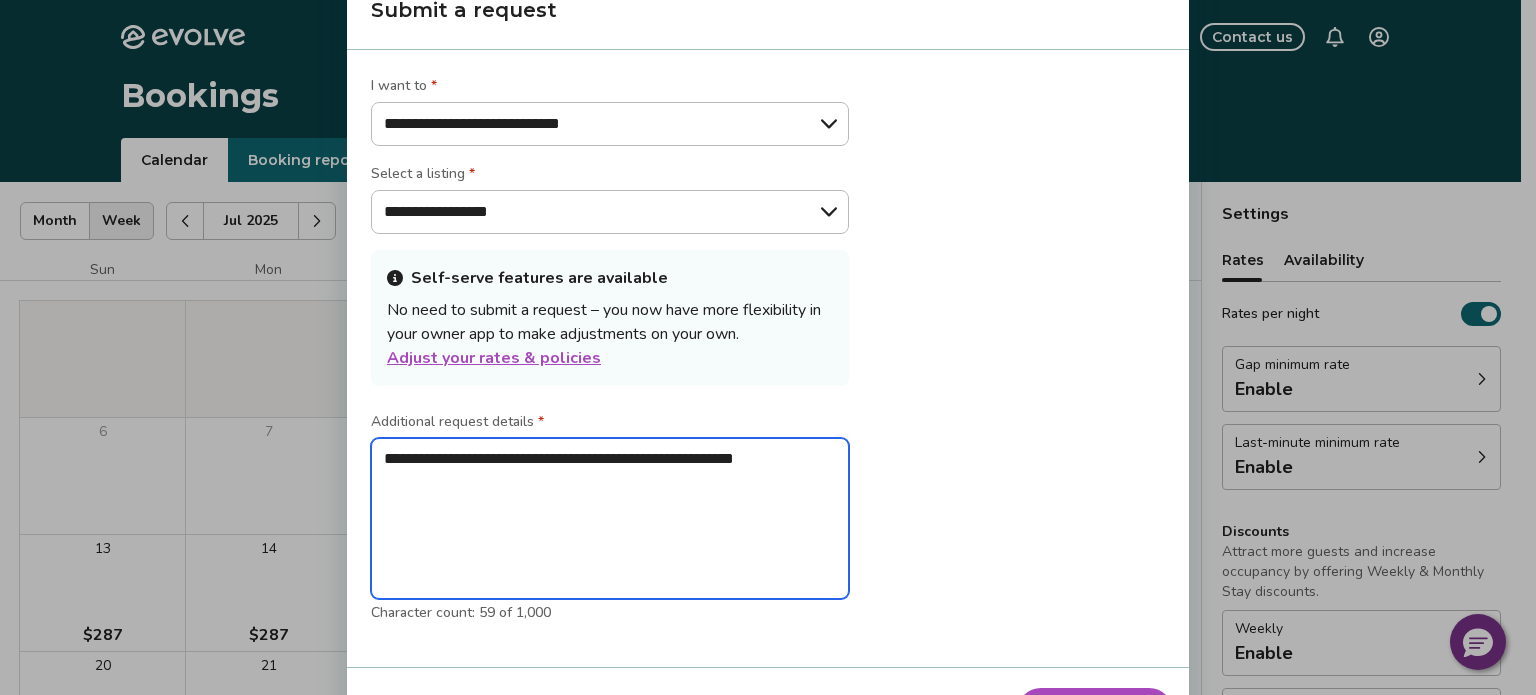 type on "*" 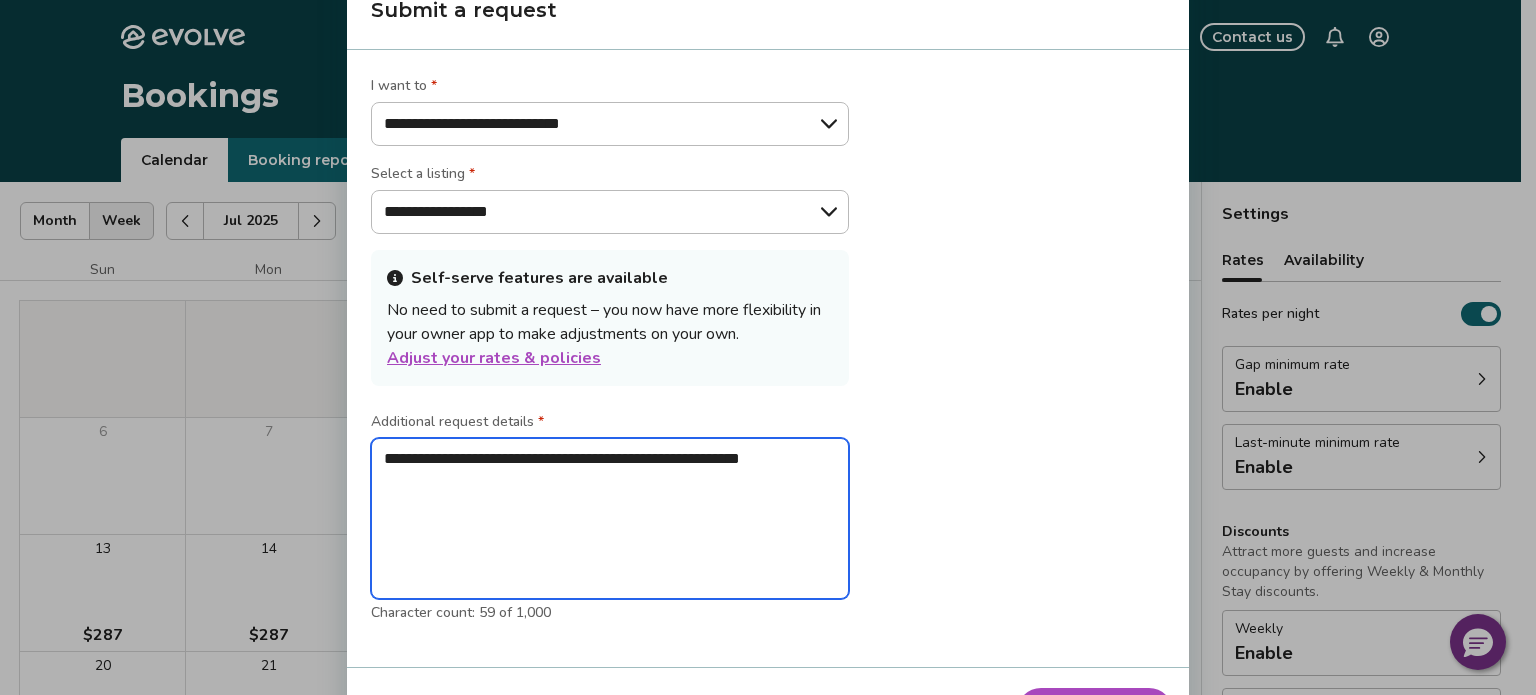 type on "*" 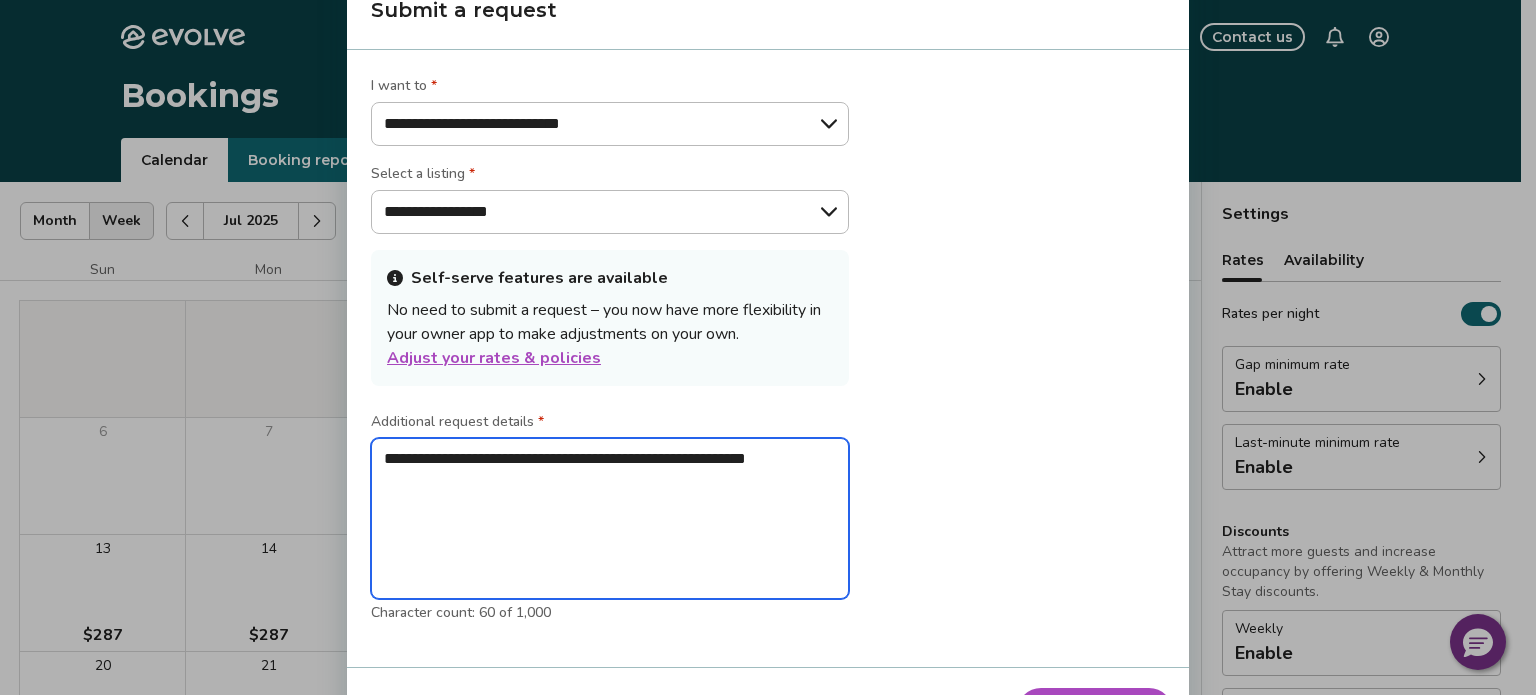 type on "*" 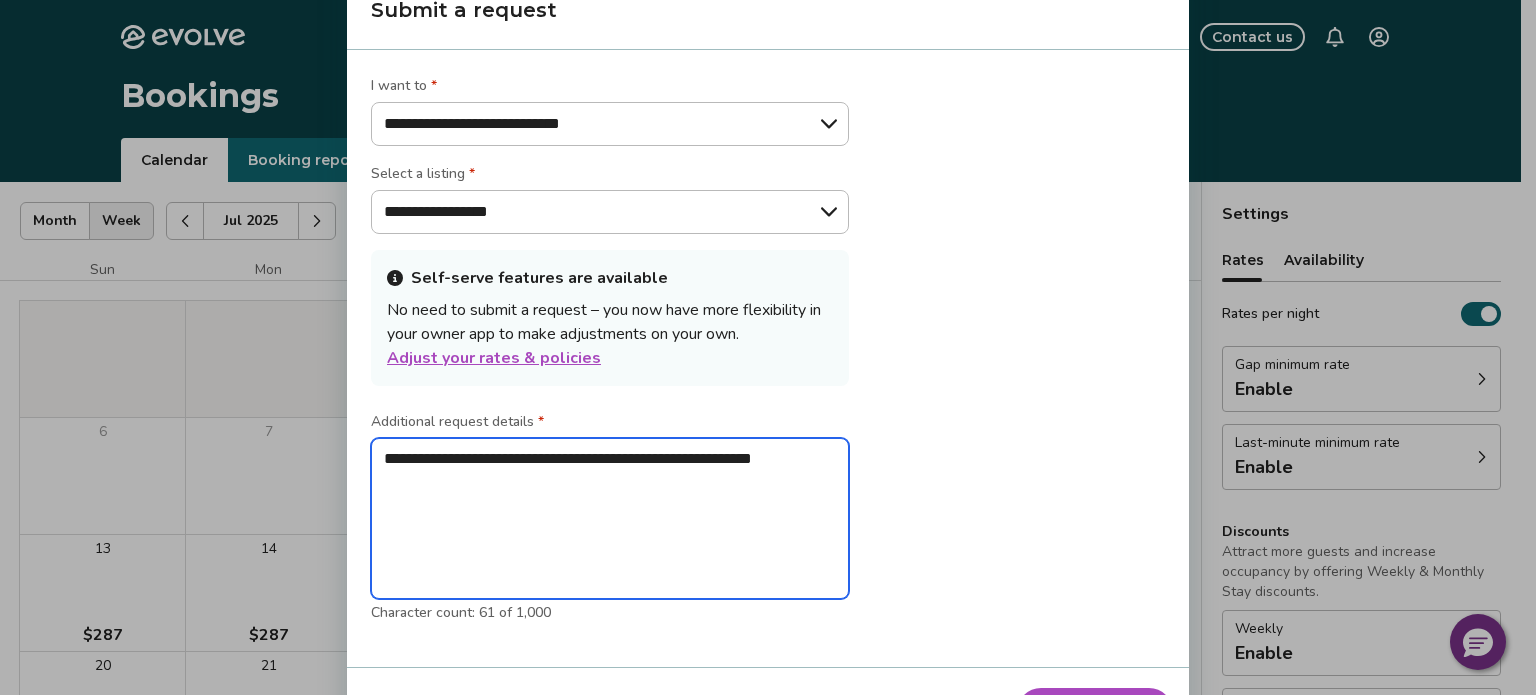 type on "*" 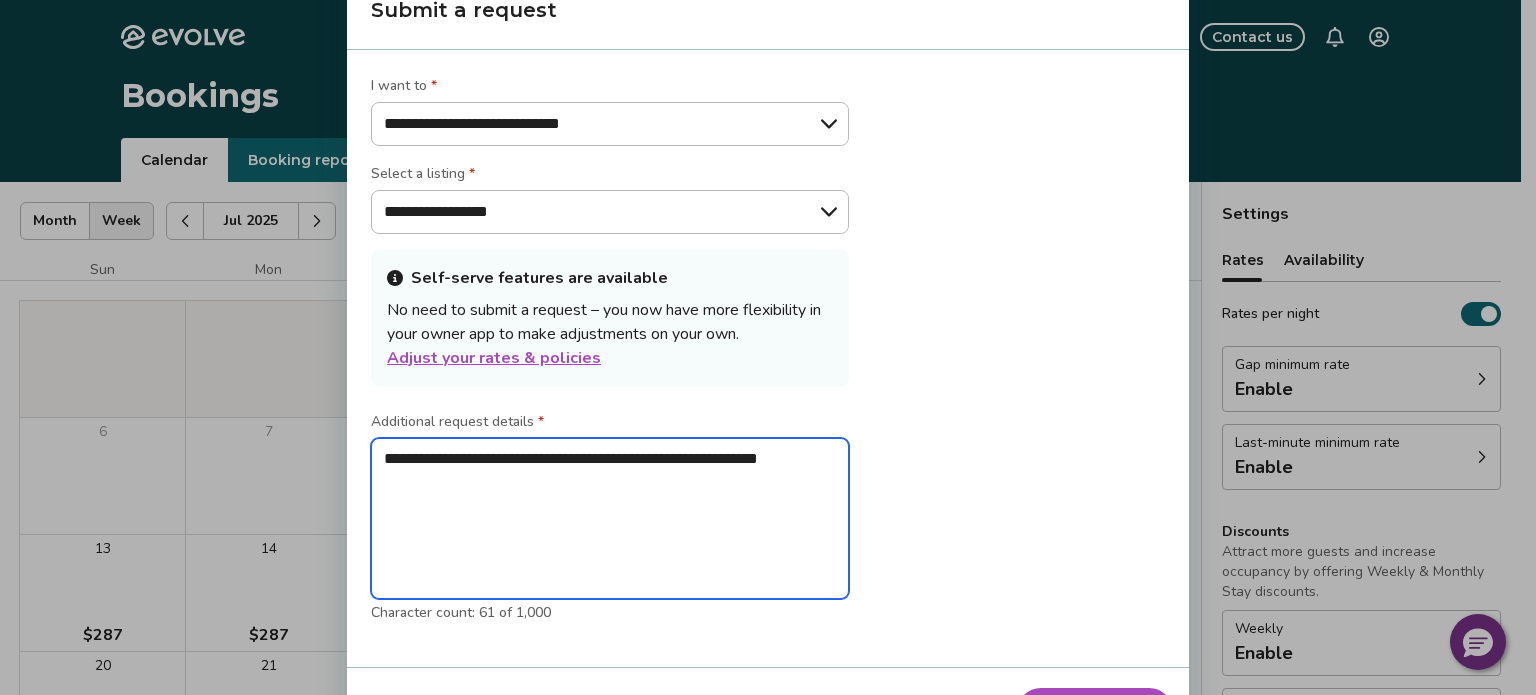 type on "*" 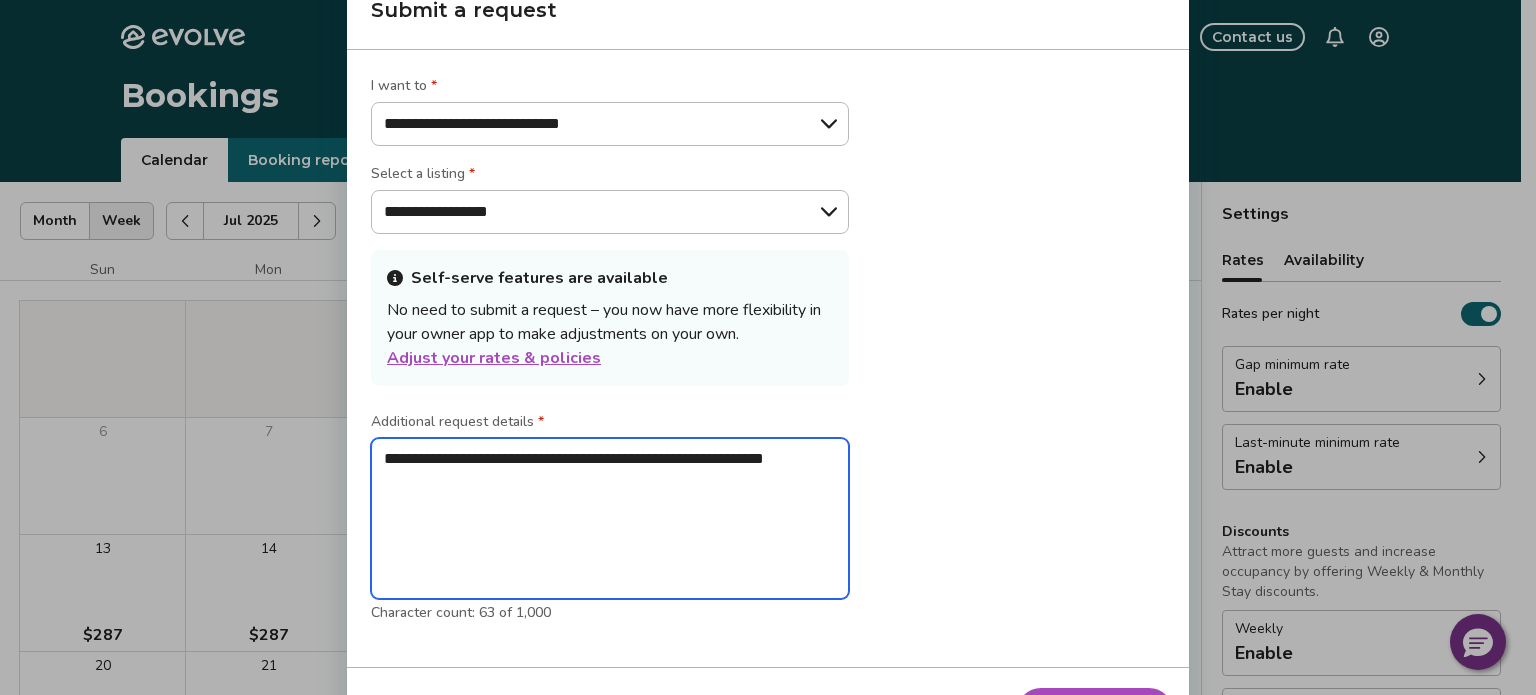 type 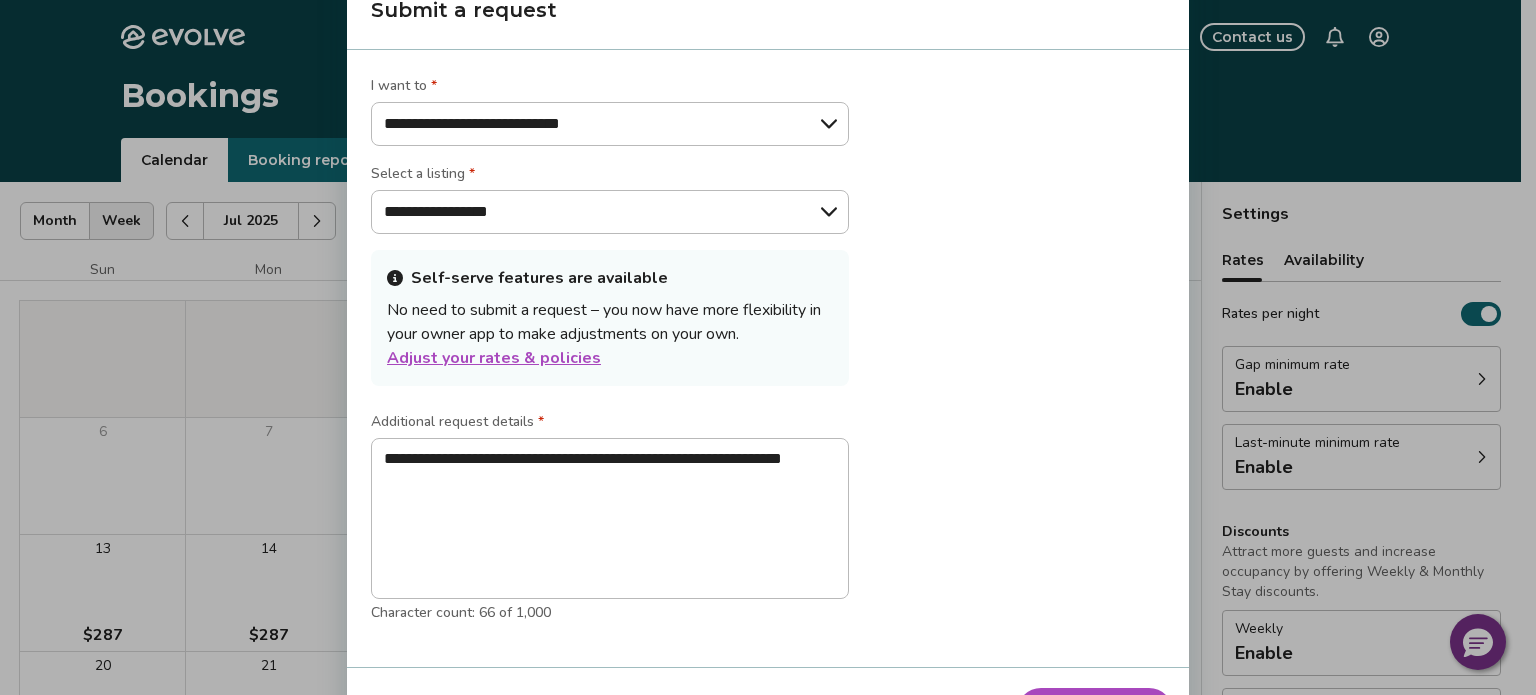 drag, startPoint x: 987, startPoint y: 32, endPoint x: 888, endPoint y: 121, distance: 133.12401 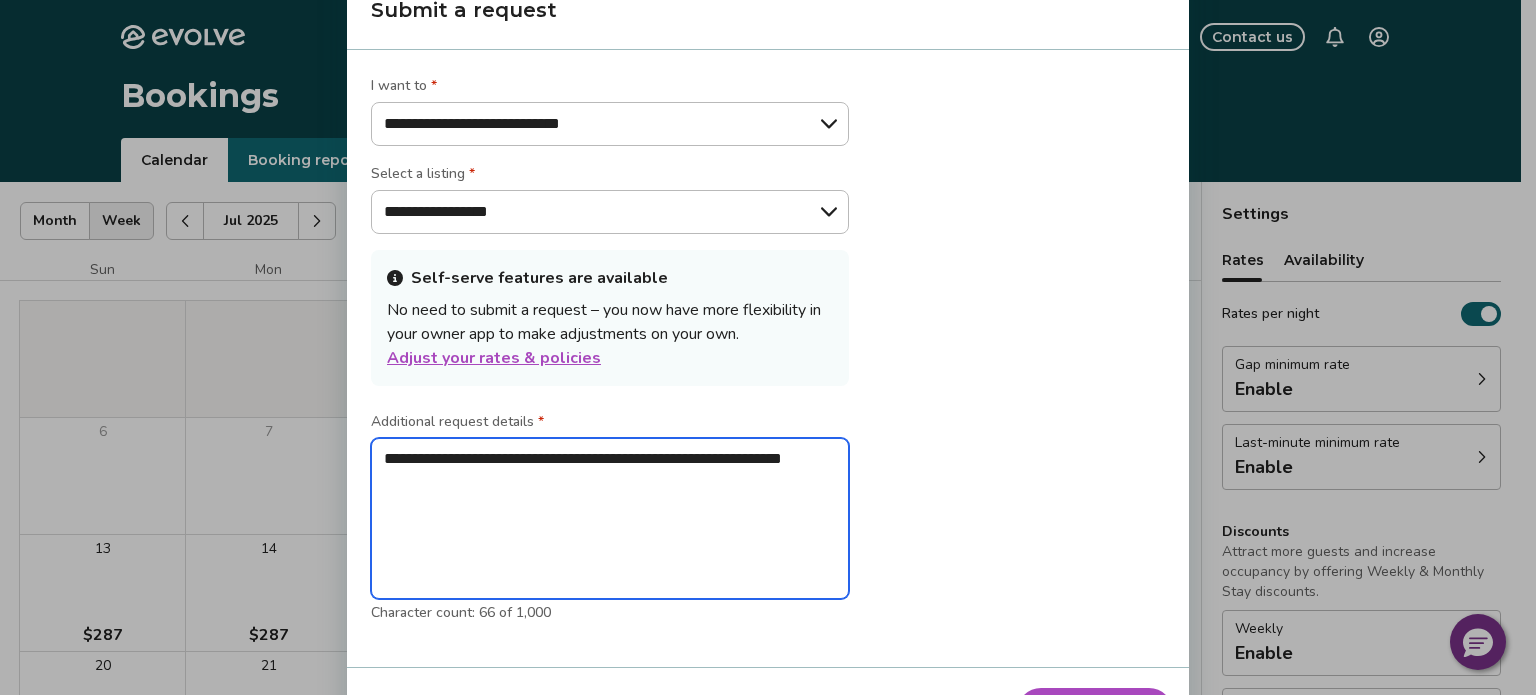 click on "**********" at bounding box center [610, 519] 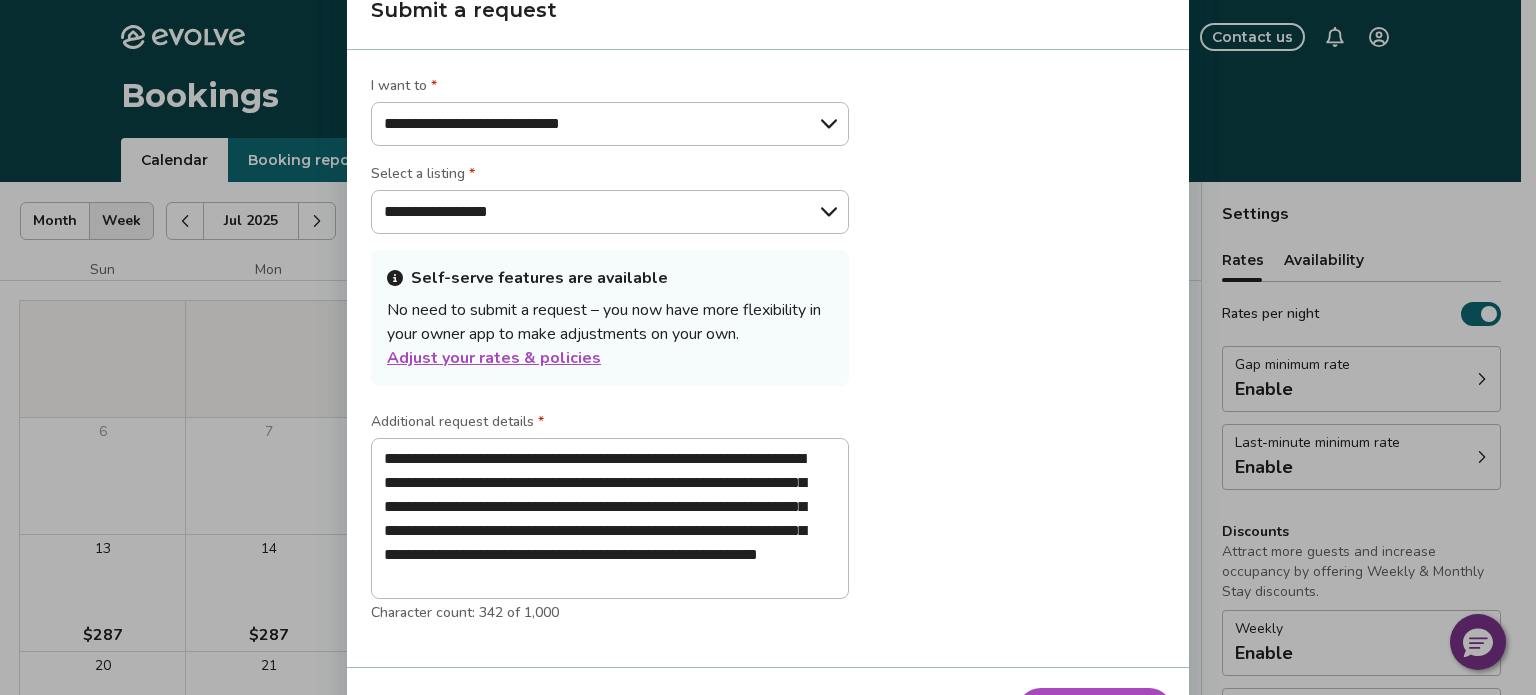click on "Submit request" at bounding box center [1095, 712] 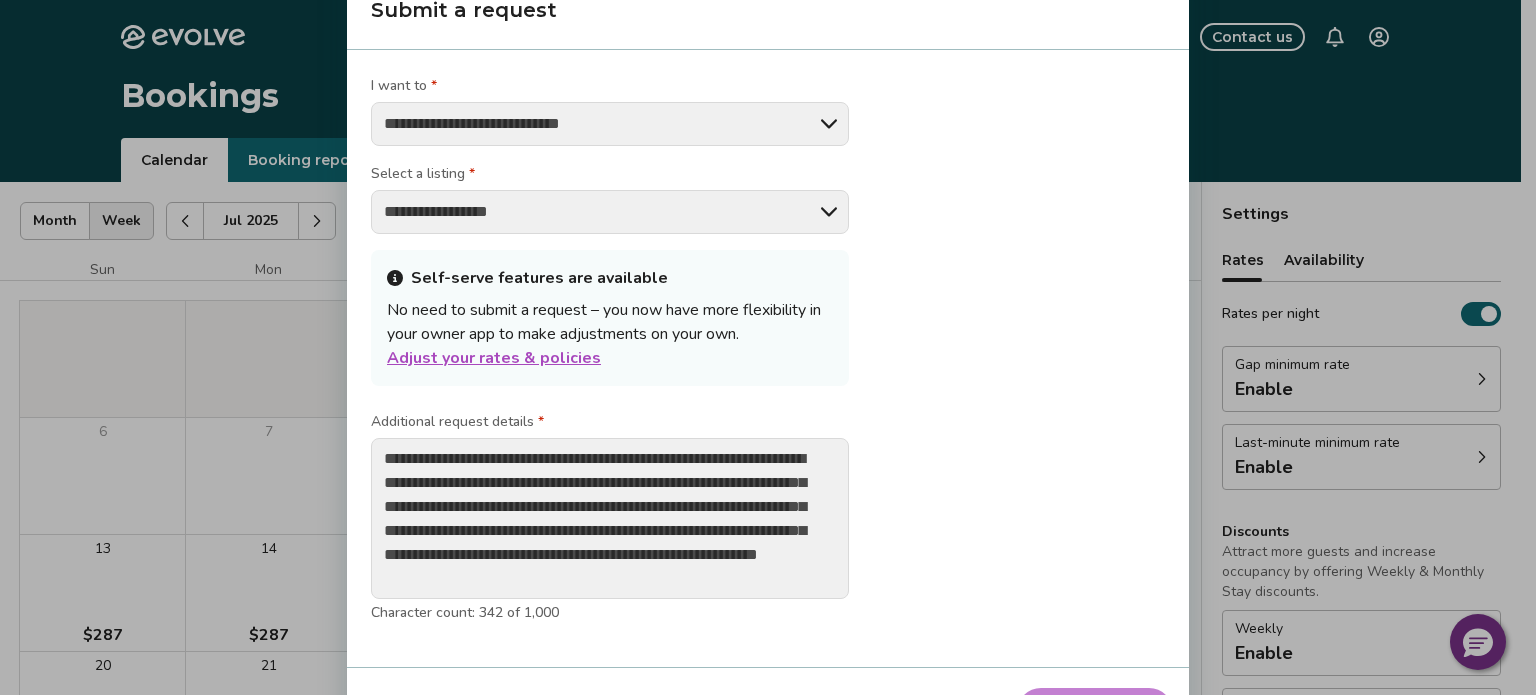 click on "Cancel Submit request" at bounding box center (768, 712) 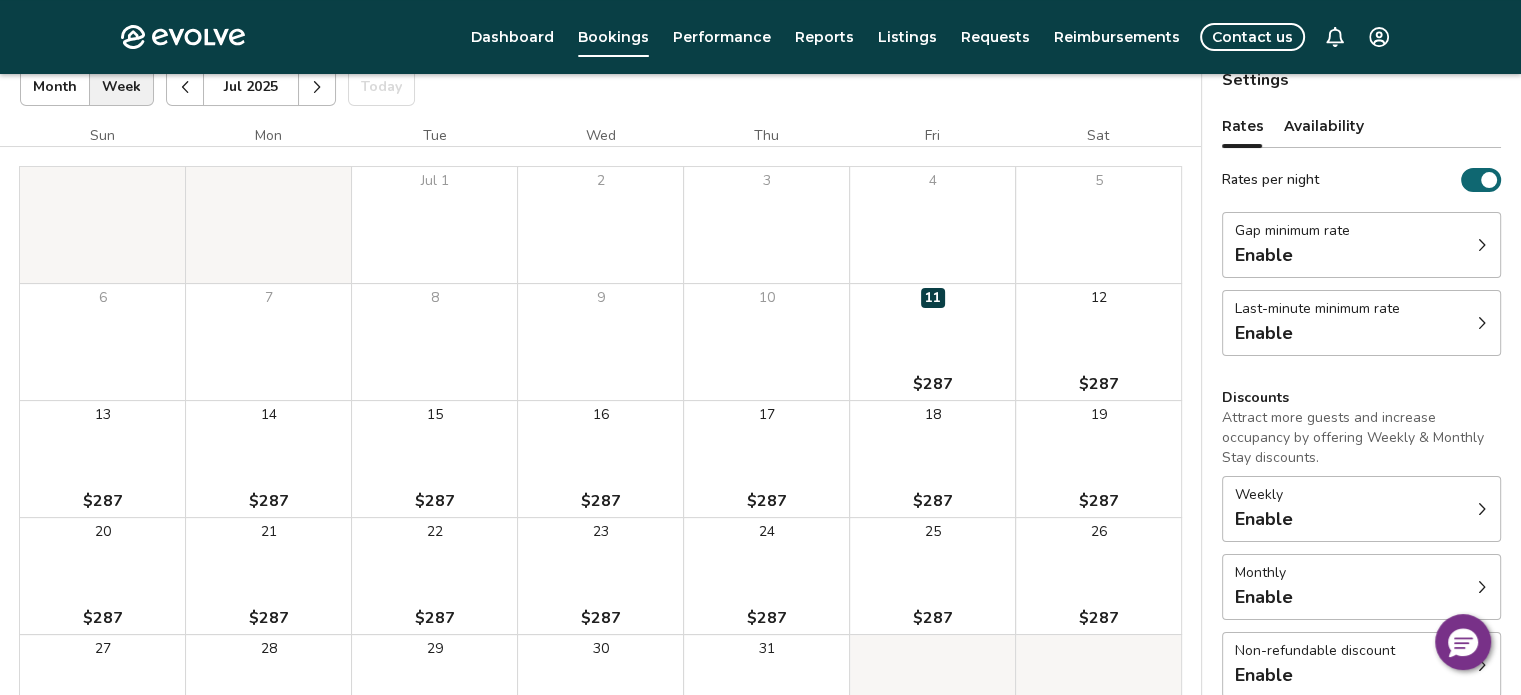 scroll, scrollTop: 100, scrollLeft: 0, axis: vertical 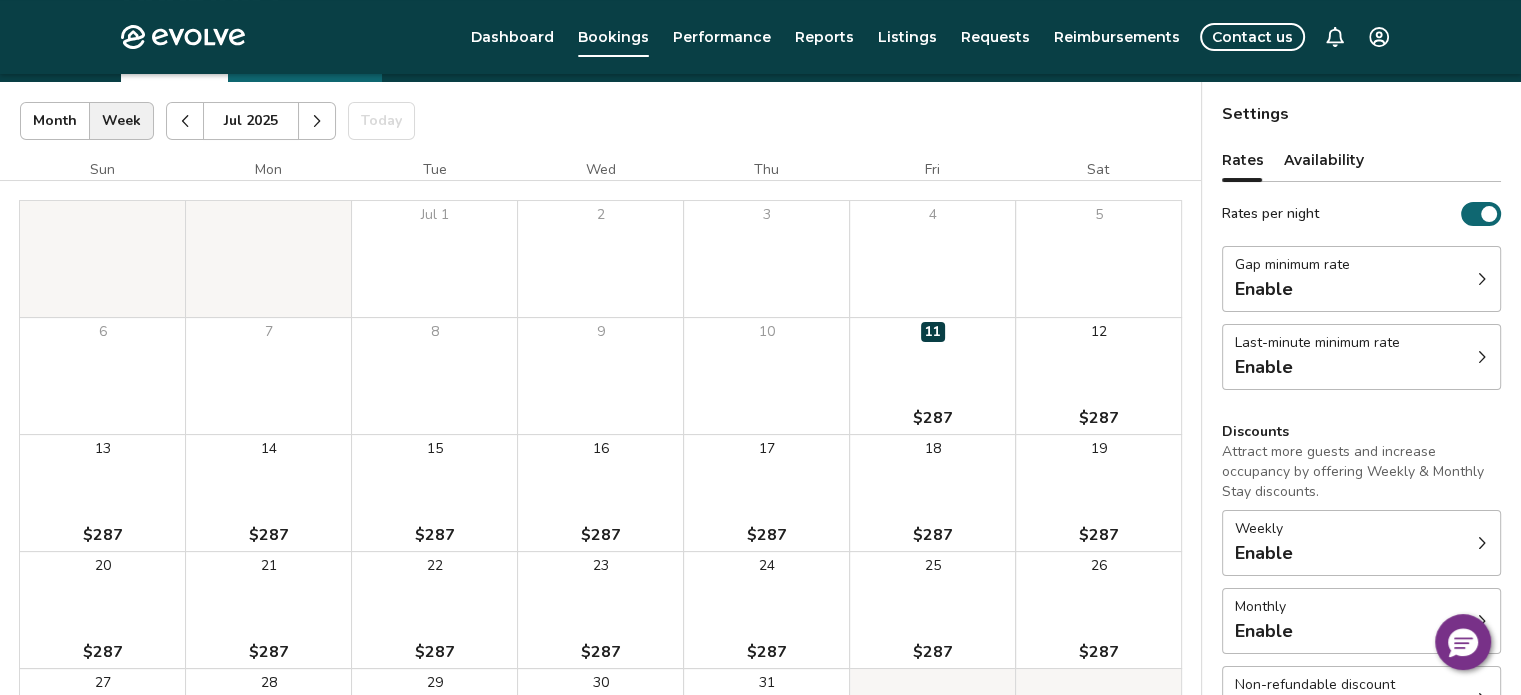 click on "Gap minimum rate Enable" at bounding box center [1361, 279] 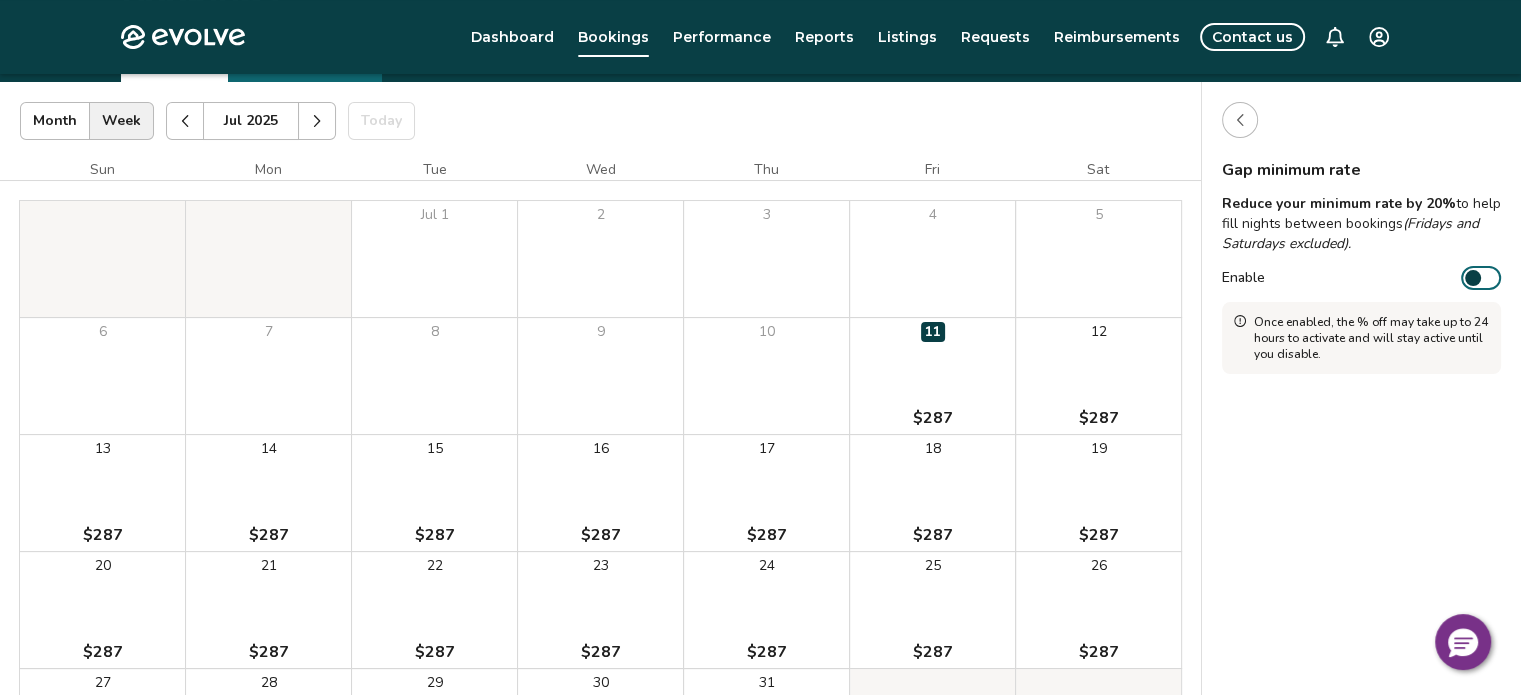 click on "Gap minimum rate Reduce your minimum rate by 20%  to help fill nights between bookings  (Fridays and Saturdays excluded). Enable Once enabled, the % off may take up to 24 hours to activate and will stay active until you disable." at bounding box center (1361, 468) 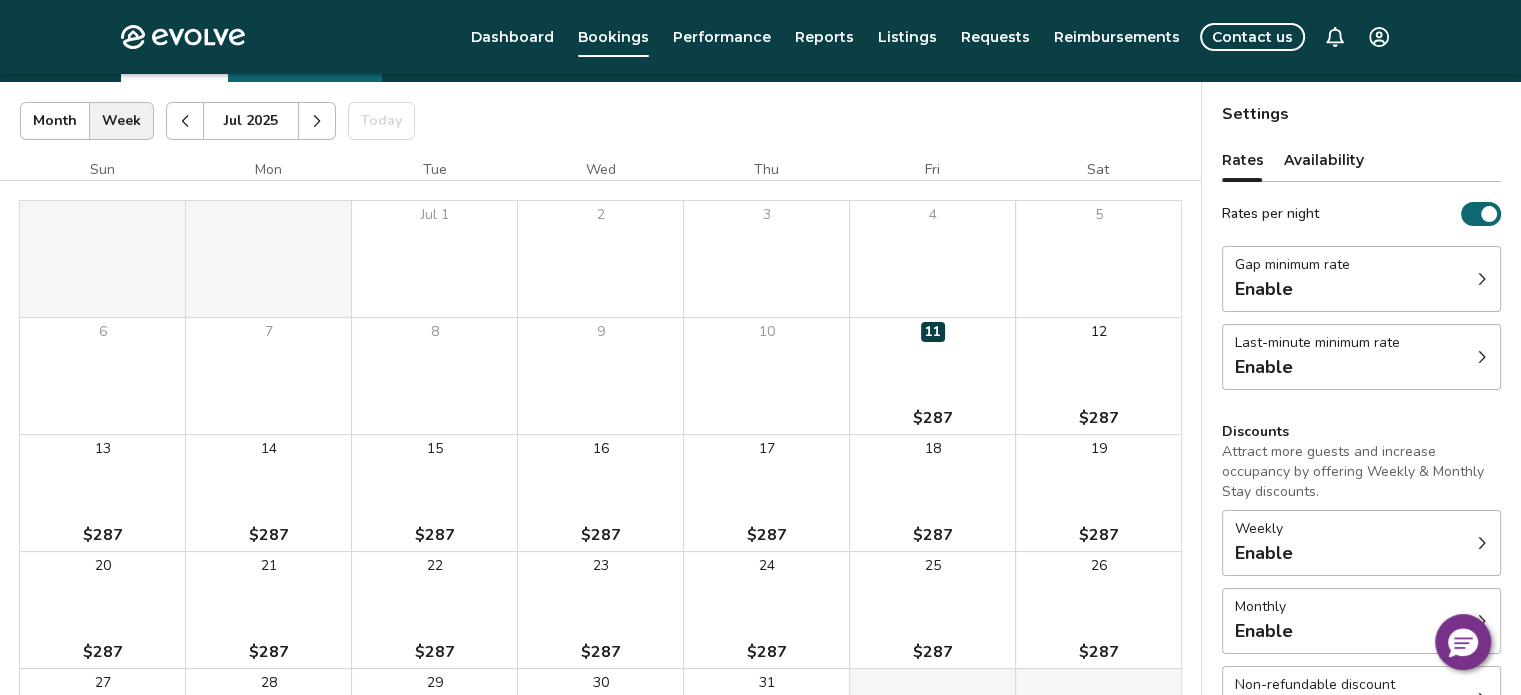 click on "Last-minute minimum rate Enable" at bounding box center [1361, 357] 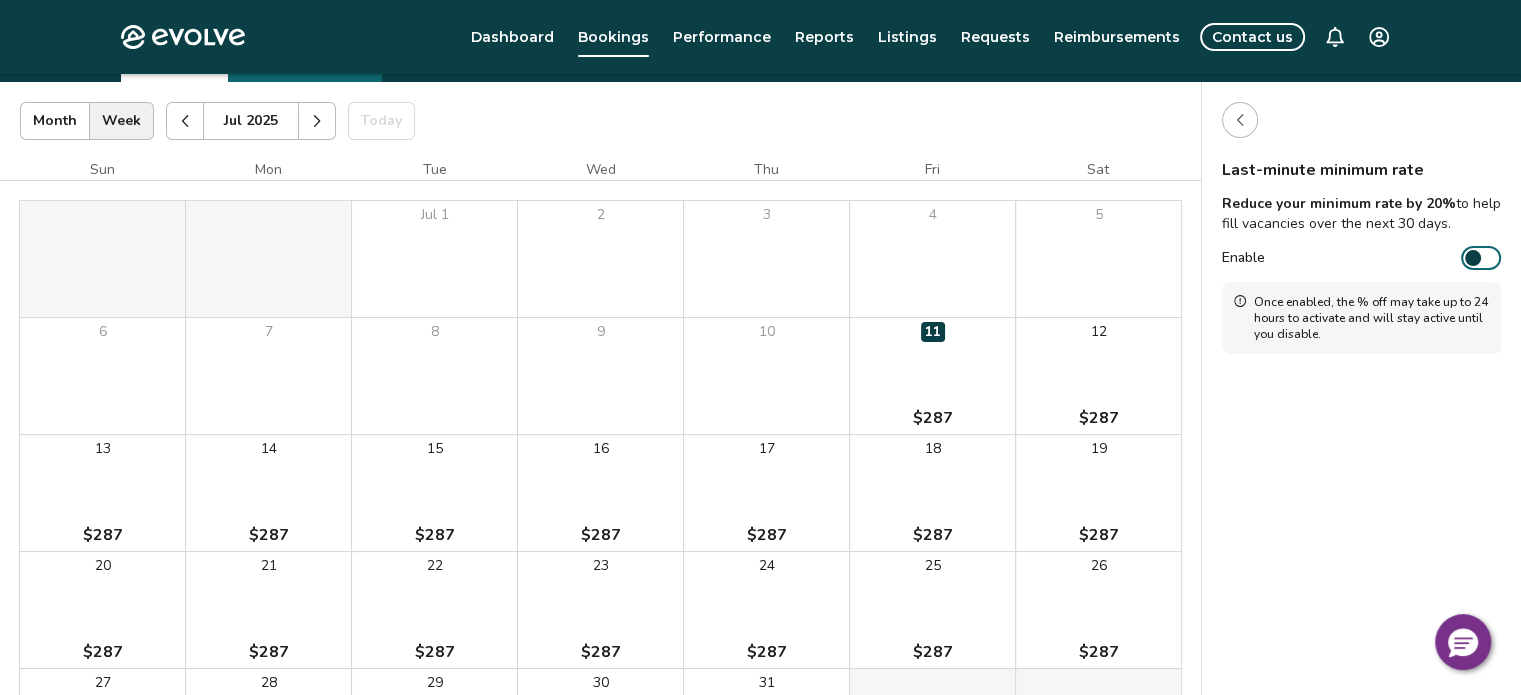 click at bounding box center (1473, 258) 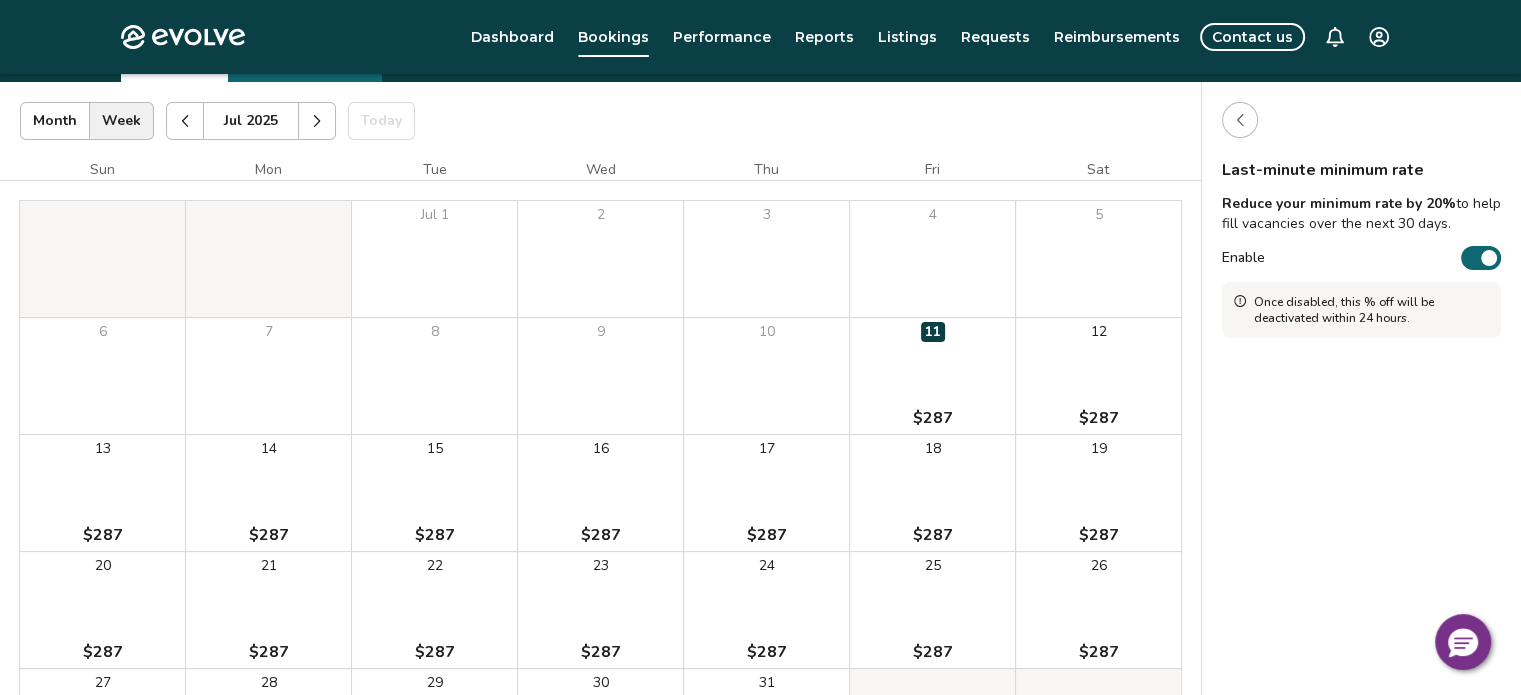 click on "Enable" at bounding box center [1481, 258] 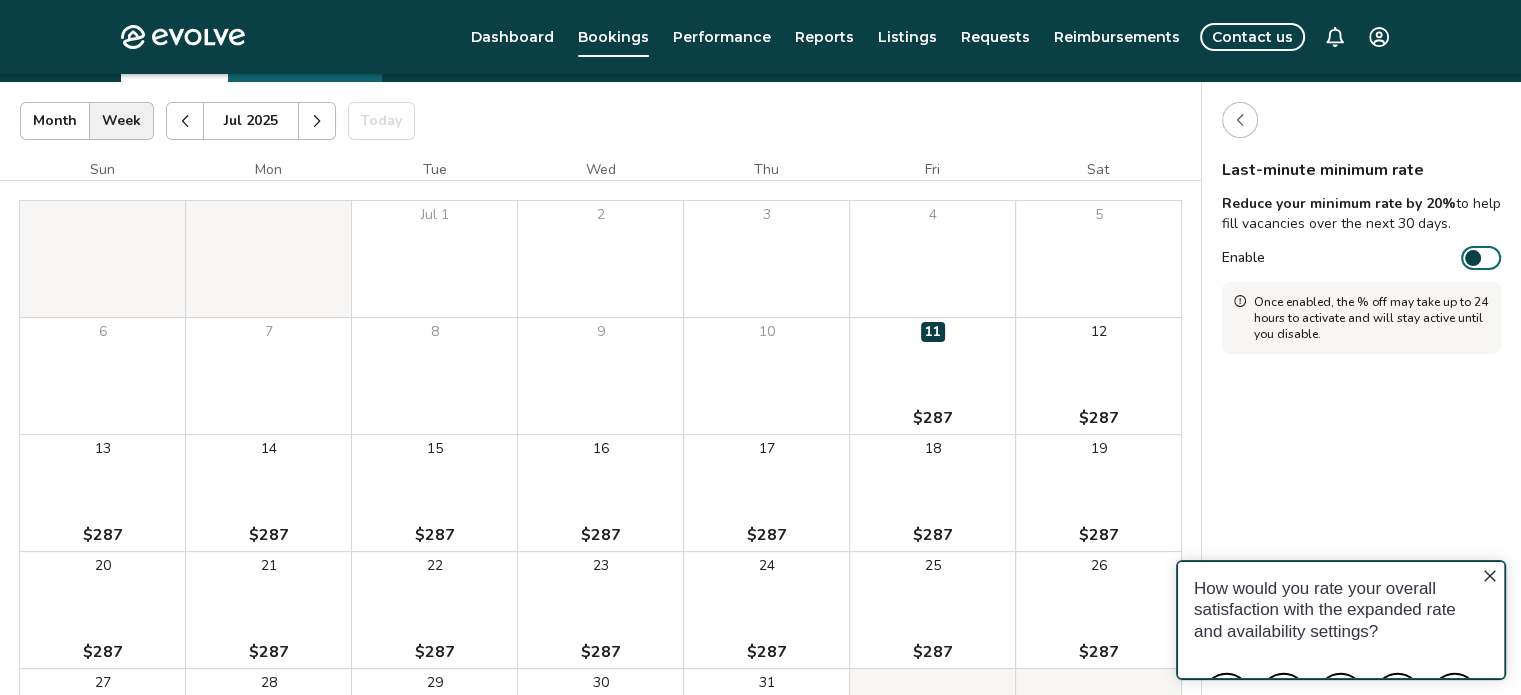 click at bounding box center (1473, 258) 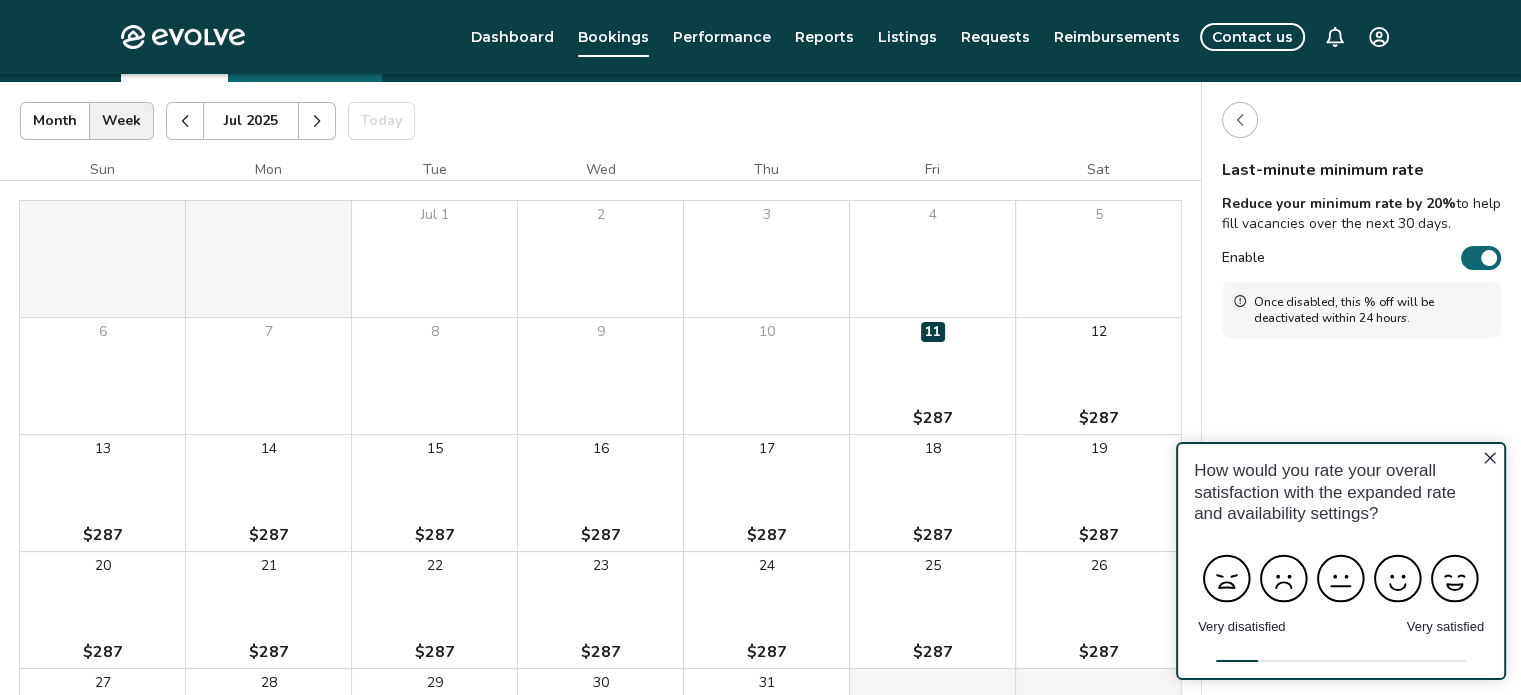 click on "Enable" at bounding box center [1481, 258] 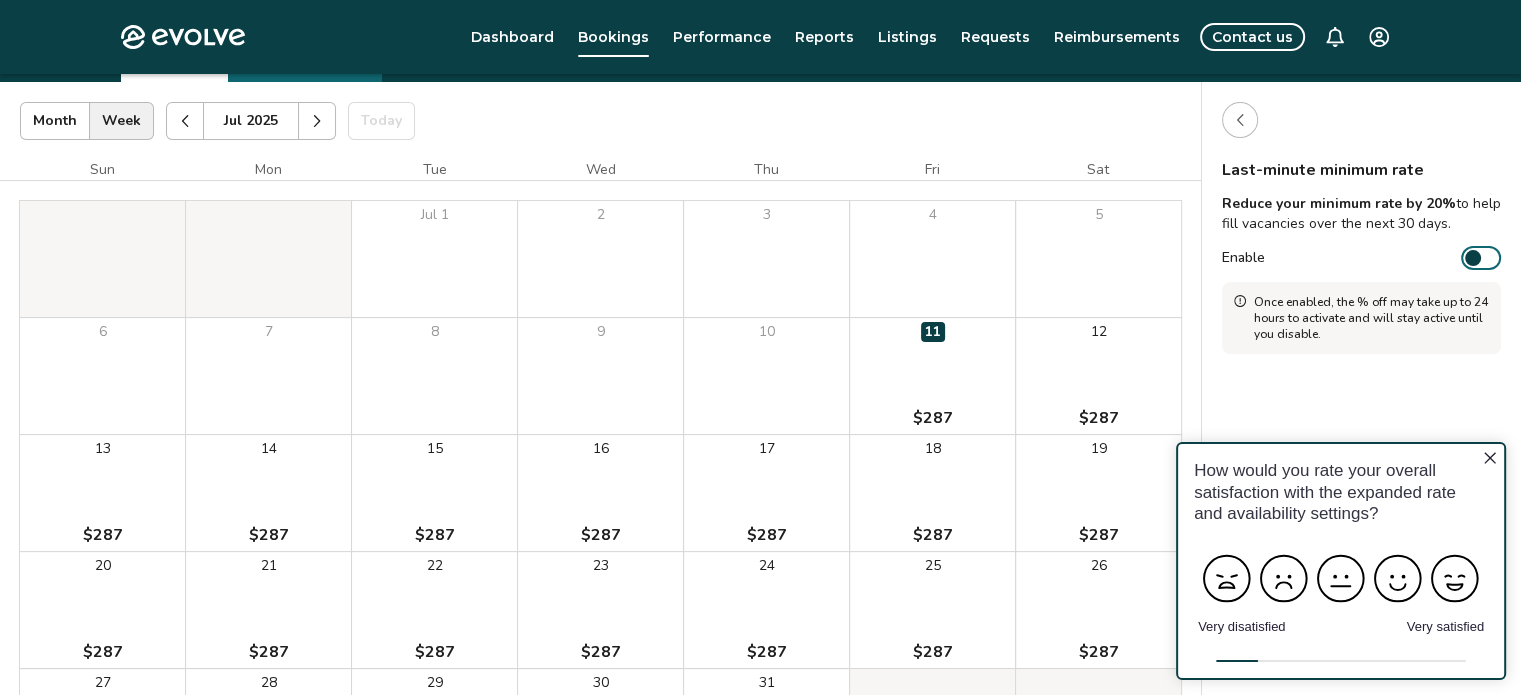 click at bounding box center [1473, 258] 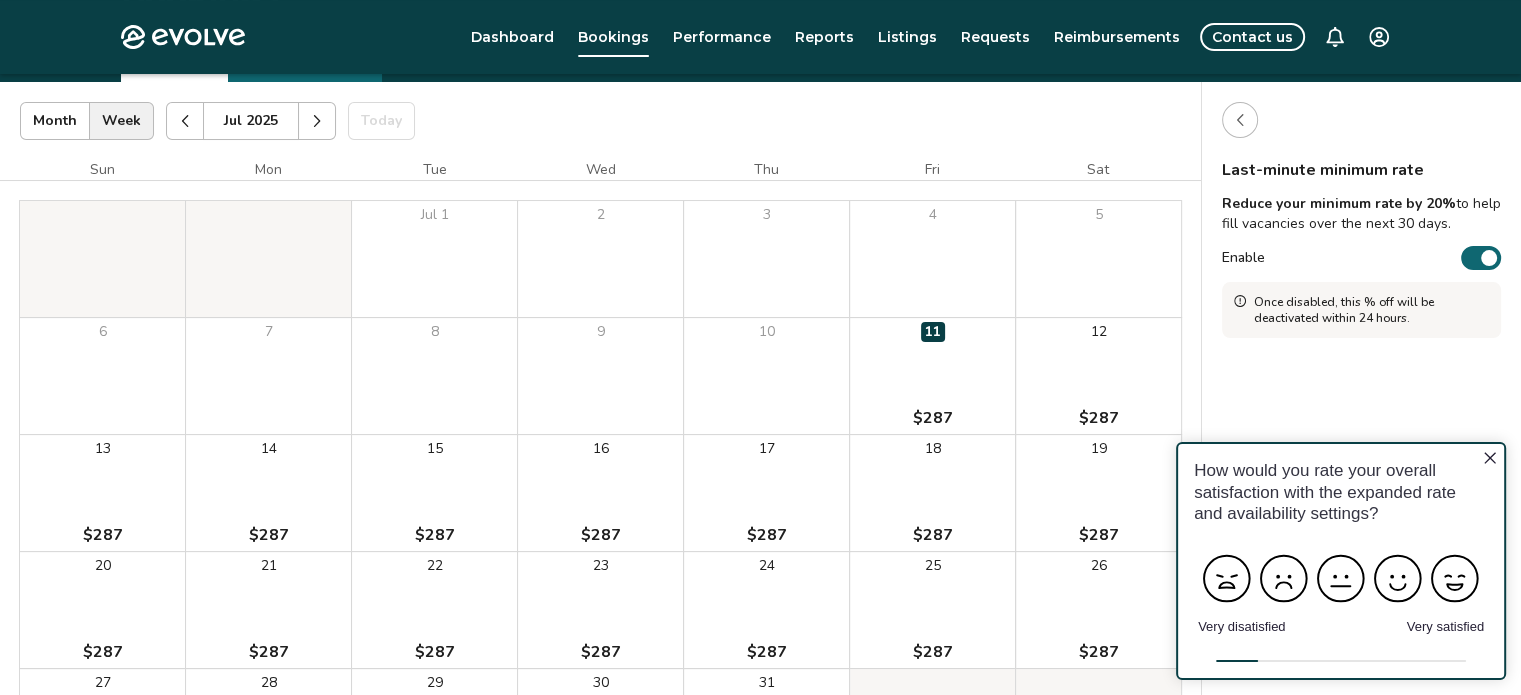 click on "Enable" at bounding box center (1481, 258) 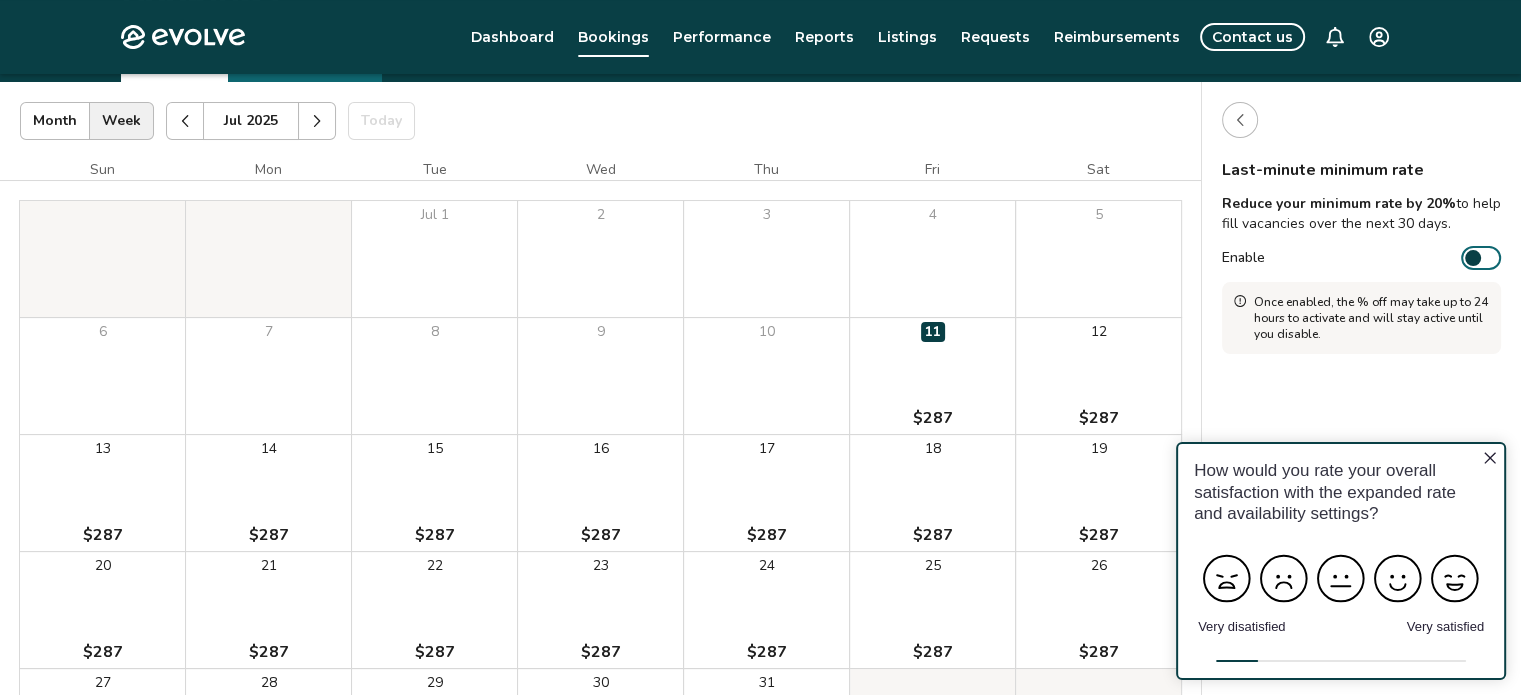 click at bounding box center (1473, 258) 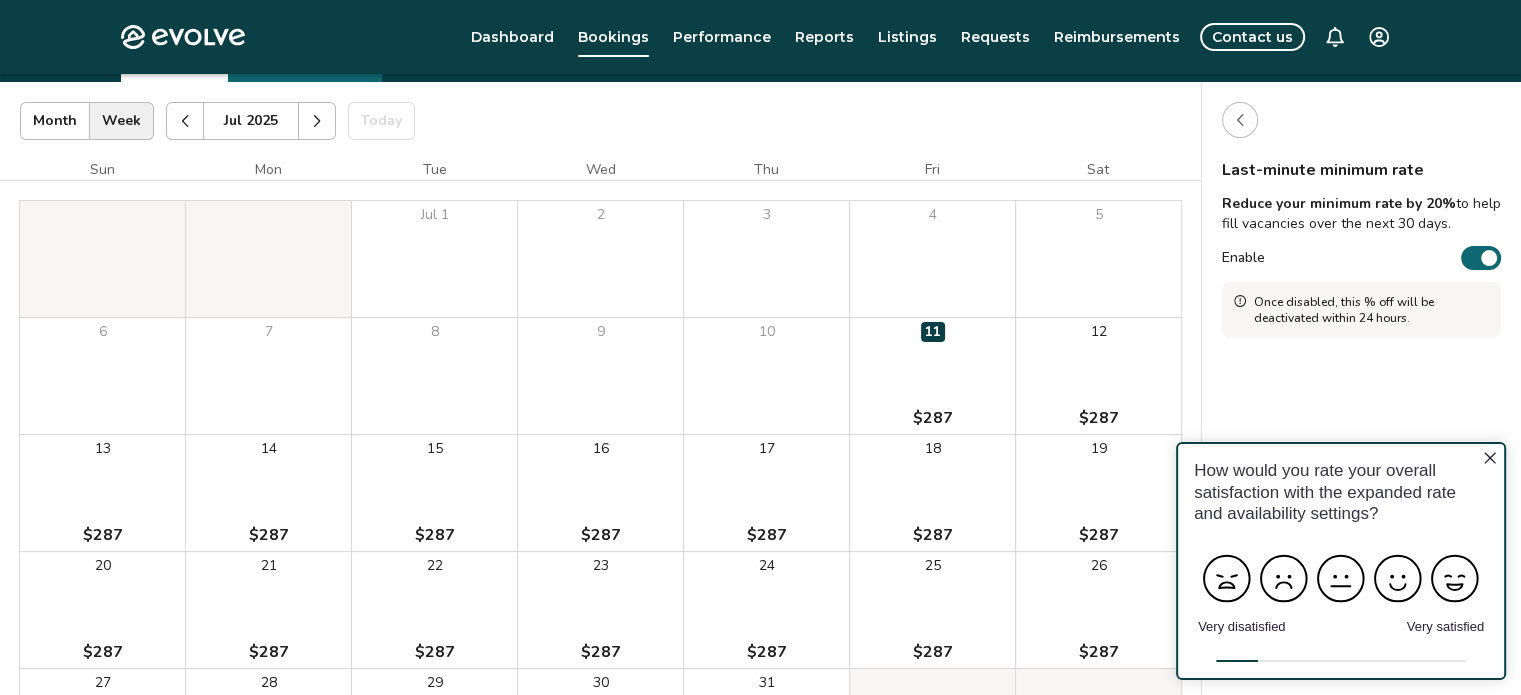 click 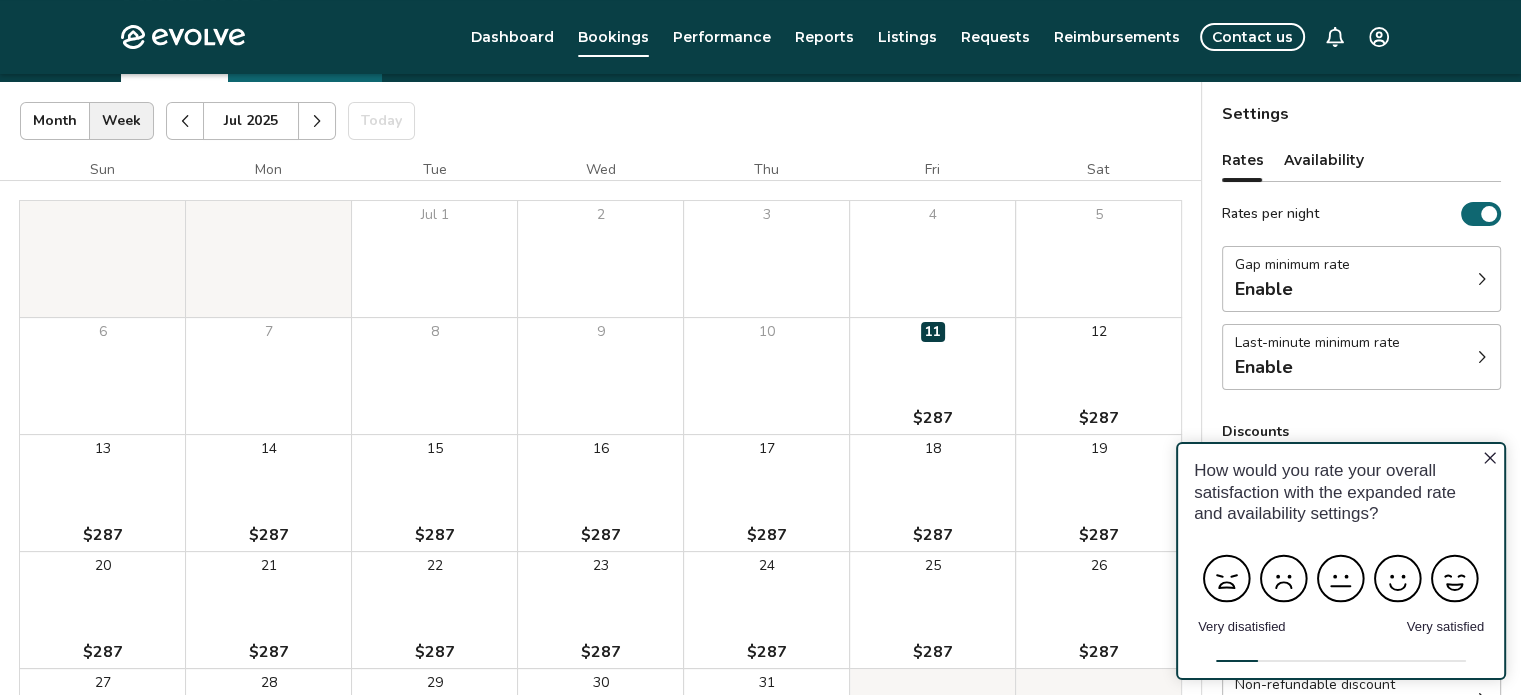 click on "Last-minute minimum rate" at bounding box center (1317, 343) 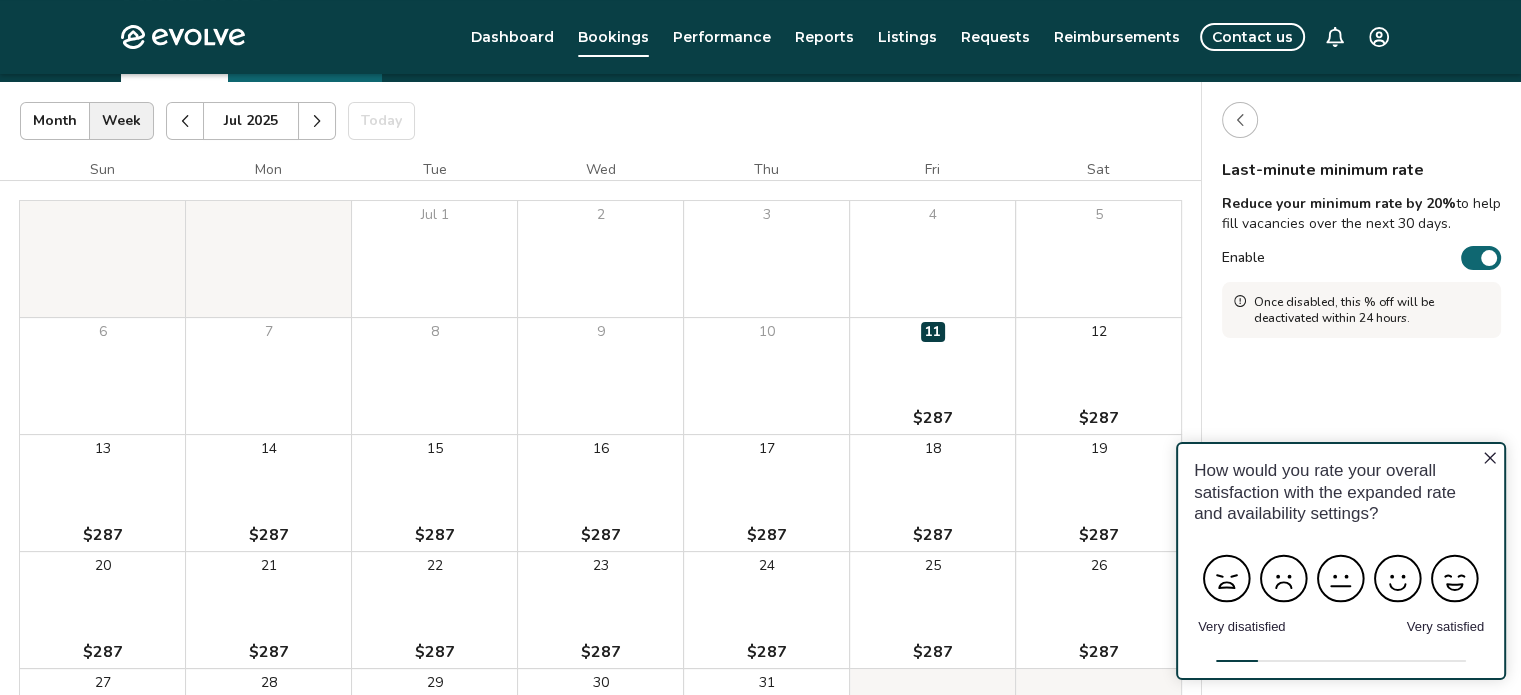 click at bounding box center (1489, 258) 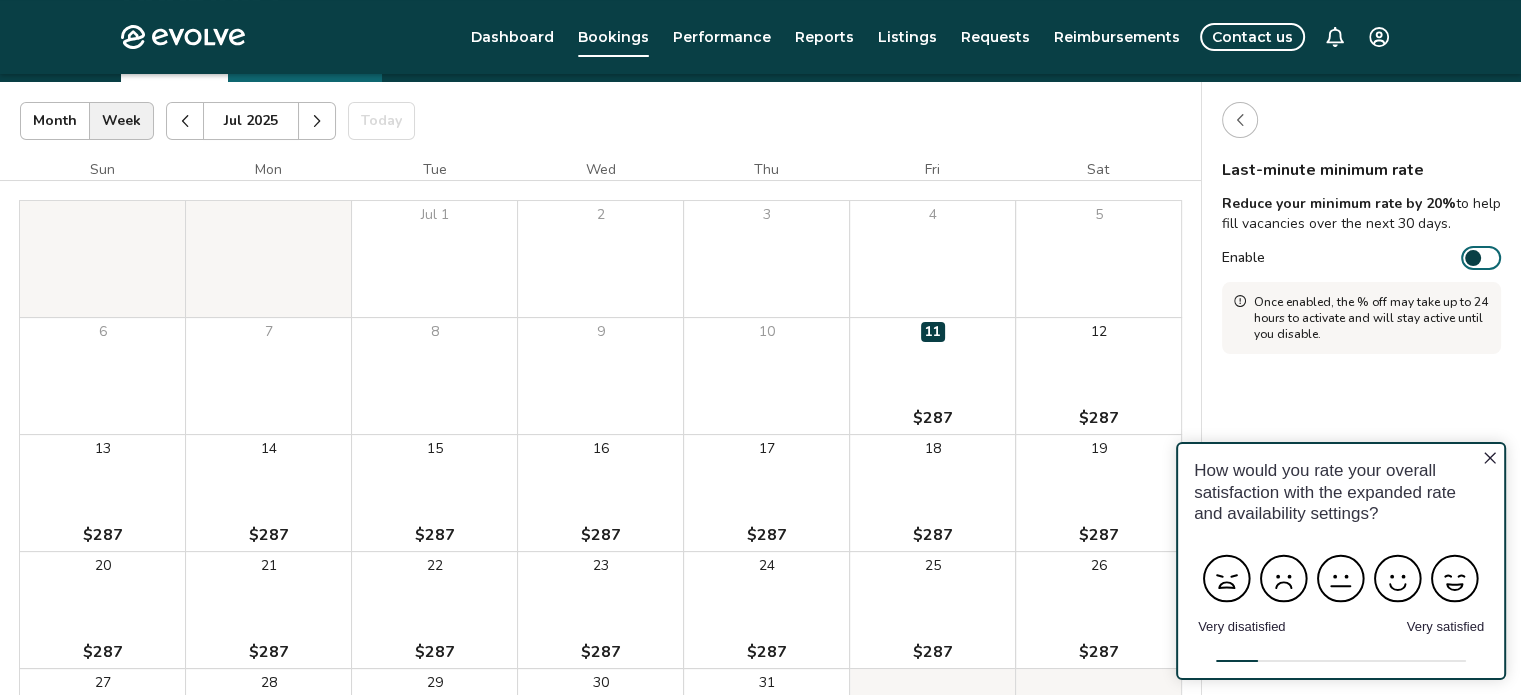 click on "Enable" at bounding box center [1481, 258] 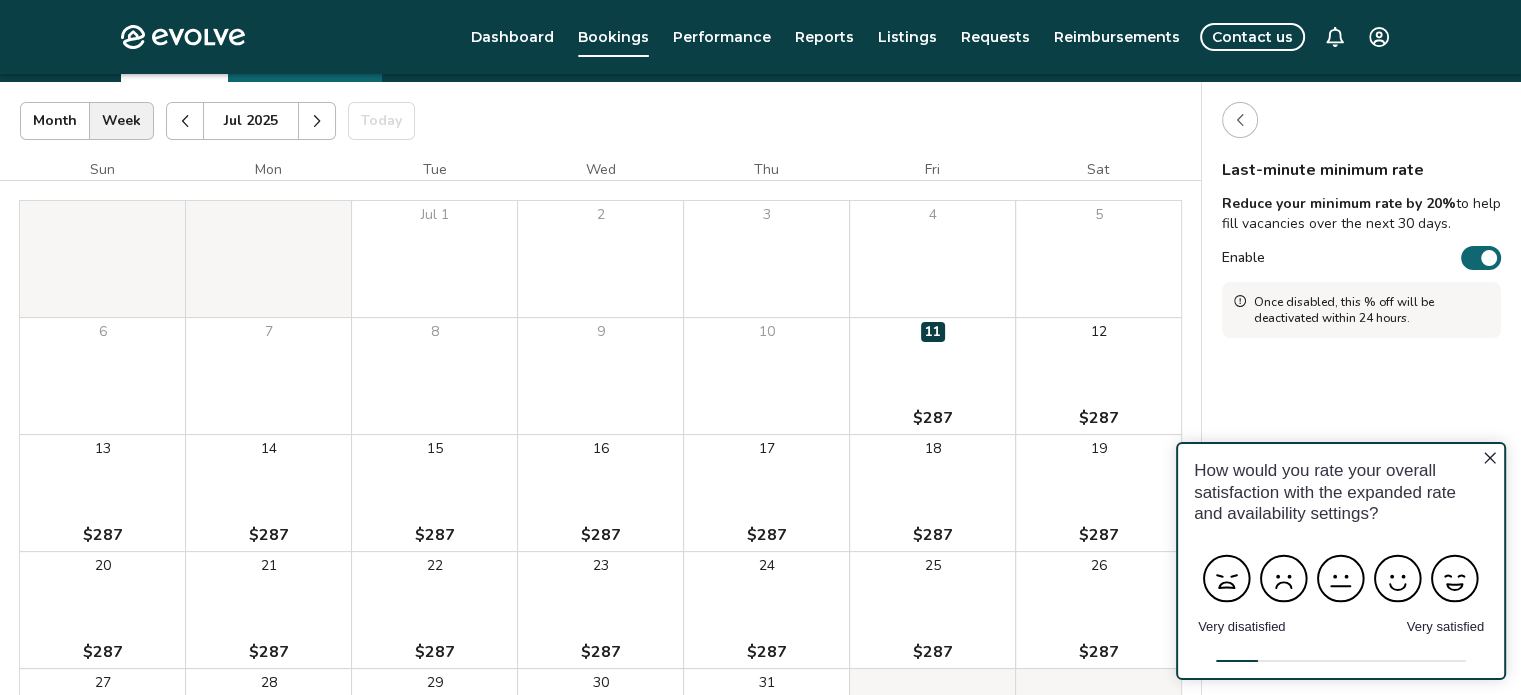 click 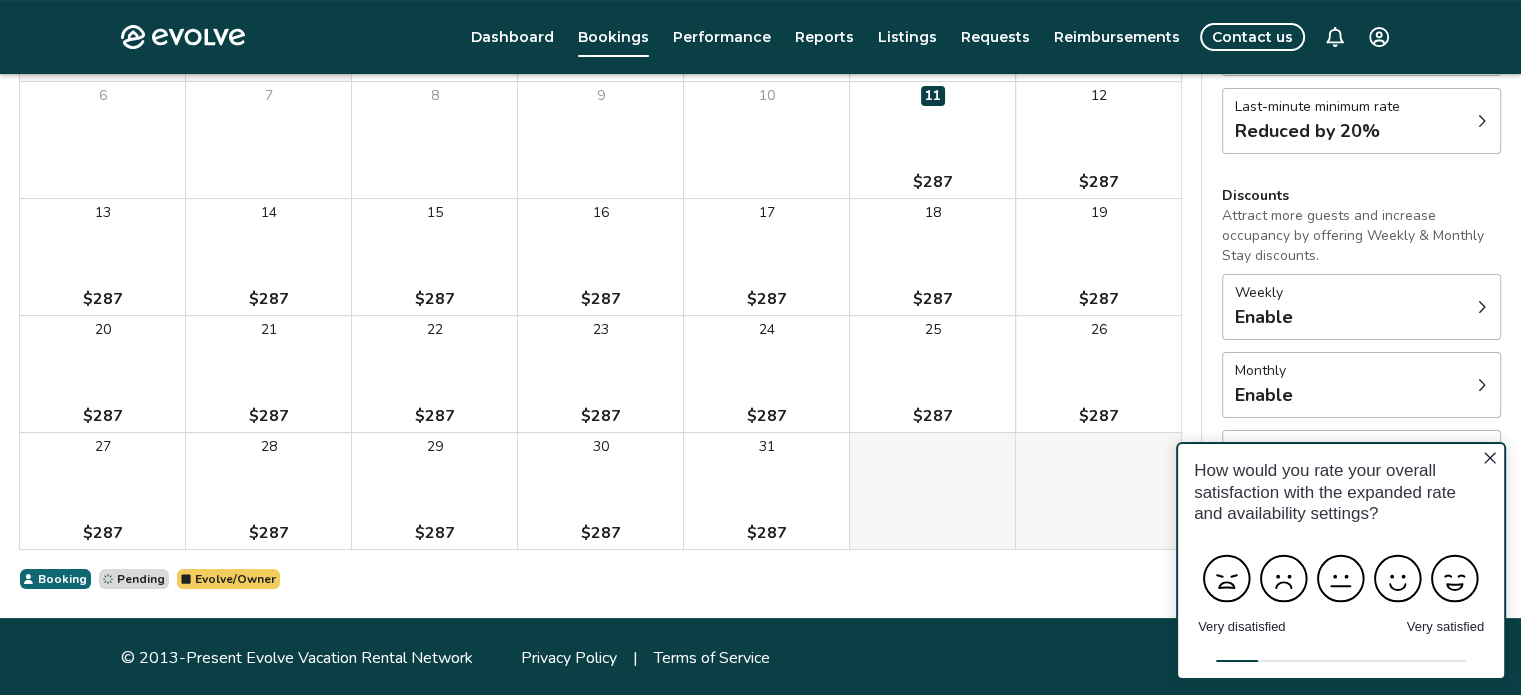 scroll, scrollTop: 339, scrollLeft: 0, axis: vertical 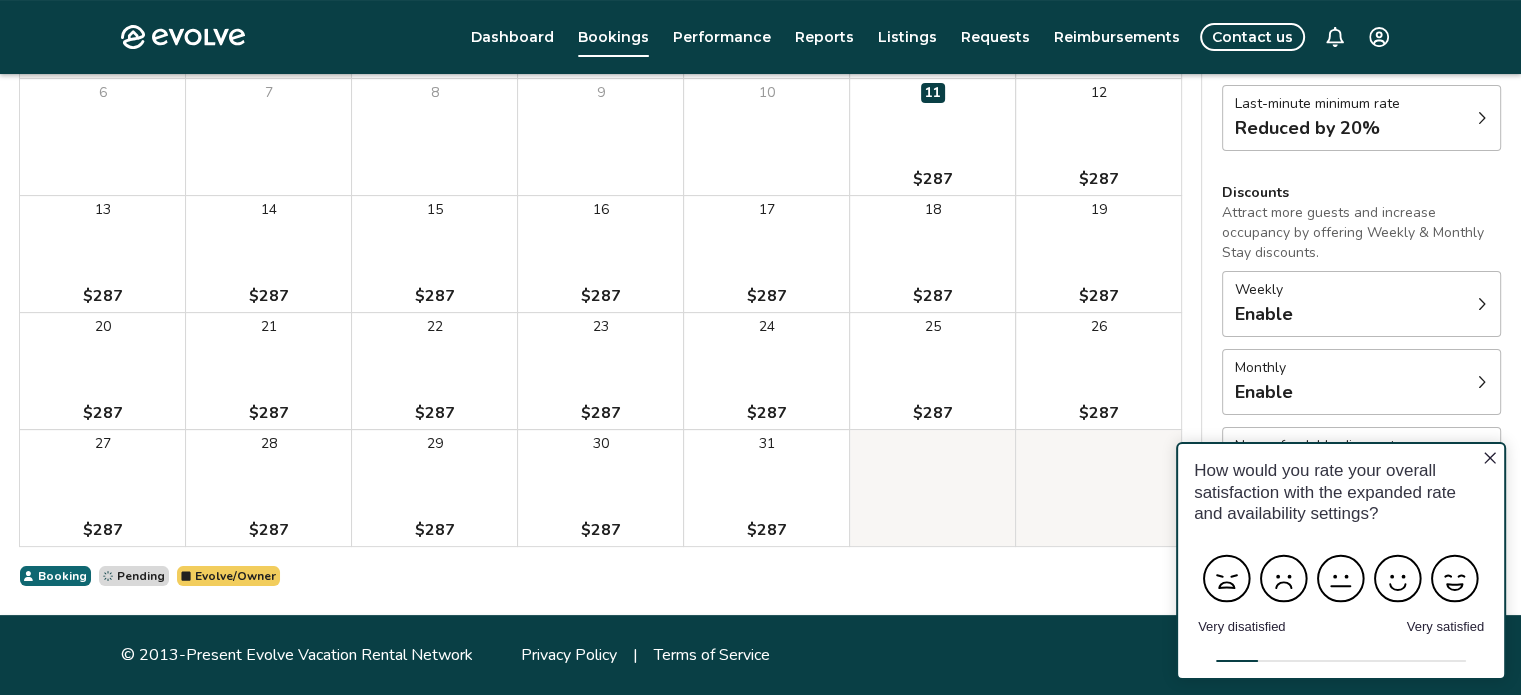 click on "Weekly Enable" at bounding box center (1361, 304) 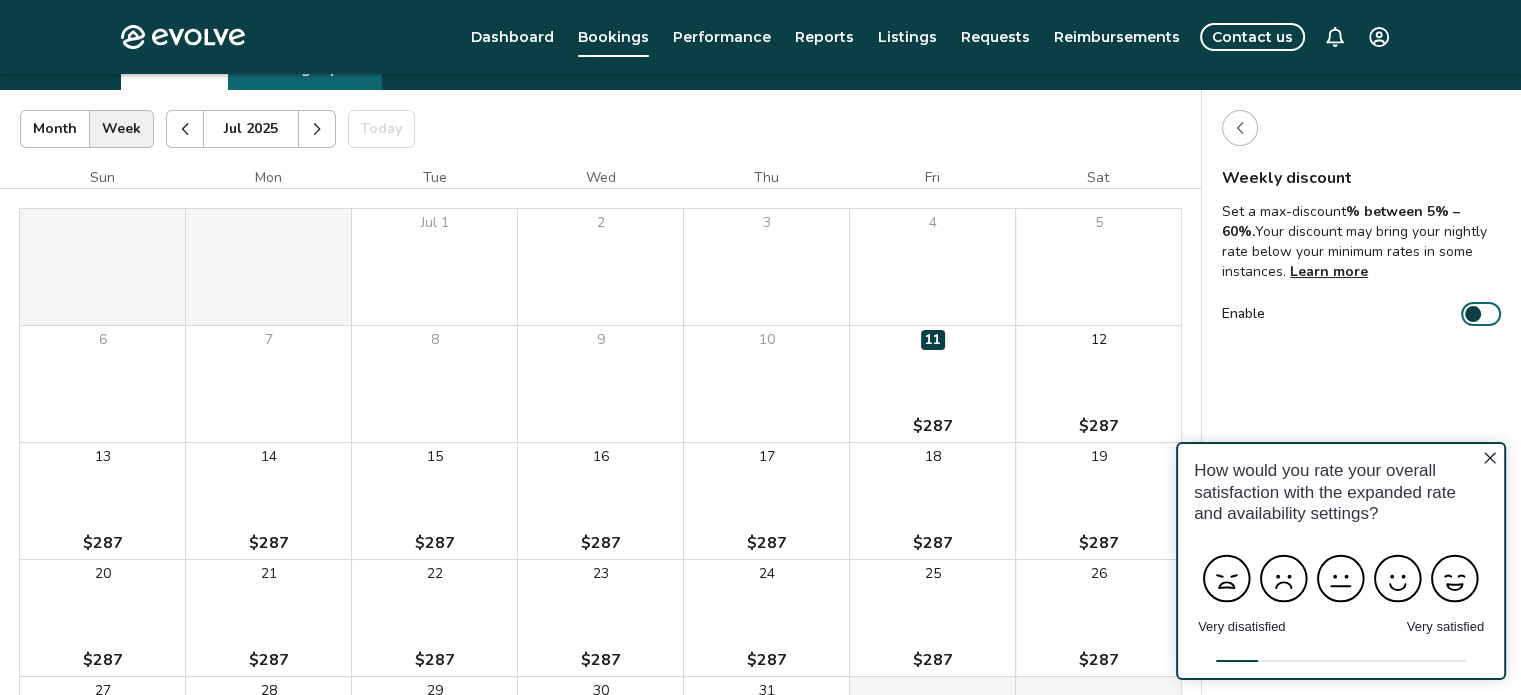 scroll, scrollTop: 139, scrollLeft: 0, axis: vertical 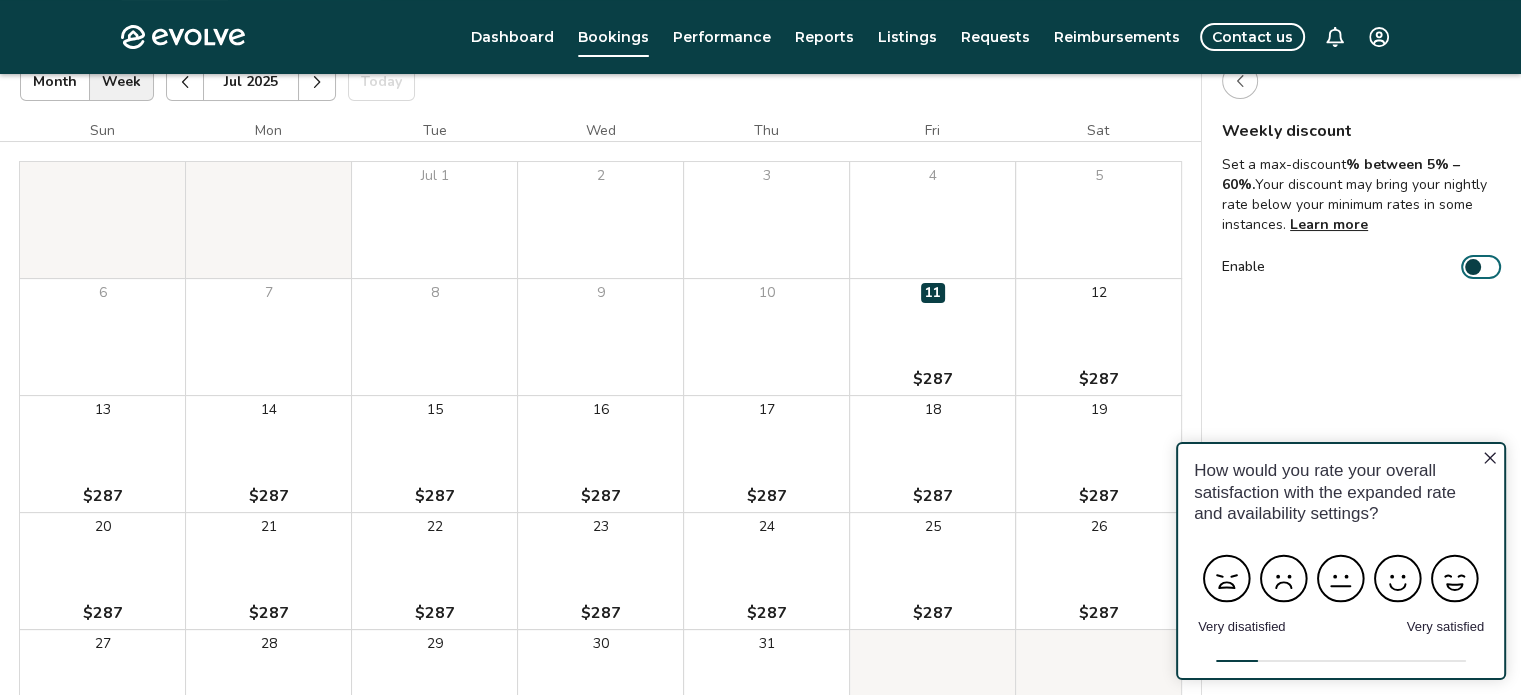 click on "Enable" at bounding box center [1481, 267] 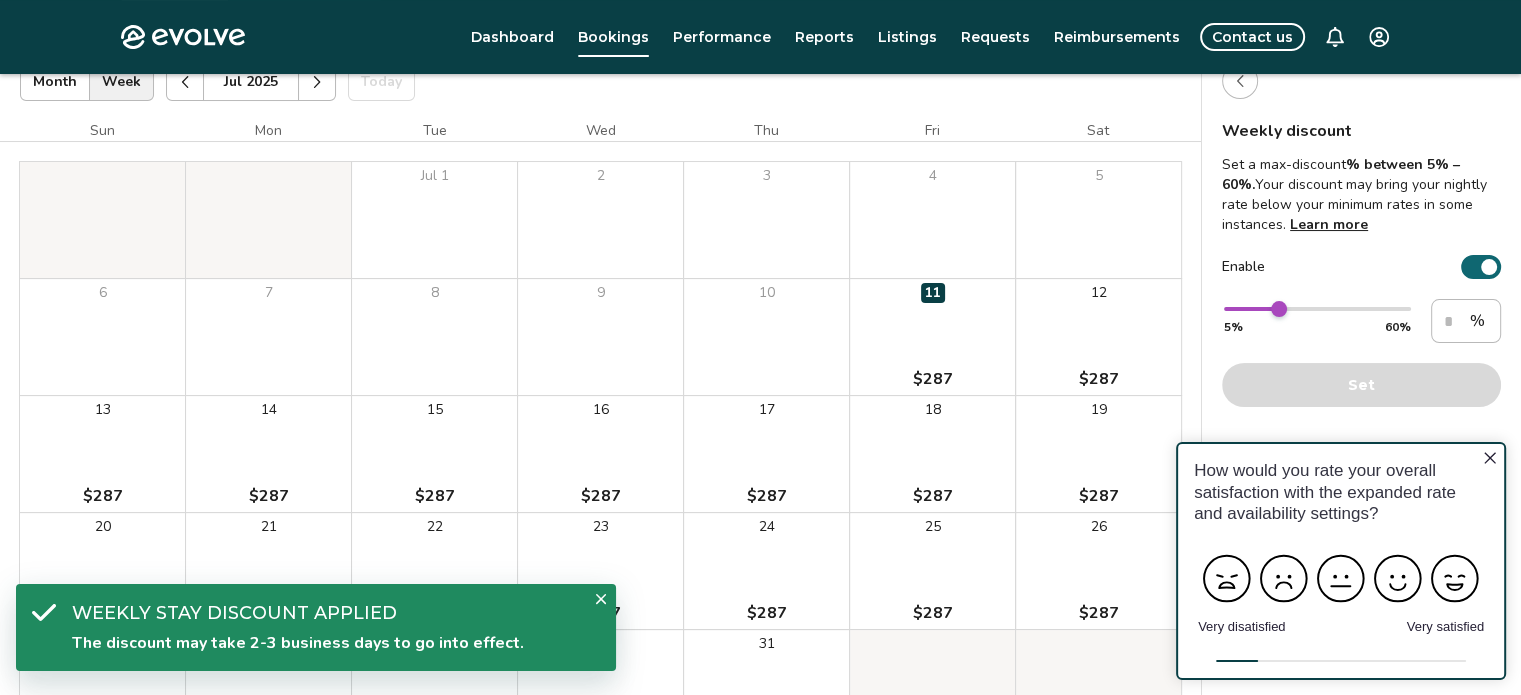 click at bounding box center (1489, 267) 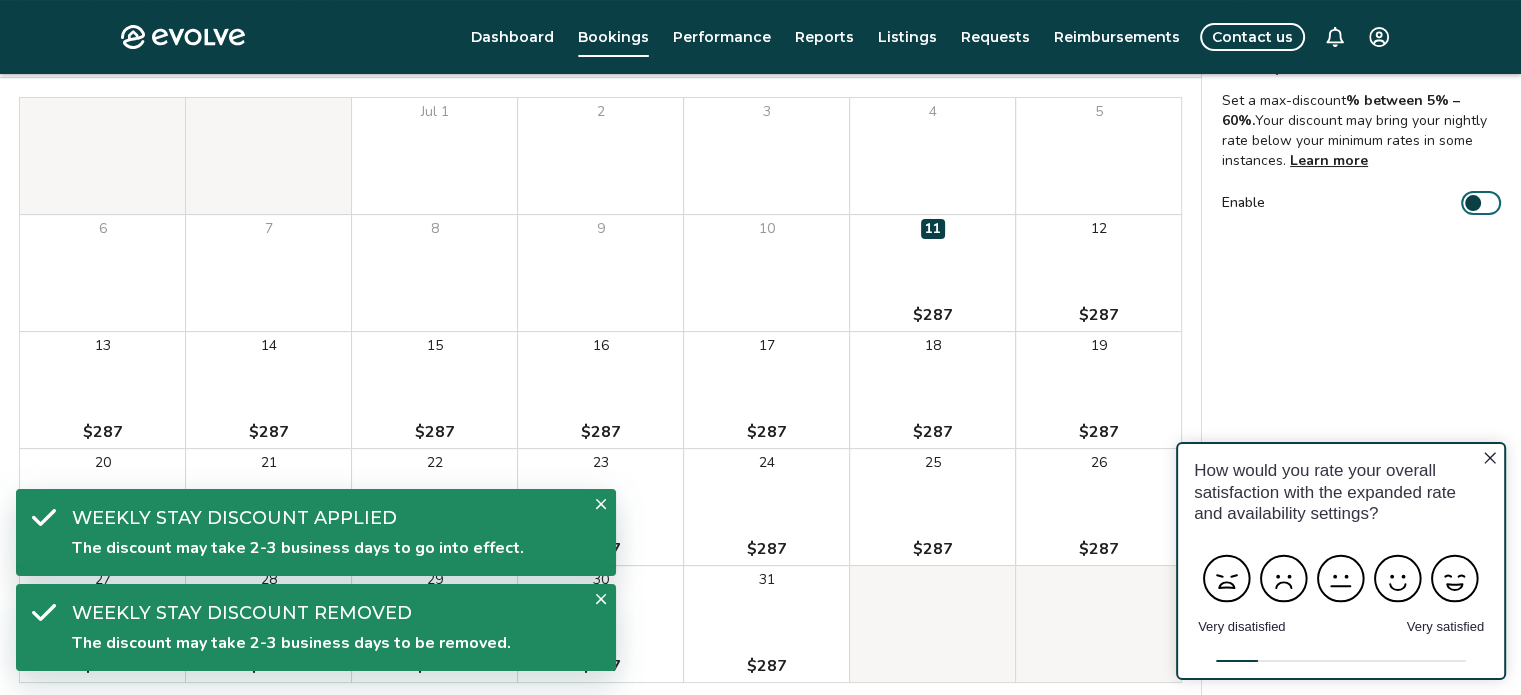 scroll, scrollTop: 139, scrollLeft: 0, axis: vertical 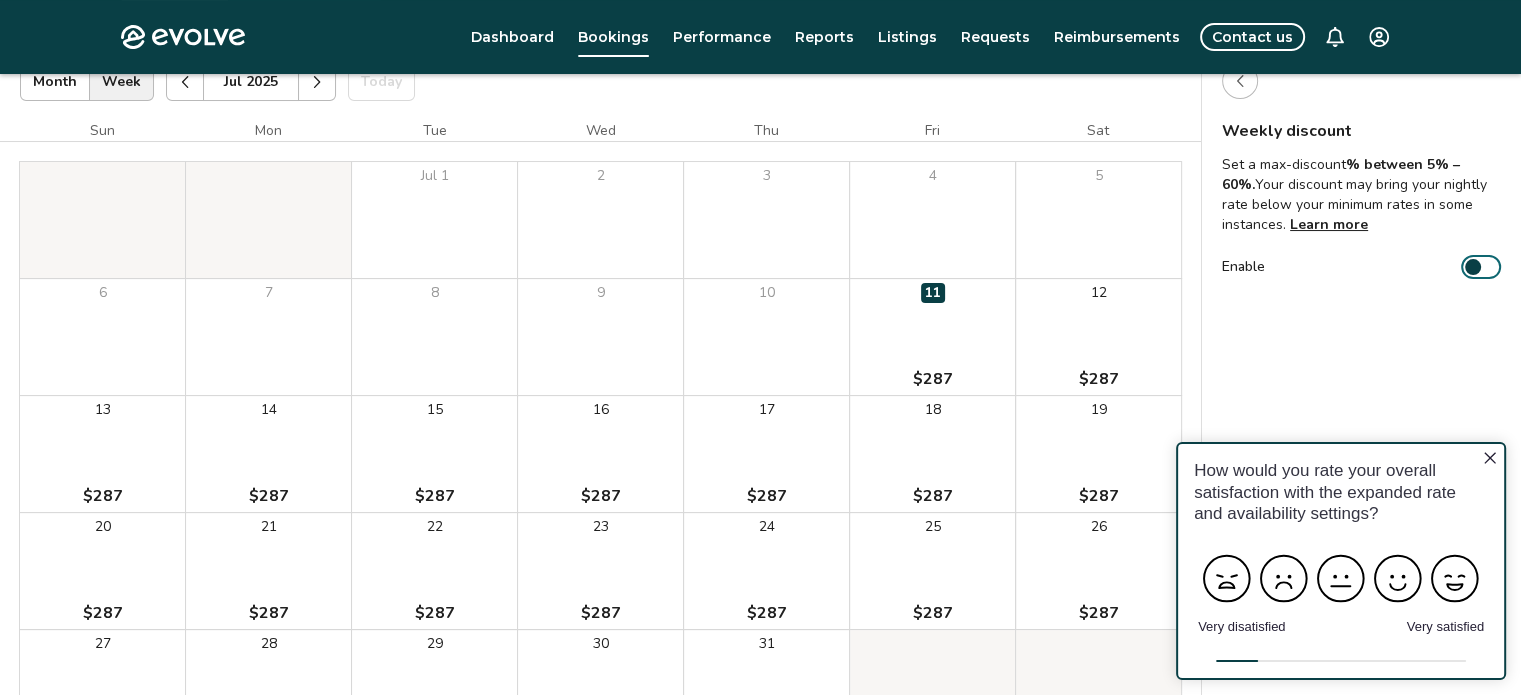 click 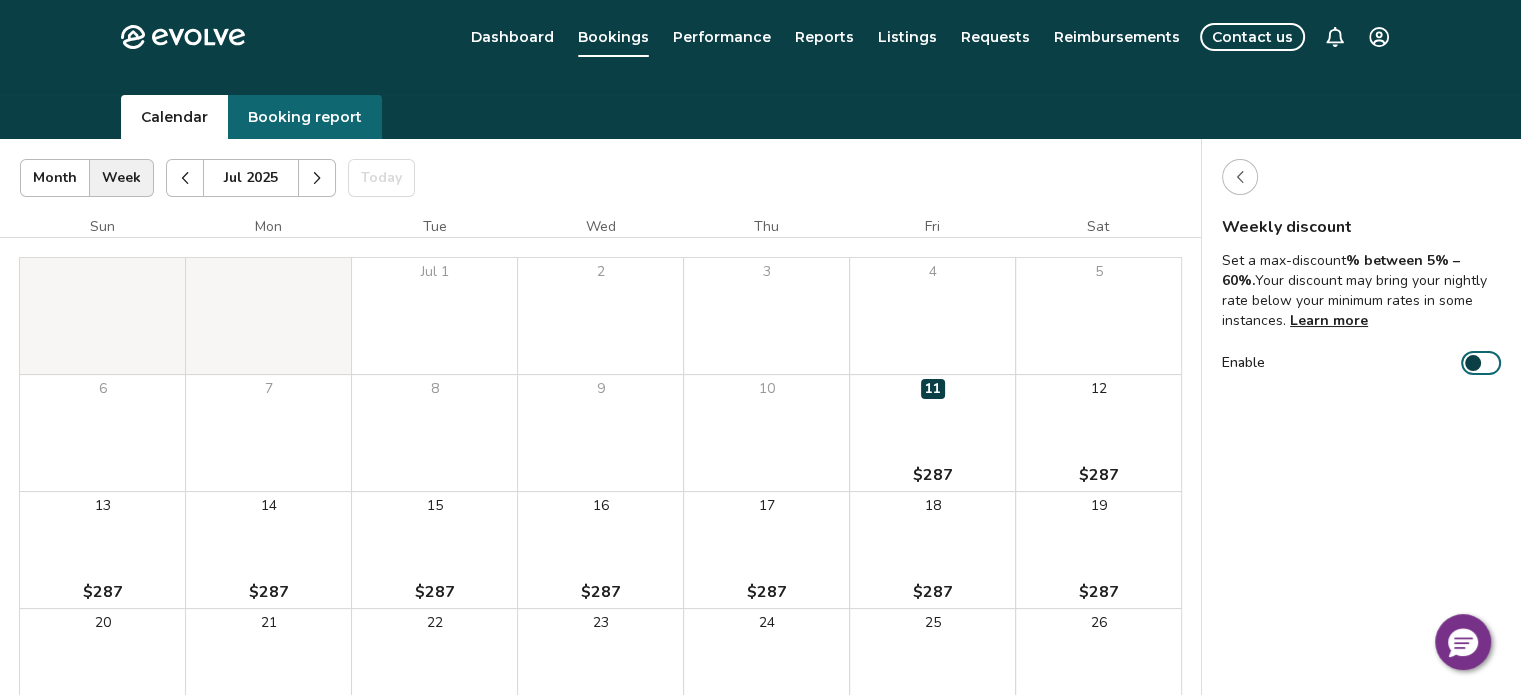 scroll, scrollTop: 0, scrollLeft: 0, axis: both 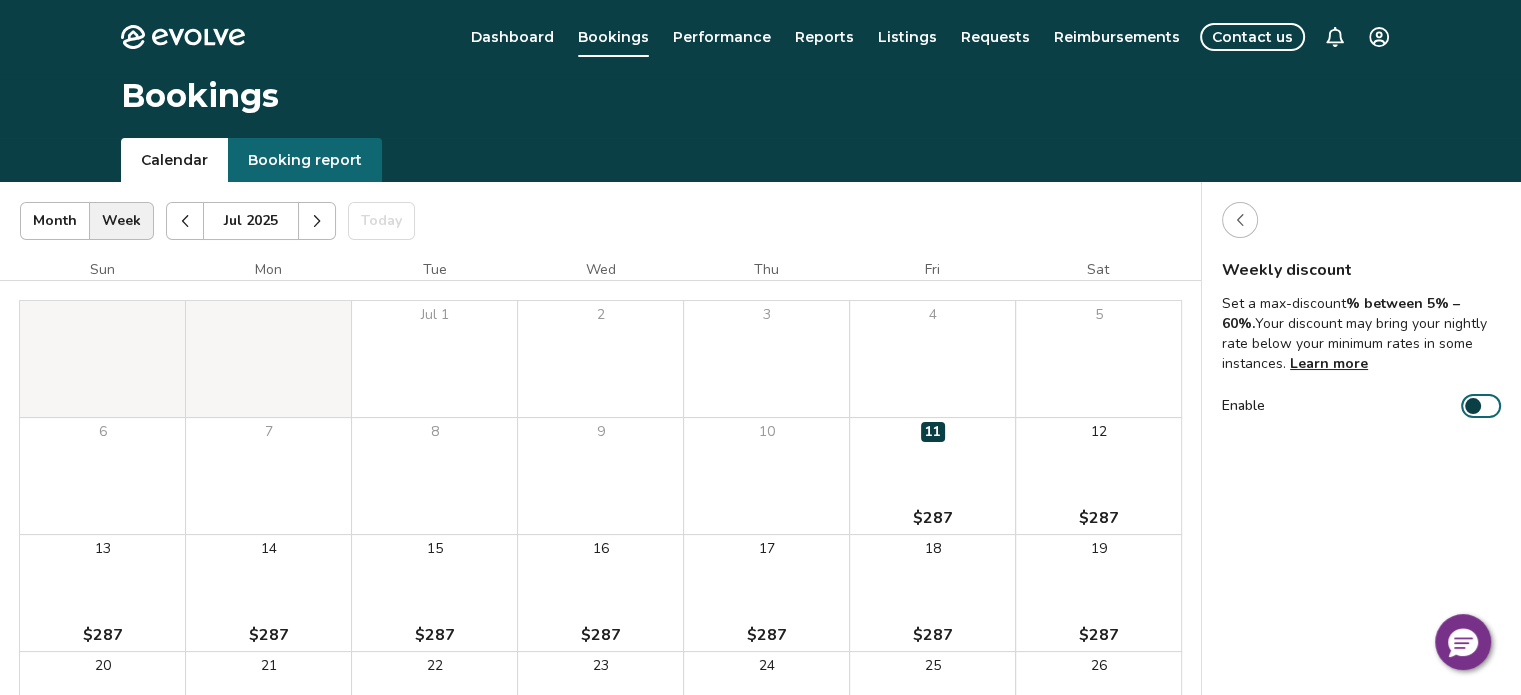 click 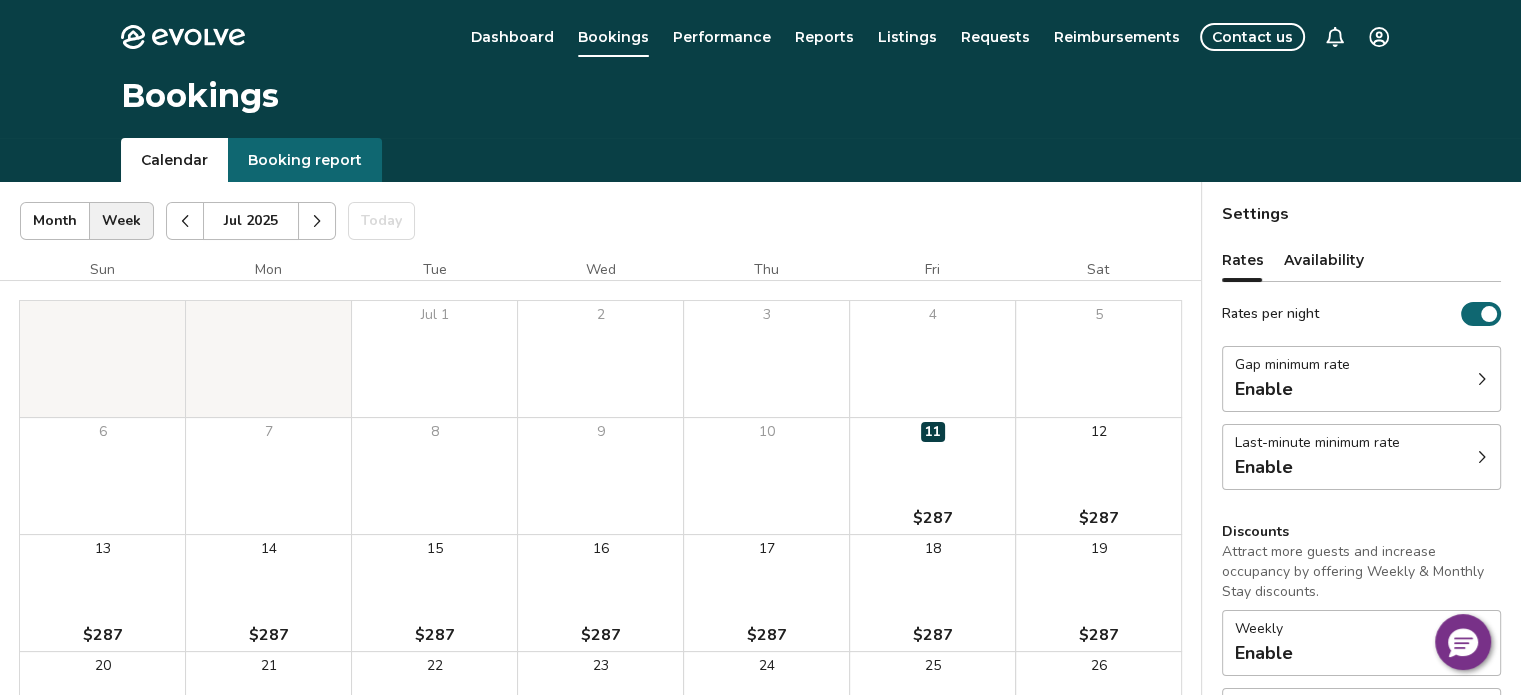 click on "Last-minute minimum rate" at bounding box center [1317, 443] 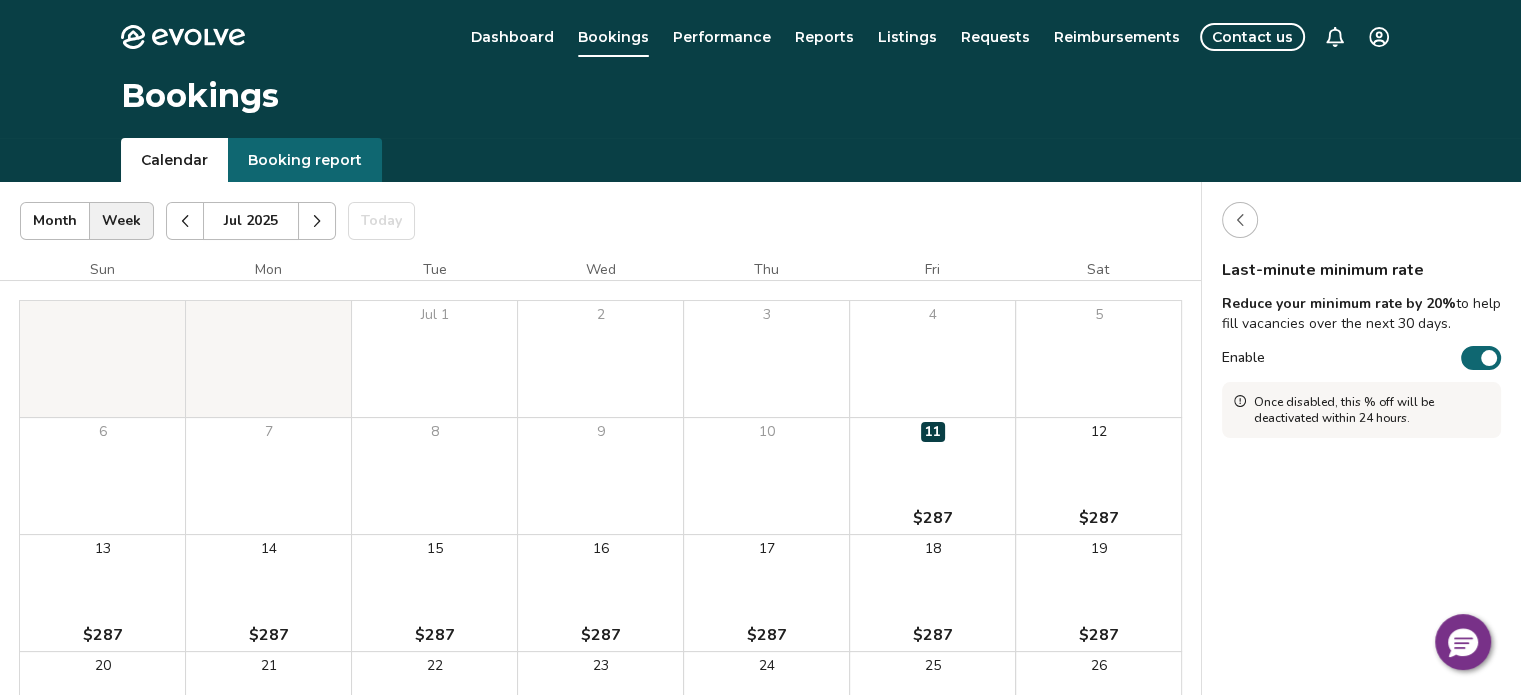 click at bounding box center (1489, 358) 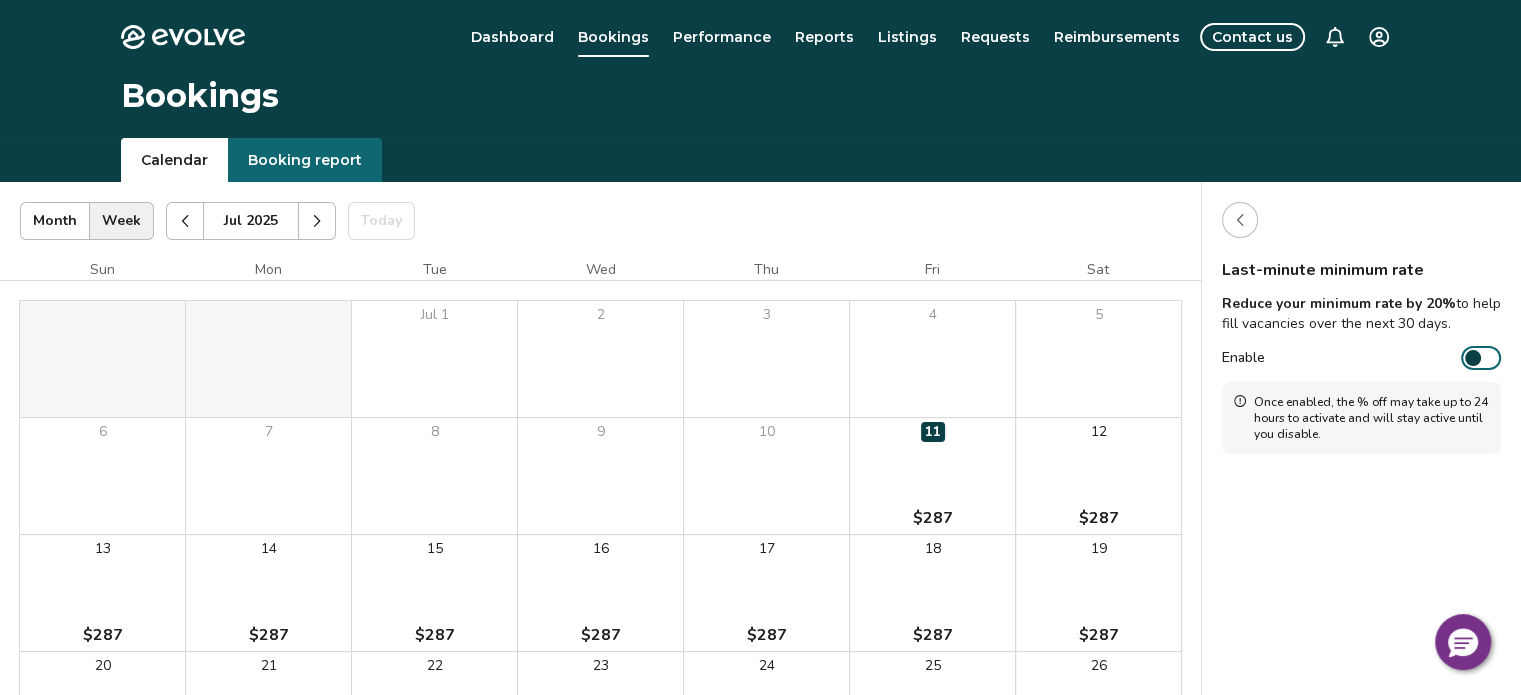 click on "Enable" at bounding box center [1481, 358] 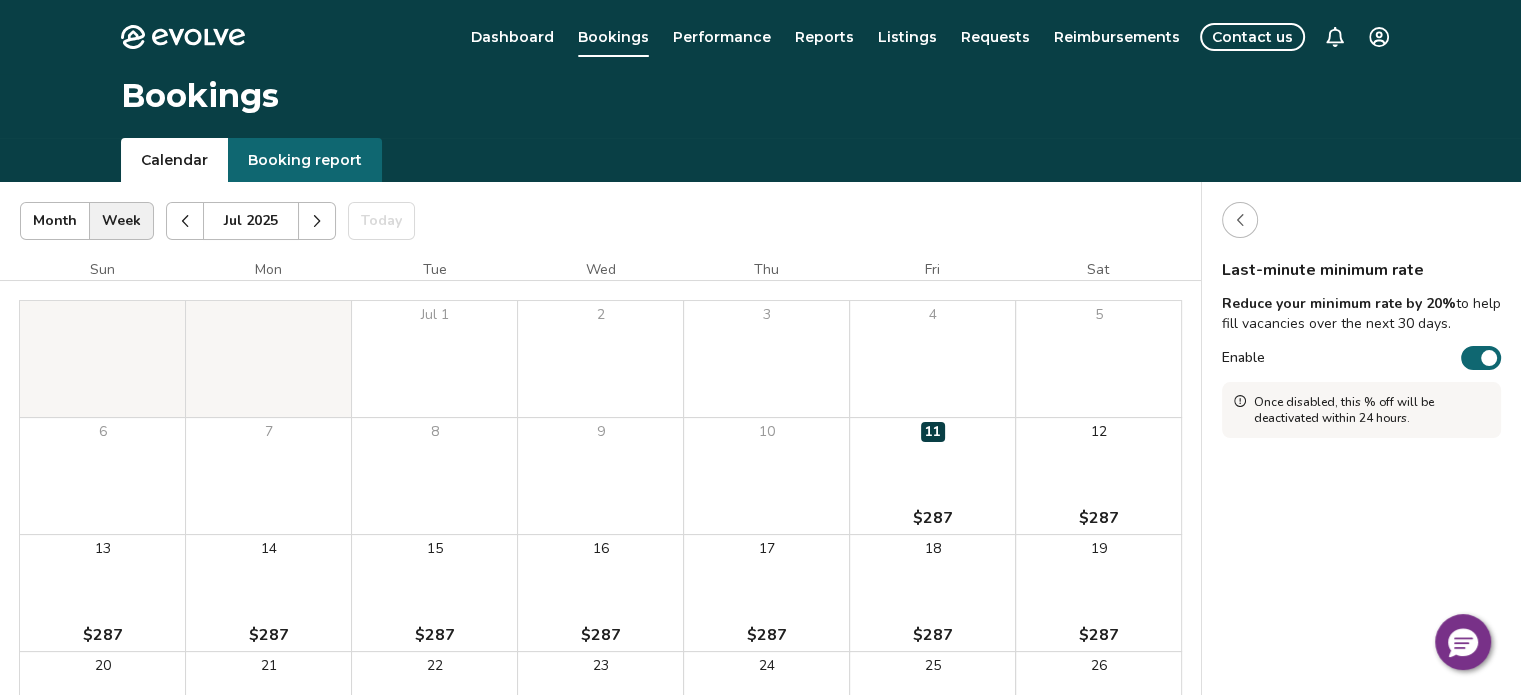 click on "Enable" at bounding box center [1481, 358] 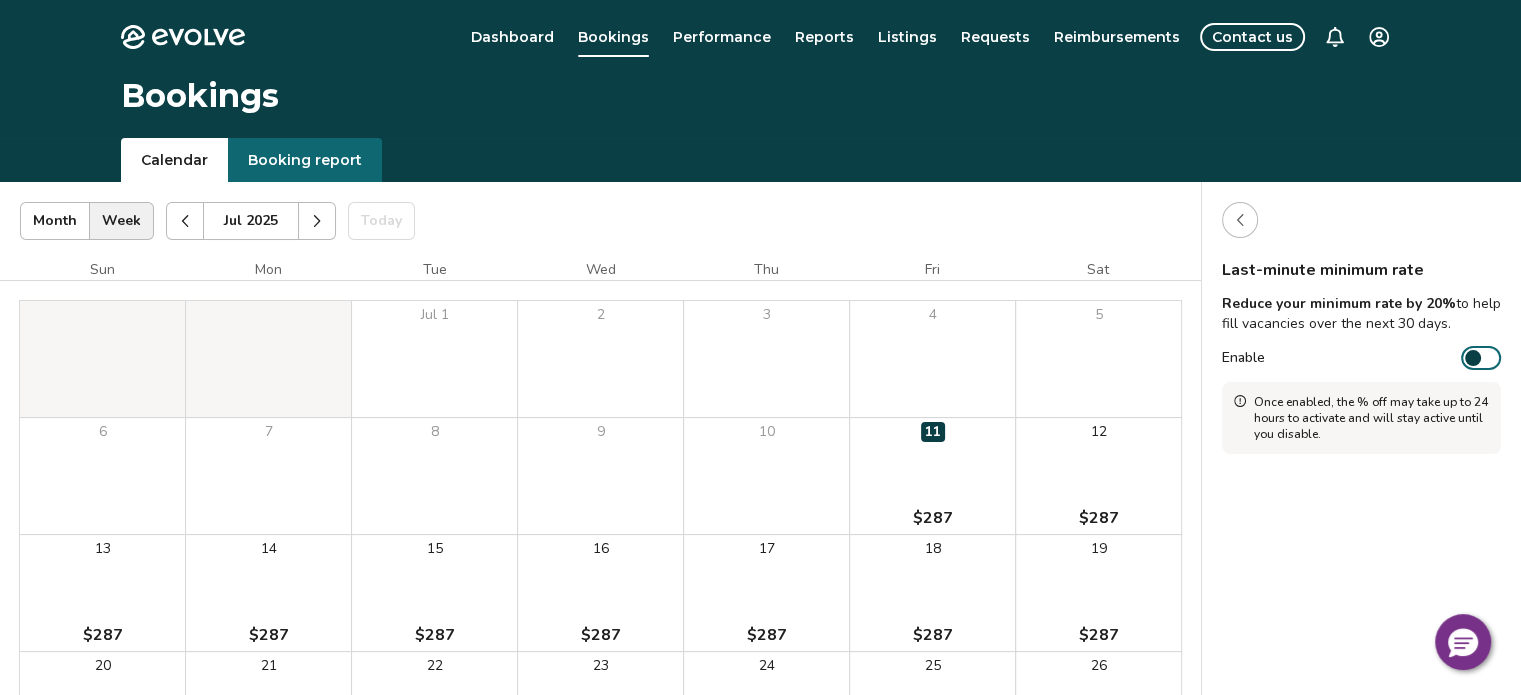 click at bounding box center (1473, 358) 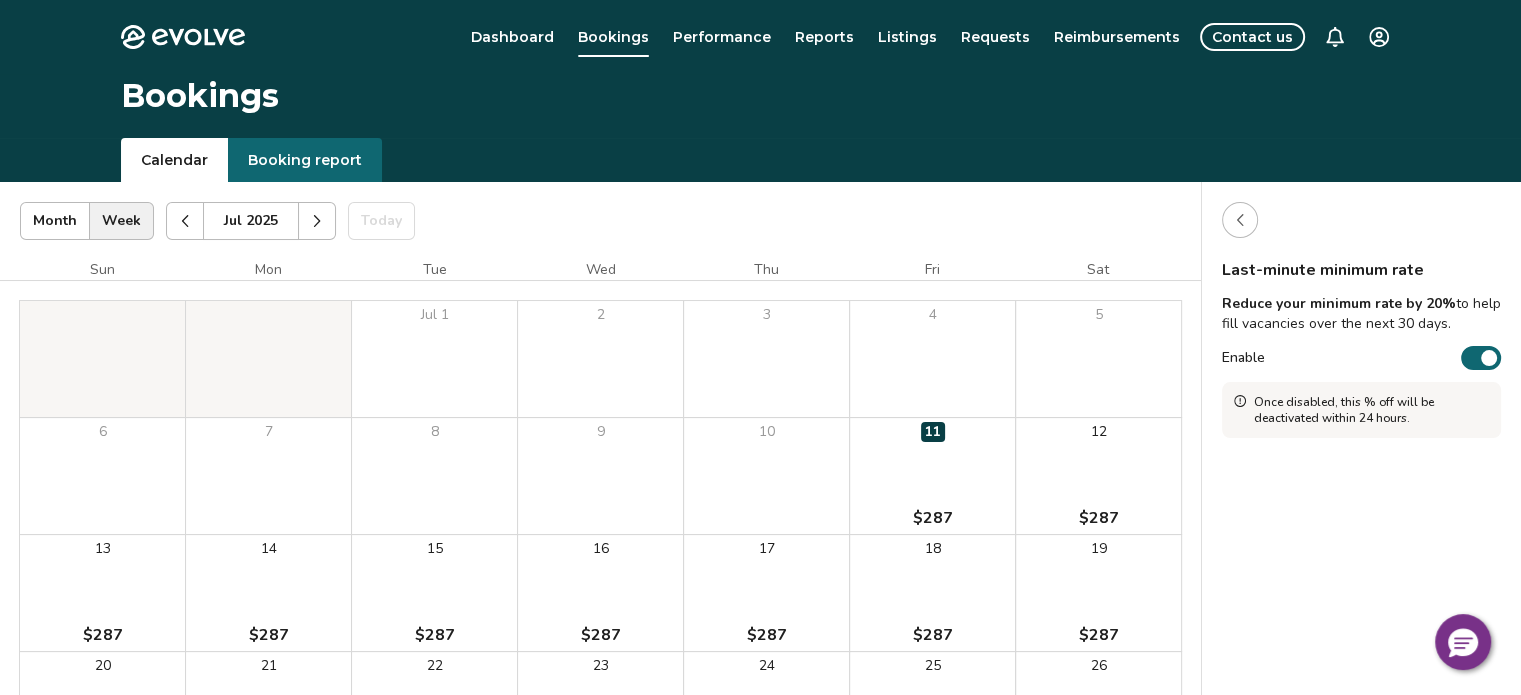 click at bounding box center [1240, 220] 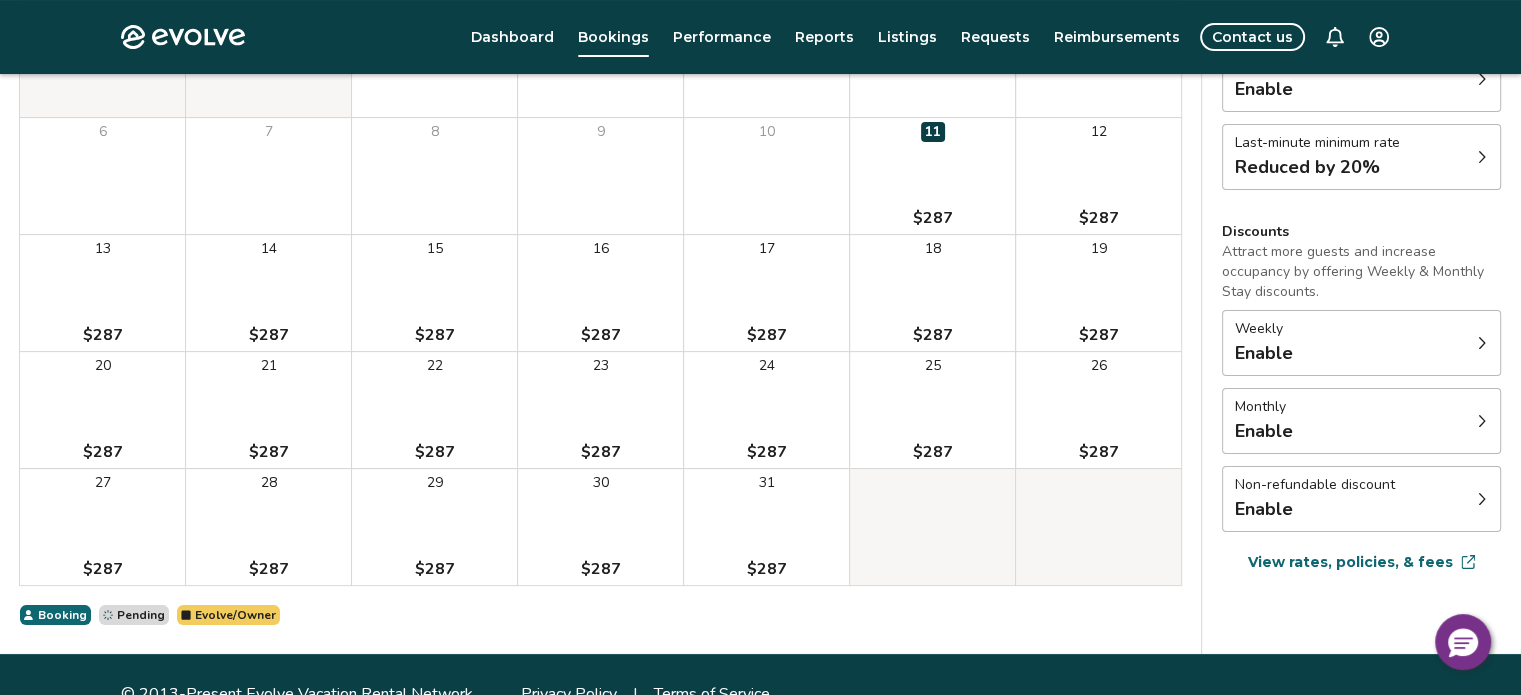 scroll, scrollTop: 339, scrollLeft: 0, axis: vertical 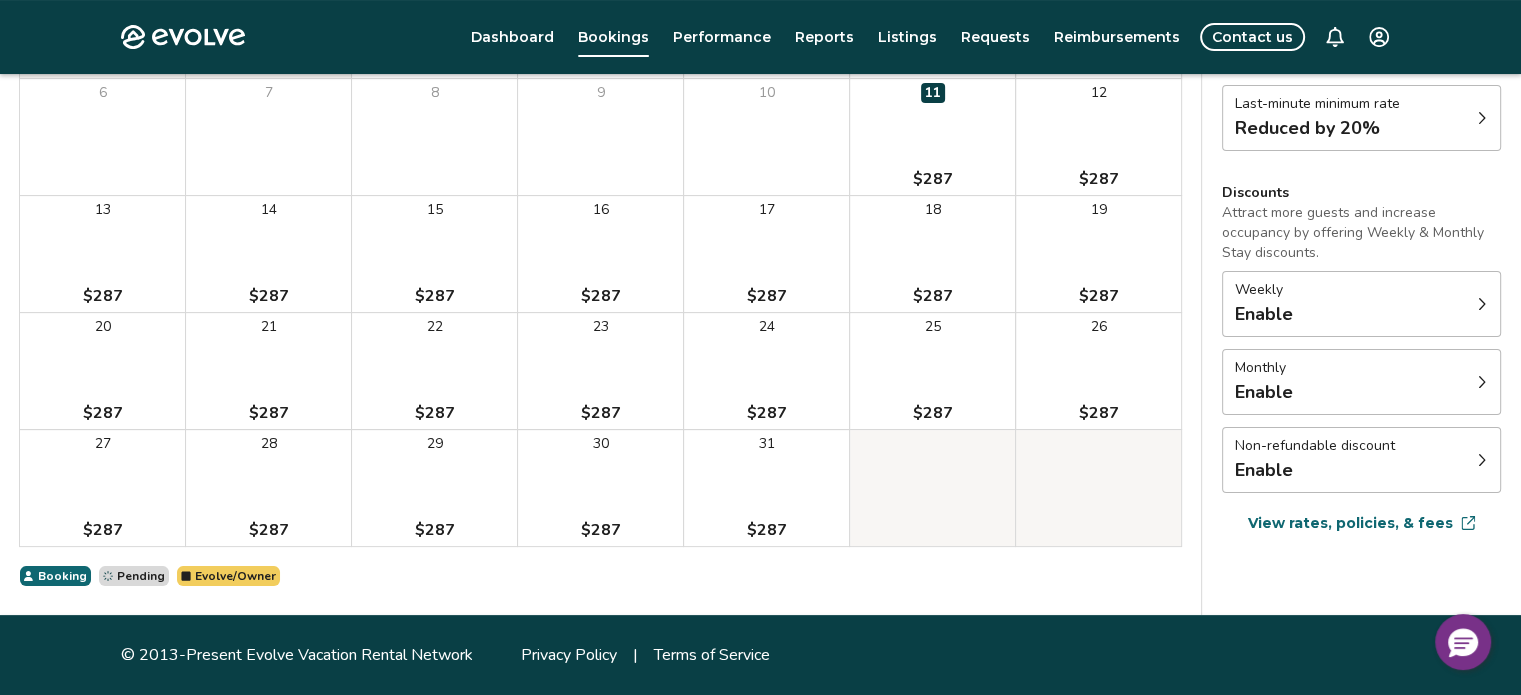 click on "Non-refundable discount Enable" at bounding box center [1361, 460] 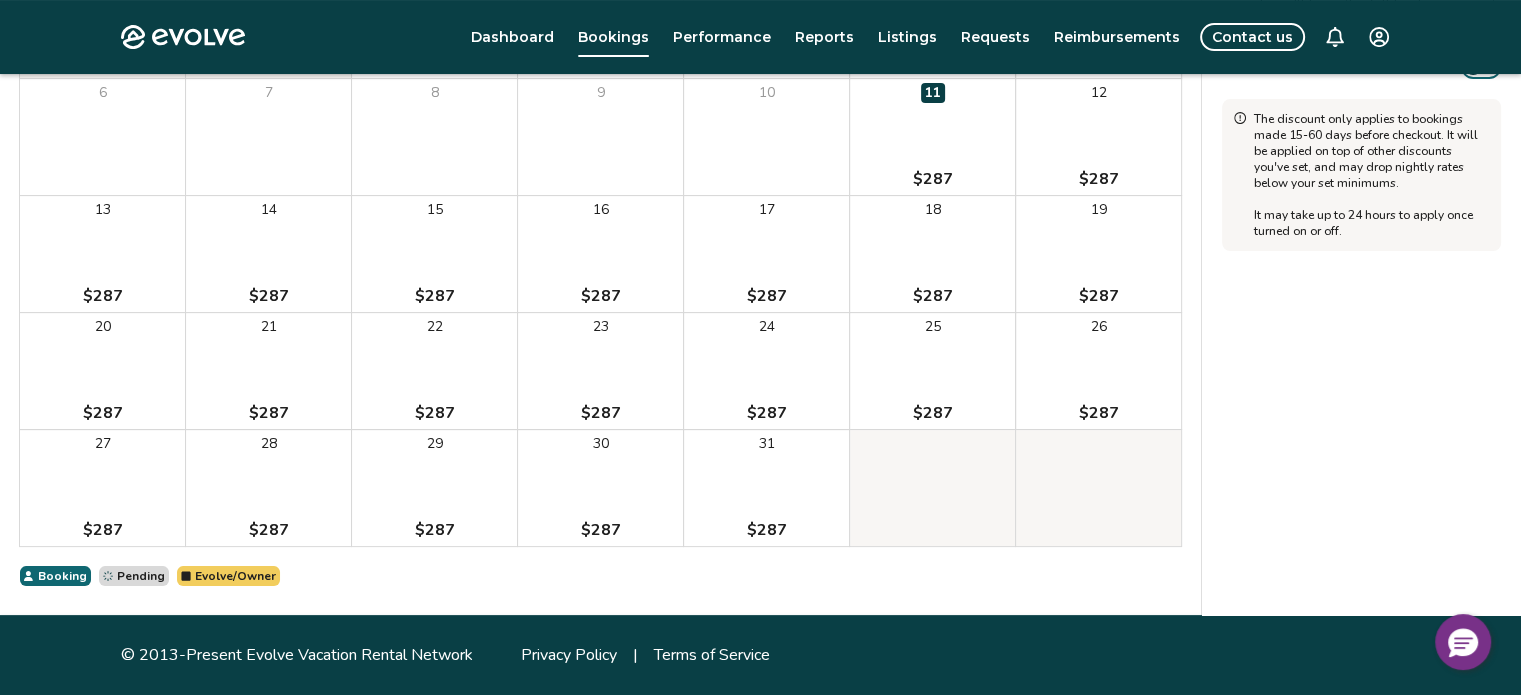 click on "Non-refundable discount Offer Airbnb guests a  10% discount  for choosing a non-refundable trip. If they cancel, you'll keep the full booking amount.   Learn more Enable The discount only applies to bookings made 15-60 days before checkout. It will be applied on top of other discounts you've set, and may drop nightly rates below your set minimums. It may take up to 24 hours to apply once turned on or off." at bounding box center (1361, 229) 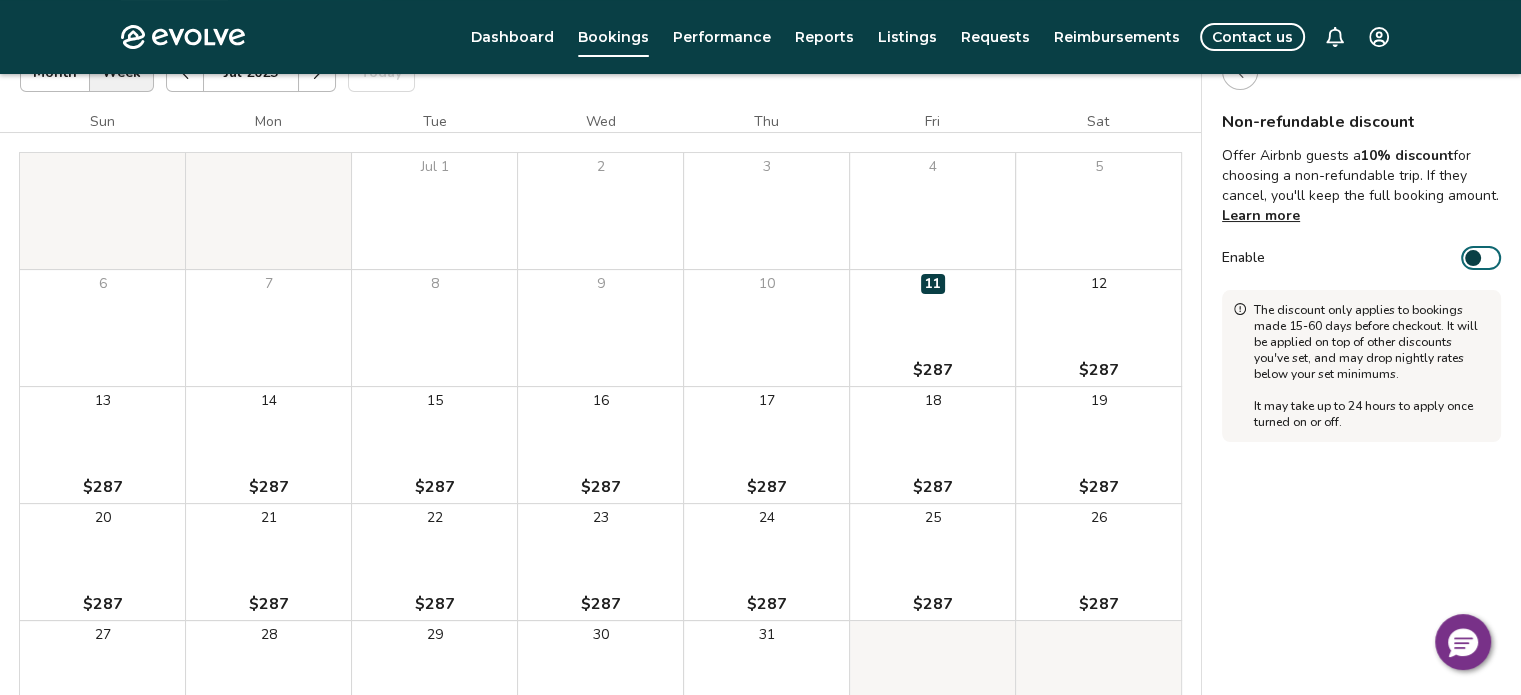scroll, scrollTop: 139, scrollLeft: 0, axis: vertical 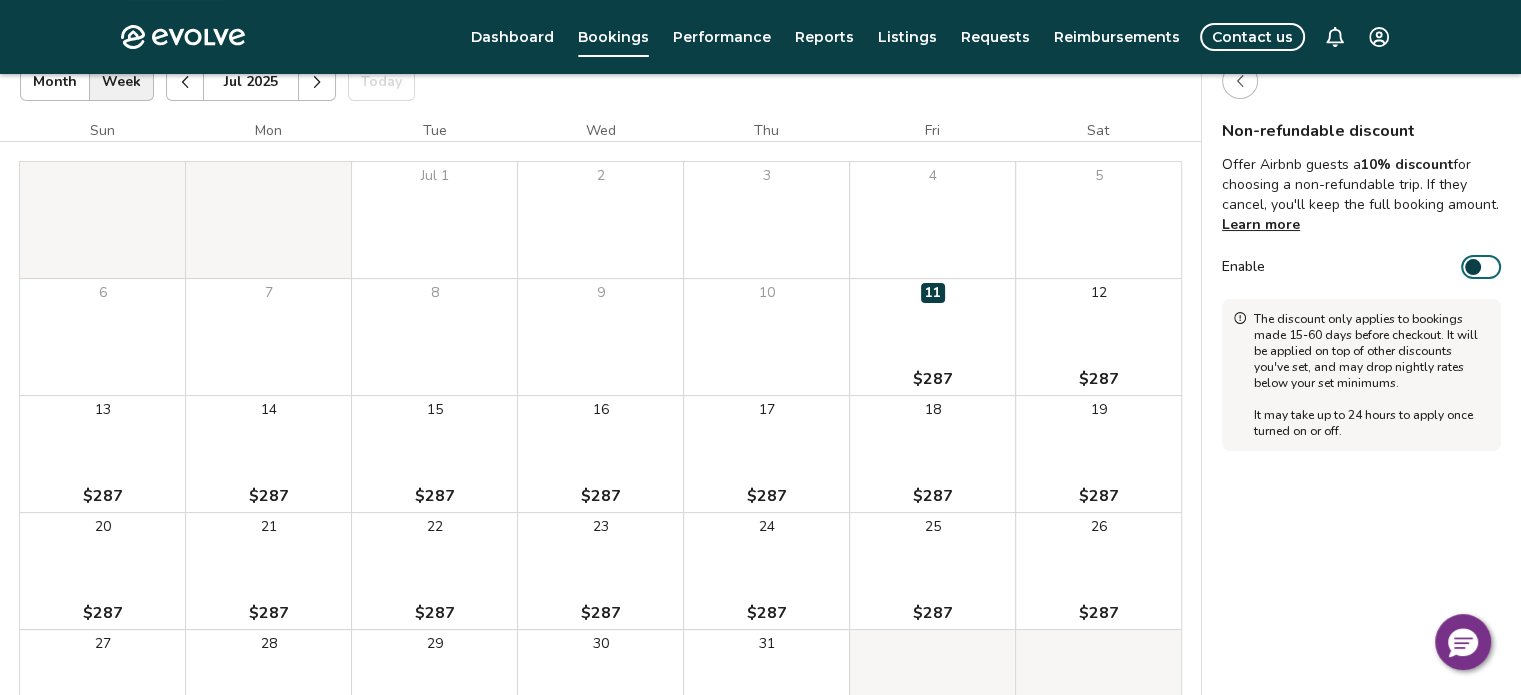 click at bounding box center (1473, 267) 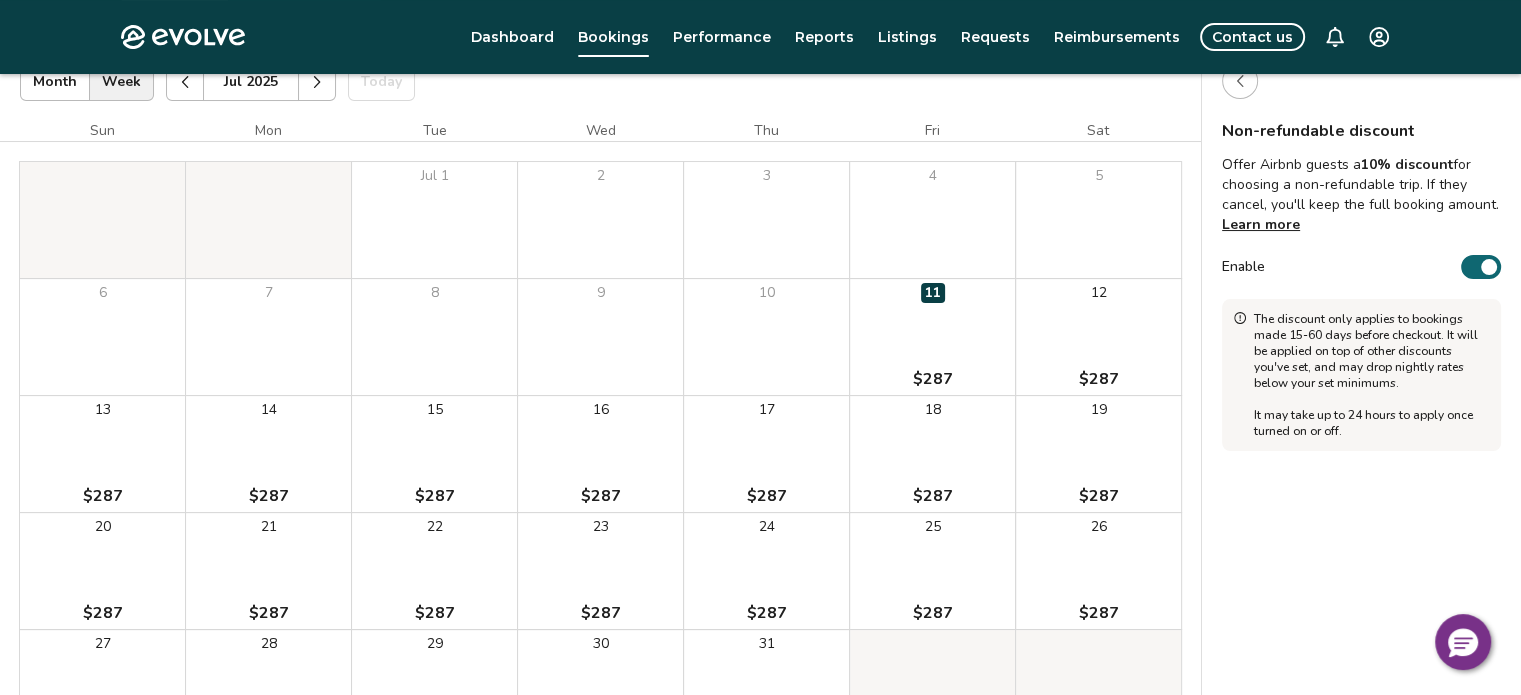 click on "Enable" at bounding box center (1481, 267) 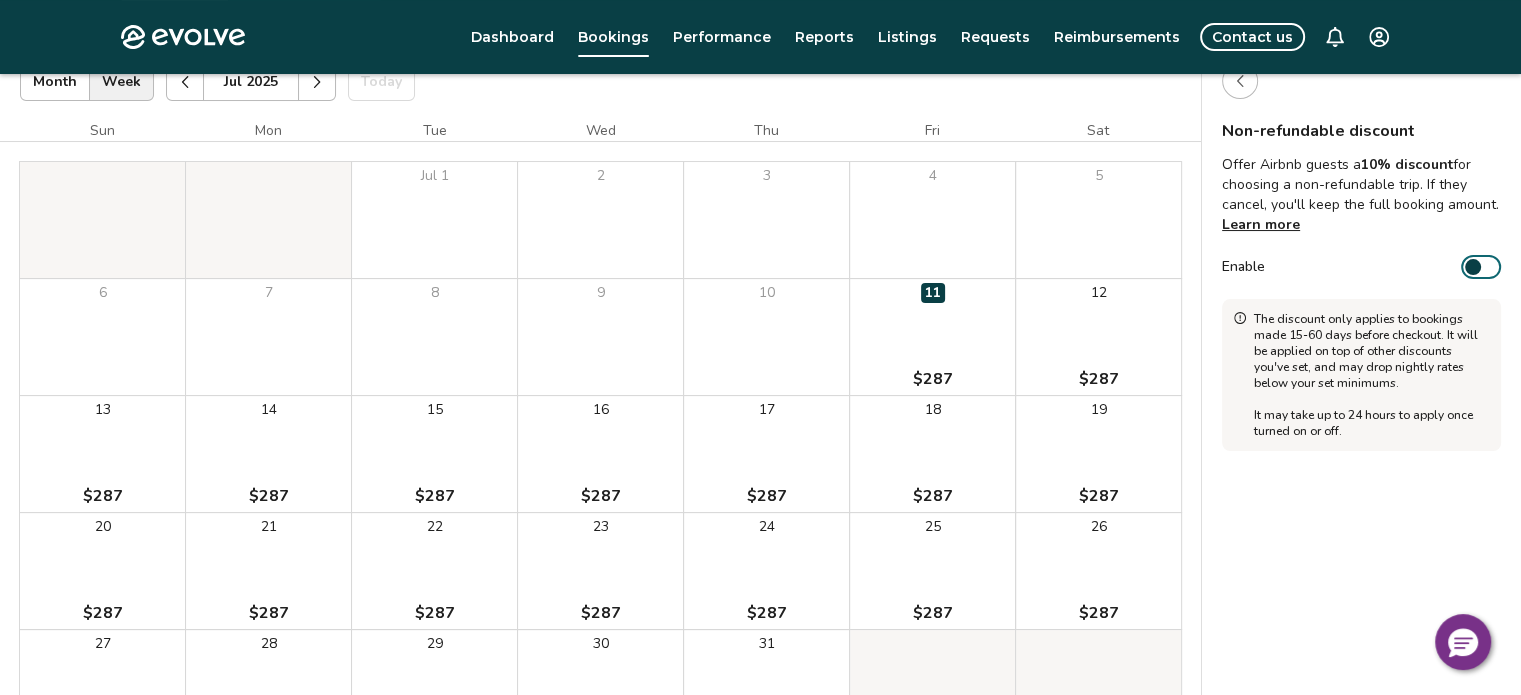 click at bounding box center [1473, 267] 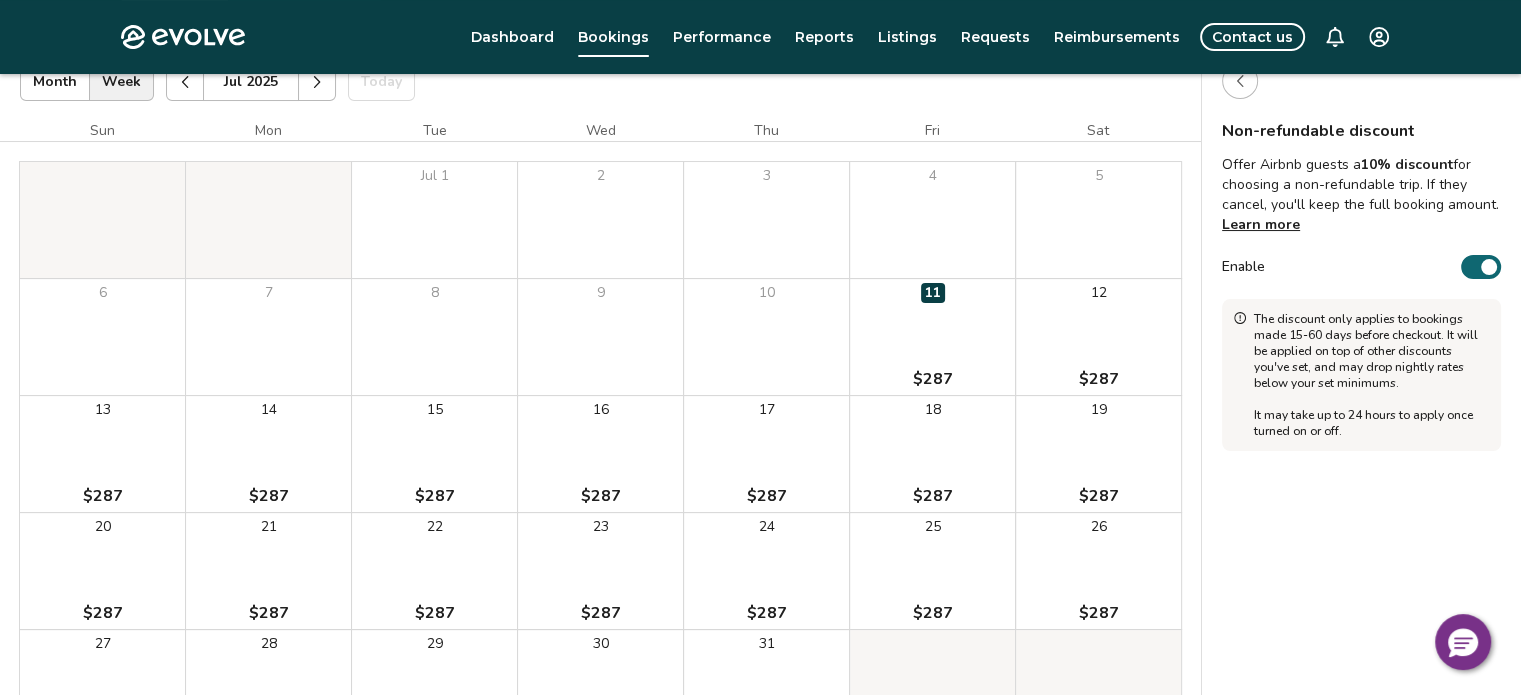 click on "Enable" at bounding box center (1481, 267) 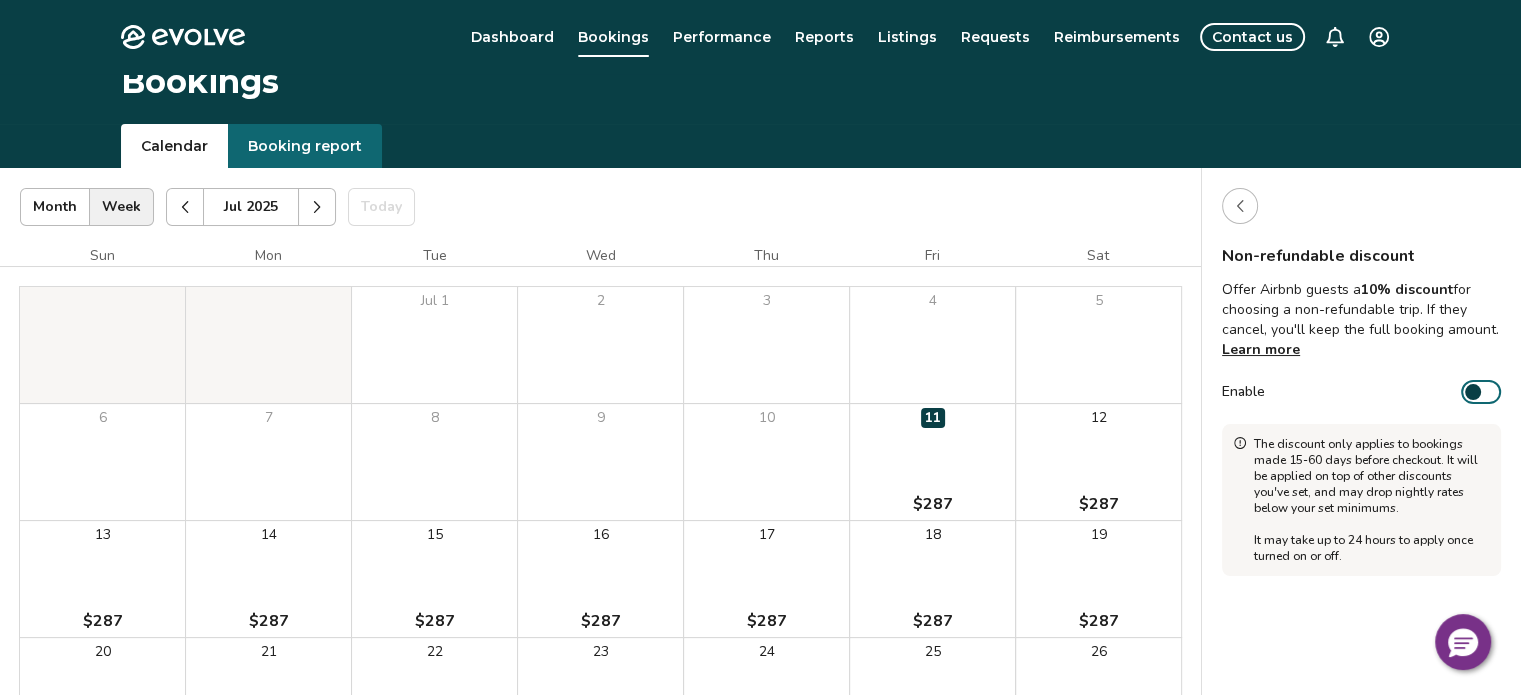 scroll, scrollTop: 0, scrollLeft: 0, axis: both 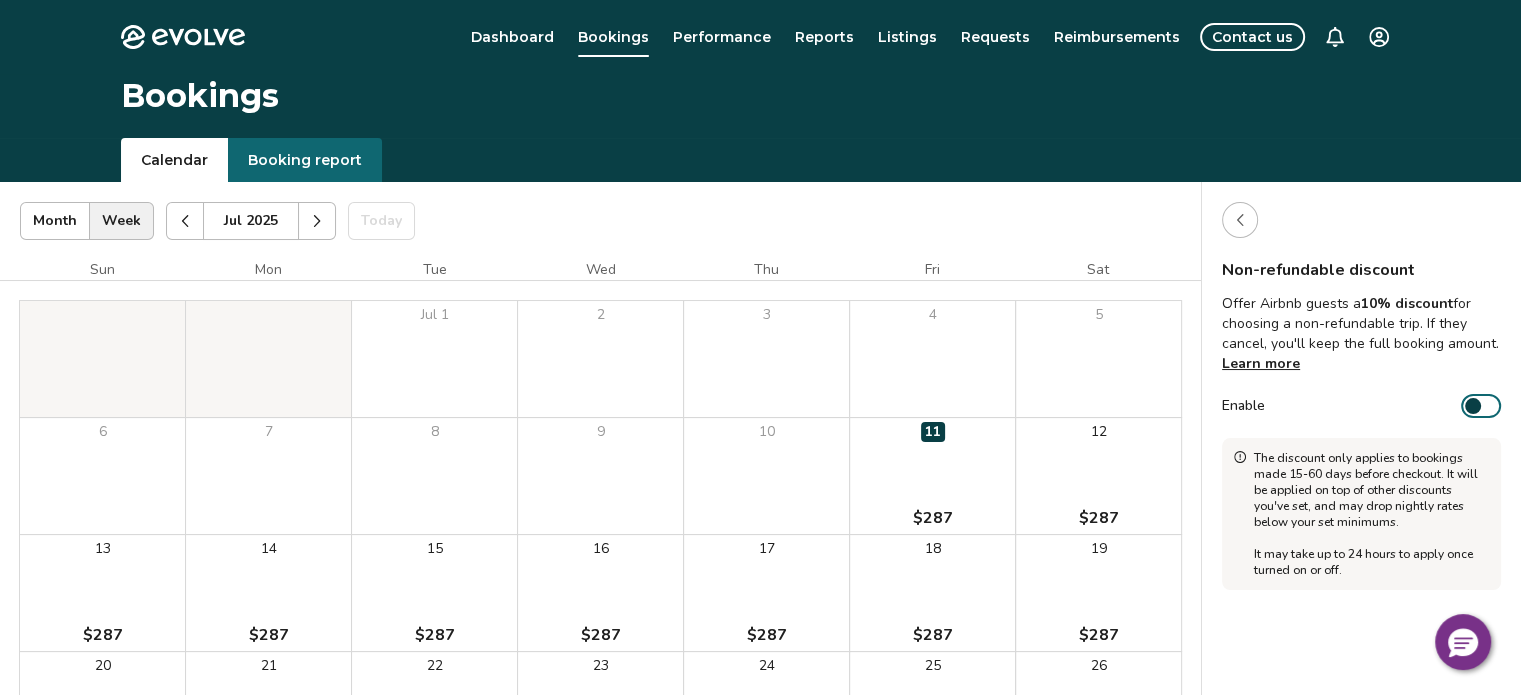 click 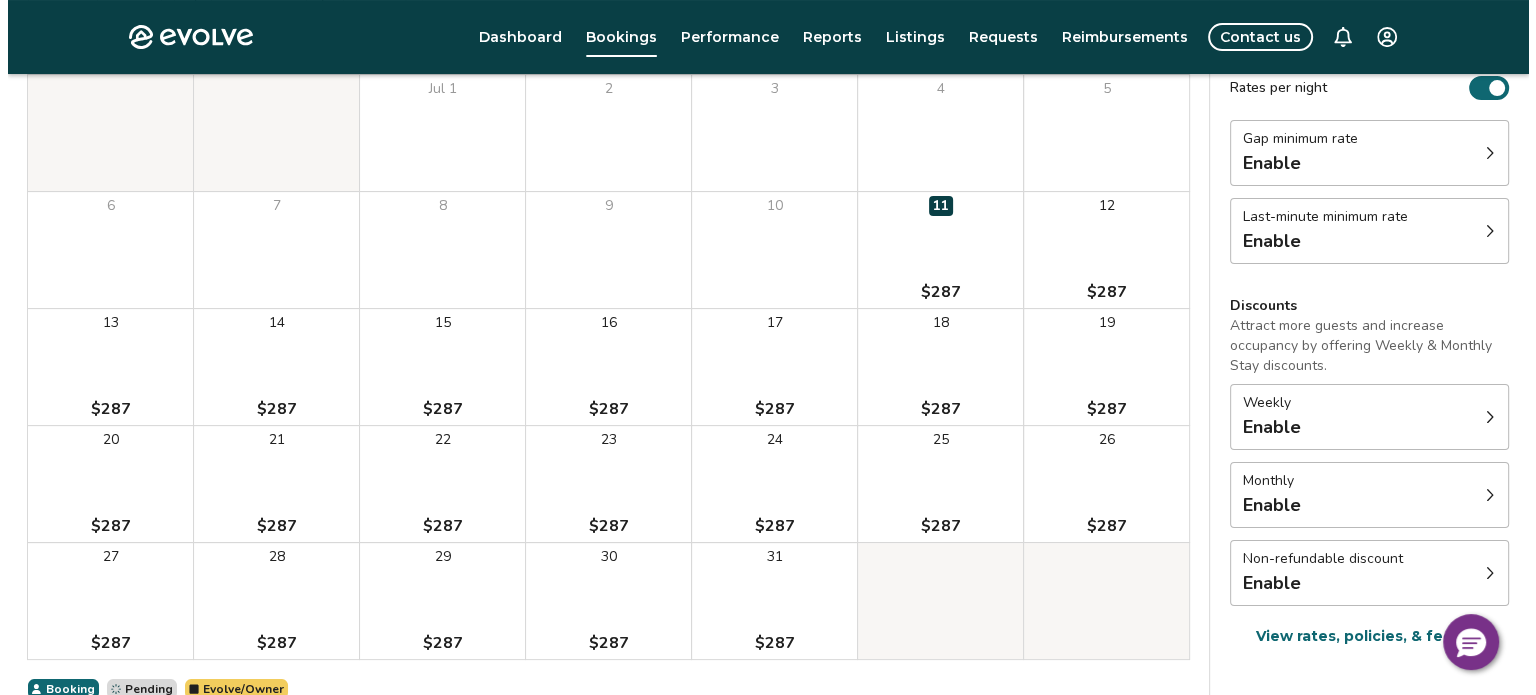 scroll, scrollTop: 0, scrollLeft: 0, axis: both 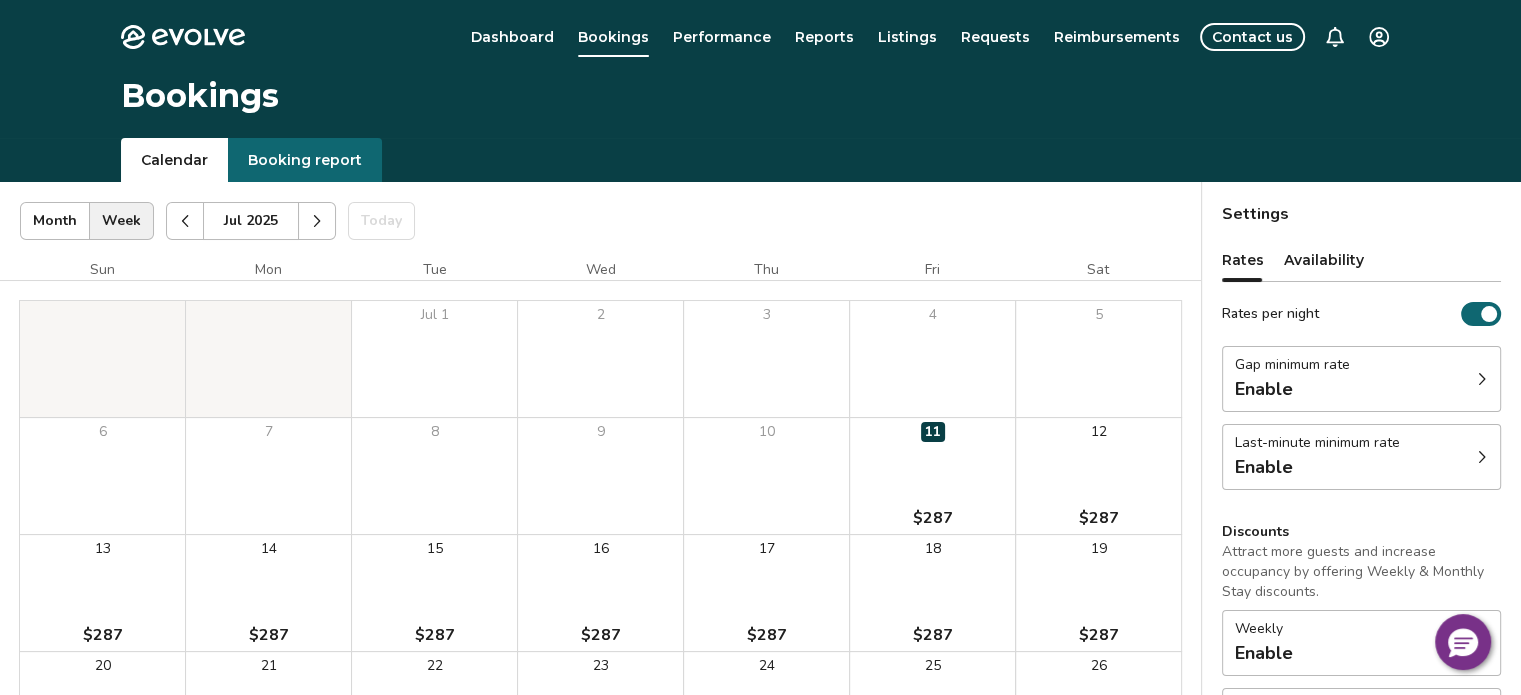 click 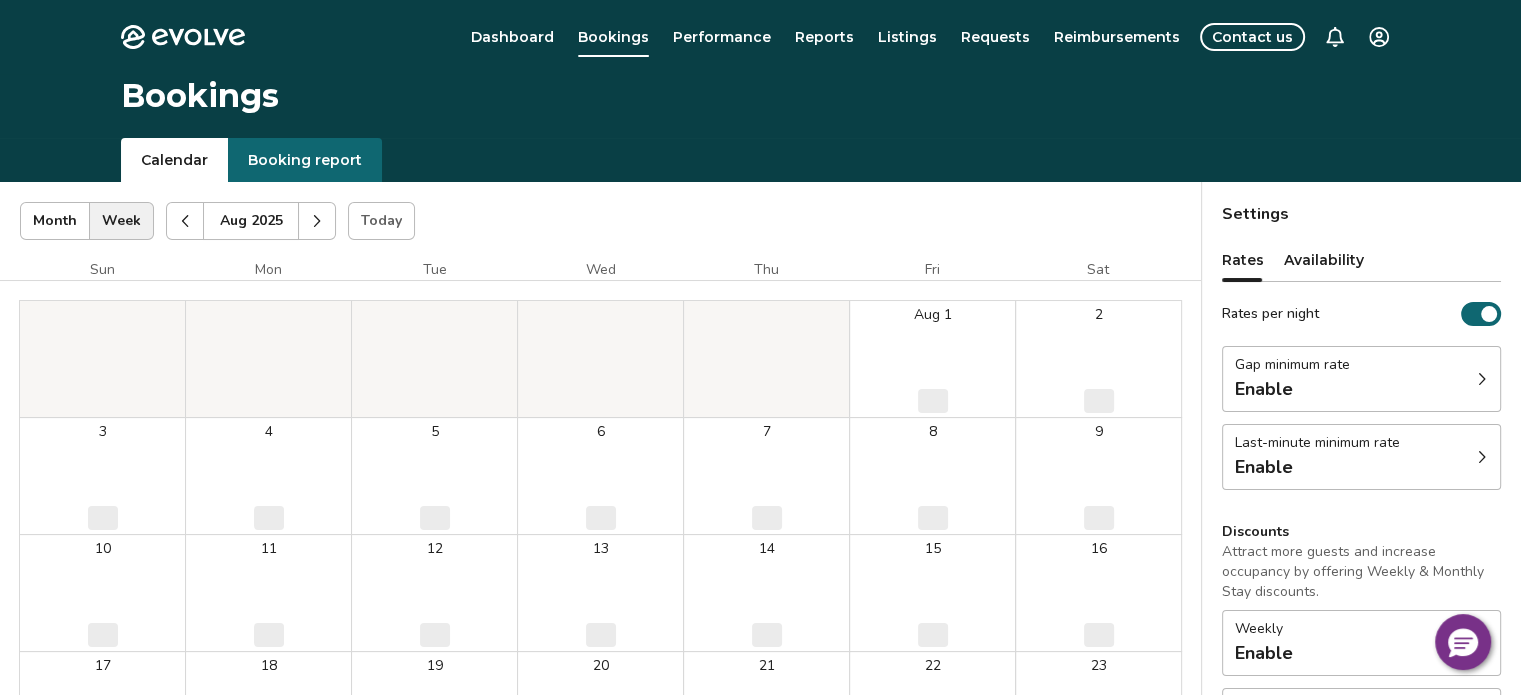 click 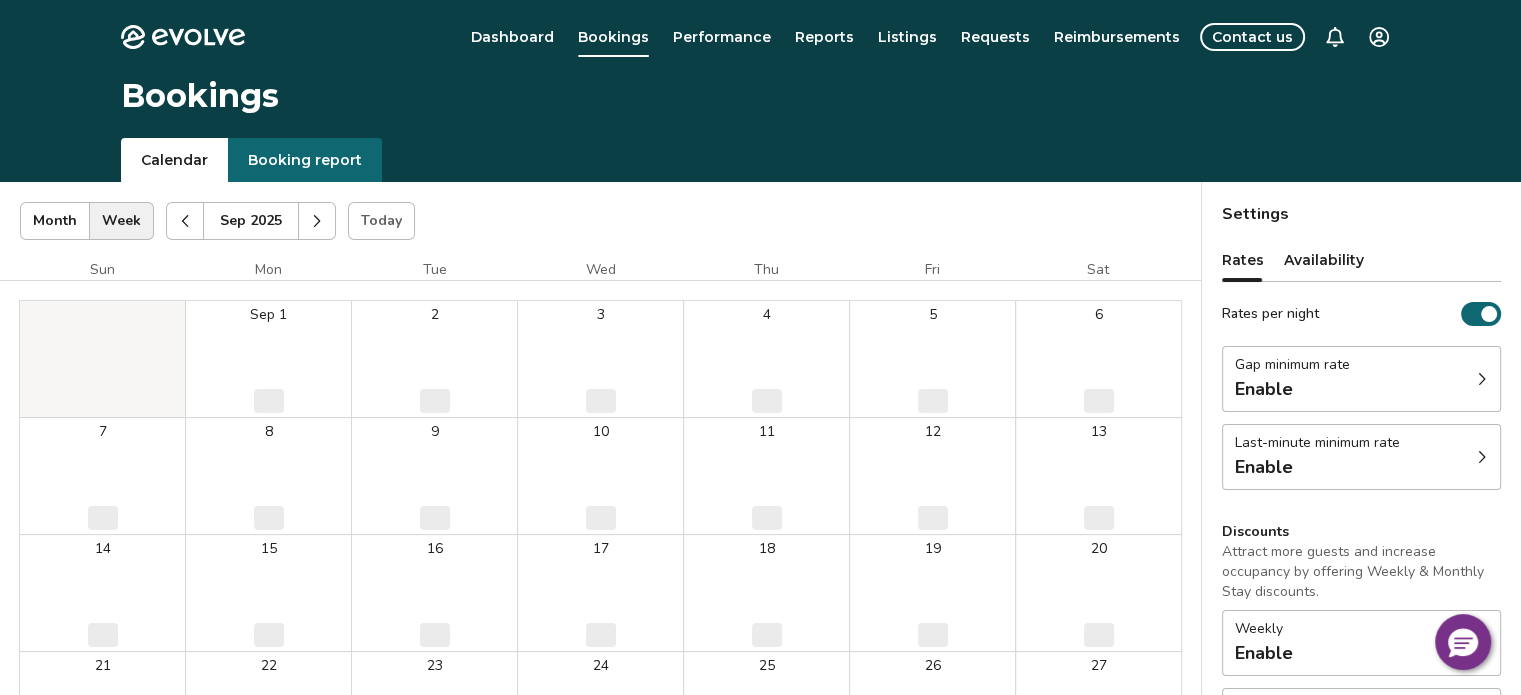 click 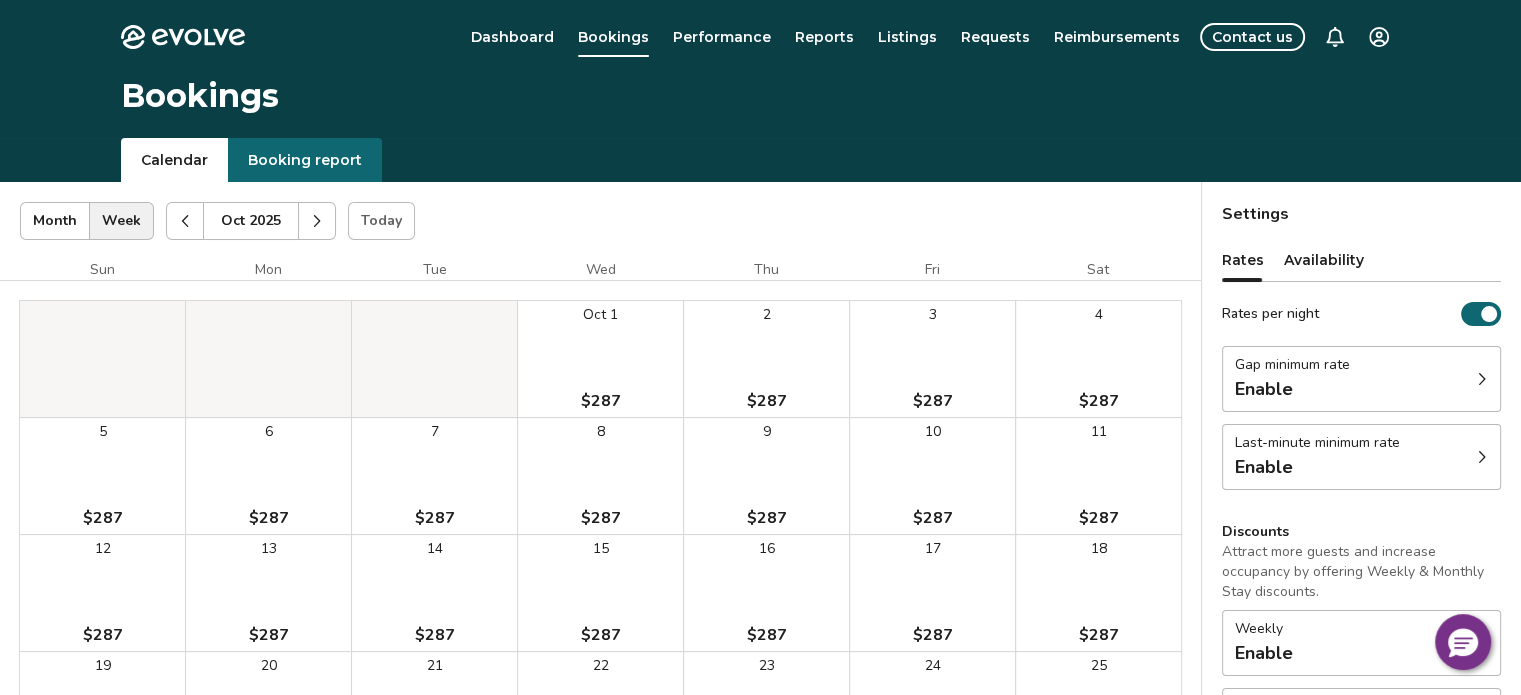 click on "[MONTH] [DAY] [PRICE]" at bounding box center [600, 359] 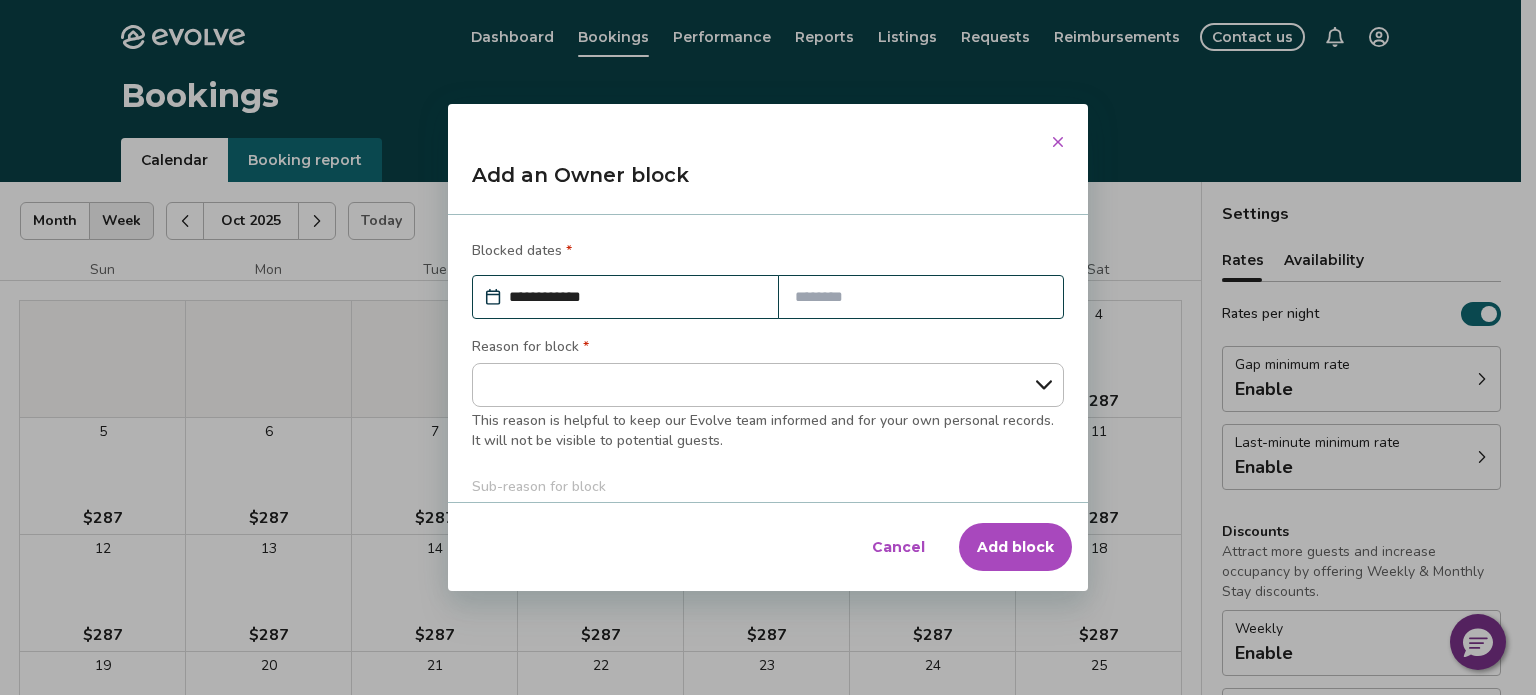 click at bounding box center (921, 297) 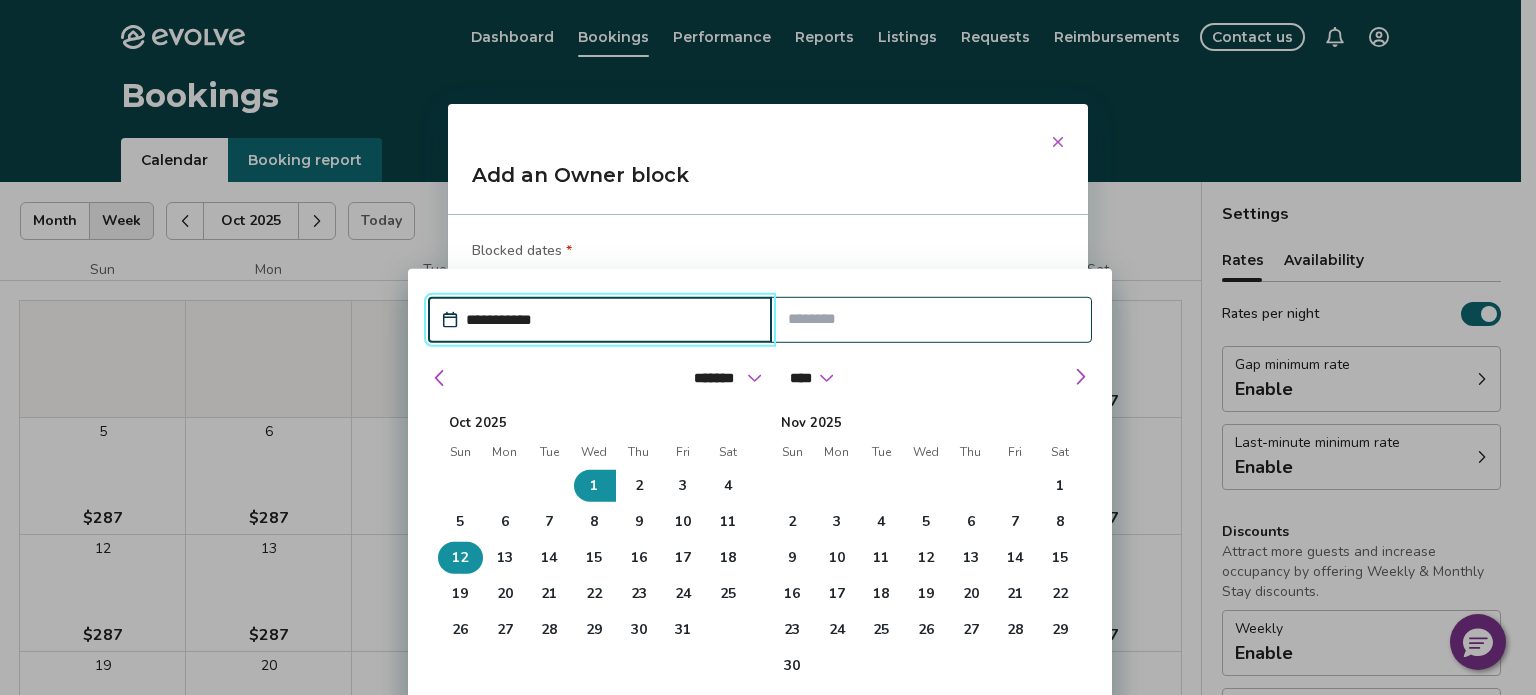 click on "12" at bounding box center [460, 558] 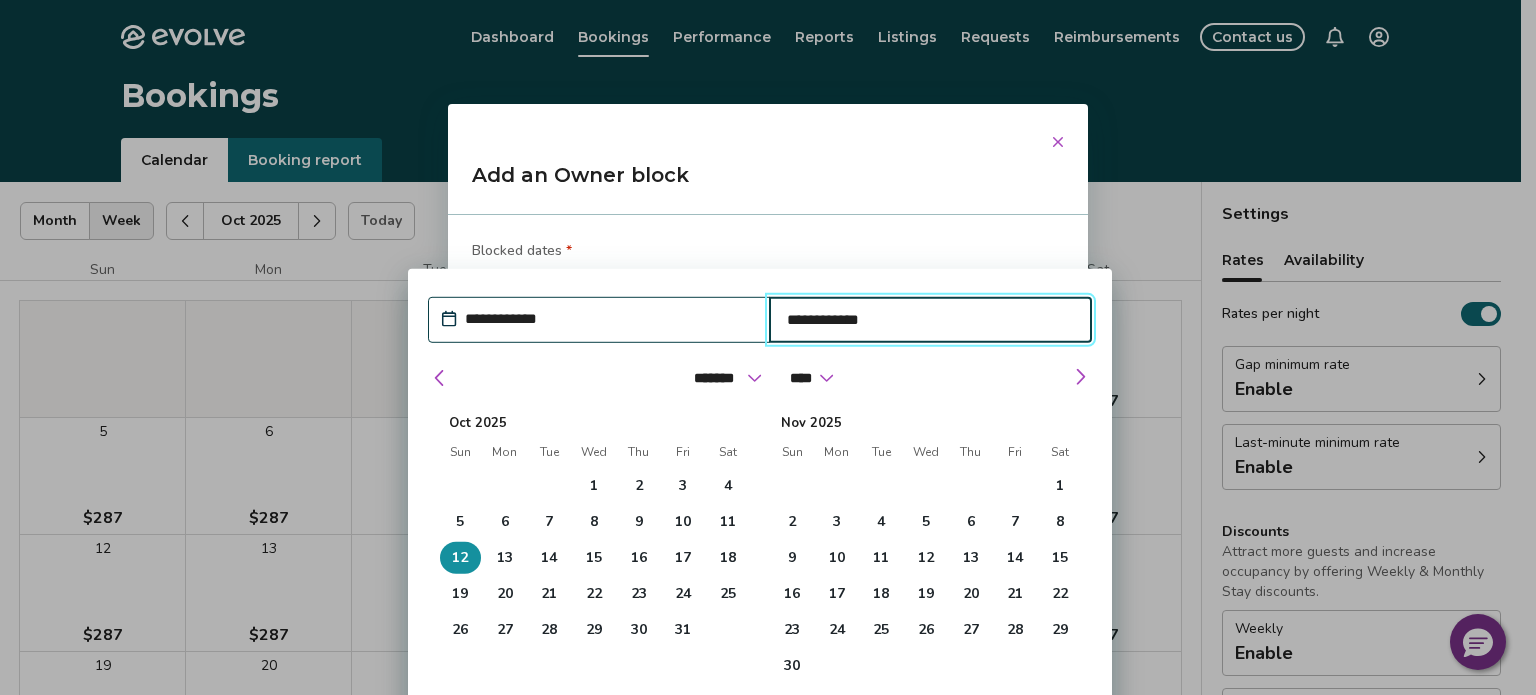 click on "**********" at bounding box center [760, 563] 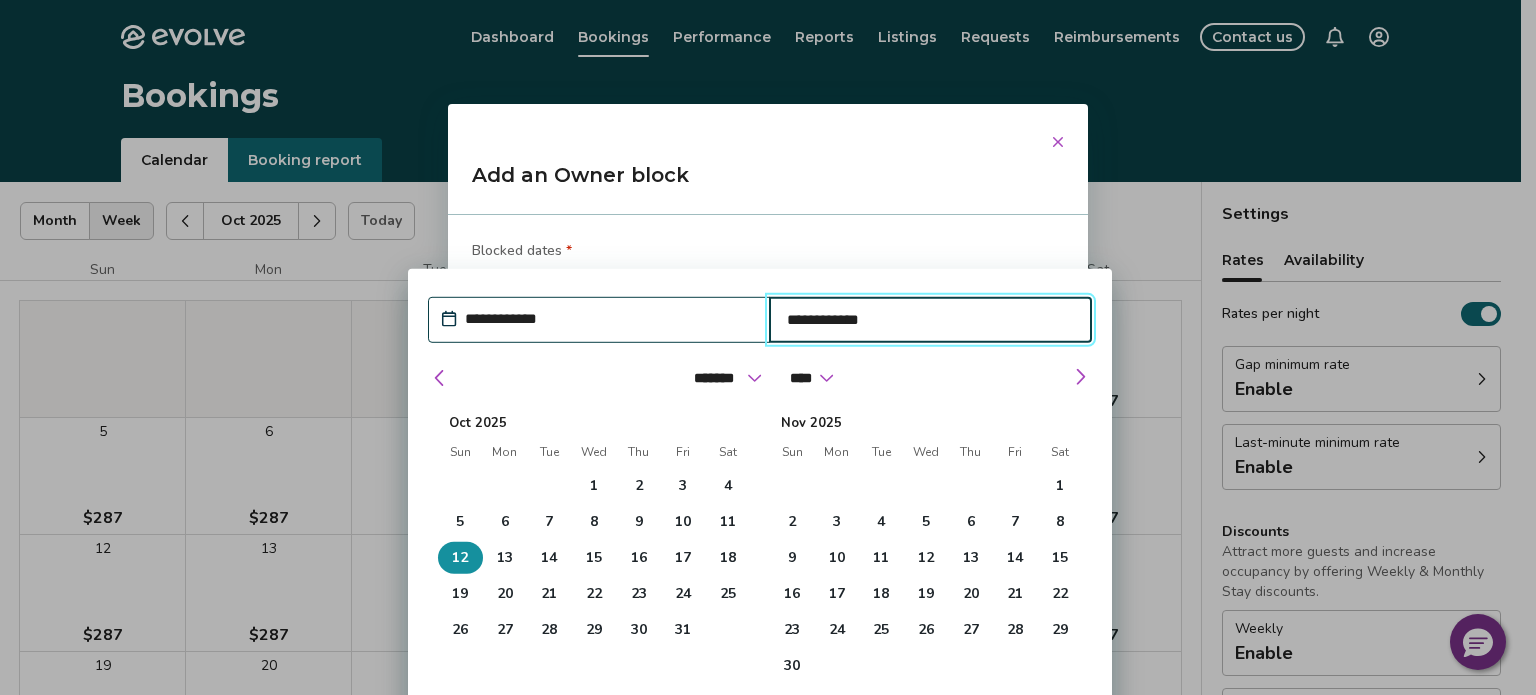 click on "12" at bounding box center (460, 558) 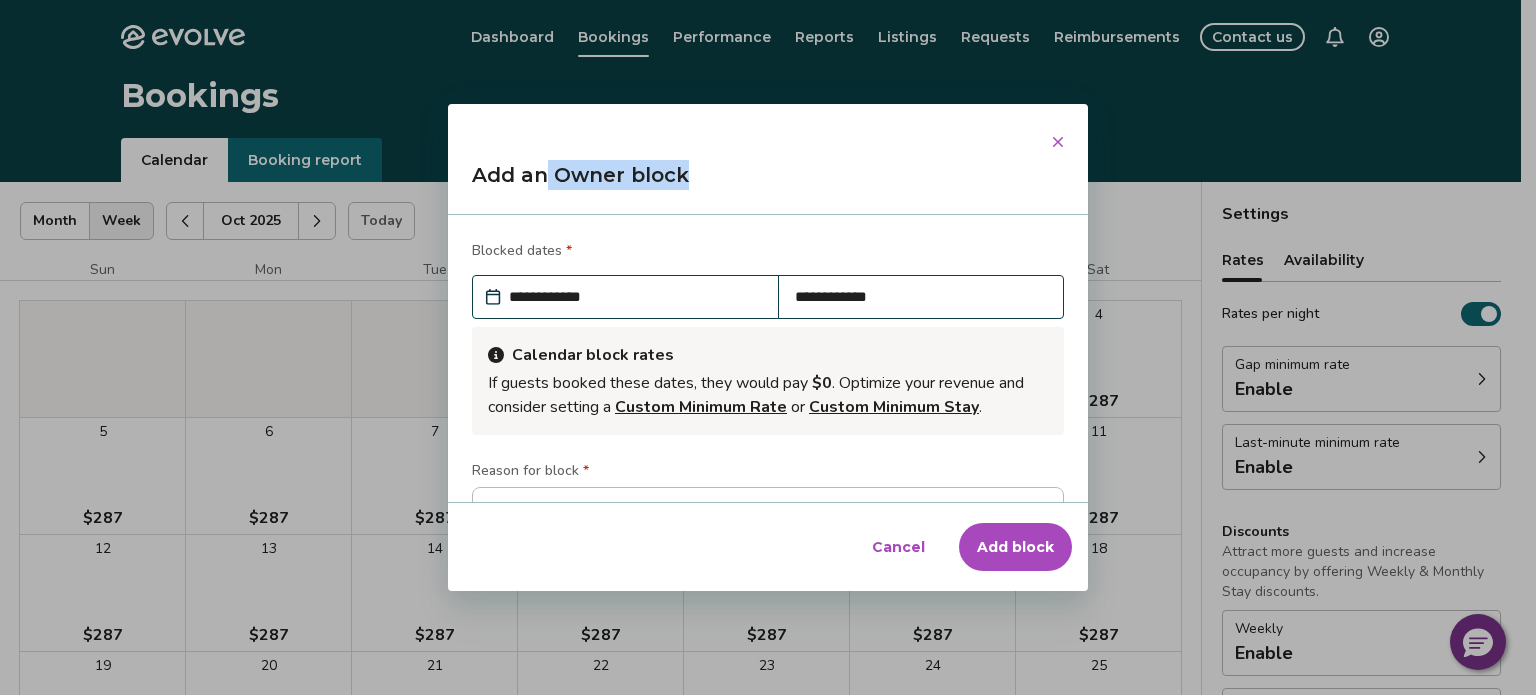 drag, startPoint x: 901, startPoint y: 135, endPoint x: 568, endPoint y: 73, distance: 338.7226 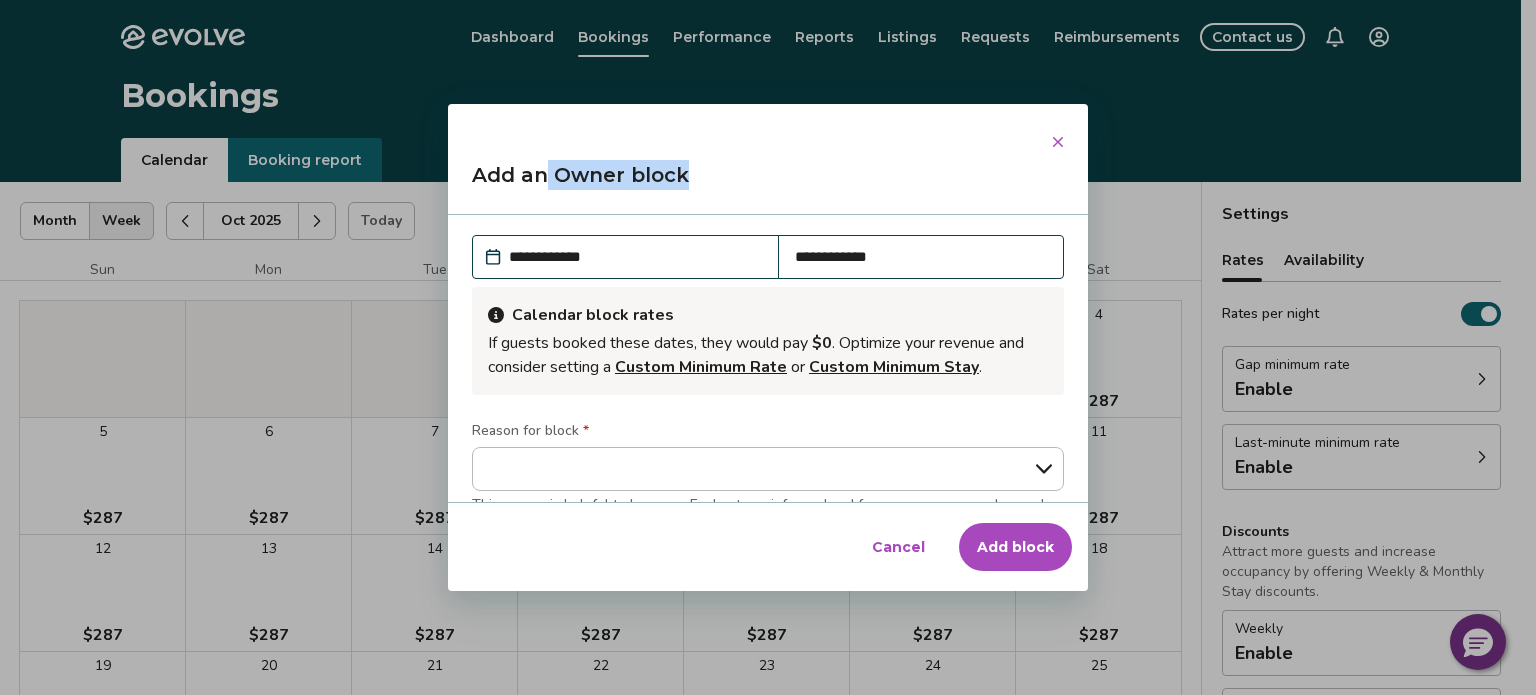 scroll, scrollTop: 80, scrollLeft: 0, axis: vertical 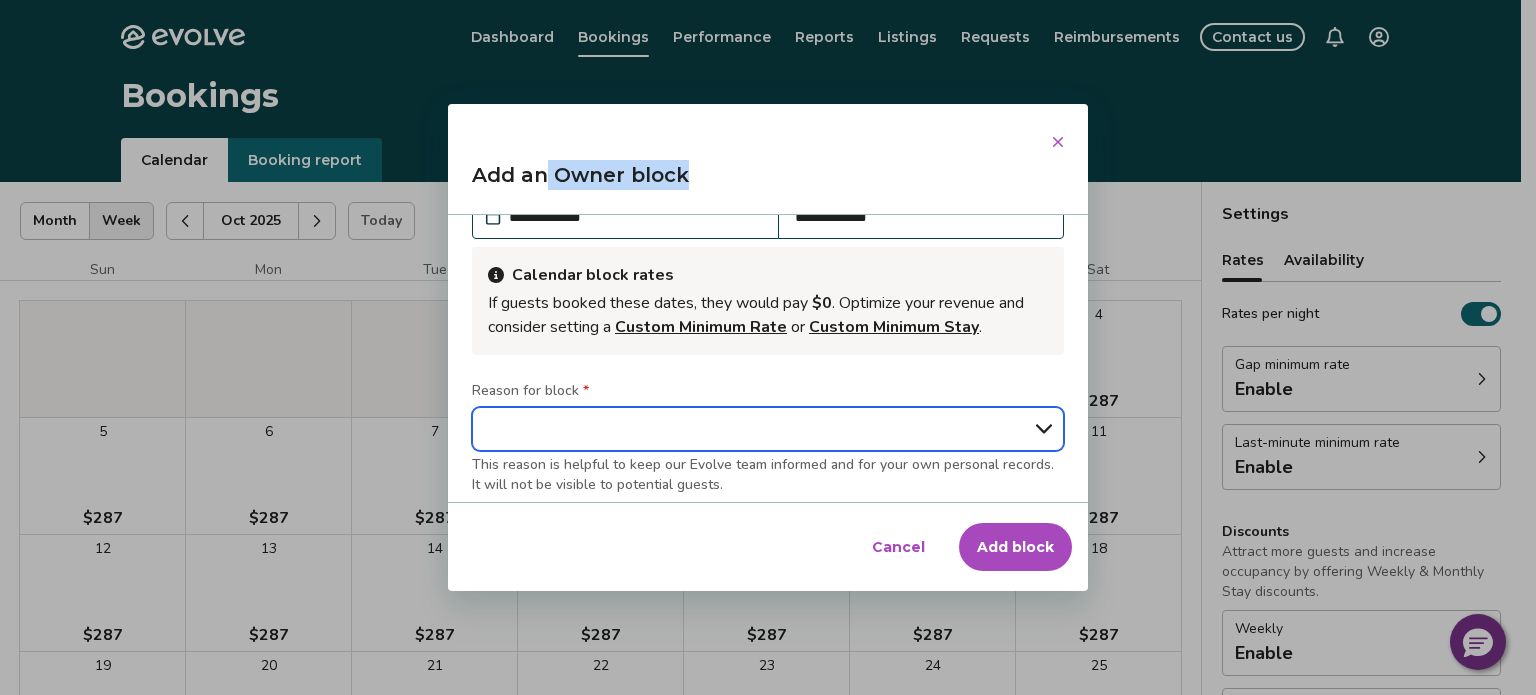 click on "**********" at bounding box center [768, 429] 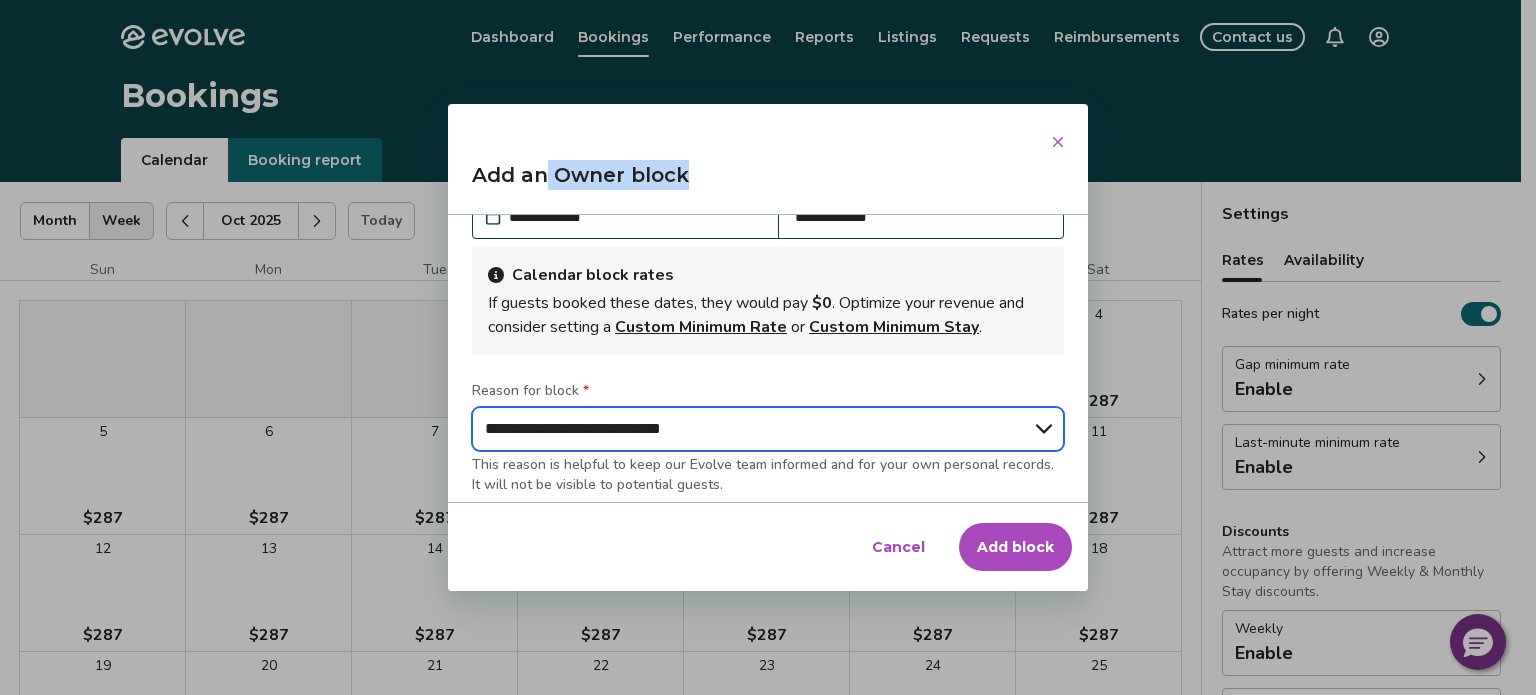 click on "**********" at bounding box center (768, 429) 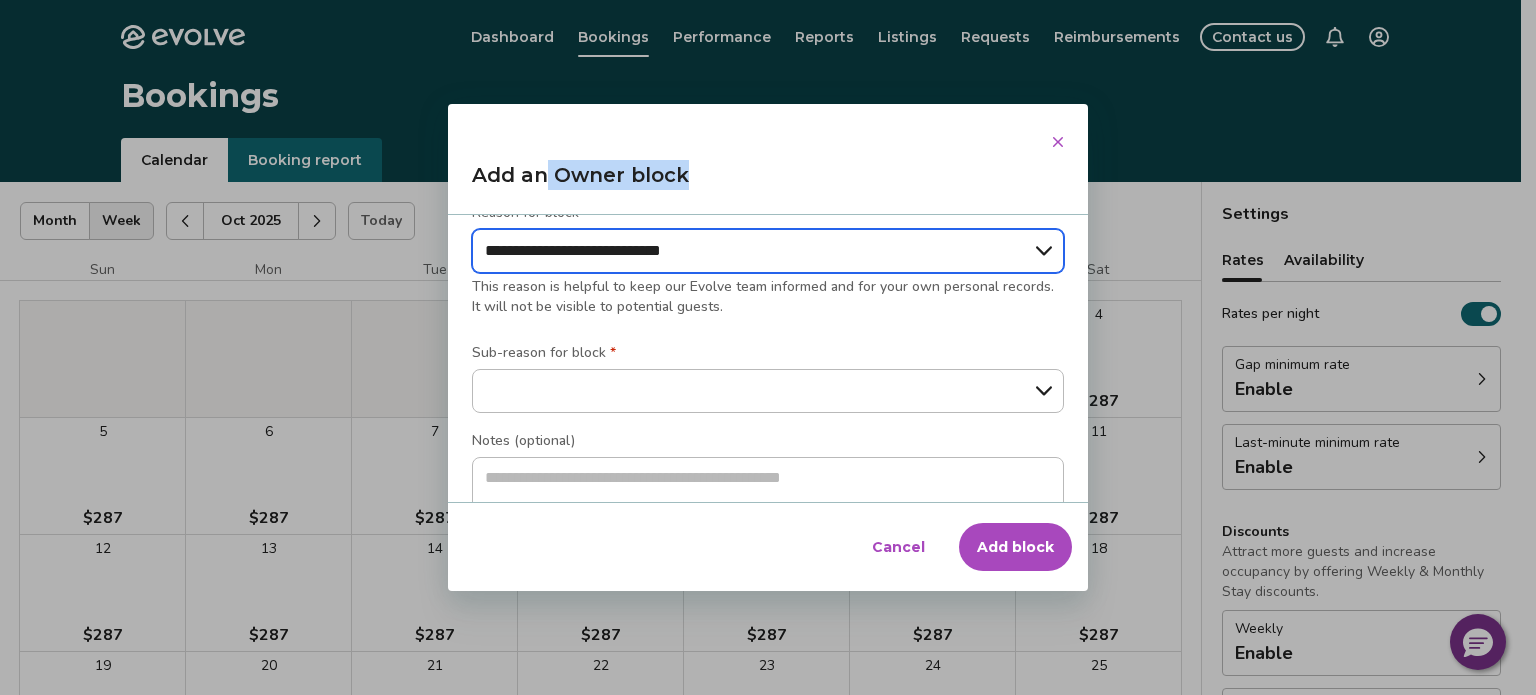 scroll, scrollTop: 280, scrollLeft: 0, axis: vertical 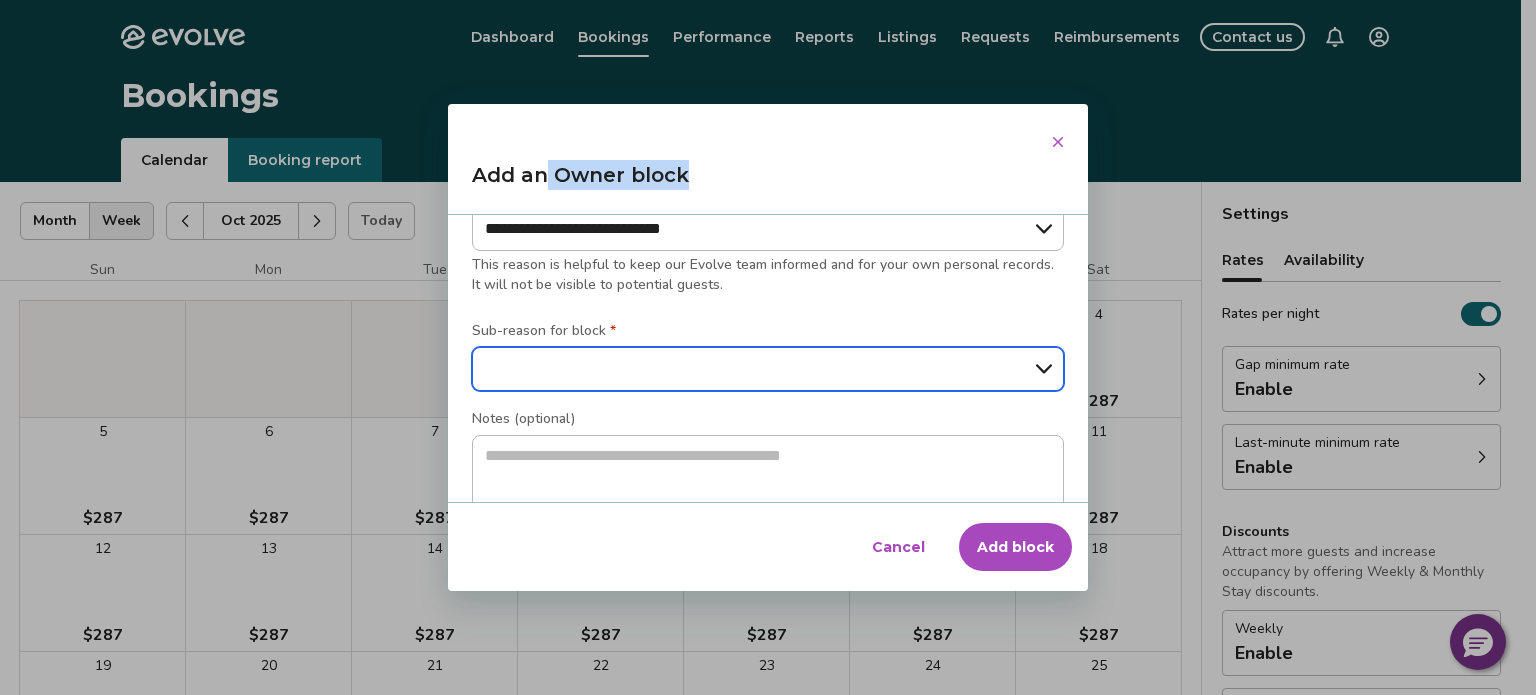 click on "**********" at bounding box center [768, 369] 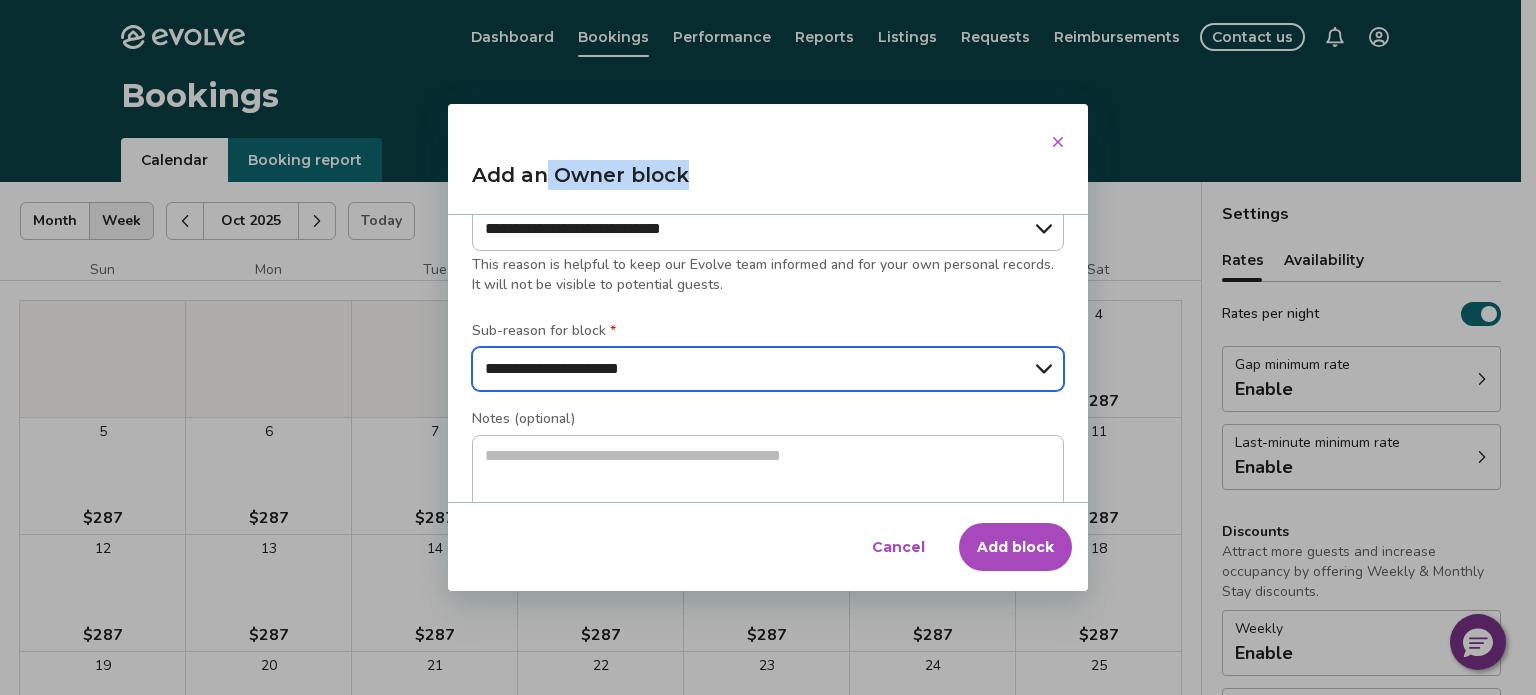 click on "**********" at bounding box center [768, 369] 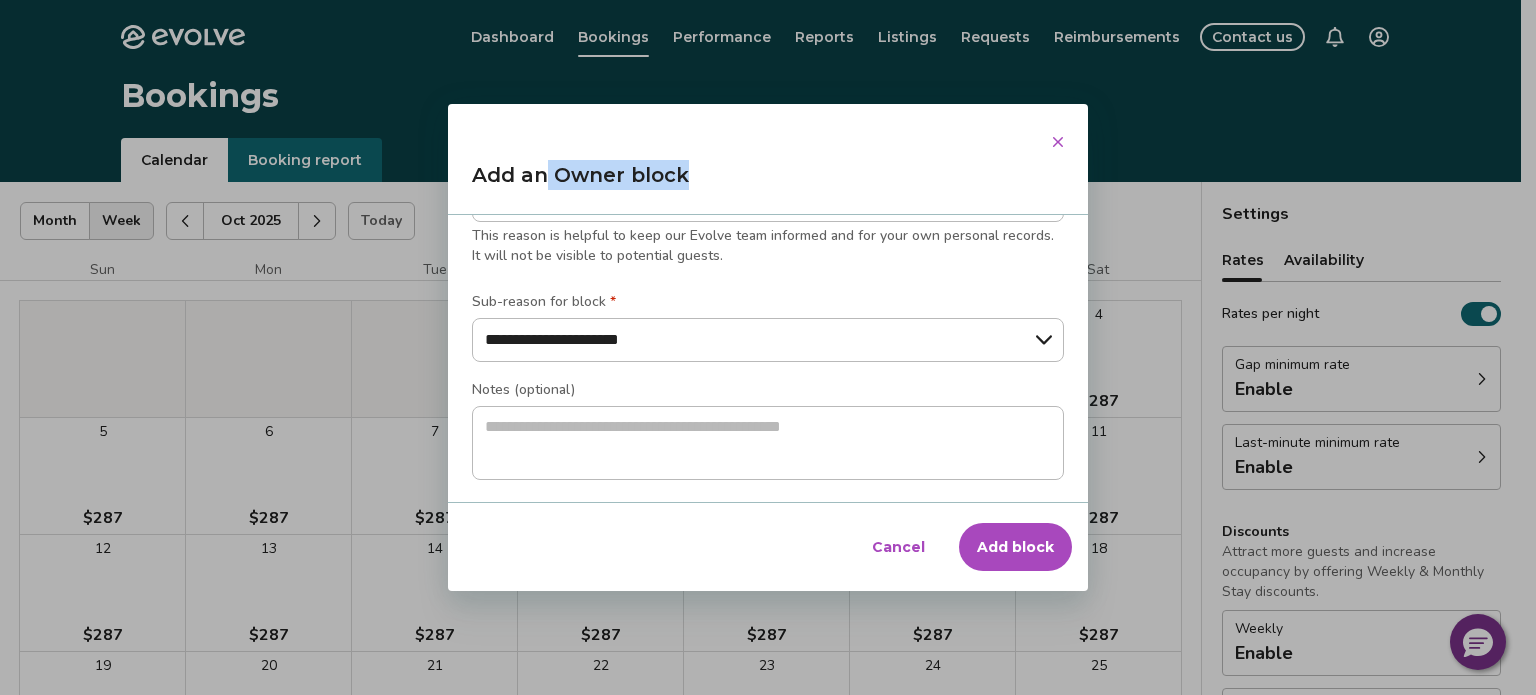 click on "Add block" at bounding box center [1015, 547] 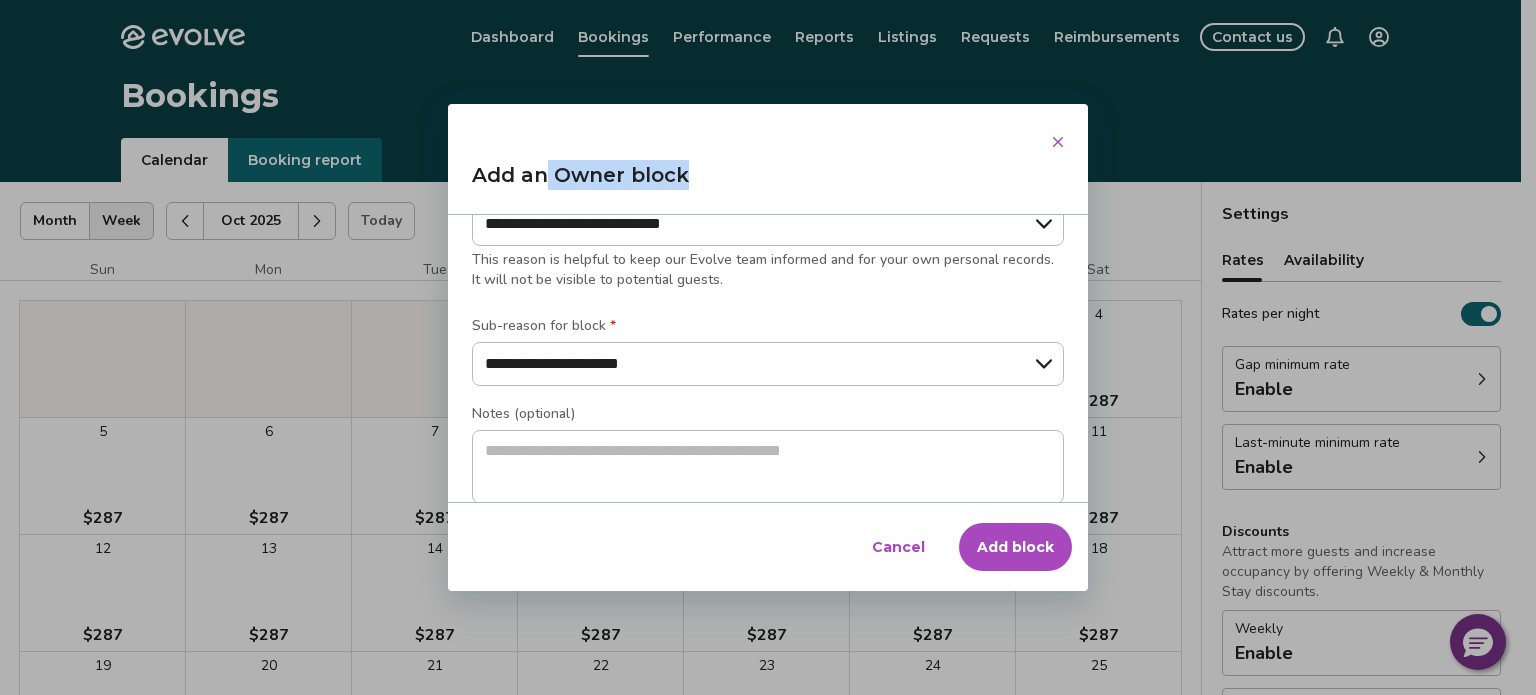 scroll, scrollTop: 333, scrollLeft: 0, axis: vertical 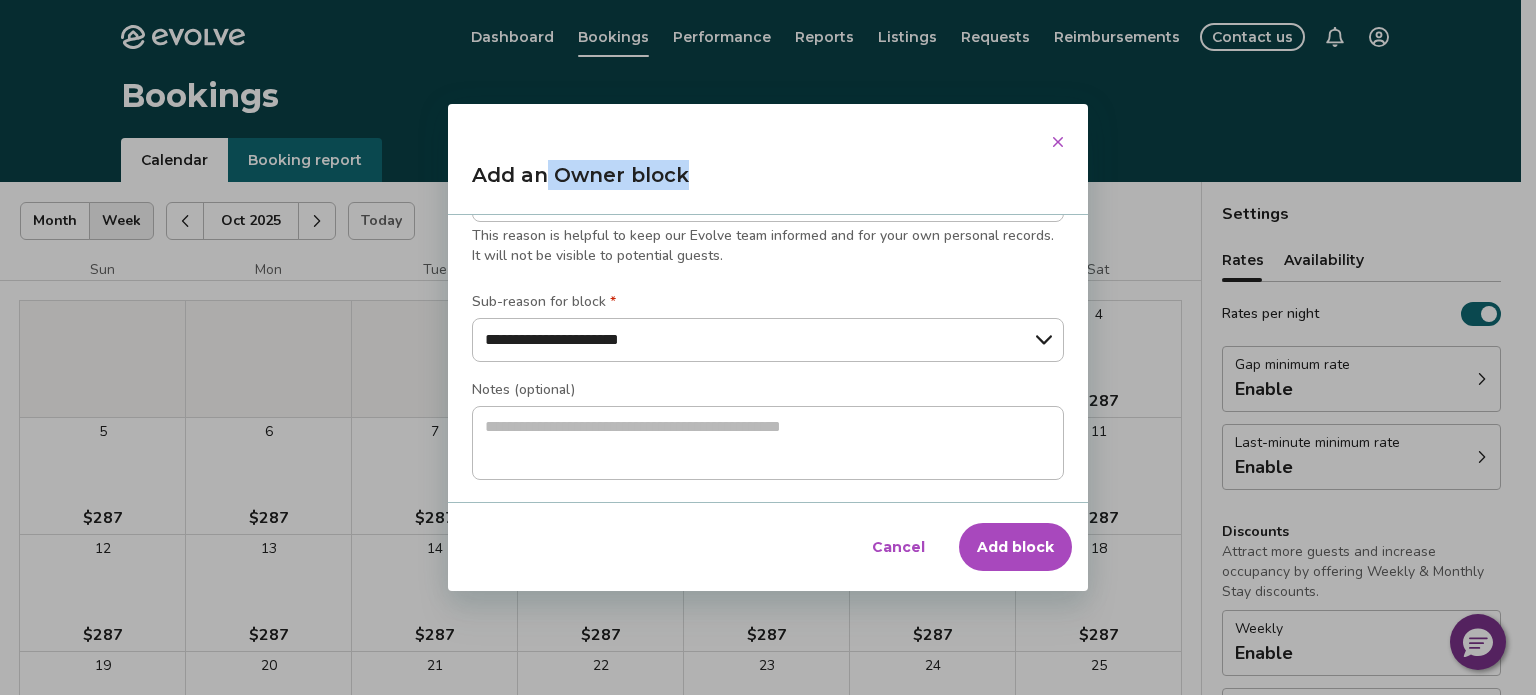 click on "Add block" at bounding box center (1015, 547) 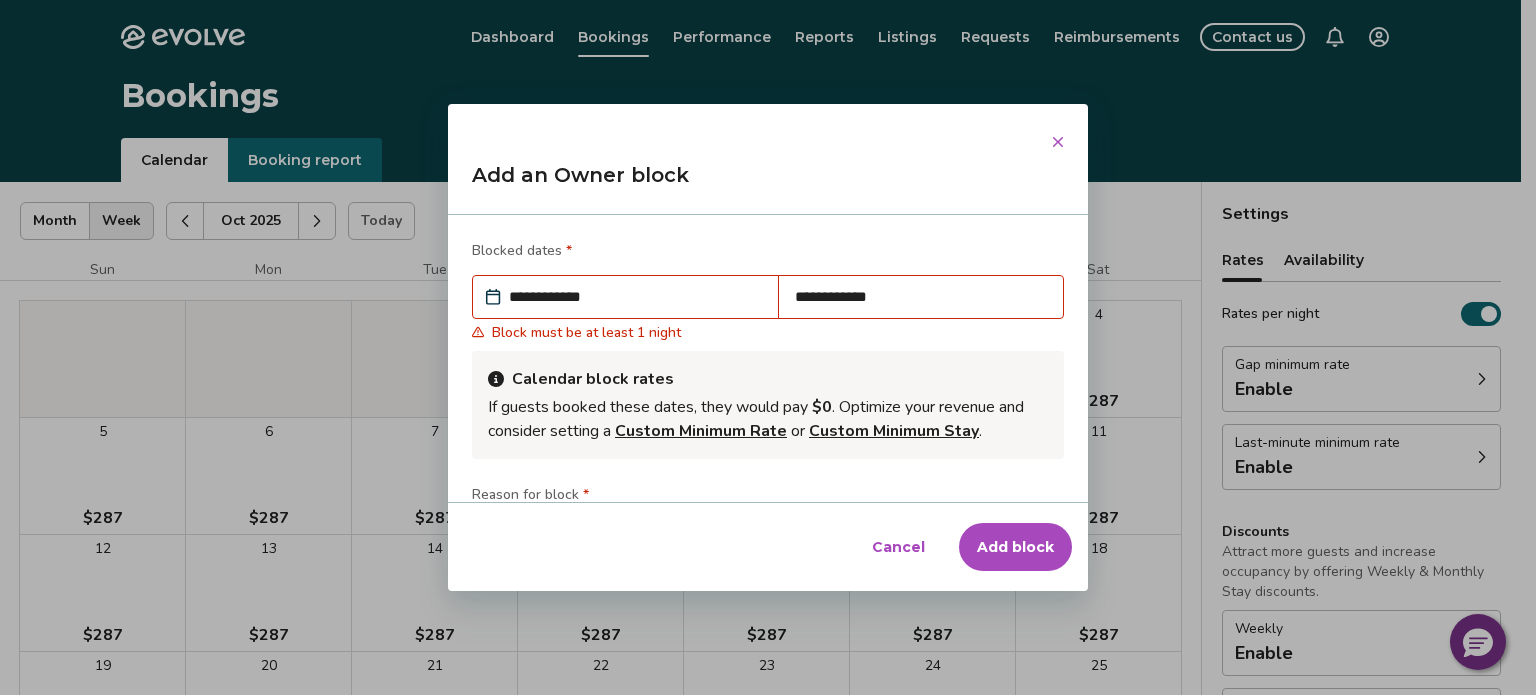 click on "**********" at bounding box center [635, 297] 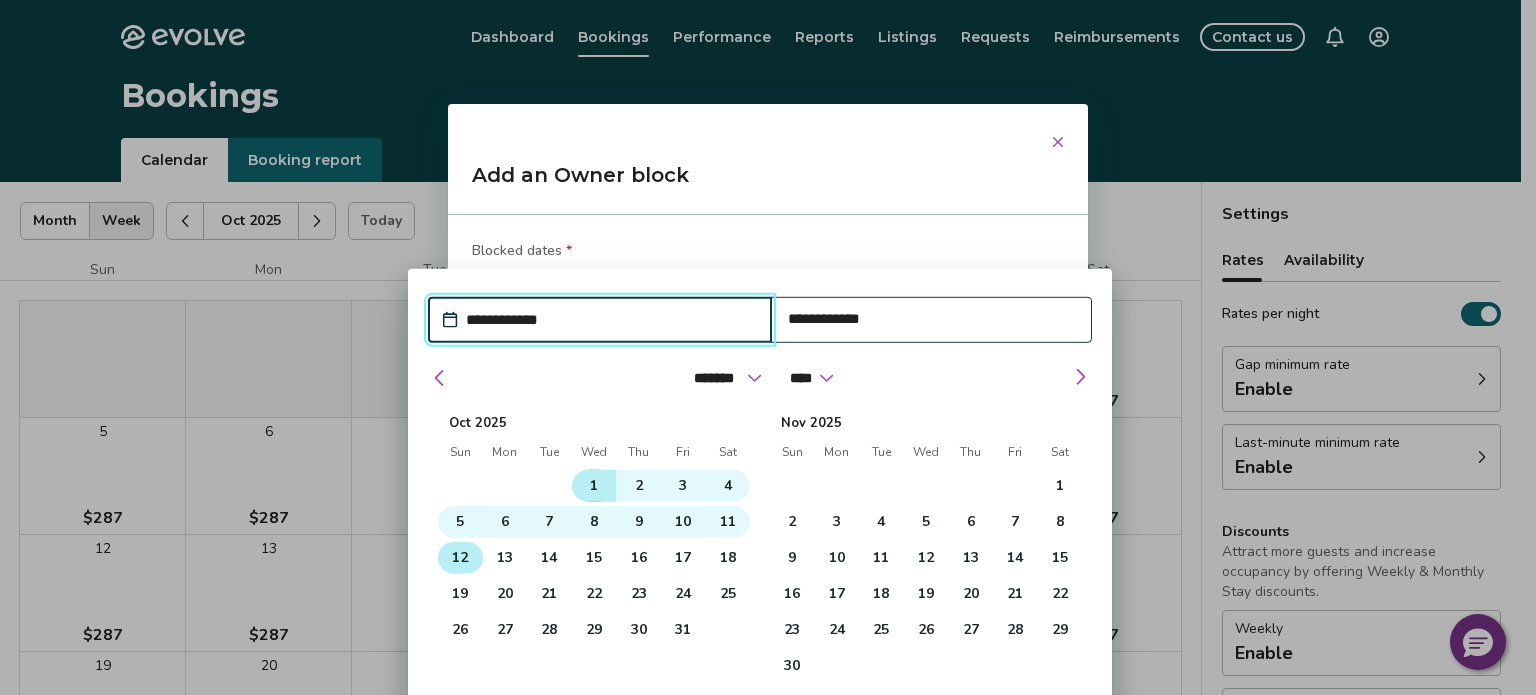 click on "1" at bounding box center (594, 486) 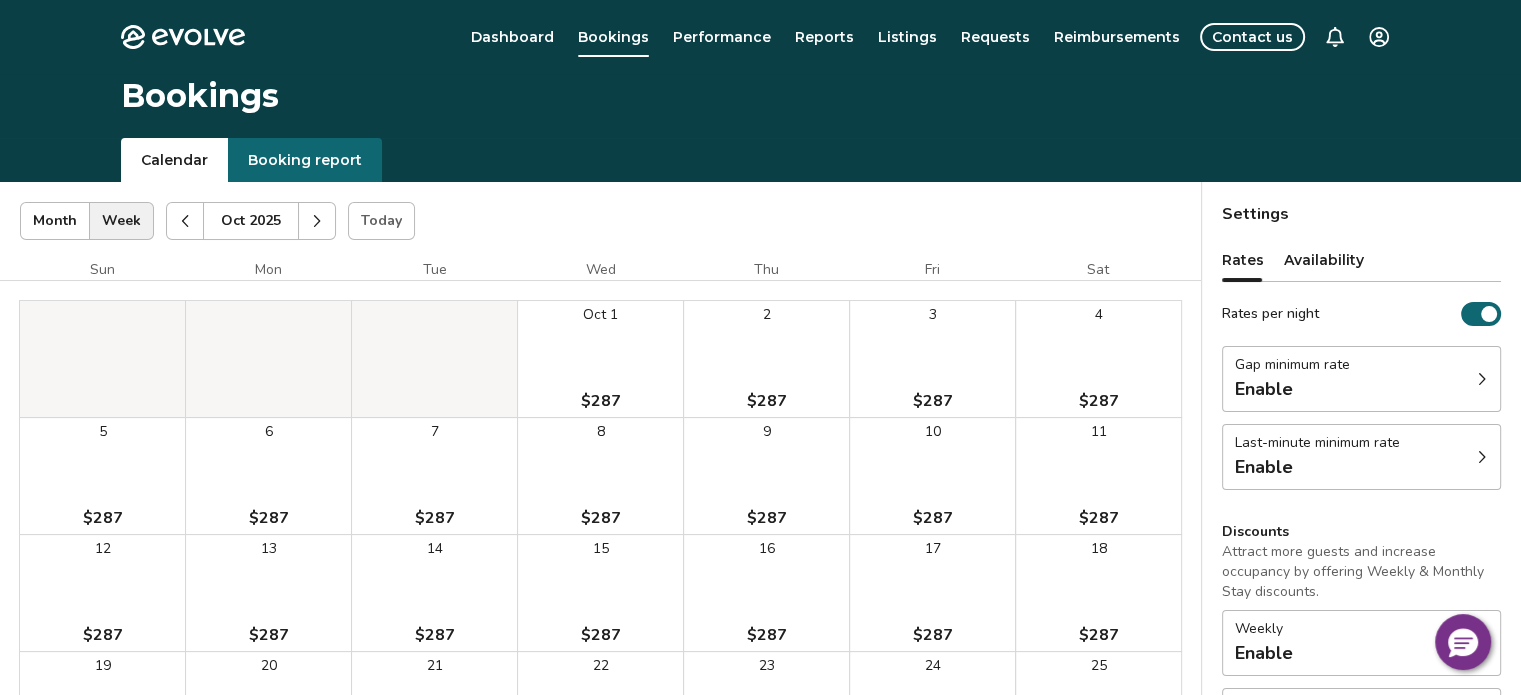 click on "[MONTH] [DAY] [PRICE]" at bounding box center [600, 359] 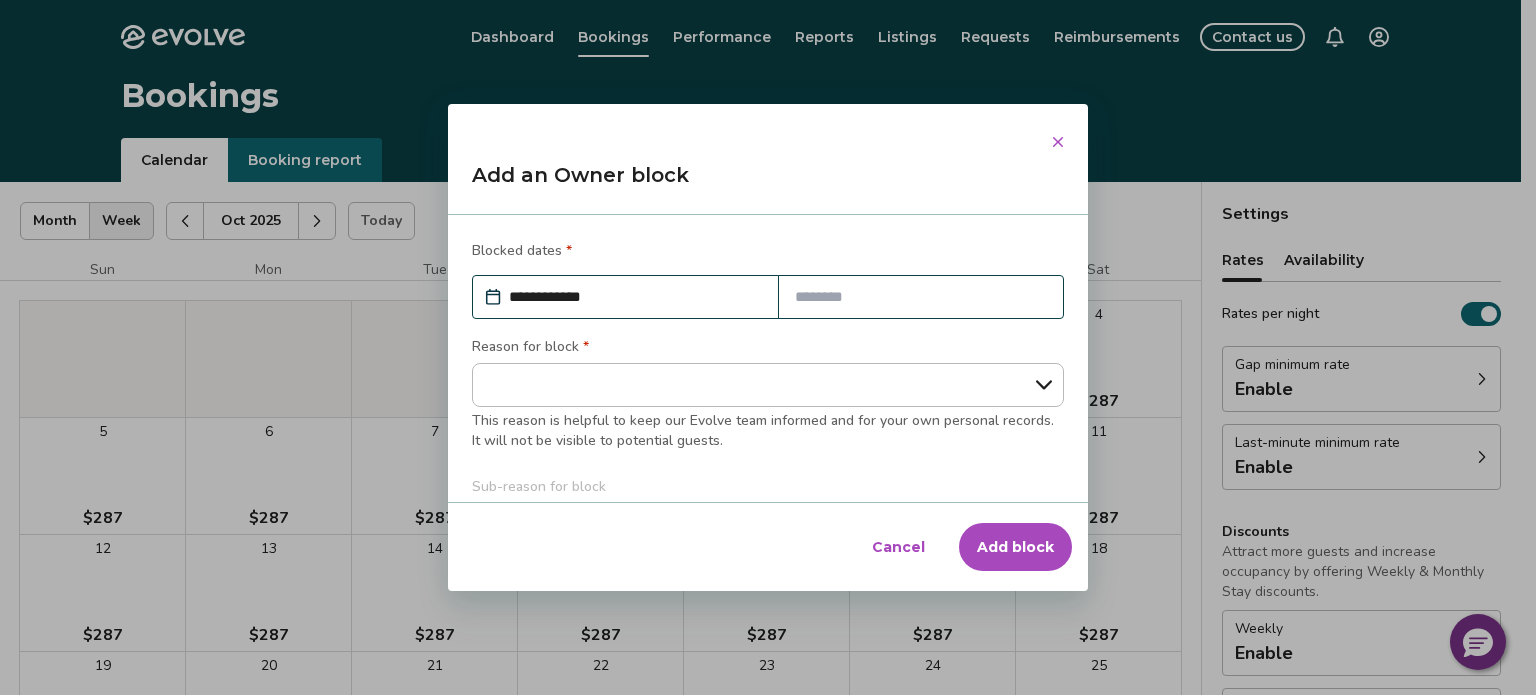 click at bounding box center (921, 297) 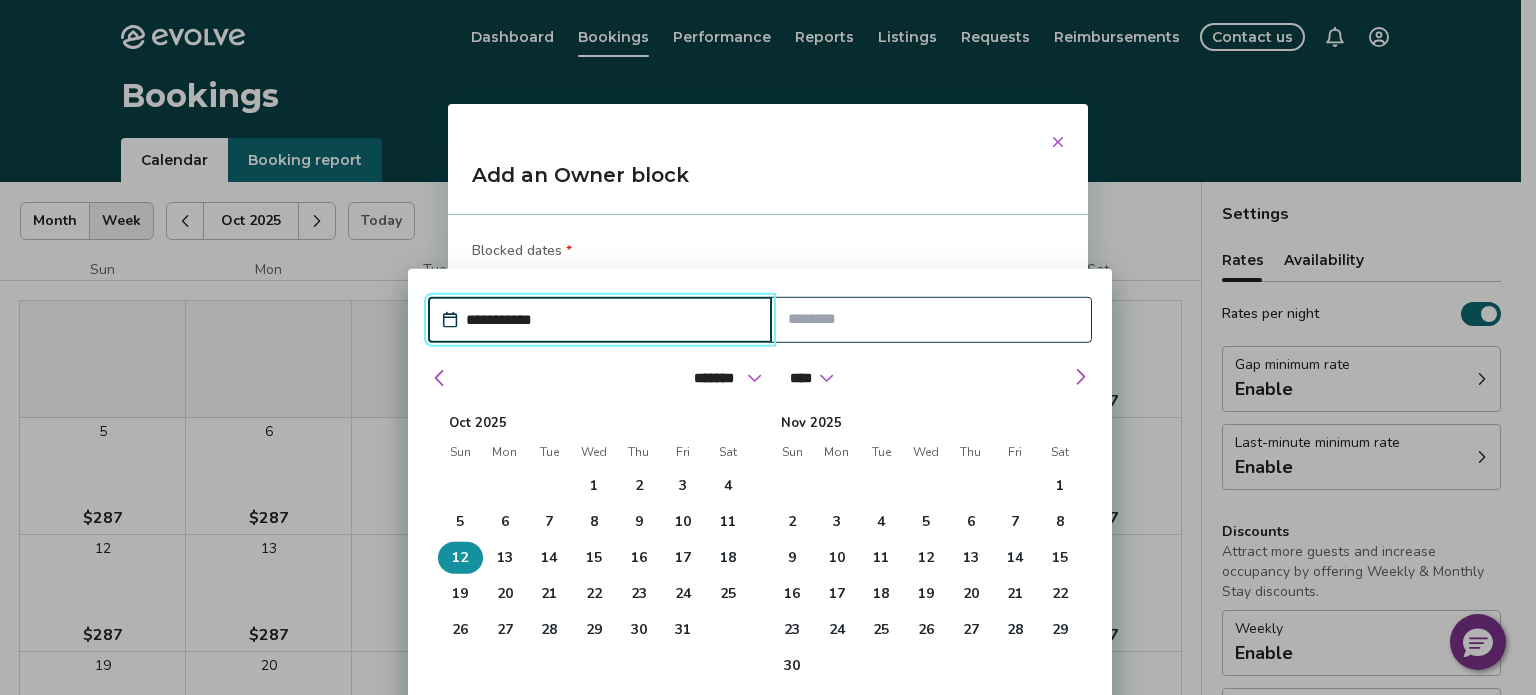 click on "12" at bounding box center (460, 558) 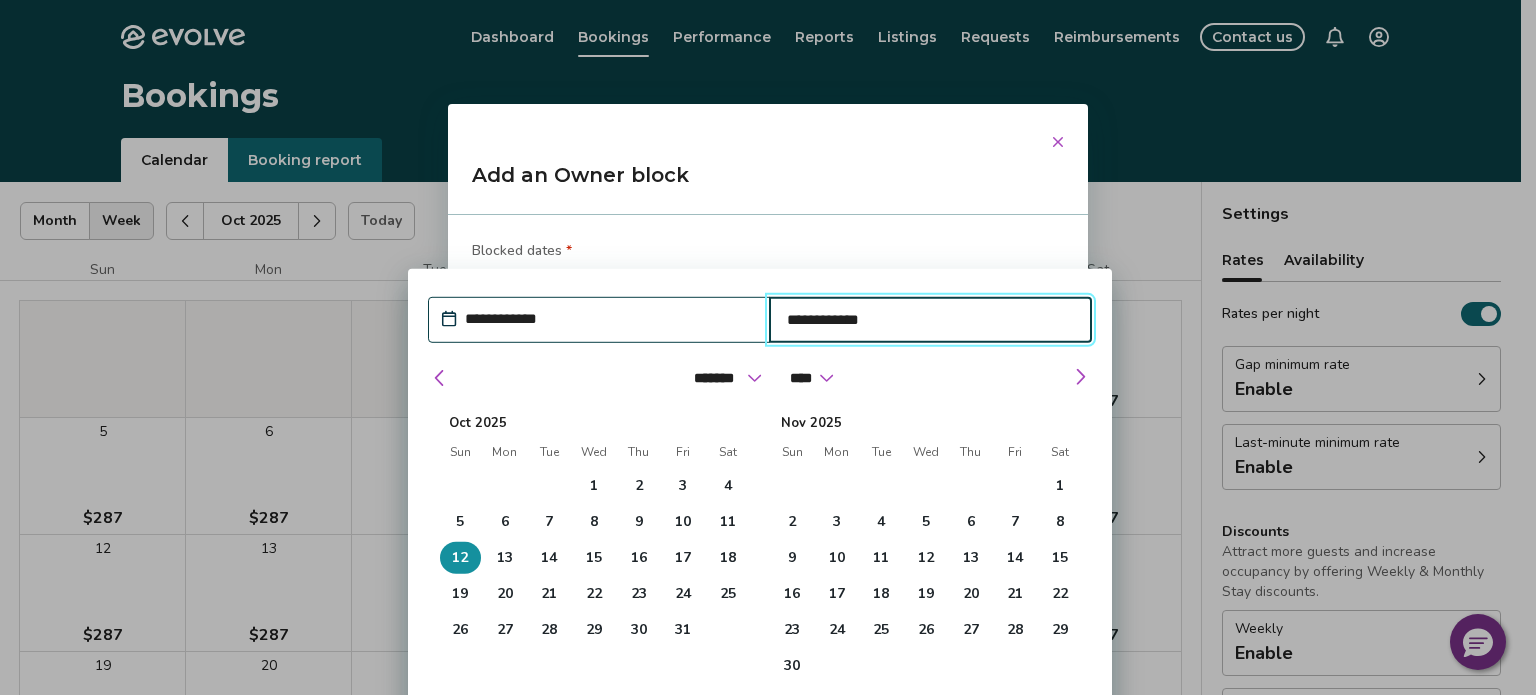 drag, startPoint x: 1024, startPoint y: 279, endPoint x: 707, endPoint y: 323, distance: 320.03906 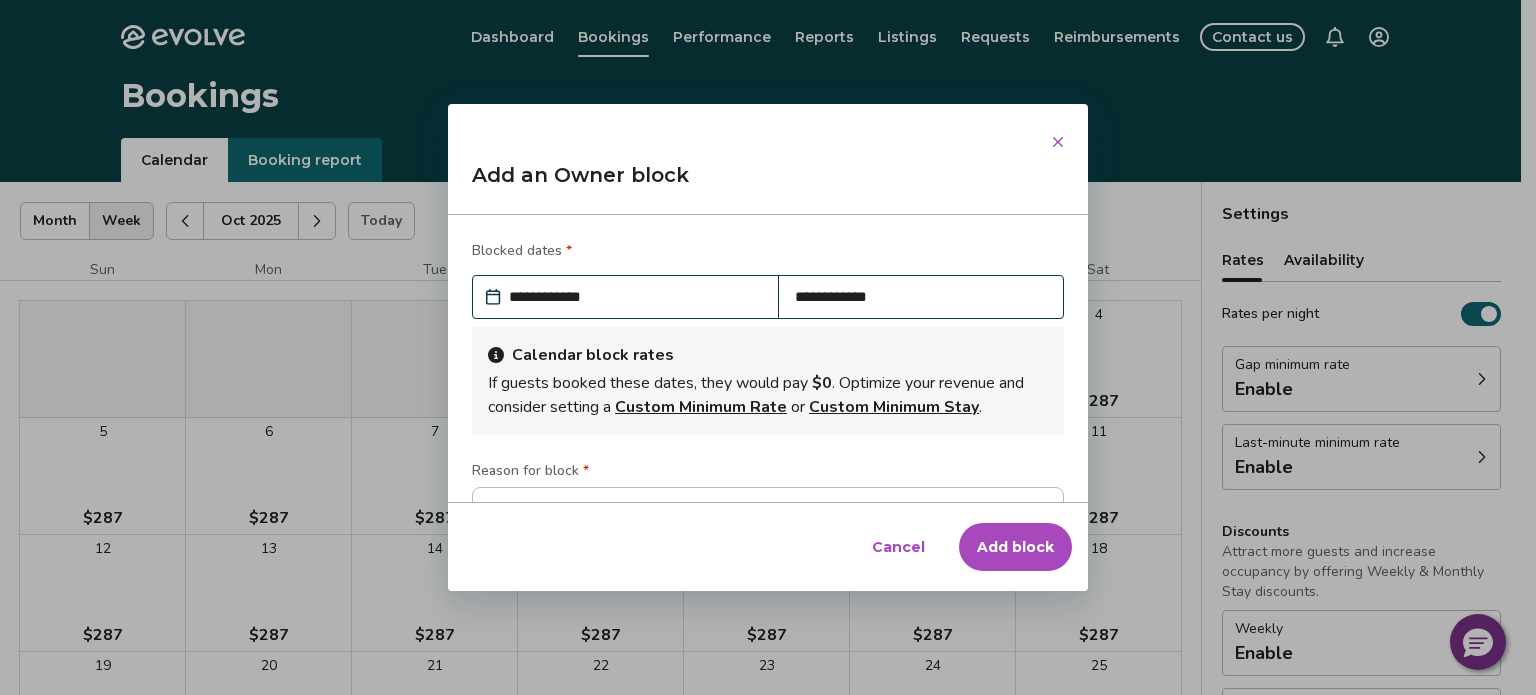click on "**********" at bounding box center (635, 297) 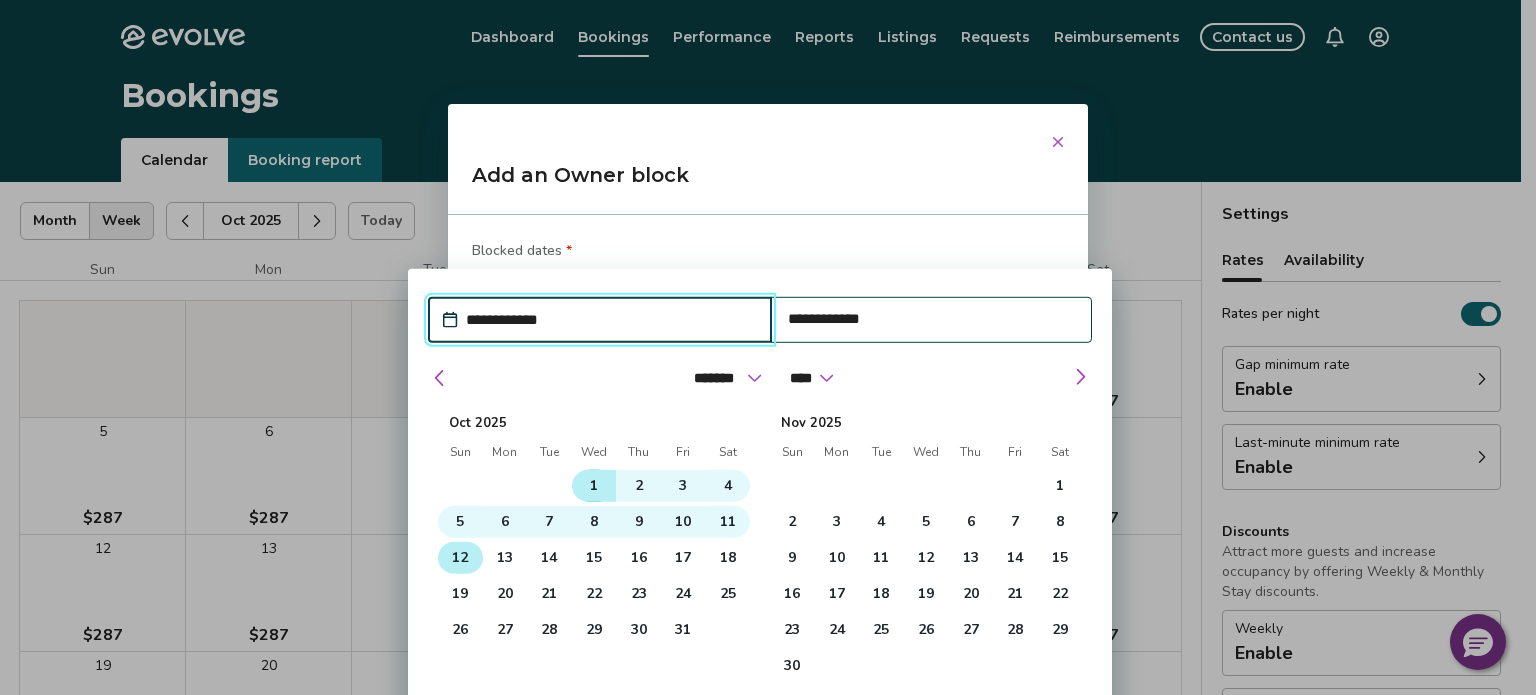 click on "1" at bounding box center (594, 486) 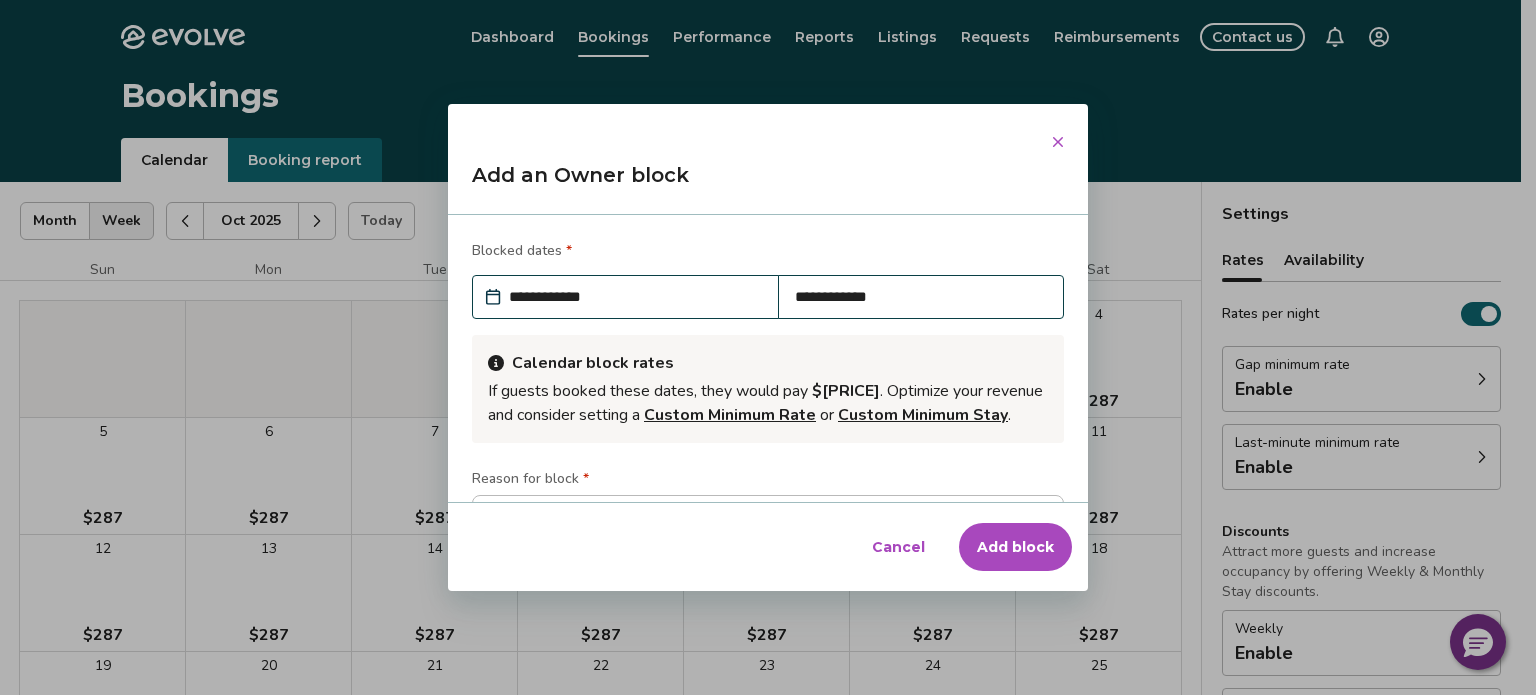 click on "**********" at bounding box center (768, 358) 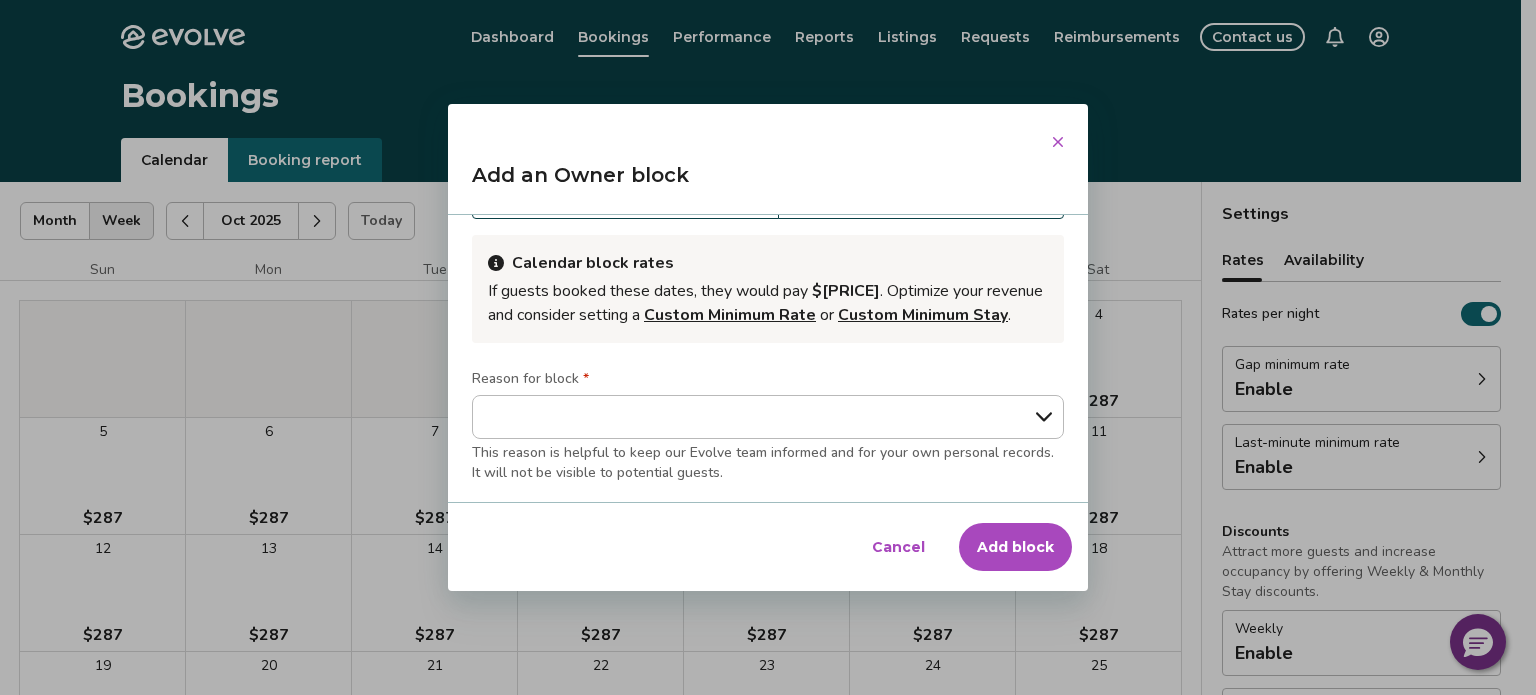 scroll, scrollTop: 200, scrollLeft: 0, axis: vertical 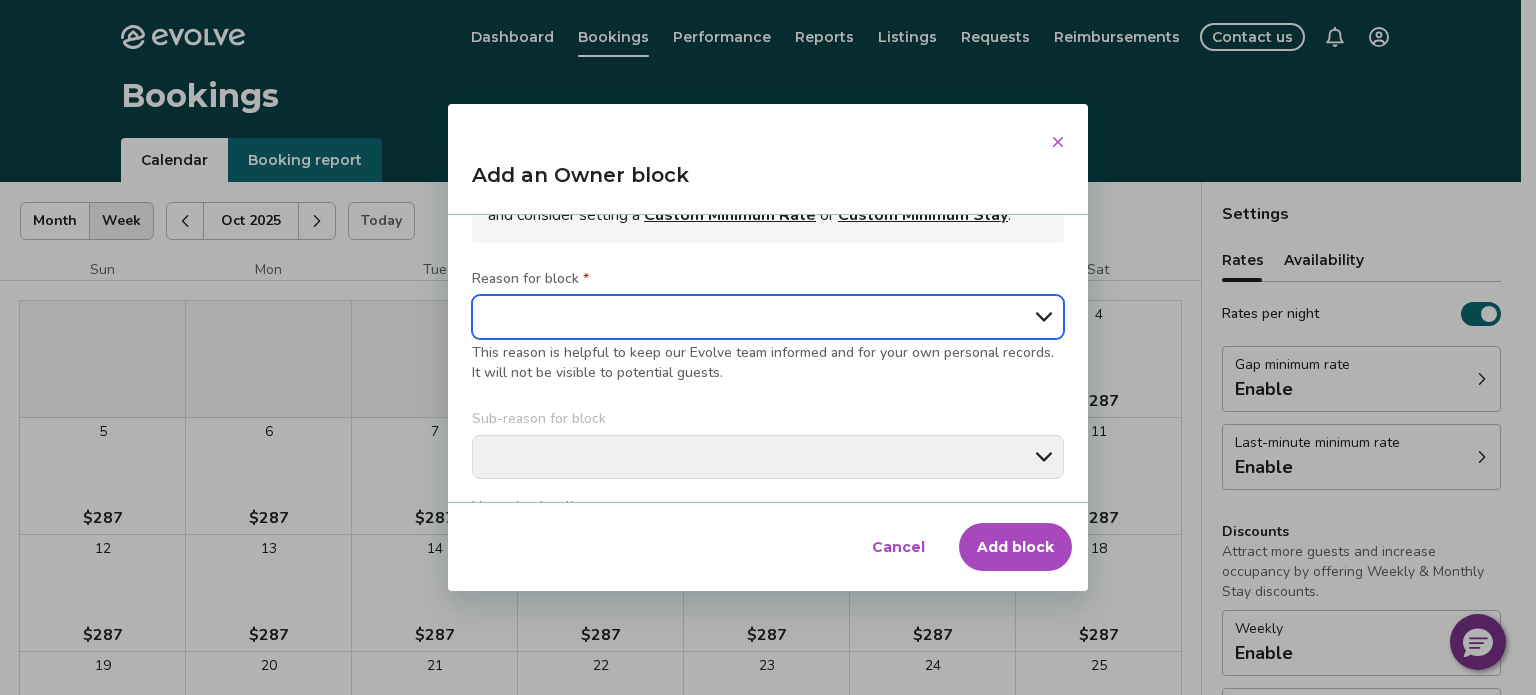 click on "**********" at bounding box center (768, 317) 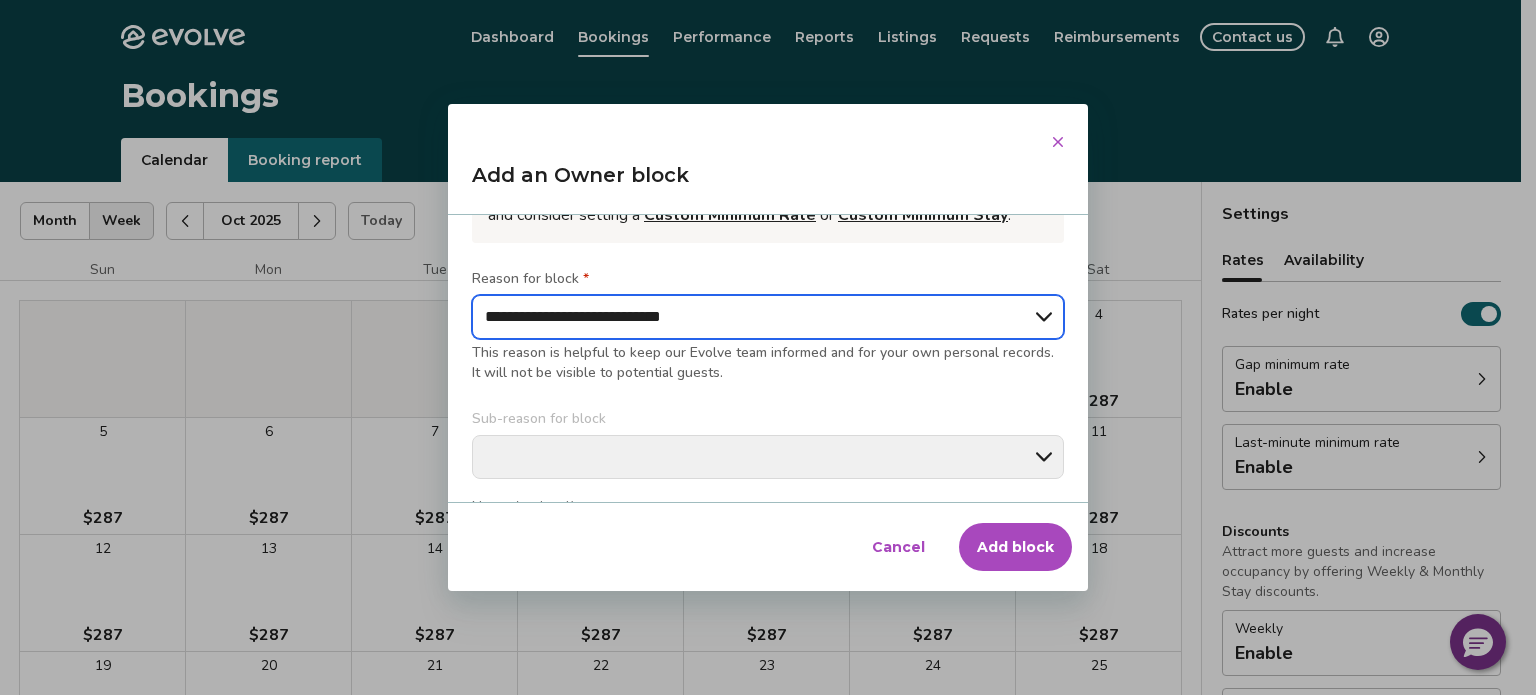 click on "**********" at bounding box center (768, 317) 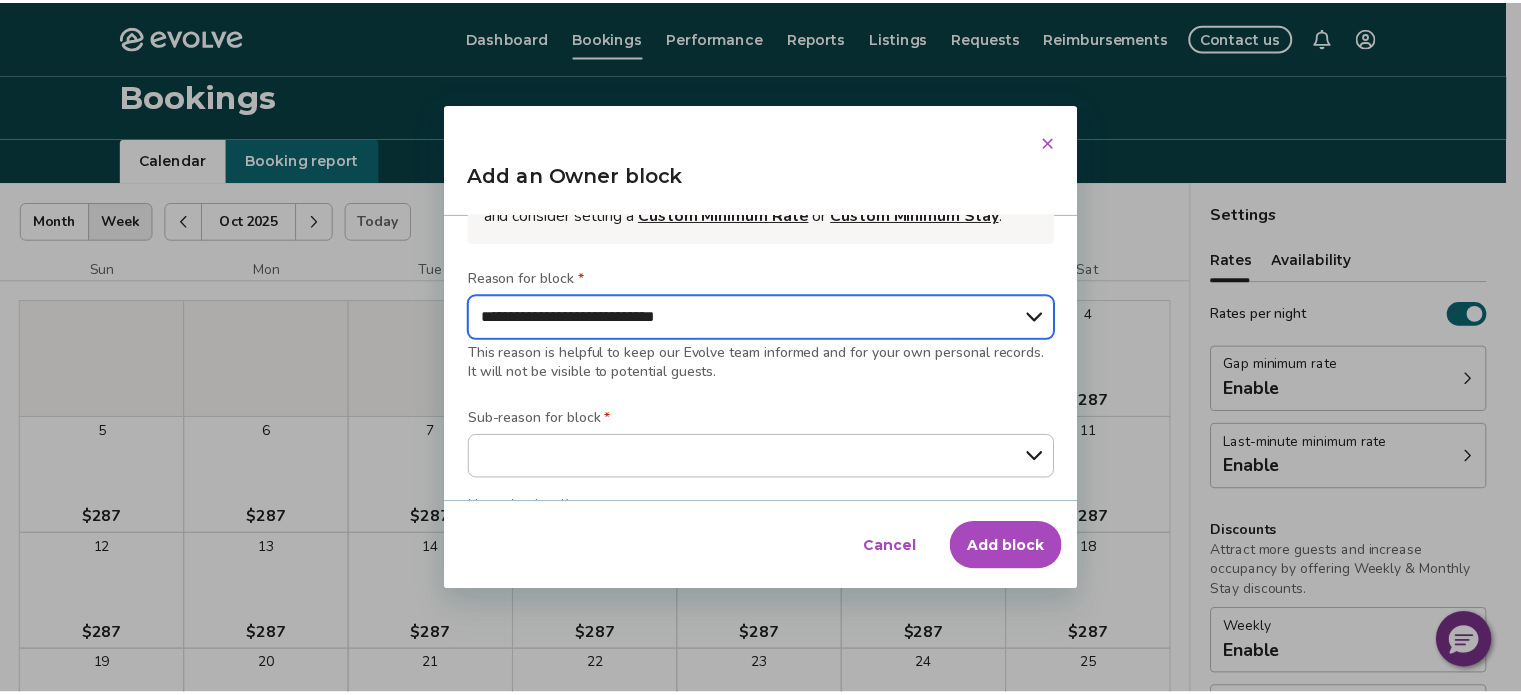 scroll, scrollTop: 300, scrollLeft: 0, axis: vertical 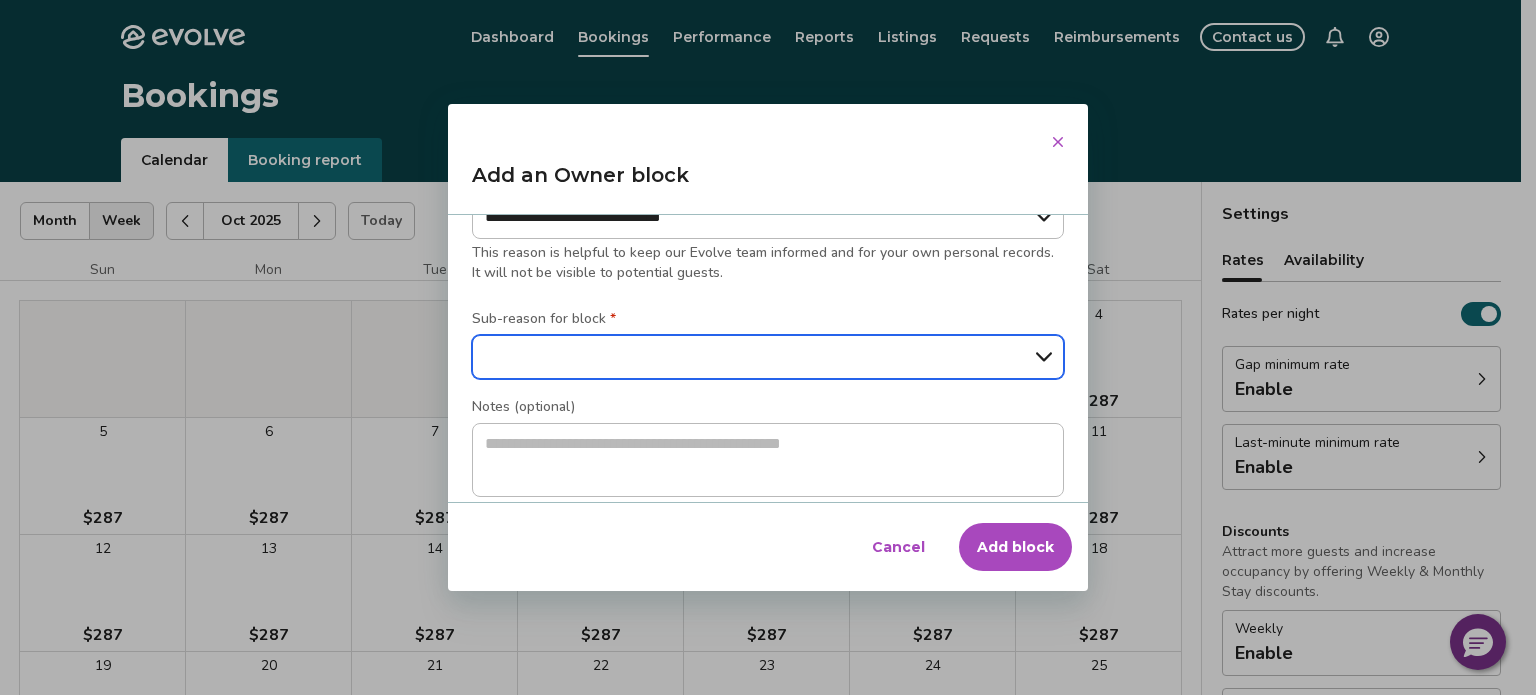 click on "**********" at bounding box center (768, 357) 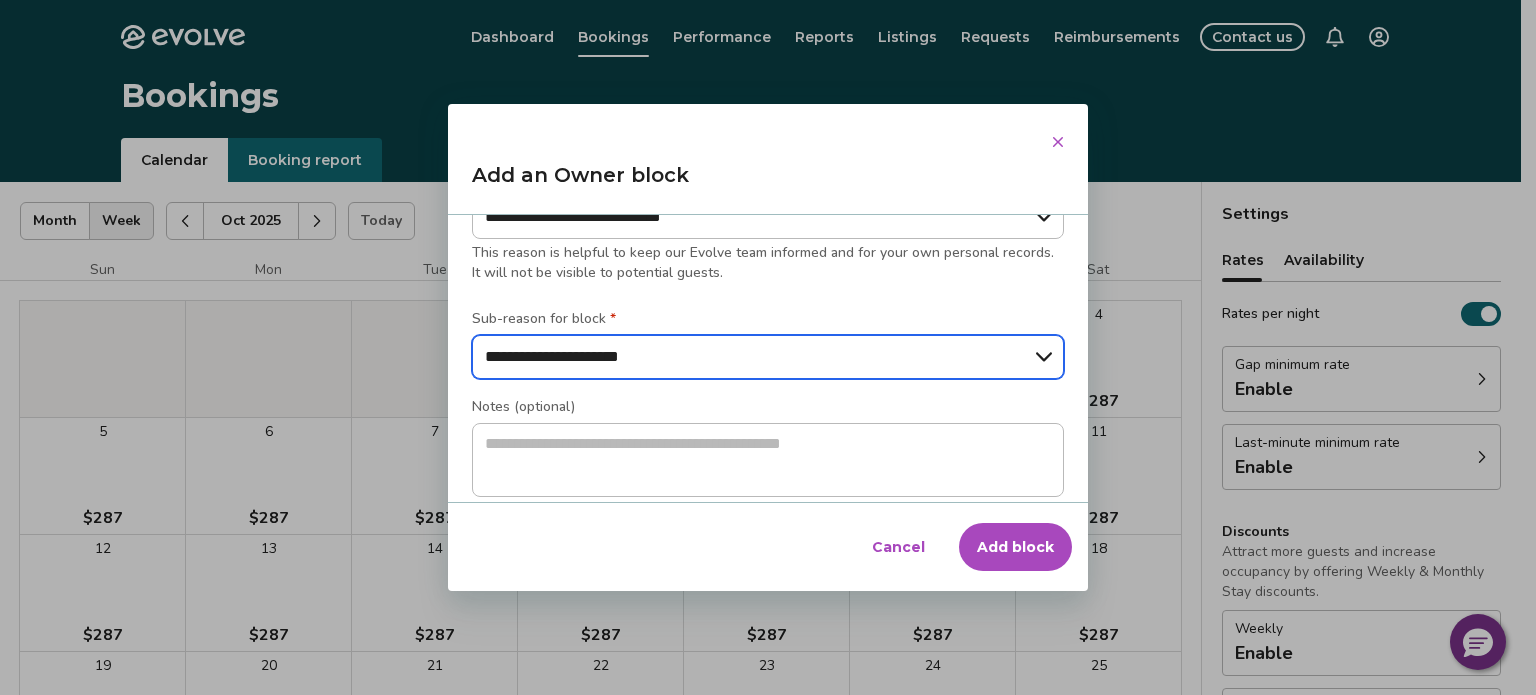 click on "**********" at bounding box center (768, 357) 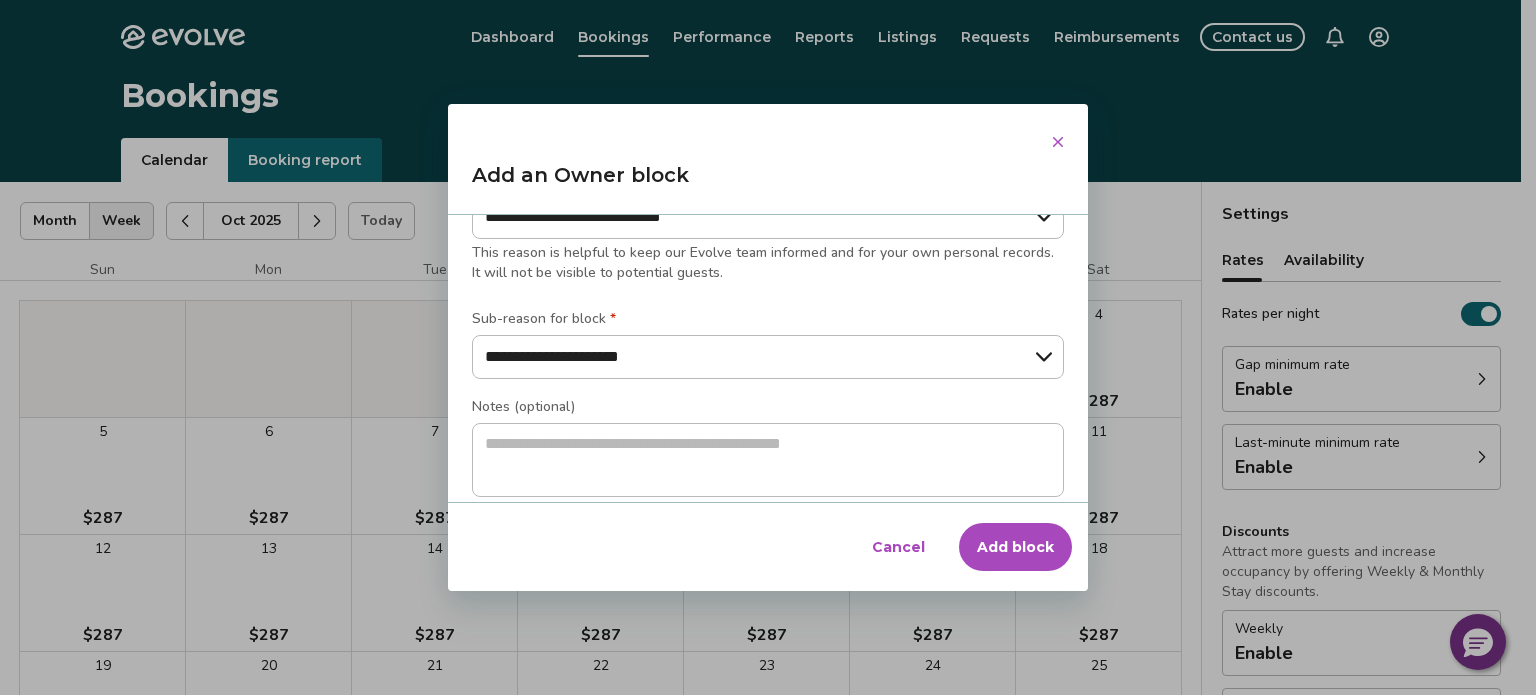 drag, startPoint x: 1001, startPoint y: 554, endPoint x: 846, endPoint y: 521, distance: 158.47397 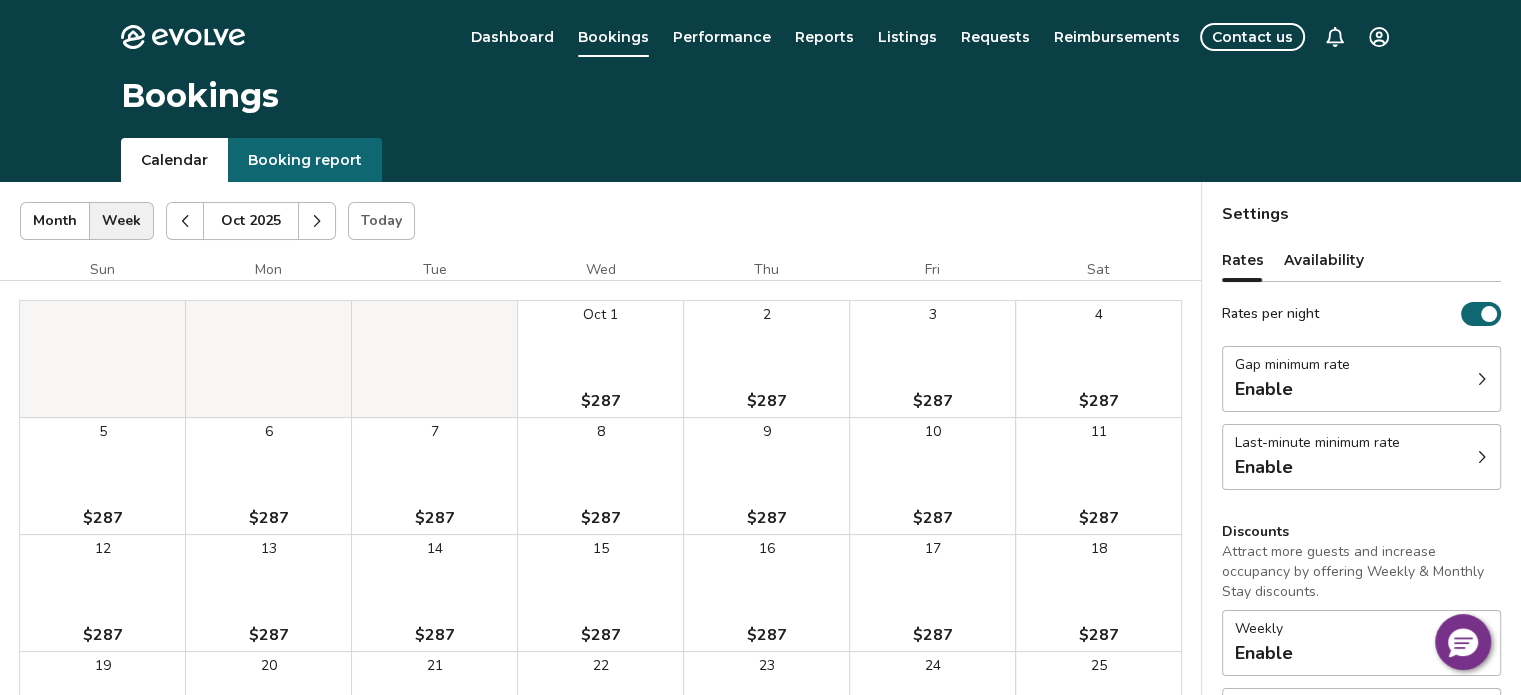 click 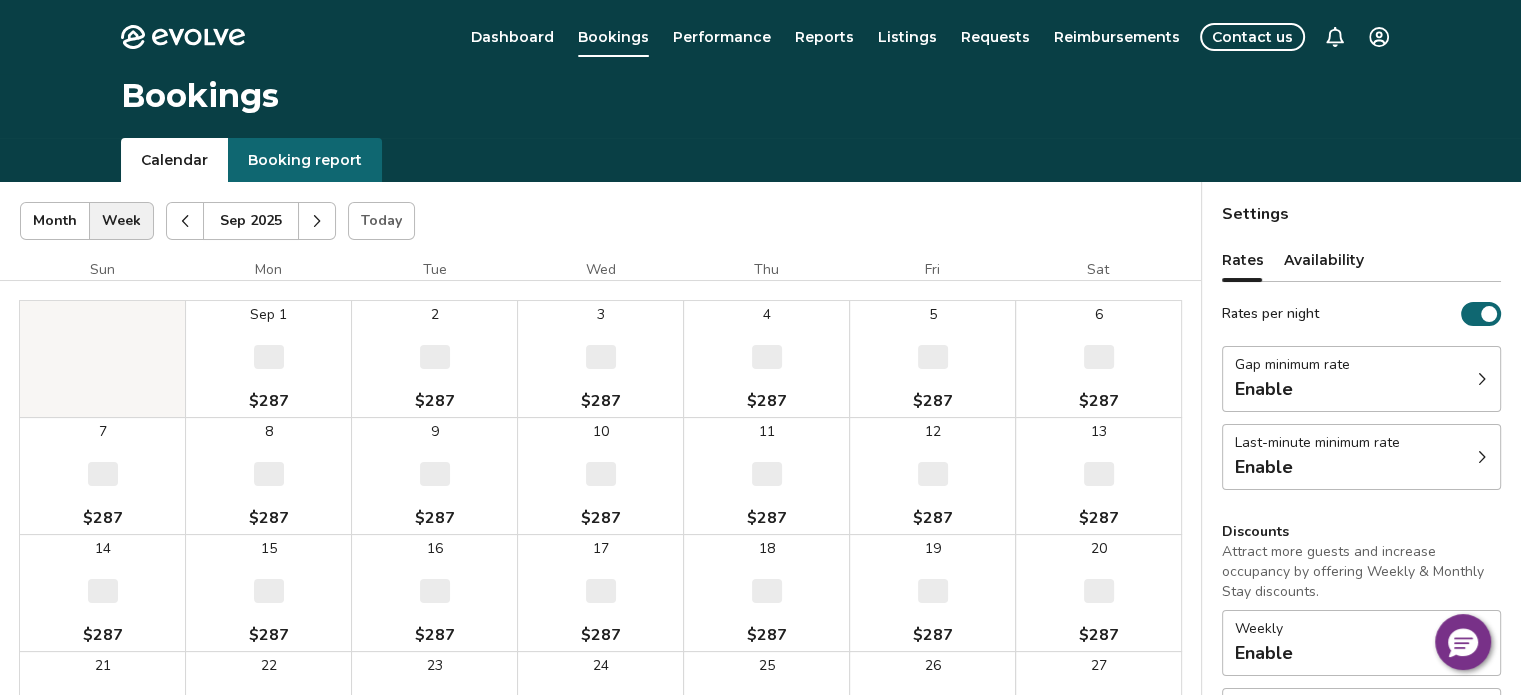 click 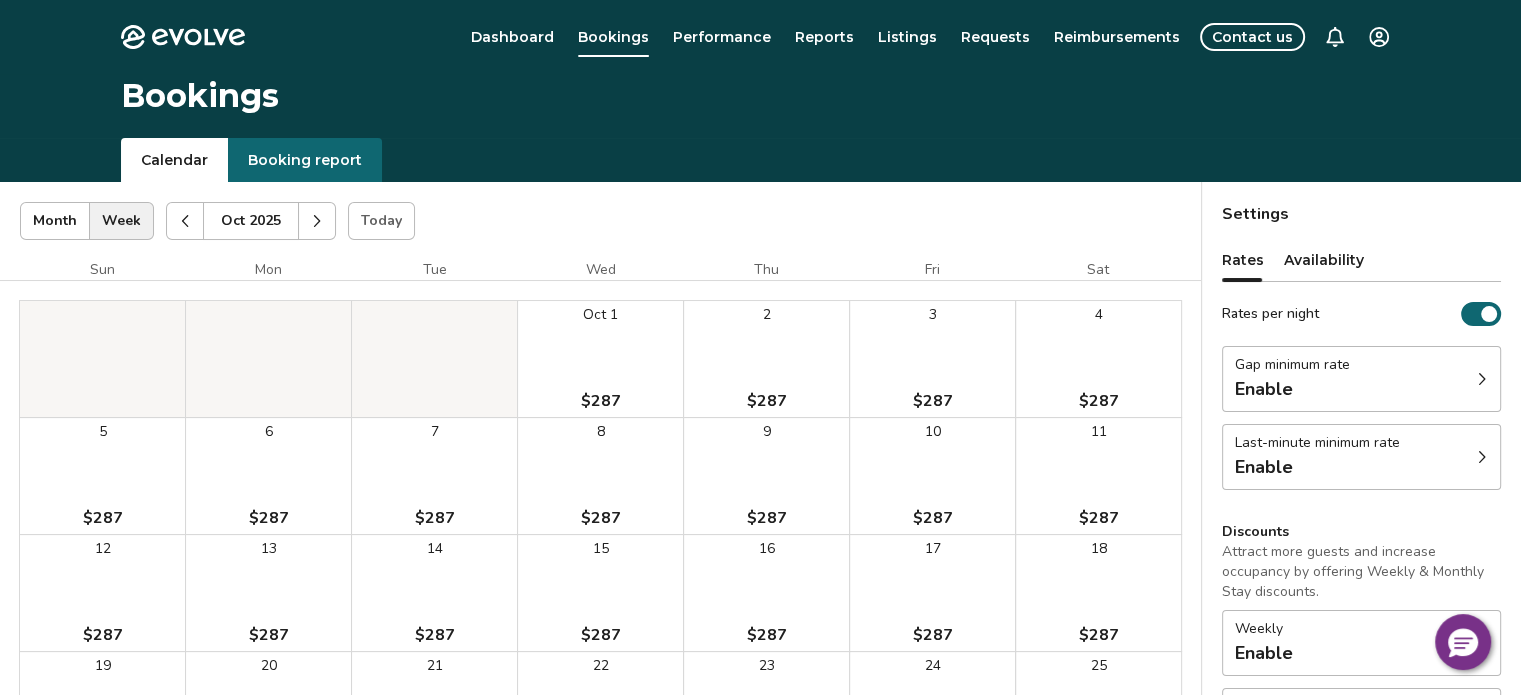 click on "[MONTH] [DAY] [PRICE]" at bounding box center (600, 359) 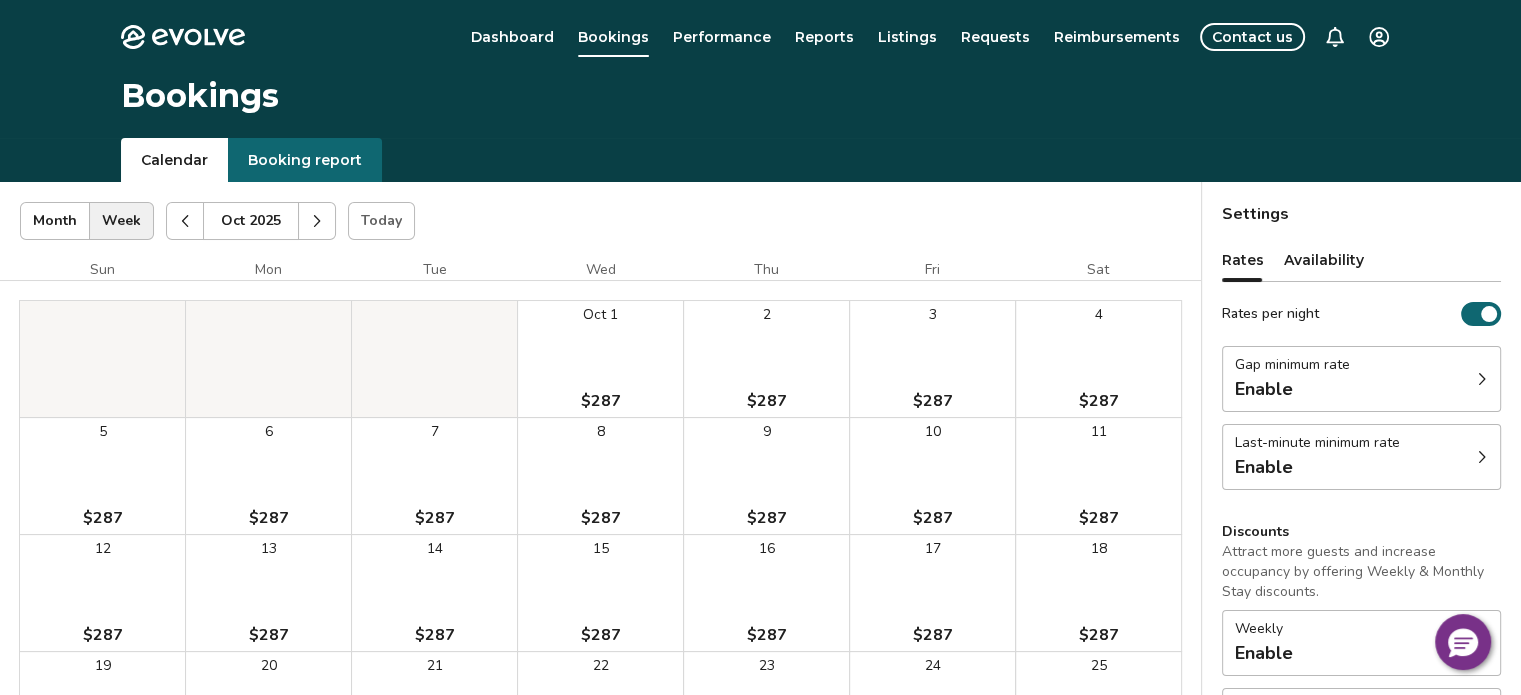 click on "Month" at bounding box center (55, 221) 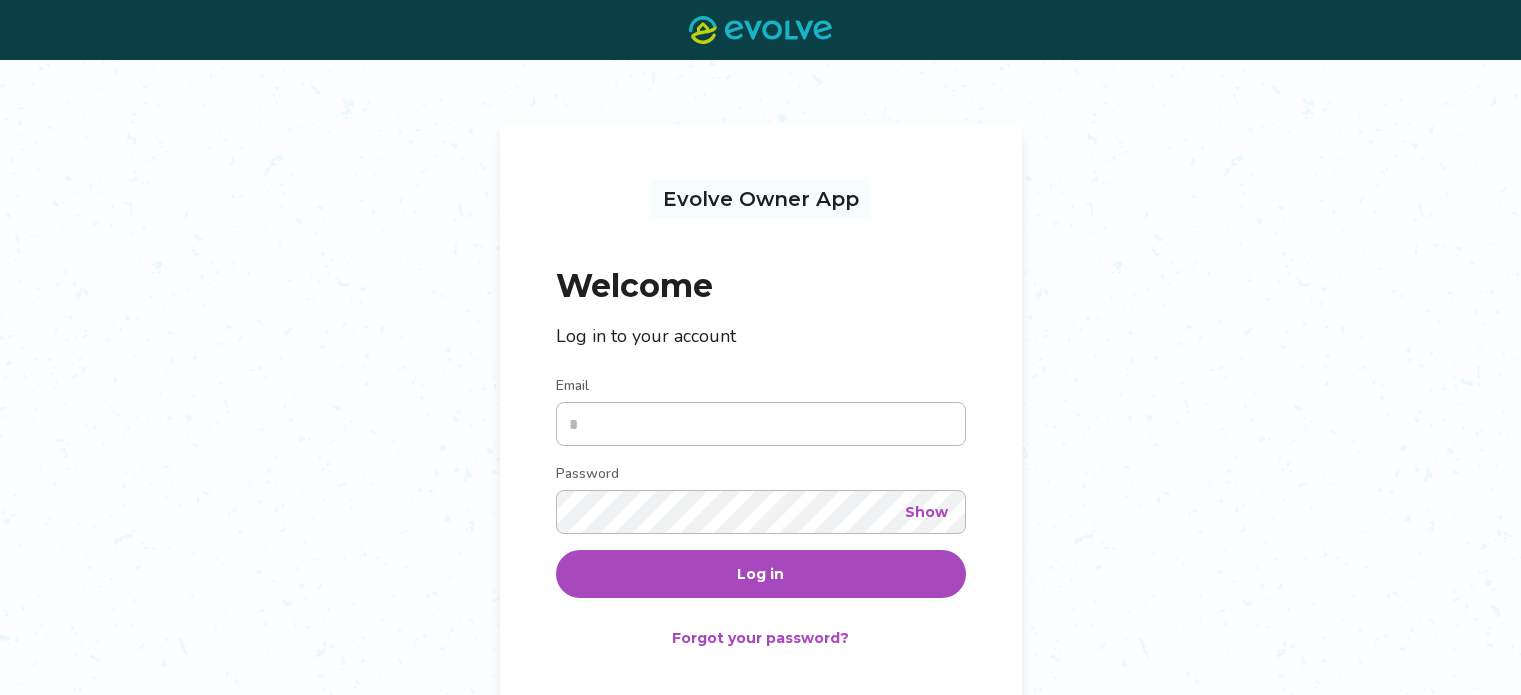 scroll, scrollTop: 0, scrollLeft: 0, axis: both 